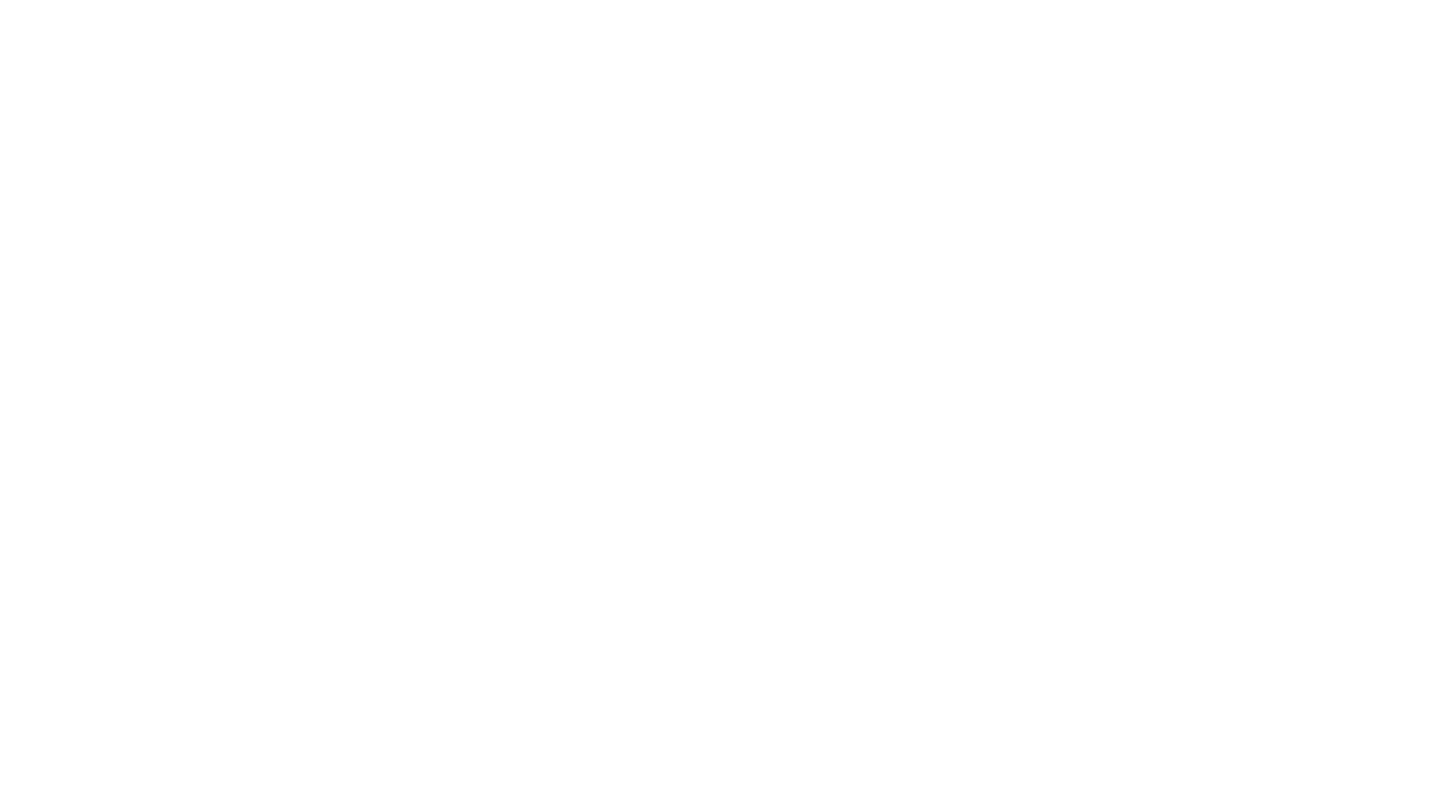 scroll, scrollTop: 0, scrollLeft: 0, axis: both 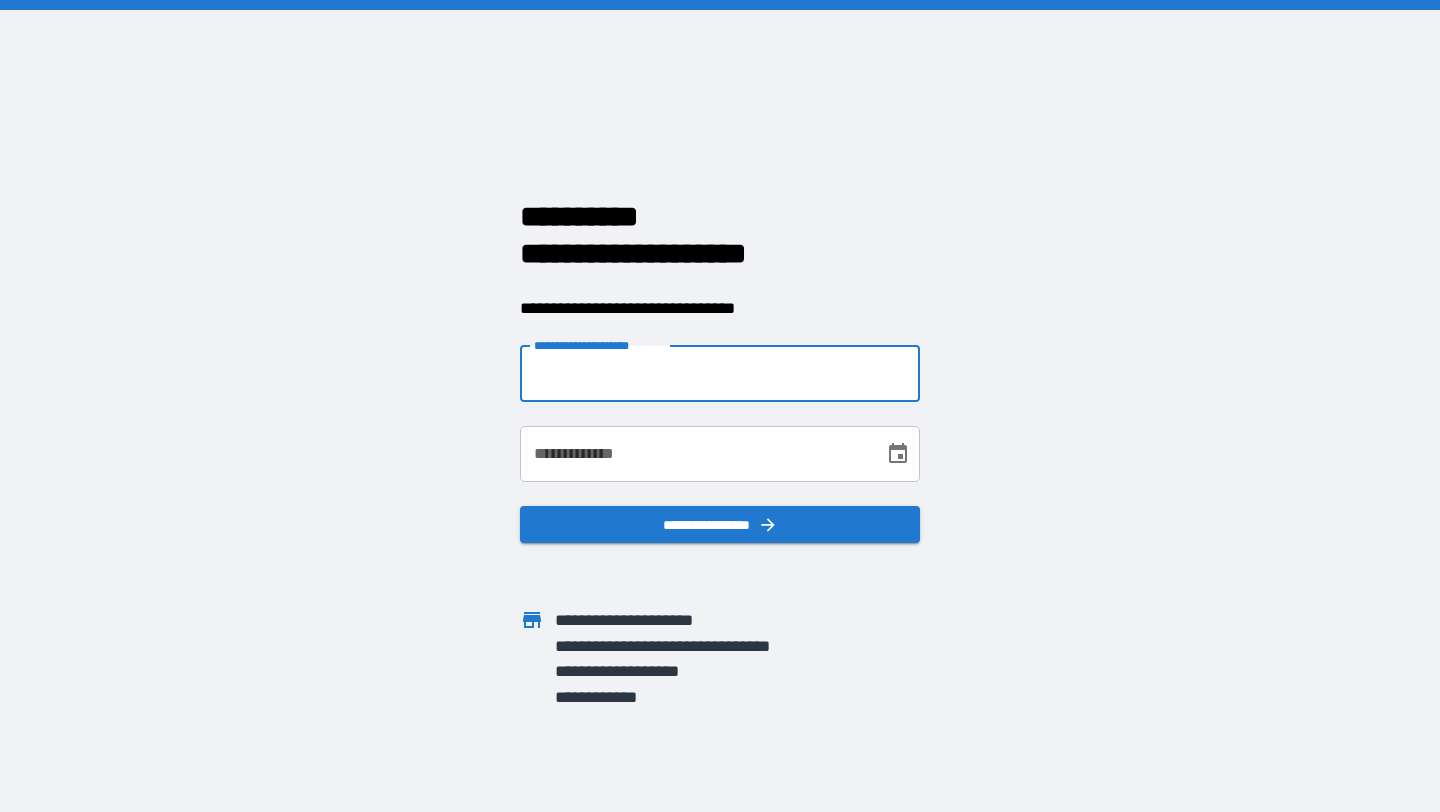 click on "**********" at bounding box center (720, 374) 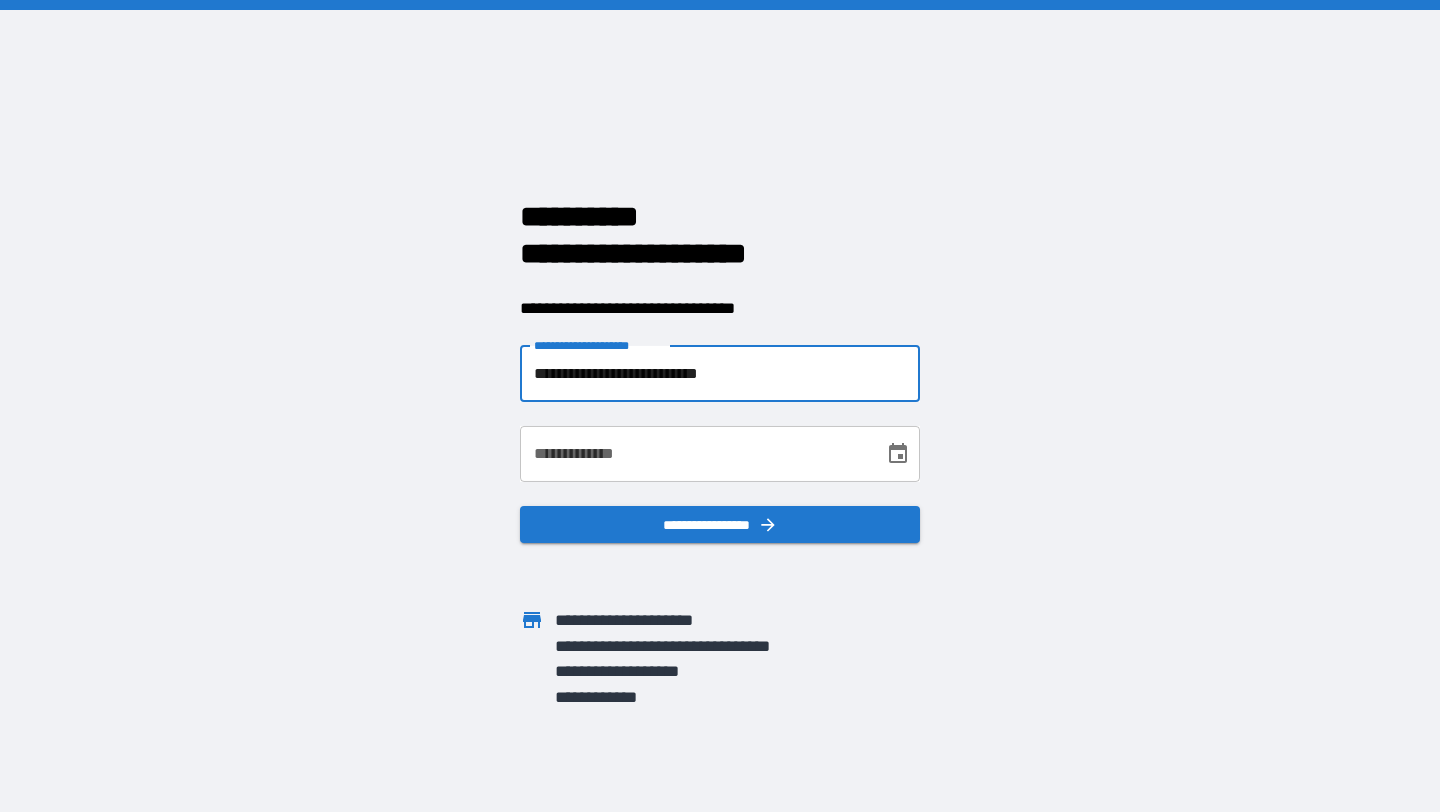 click on "**********" at bounding box center (695, 454) 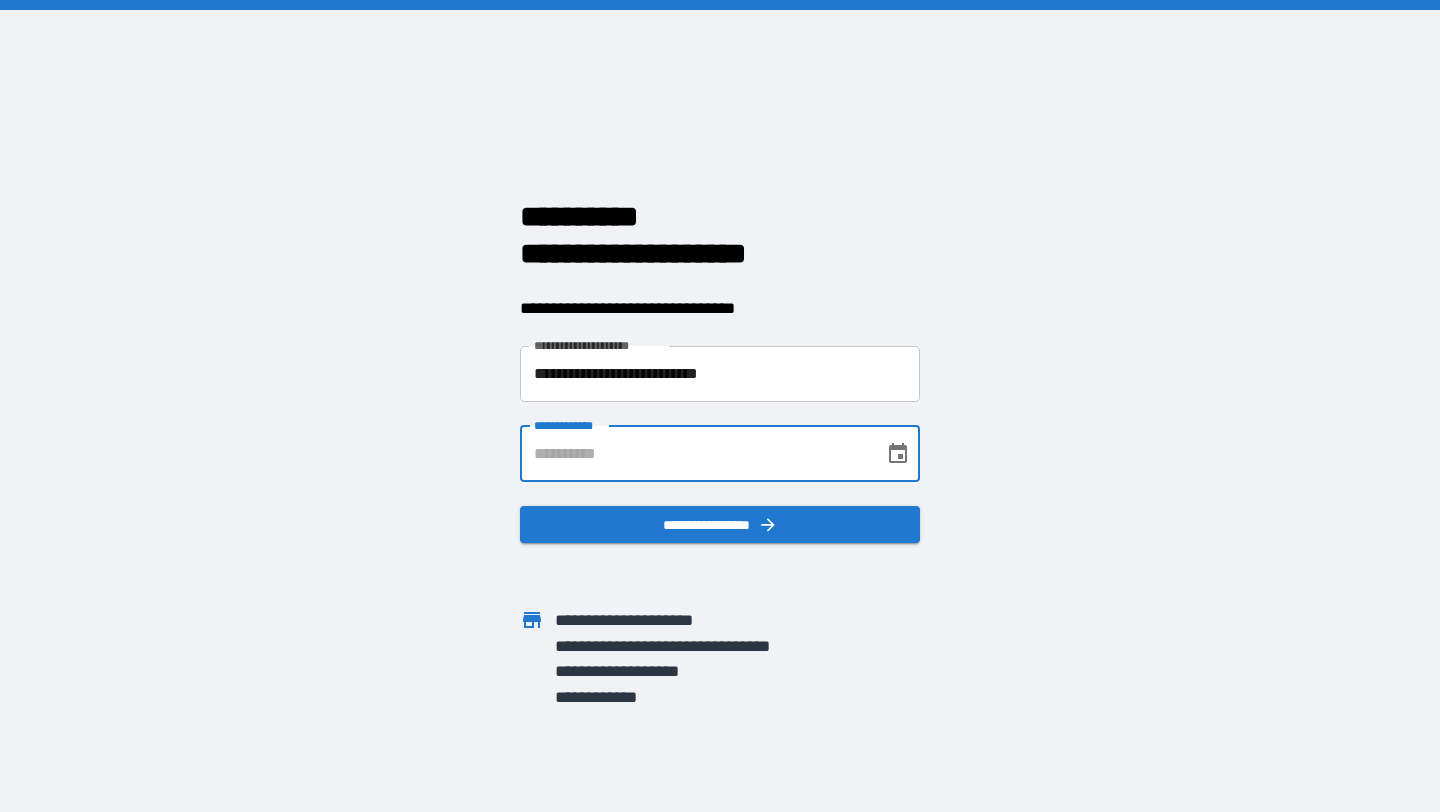 type on "**********" 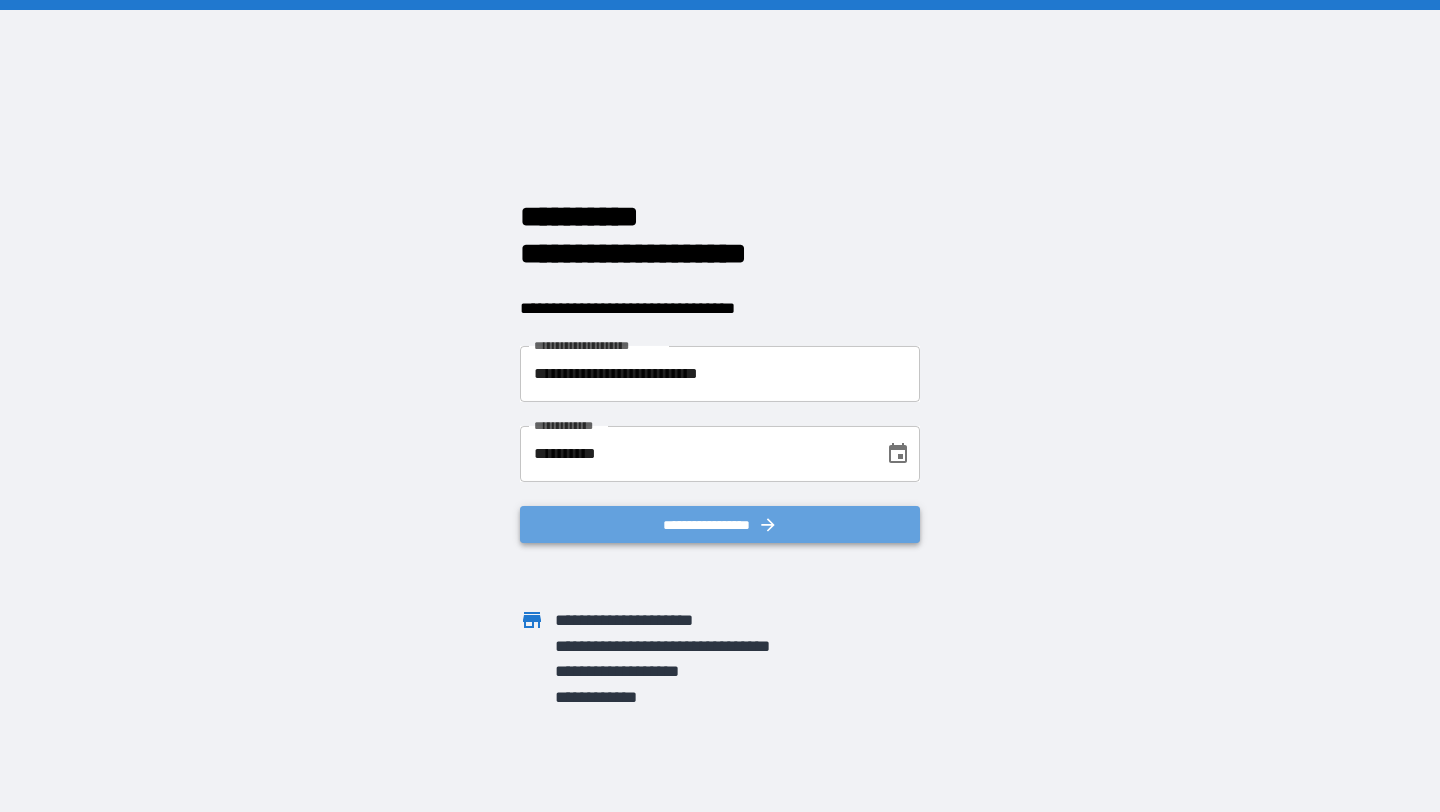 click on "**********" at bounding box center (720, 525) 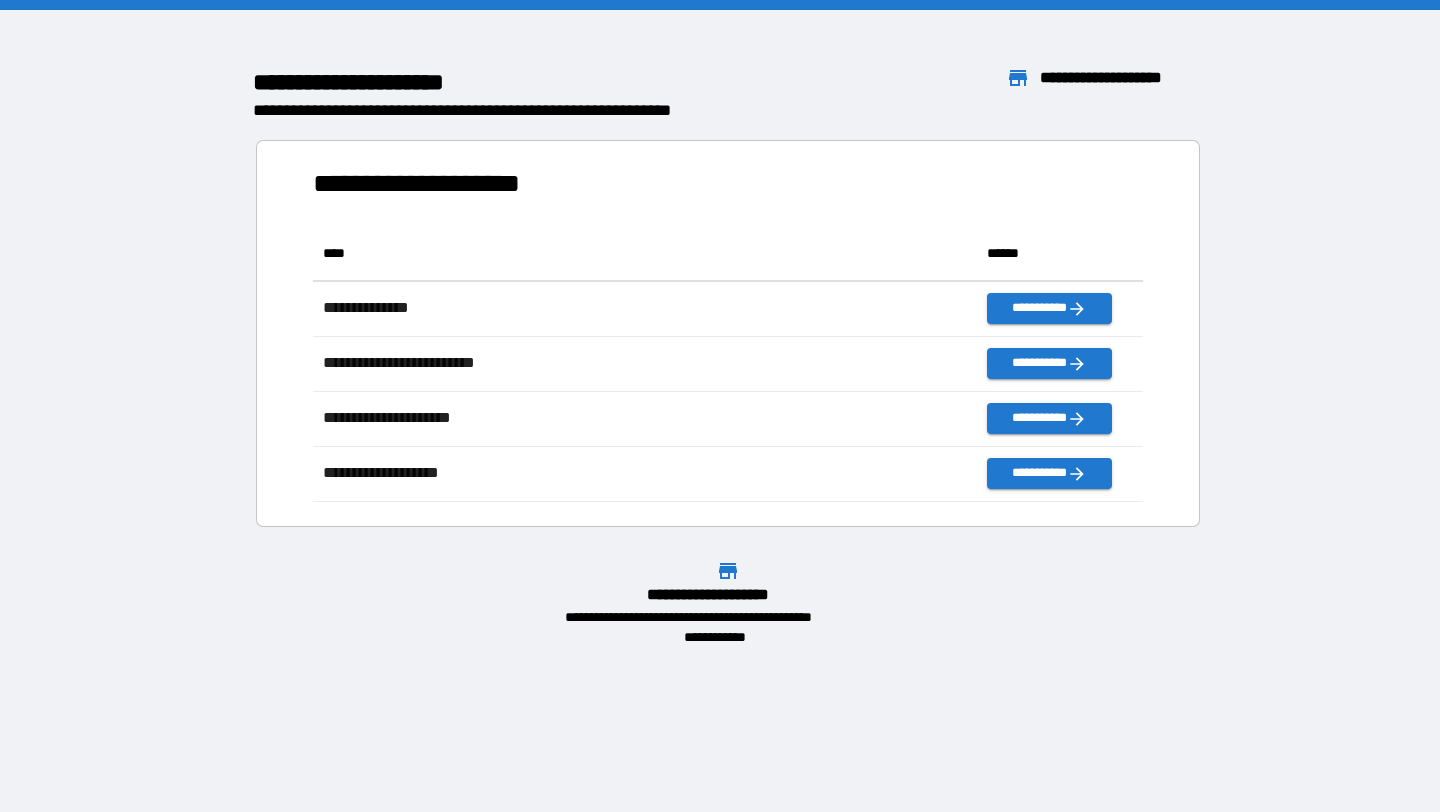 scroll, scrollTop: 1, scrollLeft: 1, axis: both 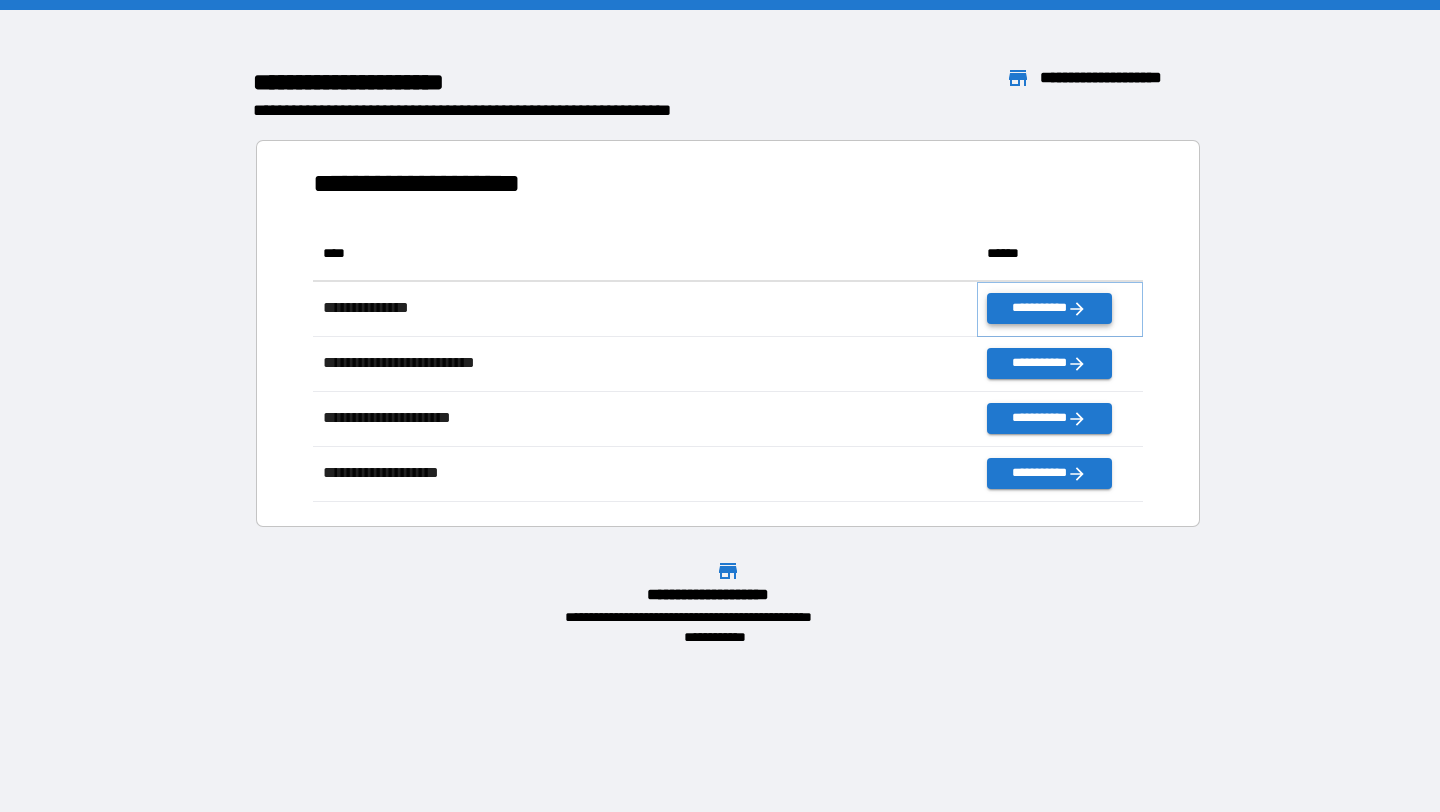 click on "**********" at bounding box center (1049, 308) 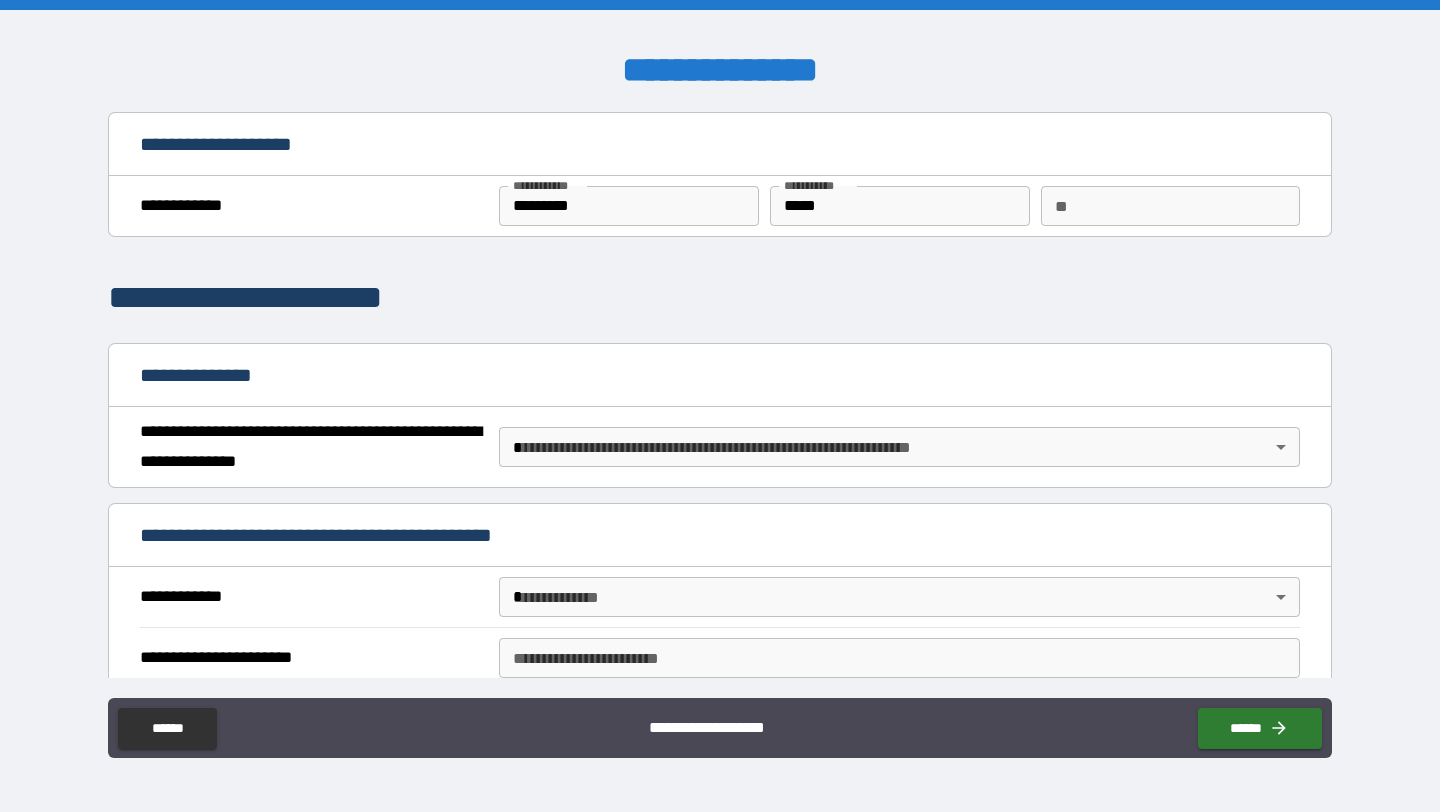 click on "[STREET] [CITY] [STATE] [POSTAL_CODE] [COUNTRY] [ADDRESS_LINE_2] [ADDRESS_LINE_3] [ADDRESS_LINE_4] [ADDRESS_LINE_5] [ADDRESS_LINE_6] [ADDRESS_LINE_7] [ADDRESS_LINE_8] [ADDRESS_LINE_9] [ADDRESS_LINE_10] [ADDRESS_LINE_11] [ADDRESS_LINE_12] [ADDRESS_LINE_13] [ADDRESS_LINE_14] [ADDRESS_LINE_15] [ADDRESS_LINE_16] [ADDRESS_LINE_17] [ADDRESS_LINE_18] [ADDRESS_LINE_19] [ADDRESS_LINE_20] [ADDRESS_LINE_21] [ADDRESS_LINE_22] [ADDRESS_LINE_23] [ADDRESS_LINE_24] [ADDRESS_LINE_25] [ADDRESS_LINE_26] [ADDRESS_LINE_27] [ADDRESS_LINE_28] [ADDRESS_LINE_29] [ADDRESS_LINE_30] [ADDRESS_LINE_31] [ADDRESS_LINE_32] [ADDRESS_LINE_33] [ADDRESS_LINE_34] [ADDRESS_LINE_35] [ADDRESS_LINE_36] [ADDRESS_LINE_37] [ADDRESS_LINE_38] [ADDRESS_LINE_39] [ADDRESS_LINE_40] [ADDRESS_LINE_41] [ADDRESS_LINE_42] [ADDRESS_LINE_43] [ADDRESS_LINE_44] [ADDRESS_LINE_45] [ADDRESS_LINE_46] [ADDRESS_LINE_47] [ADDRESS_LINE_48] [ADDRESS_LINE_49] [ADDRESS_LINE_50] [ADDRESS_LINE_51] [ADDRESS_LINE_52] [ADDRESS_LINE_53] [ADDRESS_LINE_54] [ADDRESS_LINE_55] [ADDRESS_LINE_56] [ADDRESS_LINE_57] [ADDRESS_LINE_58] [ADDRESS_LINE_59] [ADDRESS_LINE_60] [ADDRESS_LINE_61] [ADDRESS_LINE_62] [ADDRESS_LINE_63] [ADDRESS_LINE_64] [ADDRESS_LINE_65] [ADDRESS_LINE_66] [ADDRESS_LINE_67] [ADDRESS_LINE_68] [ADDRESS_LINE_69] [ADDRESS_LINE_70] [ADDRESS_LINE_71] [ADDRESS_LINE_72] [ADDRESS_LINE_73] [ADDRESS_LINE_74] [ADDRESS_LINE_75] [ADDRESS_LINE_76] [ADDRESS_LINE_77] [ADDRESS_LINE_78] [ADDRESS_LINE_79] [ADDRESS_LINE_80] [ADDRESS_LINE_81] [ADDRESS_LINE_82] [ADDRESS_LINE_83] [ADDRESS_LINE_84] [ADDRESS_LINE_85] [ADDRESS_LINE_86] [ADDRESS_LINE_87] [ADDRESS_LINE_88] [ADDRESS_LINE_89] [ADDRESS_LINE_90] [ADDRESS_LINE_91] [ADDRESS_LINE_92] [ADDRESS_LINE_93] [ADDRESS_LINE_94] [ADDRESS_LINE_95] [ADDRESS_LINE_96] [ADDRESS_LINE_97] [ADDRESS_LINE_98] [ADDRESS_LINE_99] [ADDRESS_LINE_100]" at bounding box center (720, 406) 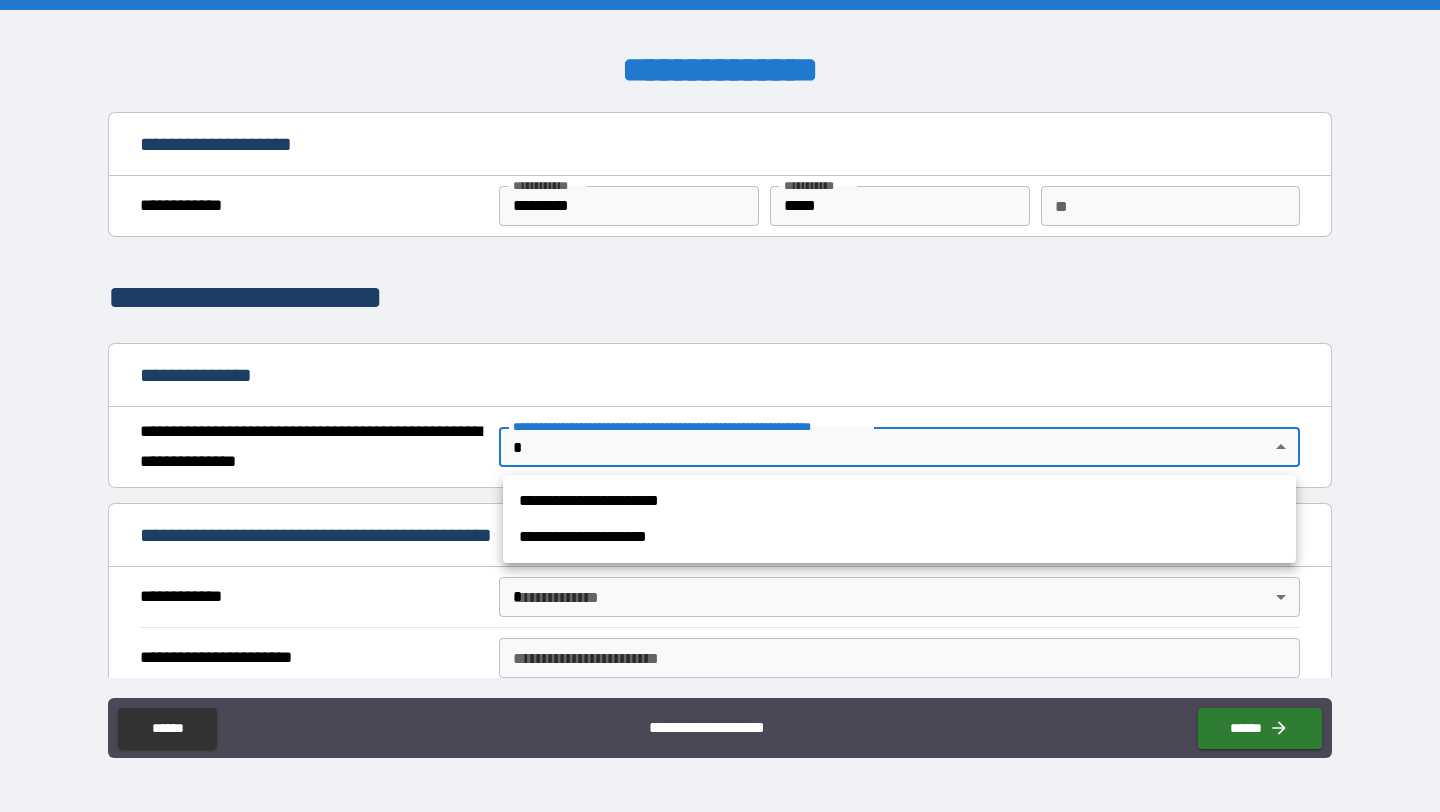 click on "**********" at bounding box center [899, 537] 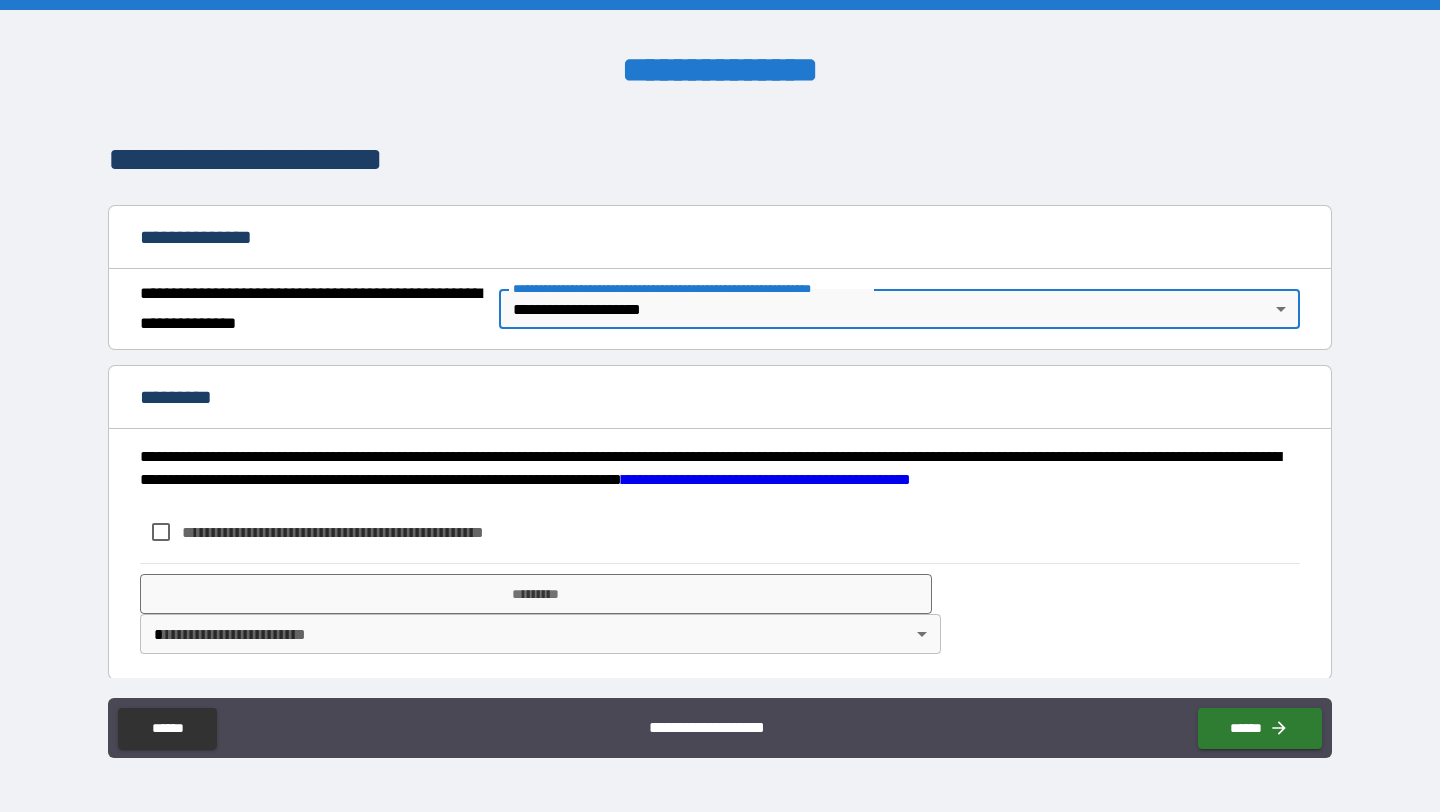 scroll, scrollTop: 139, scrollLeft: 0, axis: vertical 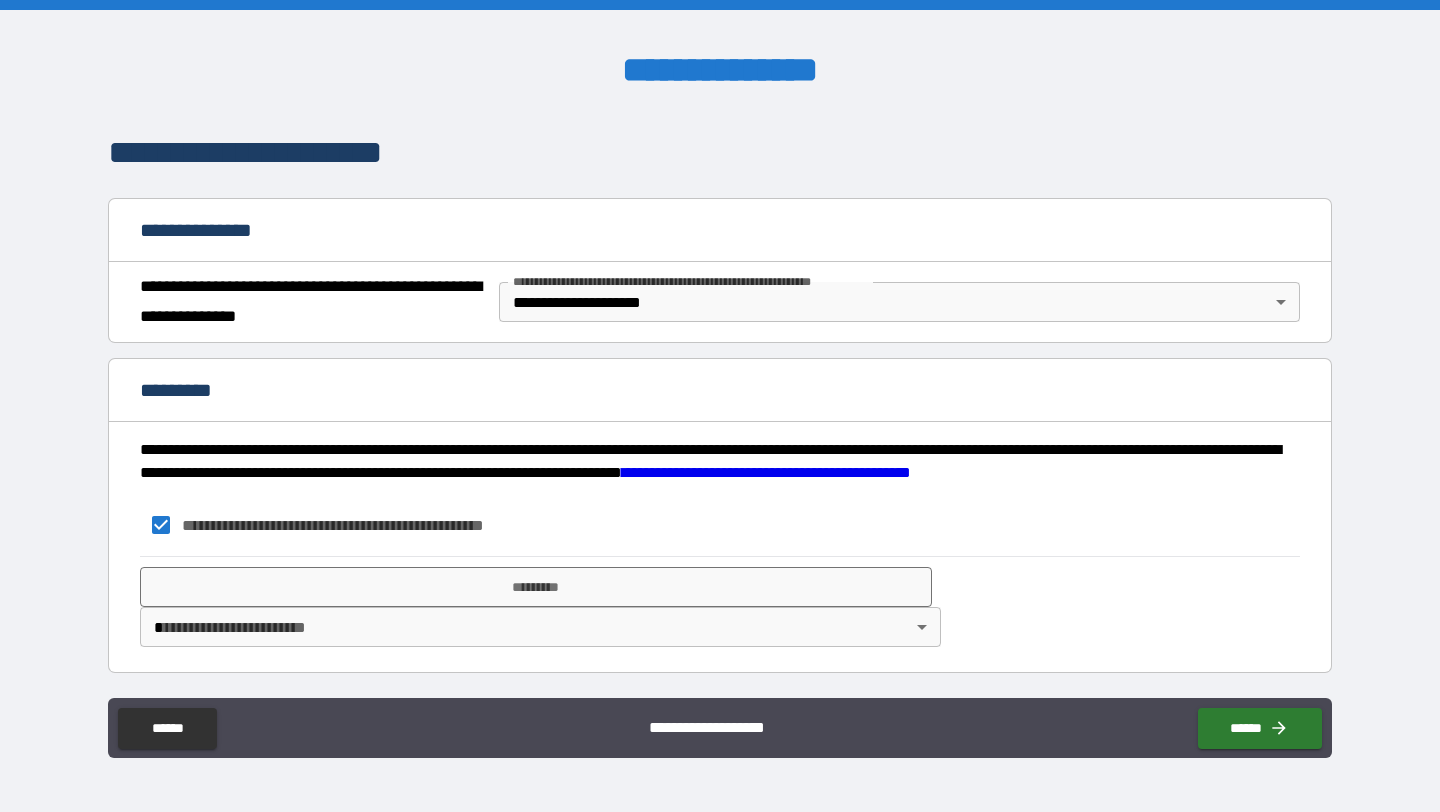 click on "[STREET] [CITY] [STATE] [POSTAL_CODE] [COUNTRY] [ADDRESS_LINE_2] [ADDRESS_LINE_3] [ADDRESS_LINE_4] [ADDRESS_LINE_5] [ADDRESS_LINE_6] [ADDRESS_LINE_7] [ADDRESS_LINE_8] [ADDRESS_LINE_9] [ADDRESS_LINE_10] [ADDRESS_LINE_11] [ADDRESS_LINE_12] [ADDRESS_LINE_13] [ADDRESS_LINE_14] [ADDRESS_LINE_15] [ADDRESS_LINE_16] [ADDRESS_LINE_17] [ADDRESS_LINE_18] [ADDRESS_LINE_19] [ADDRESS_LINE_20] [ADDRESS_LINE_21] [ADDRESS_LINE_22] [ADDRESS_LINE_23] [ADDRESS_LINE_24] [ADDRESS_LINE_25] [ADDRESS_LINE_26] [ADDRESS_LINE_27] [ADDRESS_LINE_28] [ADDRESS_LINE_29] [ADDRESS_LINE_30] [ADDRESS_LINE_31] [ADDRESS_LINE_32] [ADDRESS_LINE_33] [ADDRESS_LINE_34] [ADDRESS_LINE_35] [ADDRESS_LINE_36] [ADDRESS_LINE_37] [ADDRESS_LINE_38] [ADDRESS_LINE_39] [ADDRESS_LINE_40] [ADDRESS_LINE_41] [ADDRESS_LINE_42] [ADDRESS_LINE_43] [ADDRESS_LINE_44] [ADDRESS_LINE_45] [ADDRESS_LINE_46] [ADDRESS_LINE_47] [ADDRESS_LINE_48] [ADDRESS_LINE_49] [ADDRESS_LINE_50] [ADDRESS_LINE_51] [ADDRESS_LINE_52] [ADDRESS_LINE_53] [ADDRESS_LINE_54] [ADDRESS_LINE_55] [ADDRESS_LINE_56] [ADDRESS_LINE_57] [ADDRESS_LINE_58] [ADDRESS_LINE_59] [ADDRESS_LINE_60] [ADDRESS_LINE_61] [ADDRESS_LINE_62] [ADDRESS_LINE_63] [ADDRESS_LINE_64] [ADDRESS_LINE_65] [ADDRESS_LINE_66] [ADDRESS_LINE_67] [ADDRESS_LINE_68] [ADDRESS_LINE_69] [ADDRESS_LINE_70] [ADDRESS_LINE_71] [ADDRESS_LINE_72] [ADDRESS_LINE_73] [ADDRESS_LINE_74] [ADDRESS_LINE_75] [ADDRESS_LINE_76] [ADDRESS_LINE_77] [ADDRESS_LINE_78] [ADDRESS_LINE_79] [ADDRESS_LINE_80] [ADDRESS_LINE_81] [ADDRESS_LINE_82] [ADDRESS_LINE_83] [ADDRESS_LINE_84] [ADDRESS_LINE_85] [ADDRESS_LINE_86] [ADDRESS_LINE_87] [ADDRESS_LINE_88] [ADDRESS_LINE_89] [ADDRESS_LINE_90] [ADDRESS_LINE_91] [ADDRESS_LINE_92] [ADDRESS_LINE_93] [ADDRESS_LINE_94] [ADDRESS_LINE_95] [ADDRESS_LINE_96] [ADDRESS_LINE_97] [ADDRESS_LINE_98] [ADDRESS_LINE_99] [ADDRESS_LINE_100]" at bounding box center (720, 406) 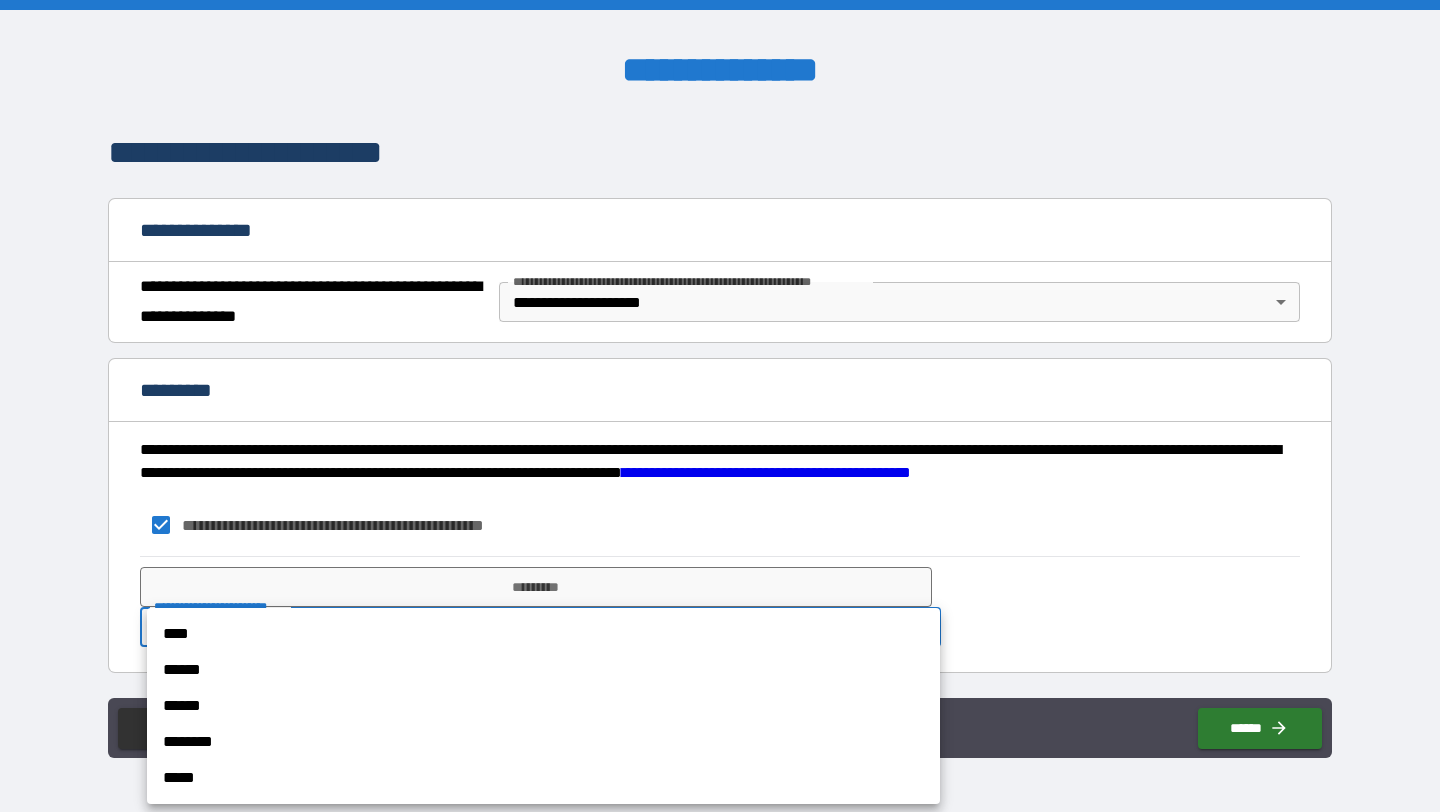 click on "****" at bounding box center (543, 634) 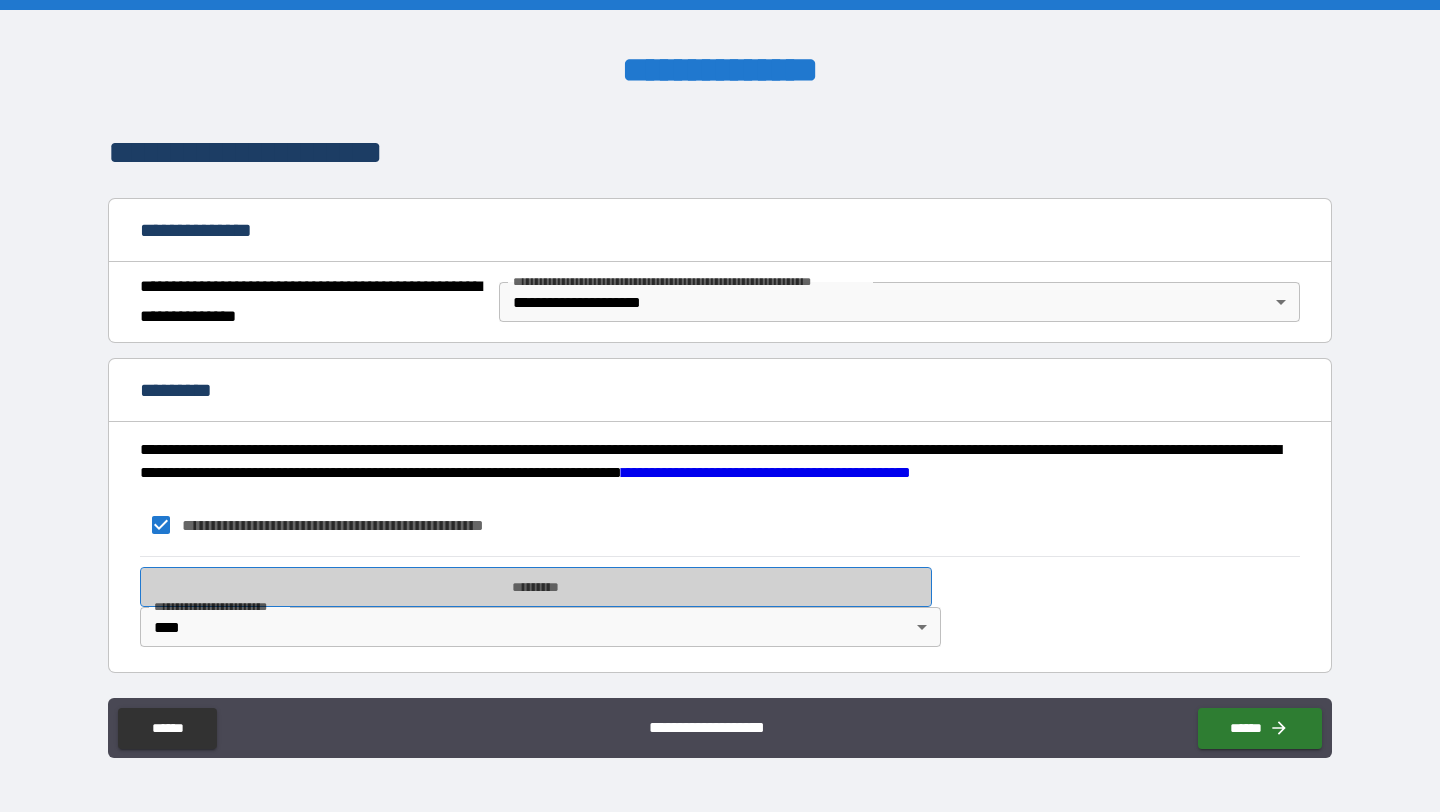 click on "*********" at bounding box center [536, 587] 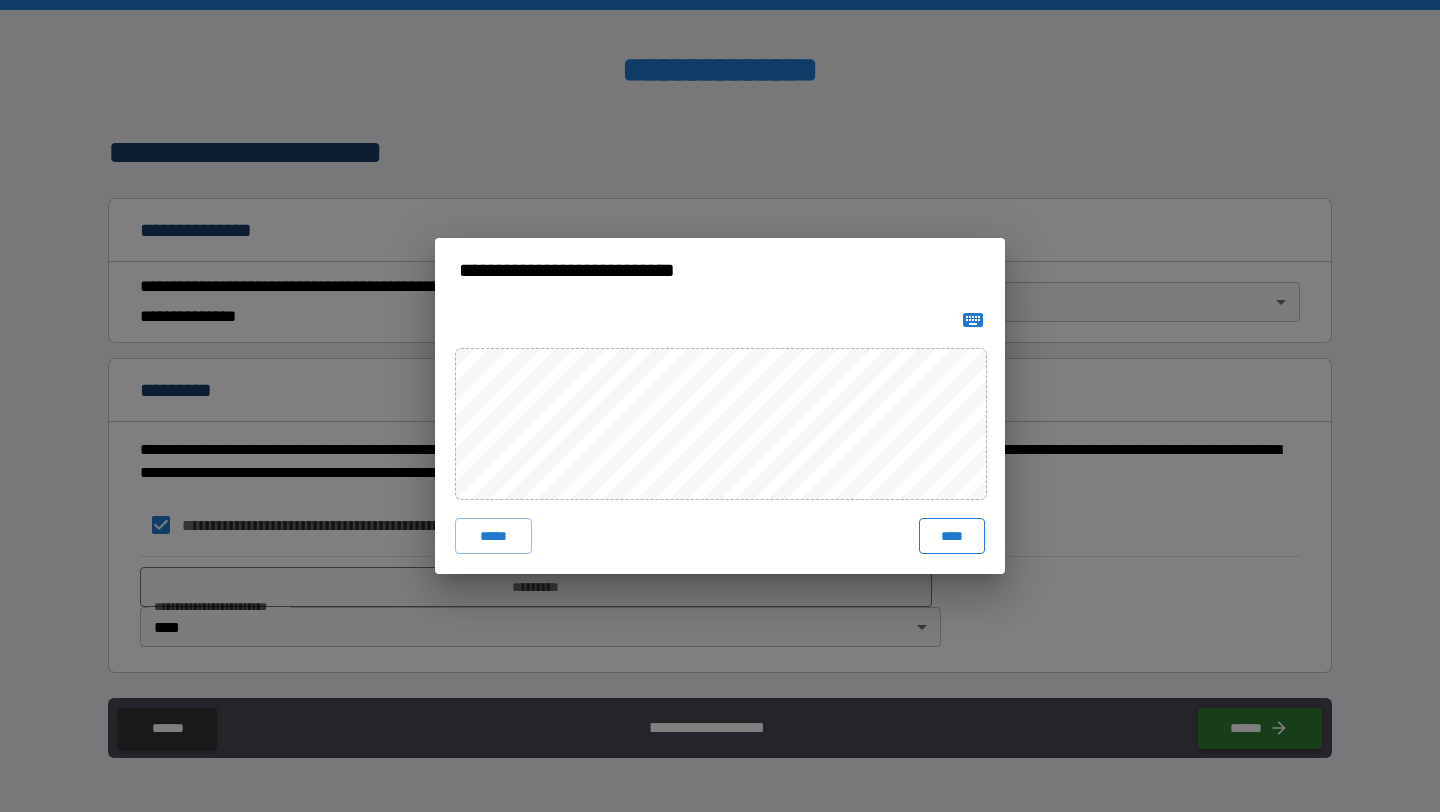 click on "****" at bounding box center (952, 536) 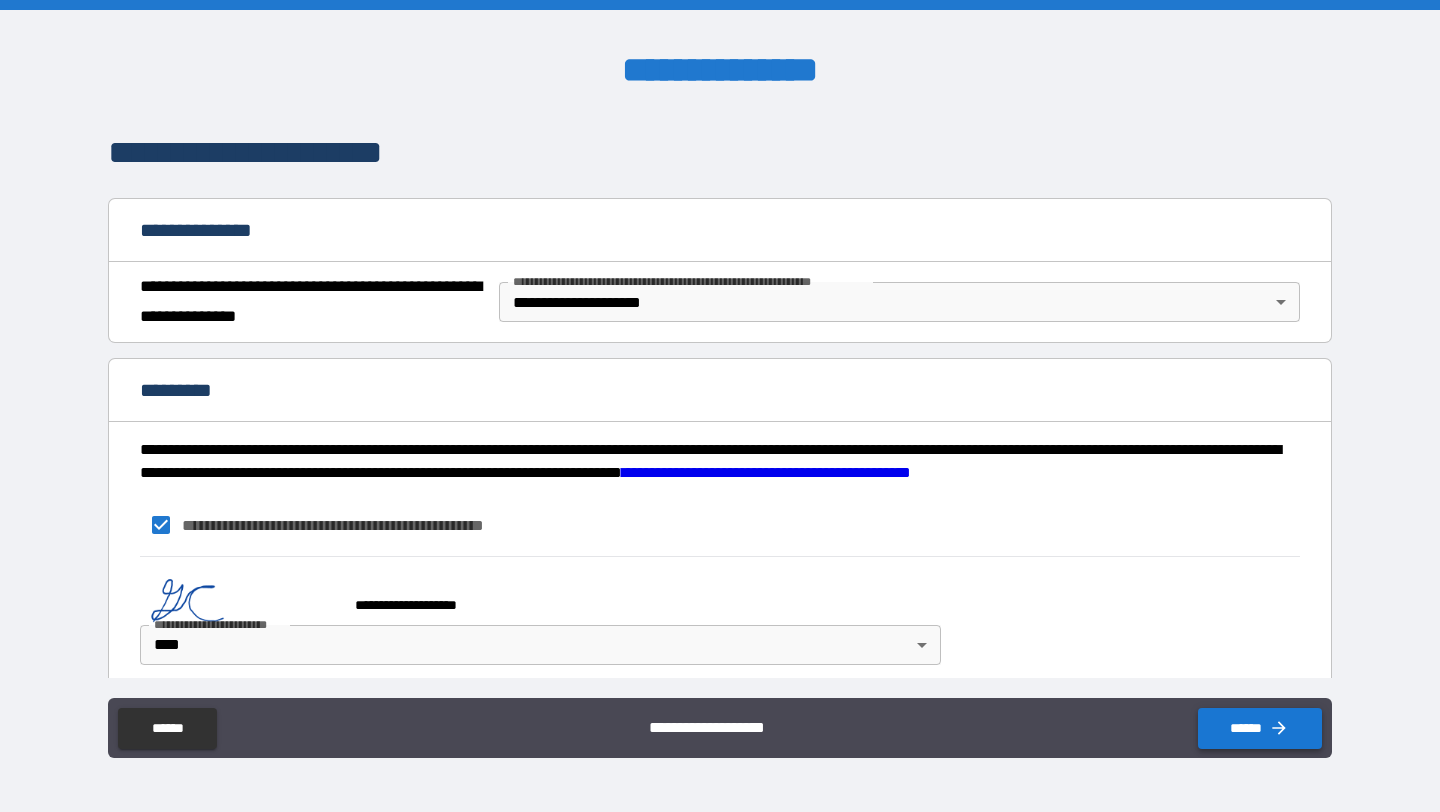 click on "******" at bounding box center (1260, 728) 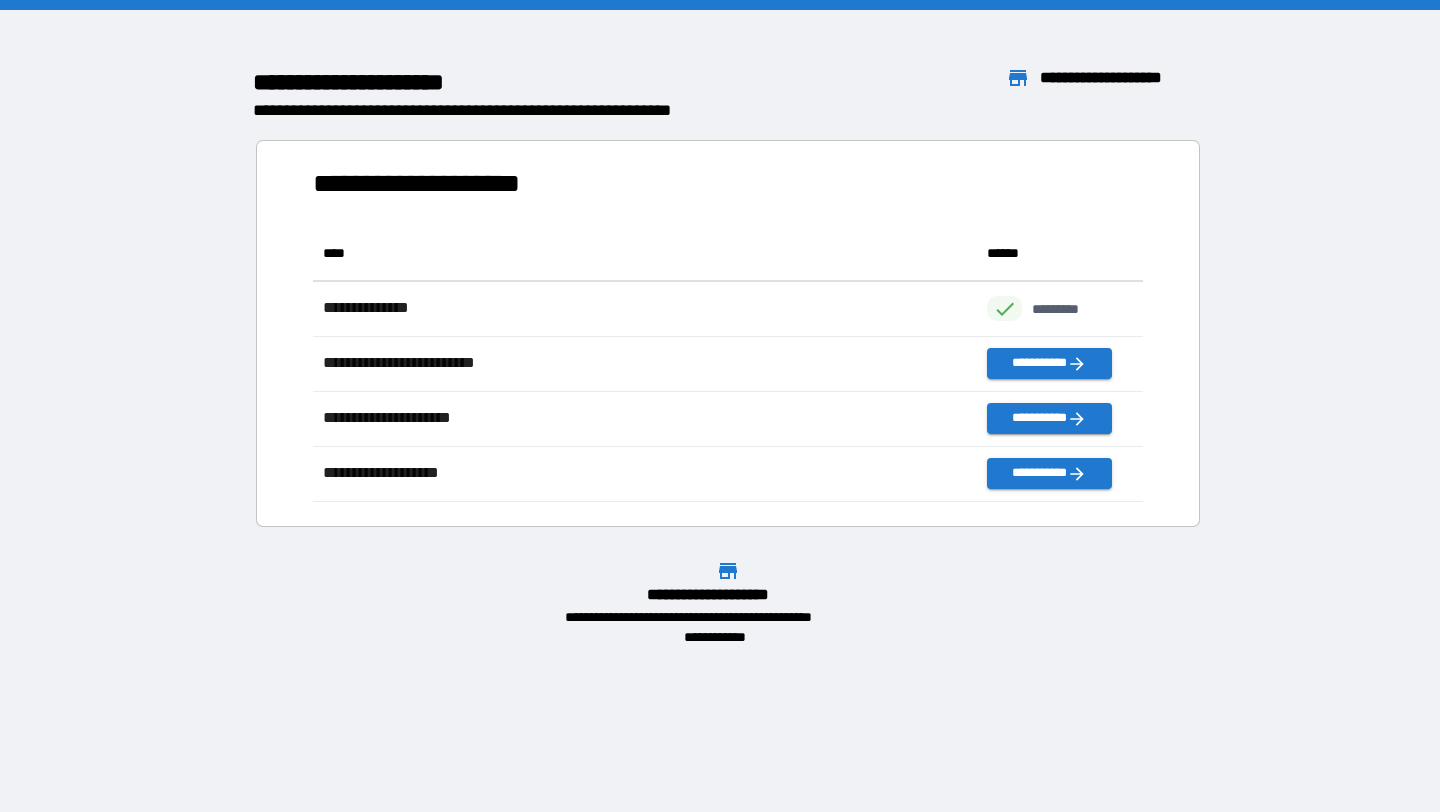 scroll, scrollTop: 1, scrollLeft: 1, axis: both 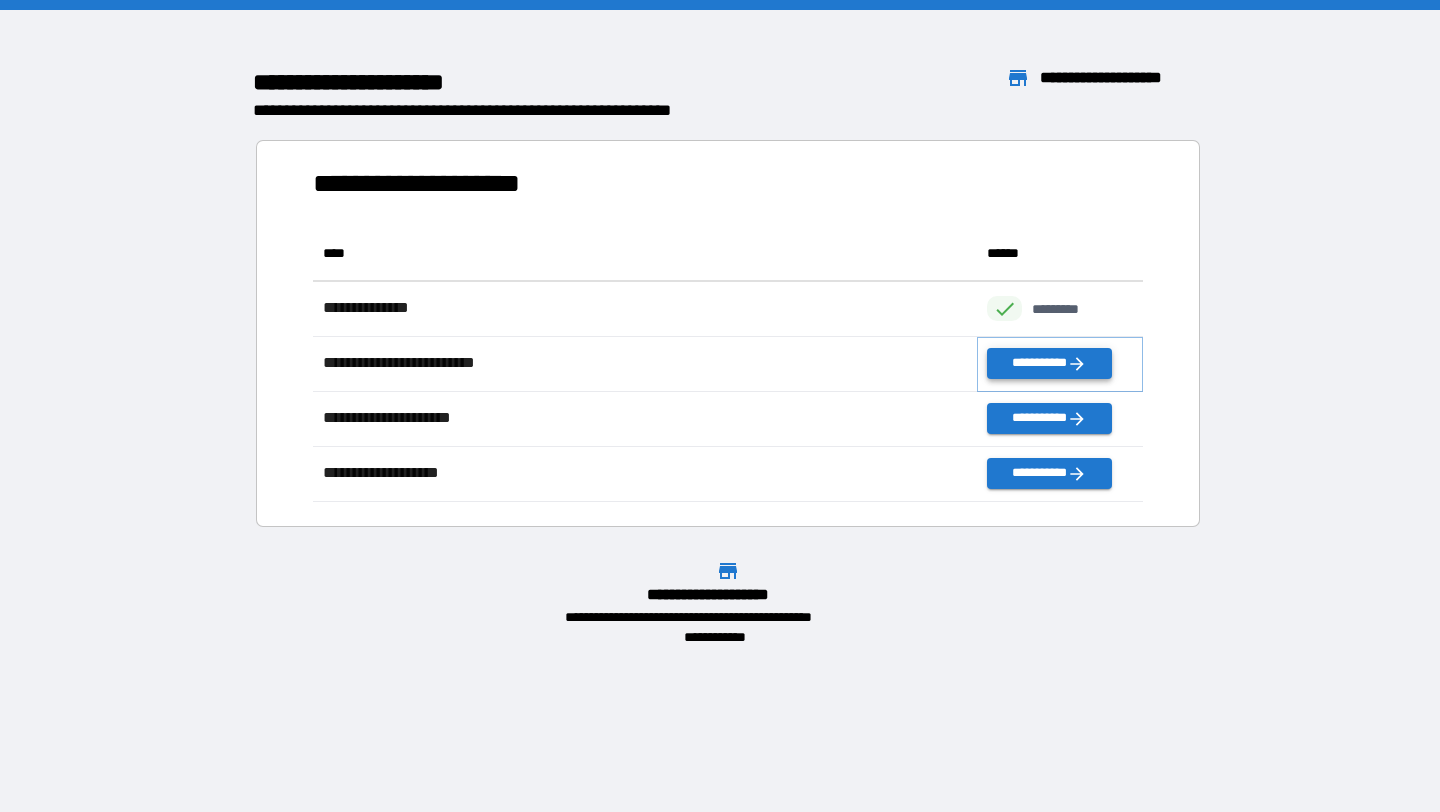 click on "**********" at bounding box center [1049, 363] 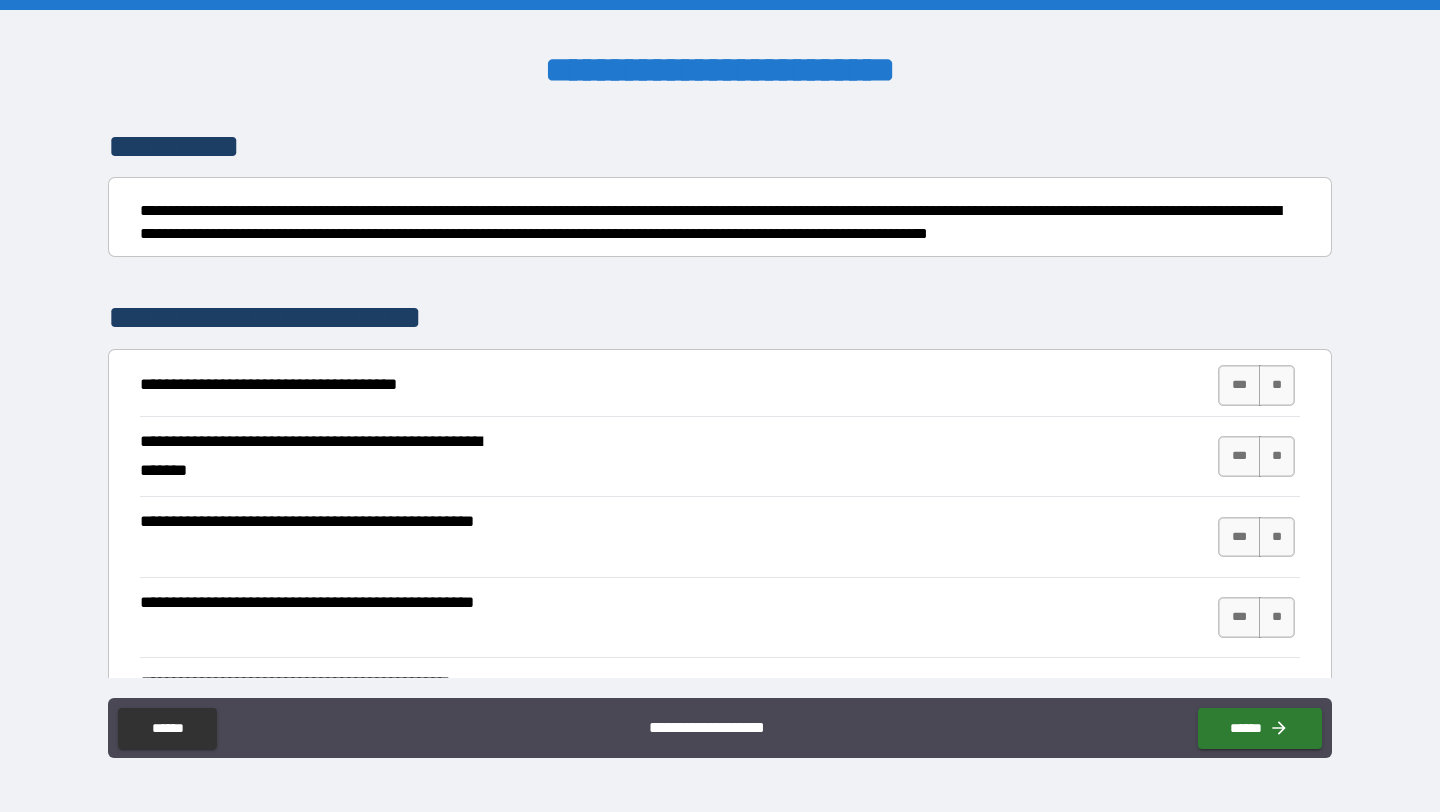 scroll, scrollTop: 151, scrollLeft: 0, axis: vertical 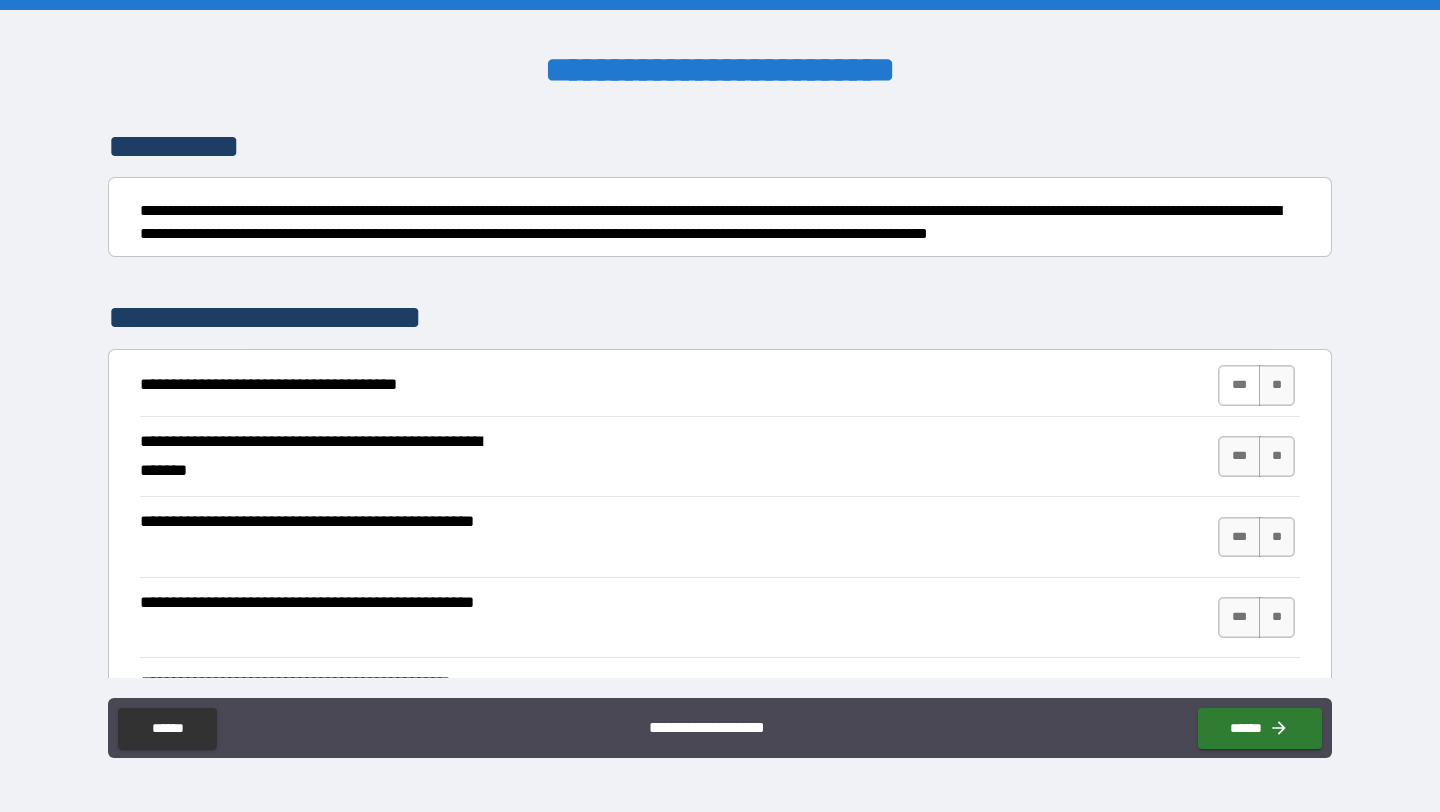 click on "***" at bounding box center (1239, 385) 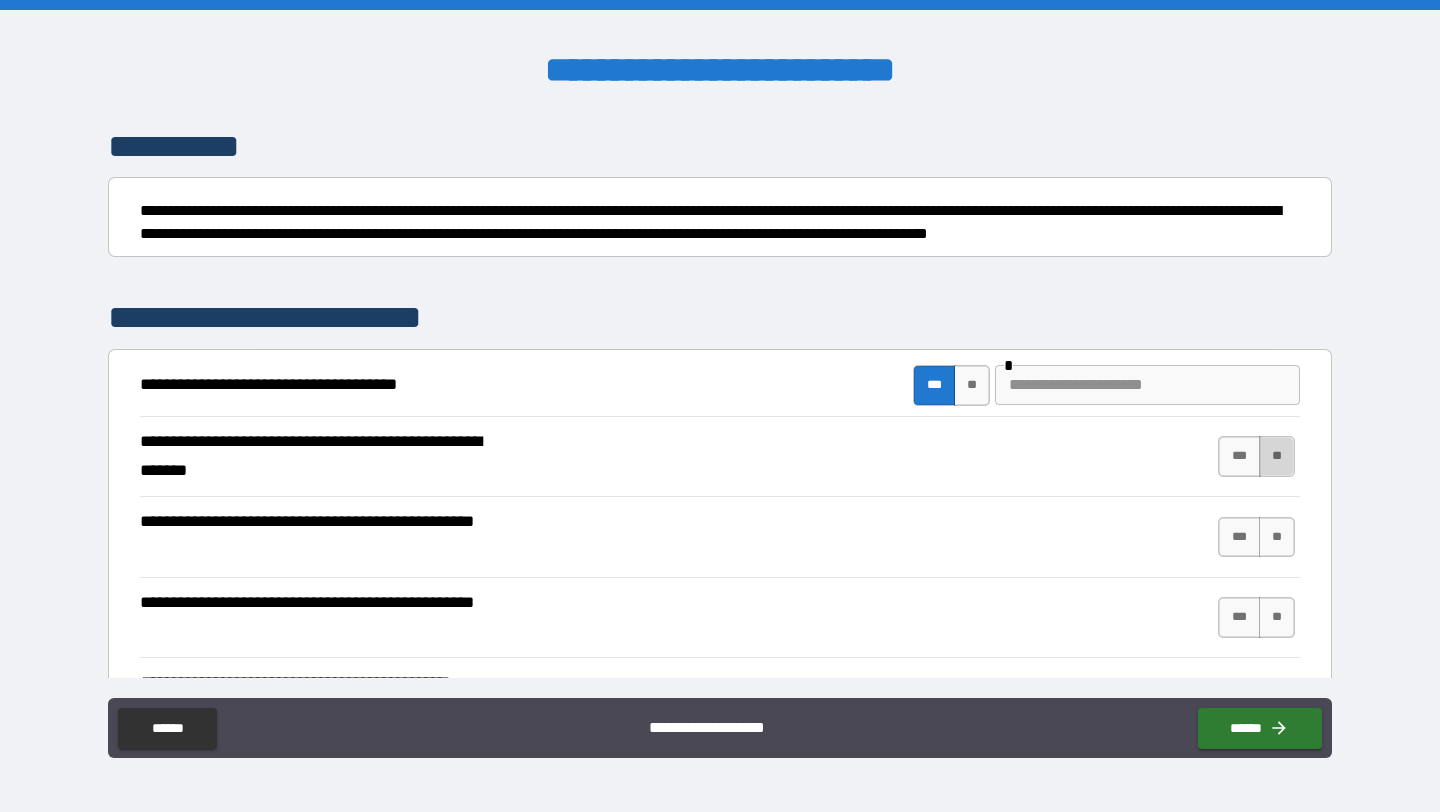 click on "**" at bounding box center (1277, 456) 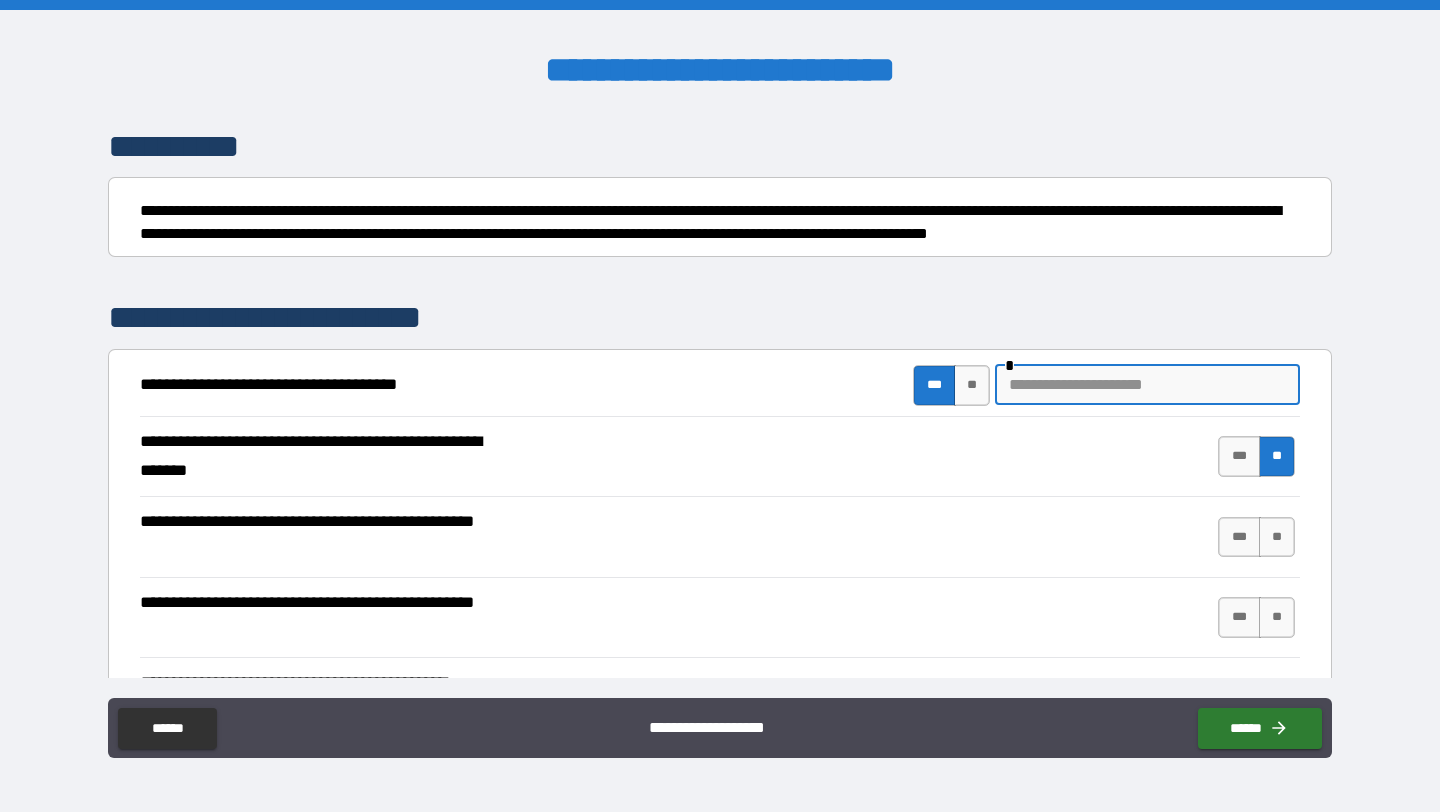 click at bounding box center (1147, 385) 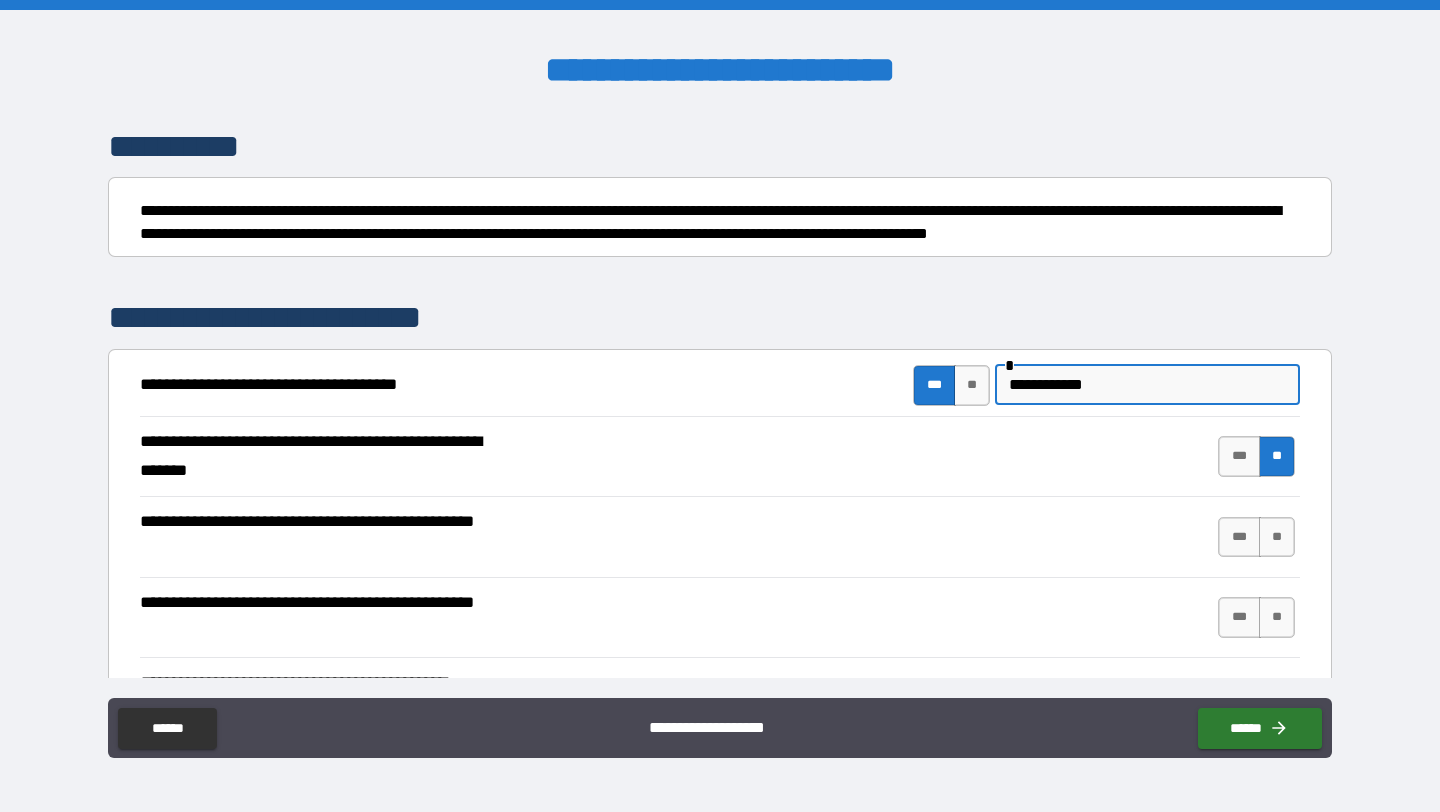 click on "**********" at bounding box center [1147, 385] 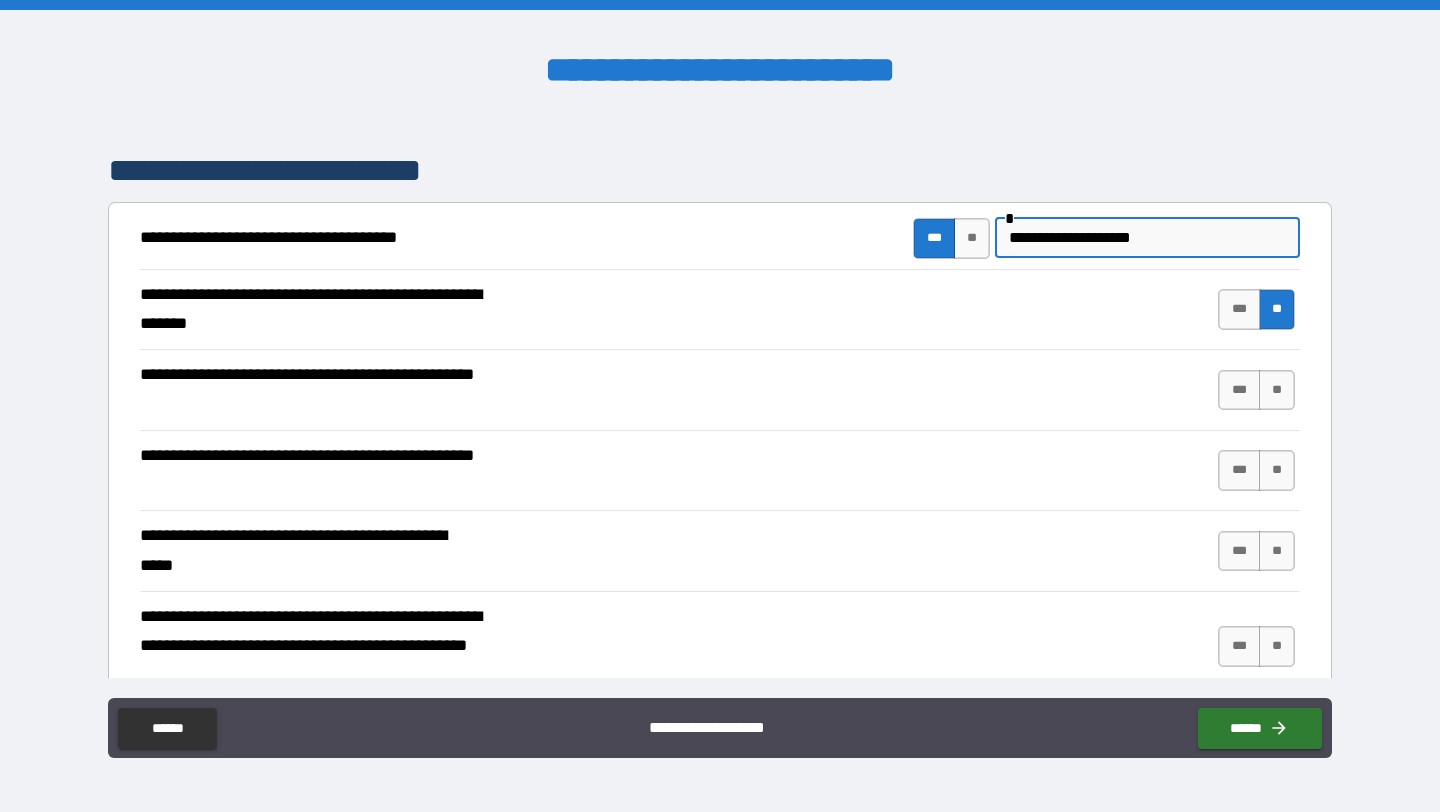 scroll, scrollTop: 314, scrollLeft: 0, axis: vertical 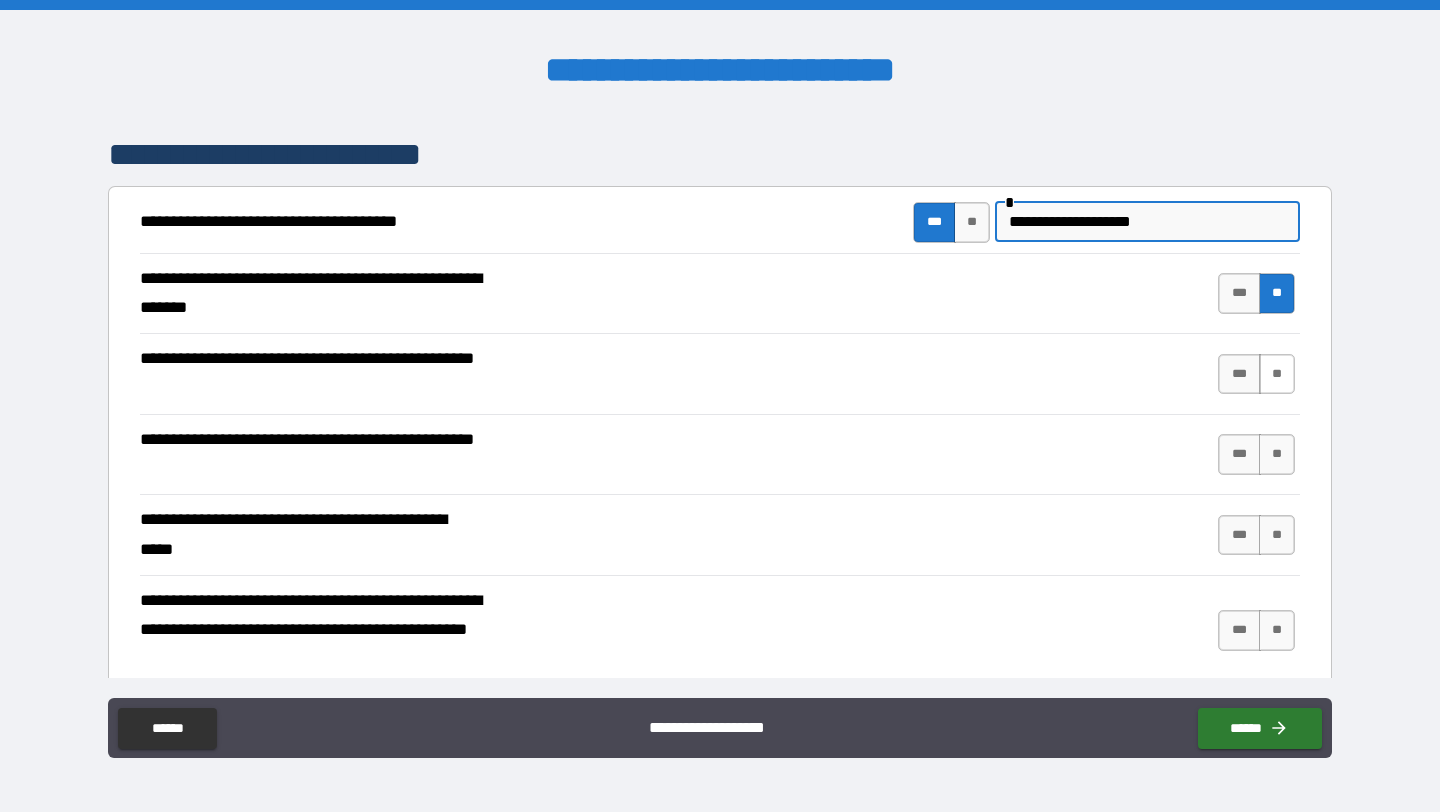 type on "**********" 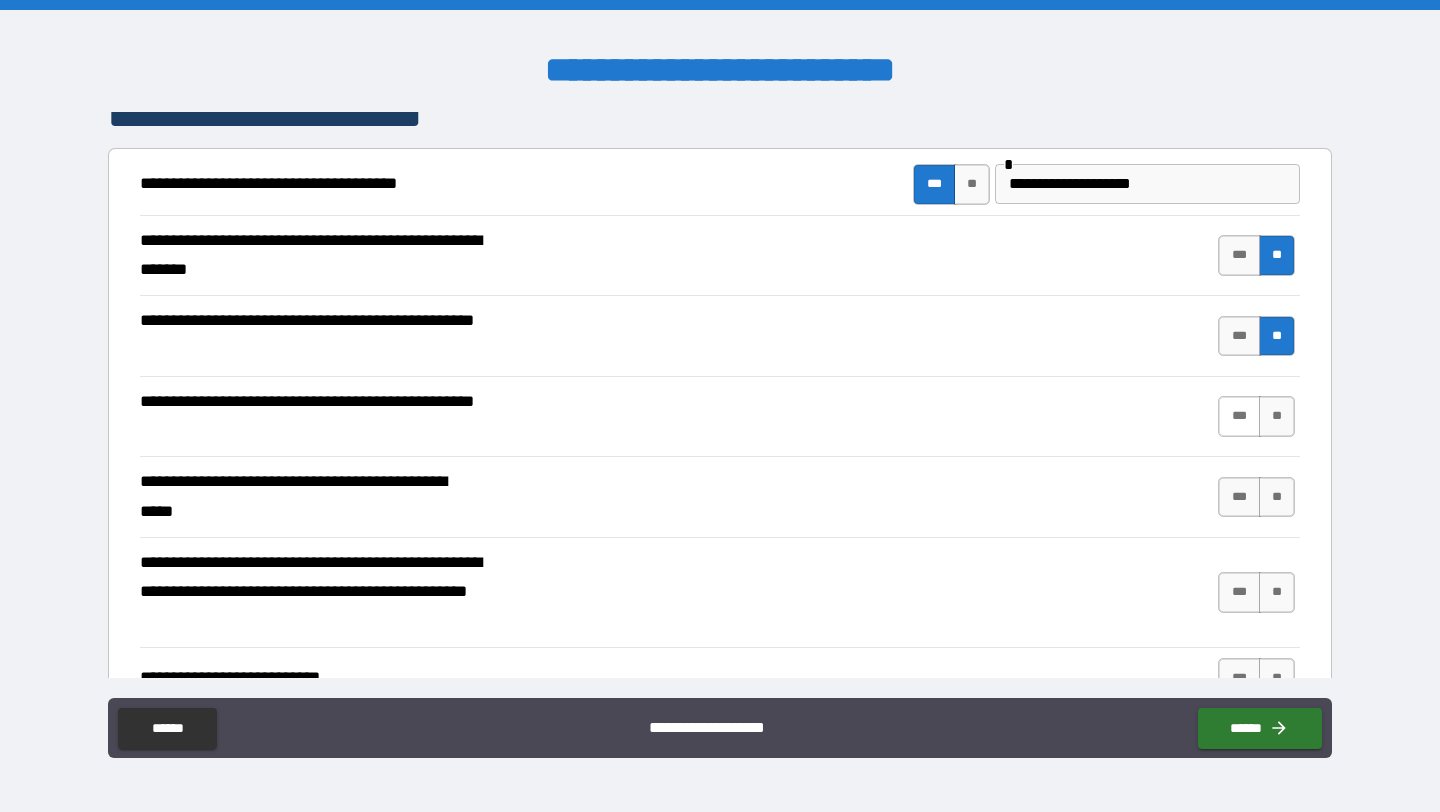 scroll, scrollTop: 360, scrollLeft: 0, axis: vertical 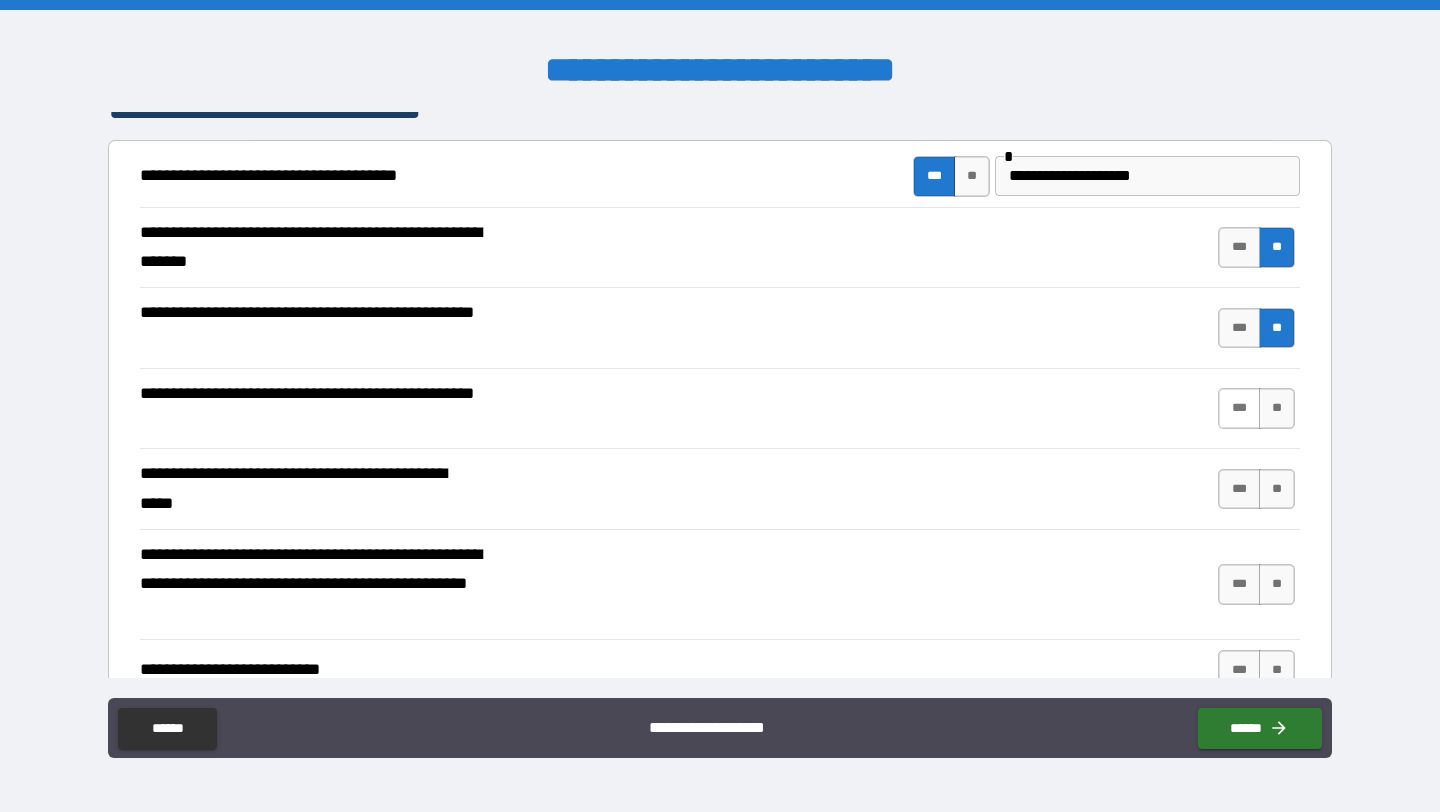 click on "***" at bounding box center [1239, 408] 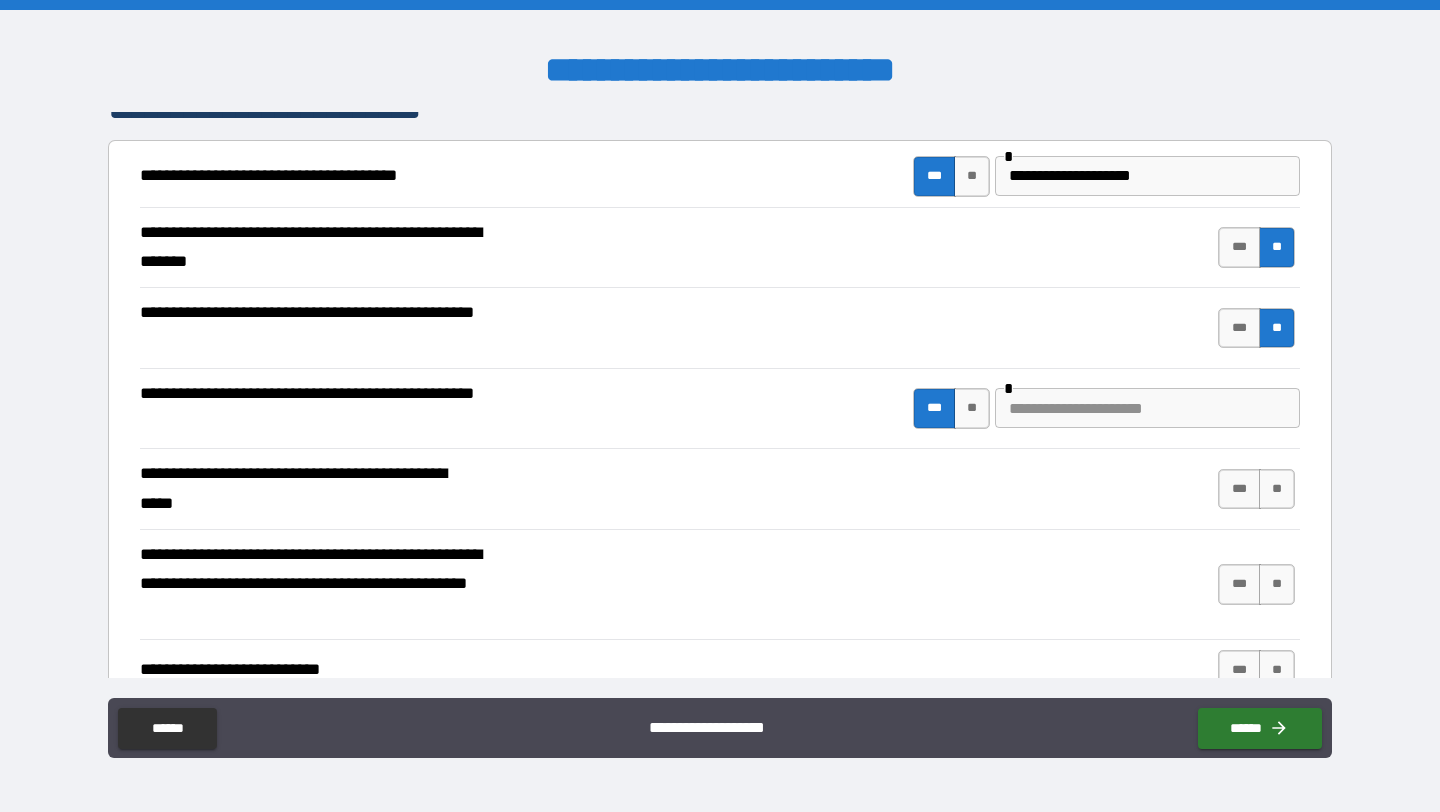 click at bounding box center (1147, 408) 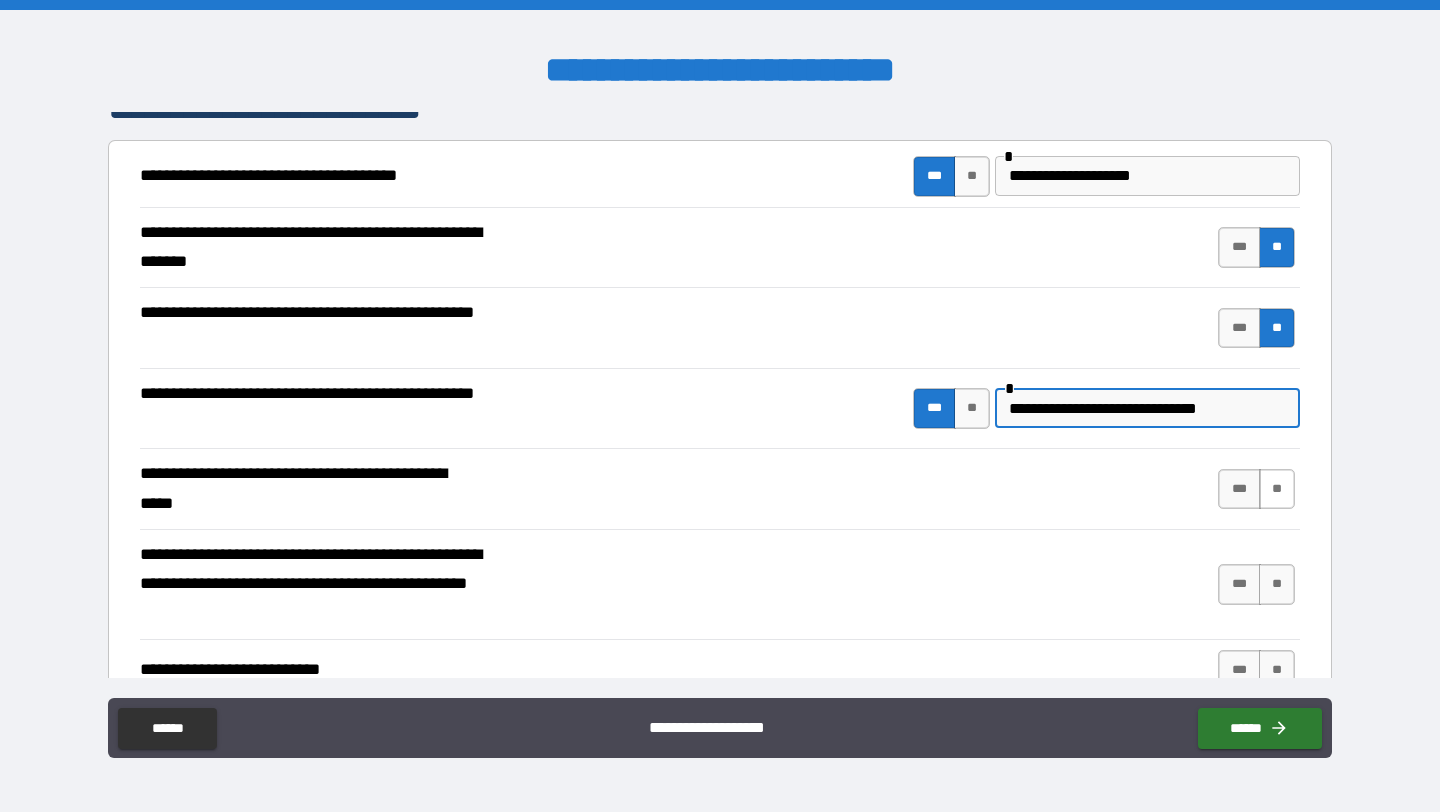 type on "**********" 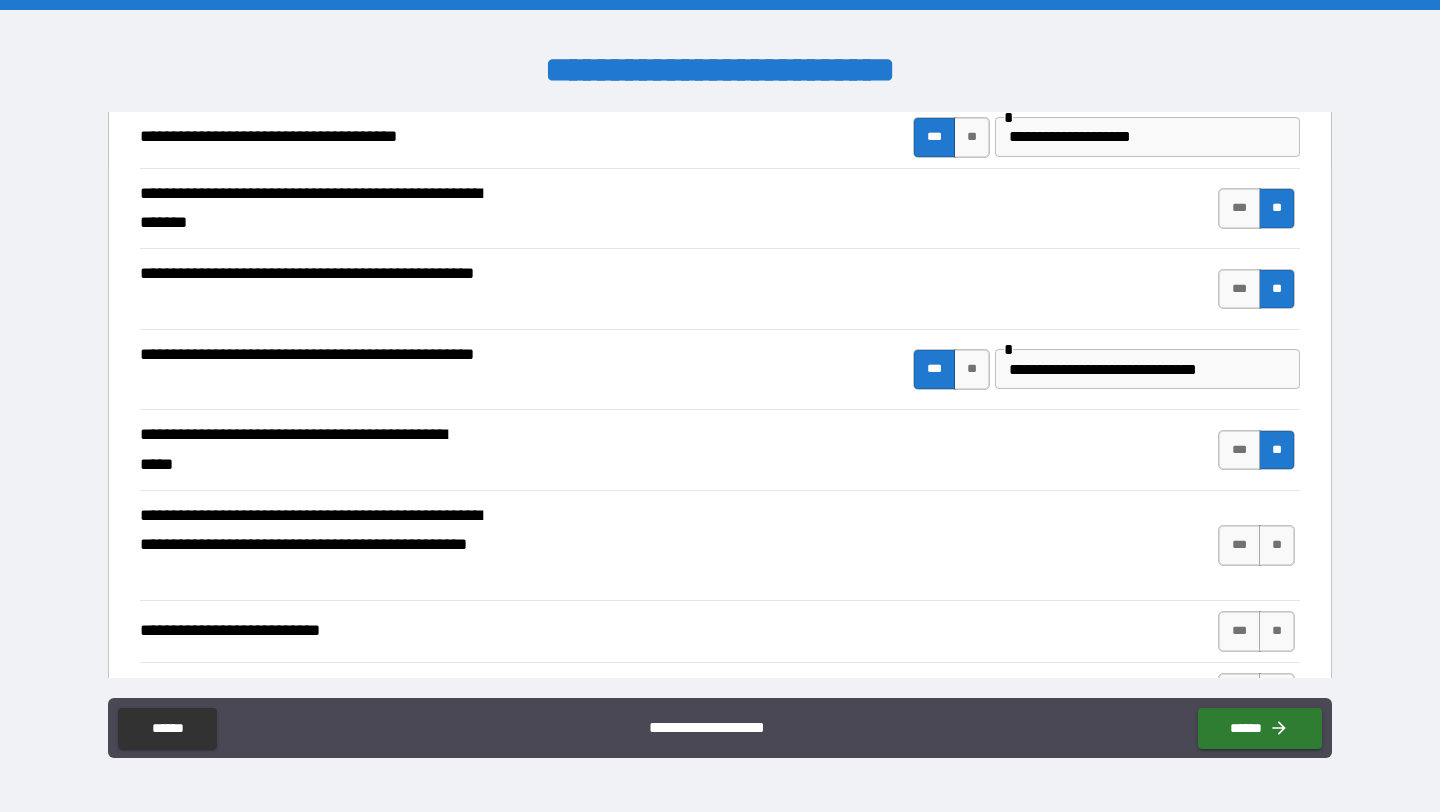 scroll, scrollTop: 416, scrollLeft: 0, axis: vertical 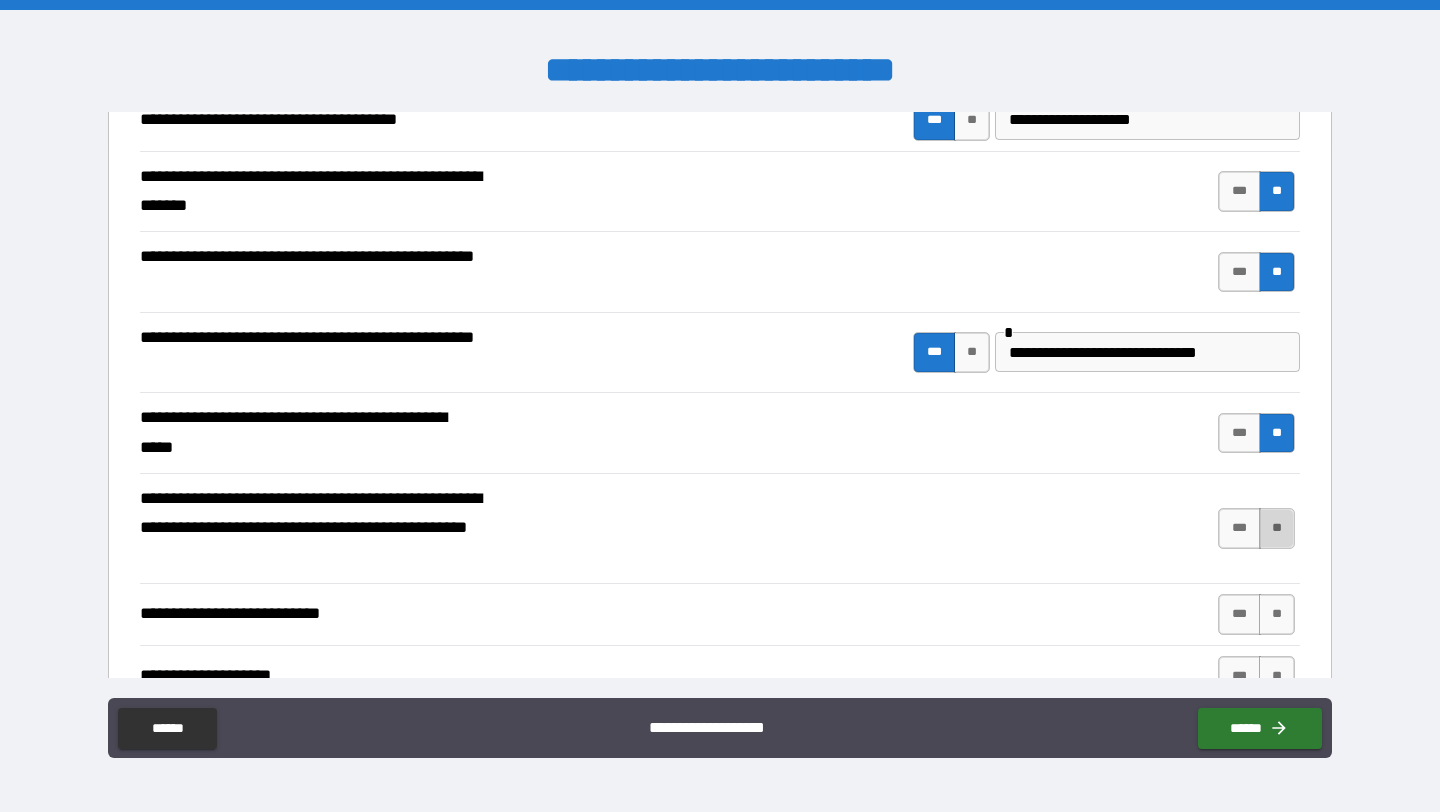 click on "**" at bounding box center [1277, 528] 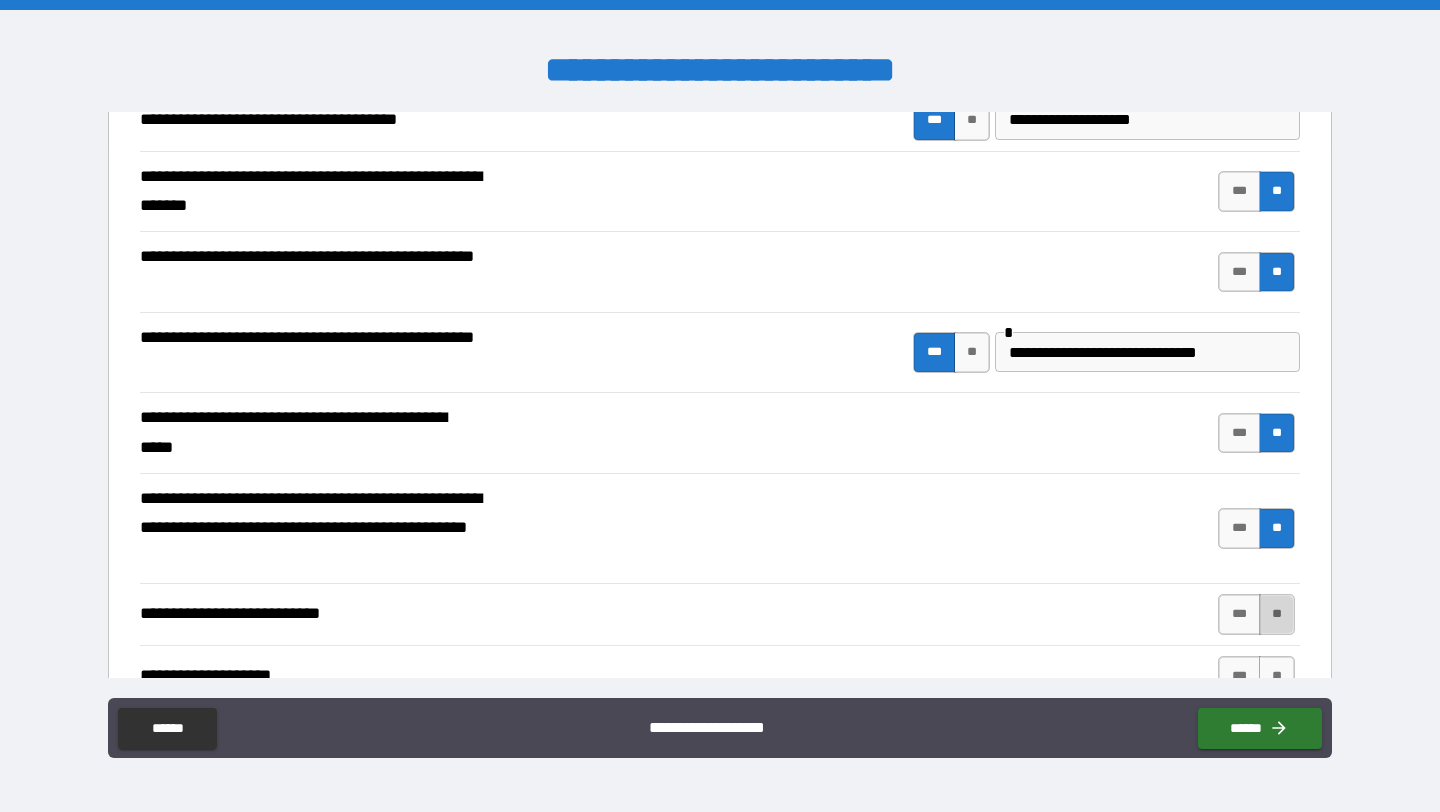 click on "**" at bounding box center [1277, 614] 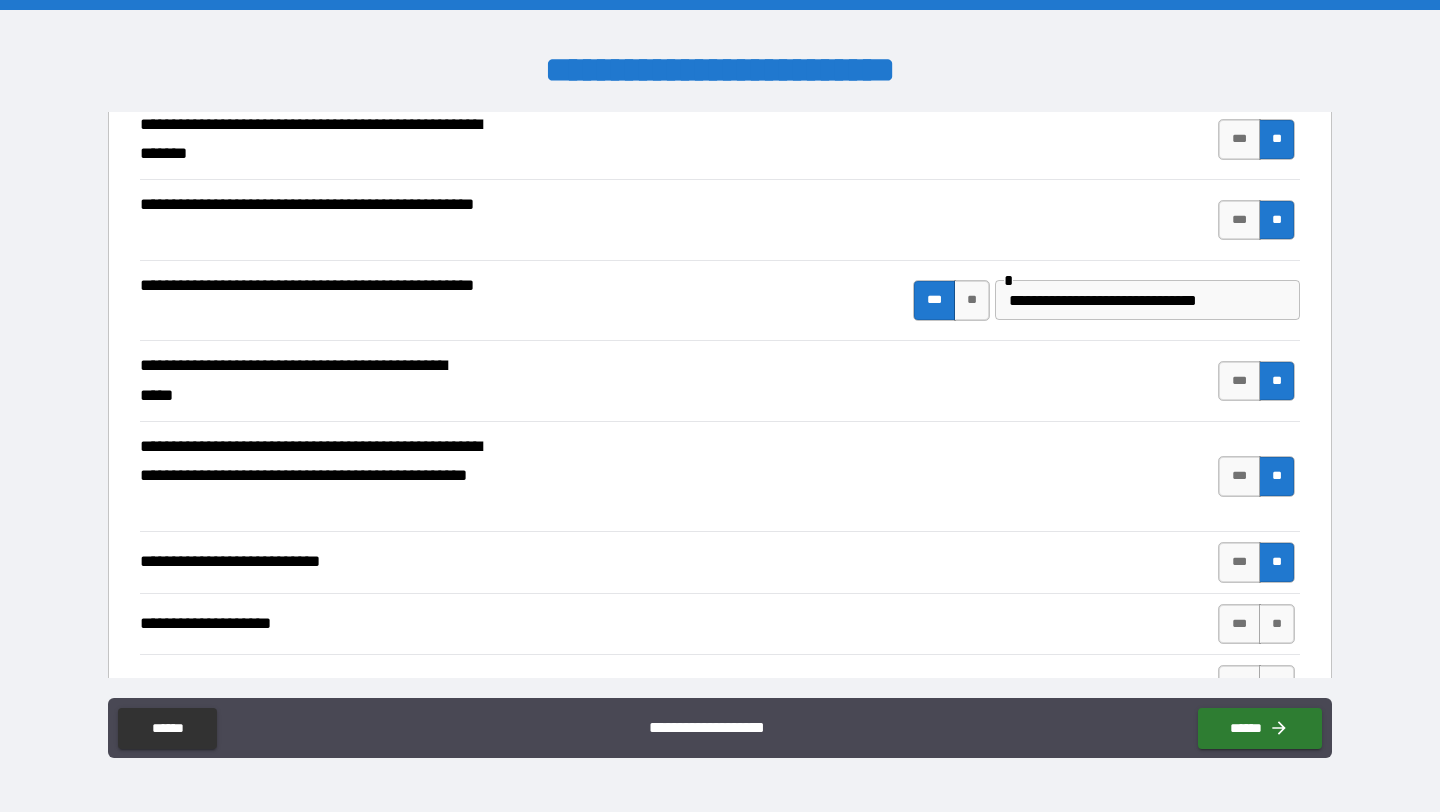 scroll, scrollTop: 487, scrollLeft: 0, axis: vertical 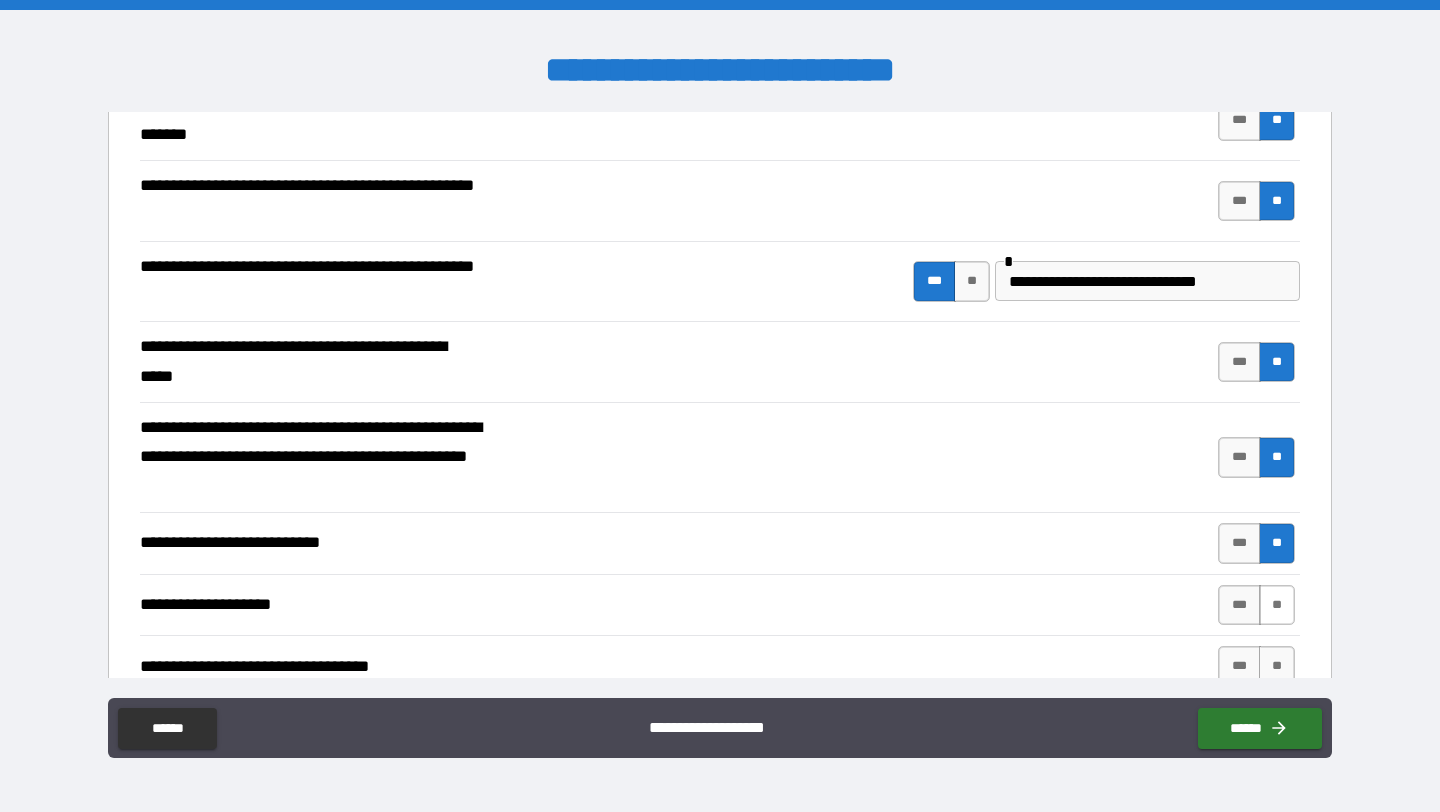 click on "**" at bounding box center (1277, 605) 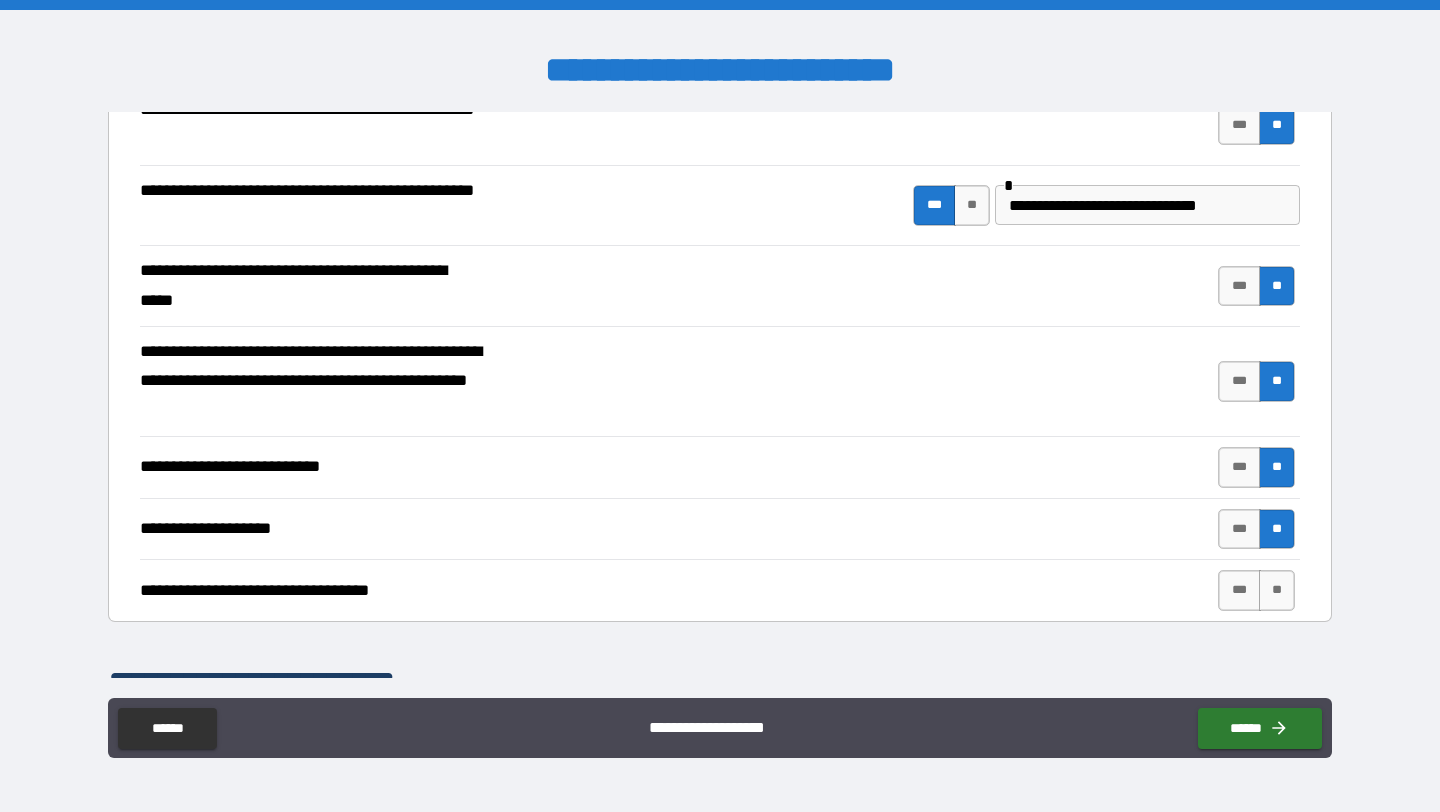 scroll, scrollTop: 564, scrollLeft: 0, axis: vertical 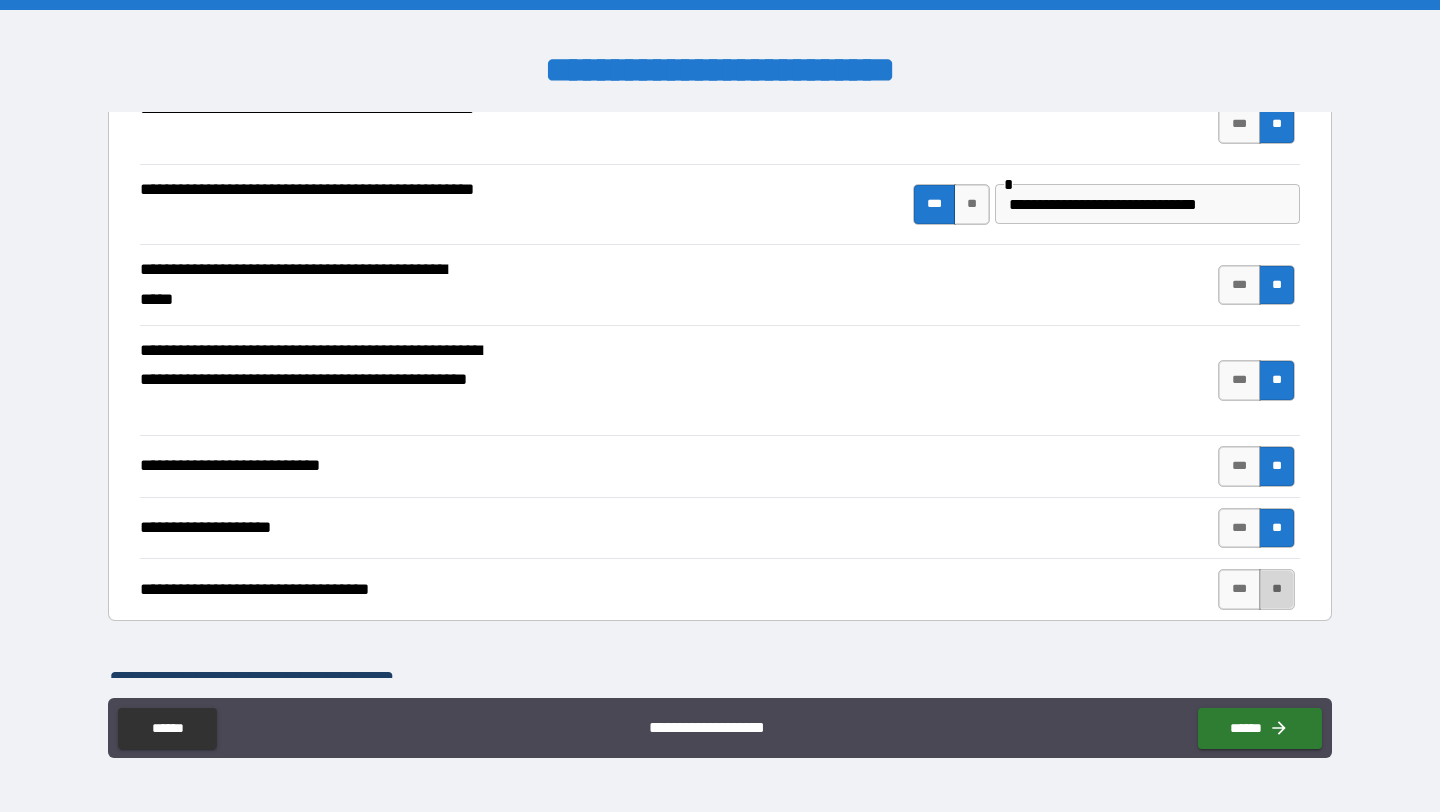 click on "**" at bounding box center (1277, 589) 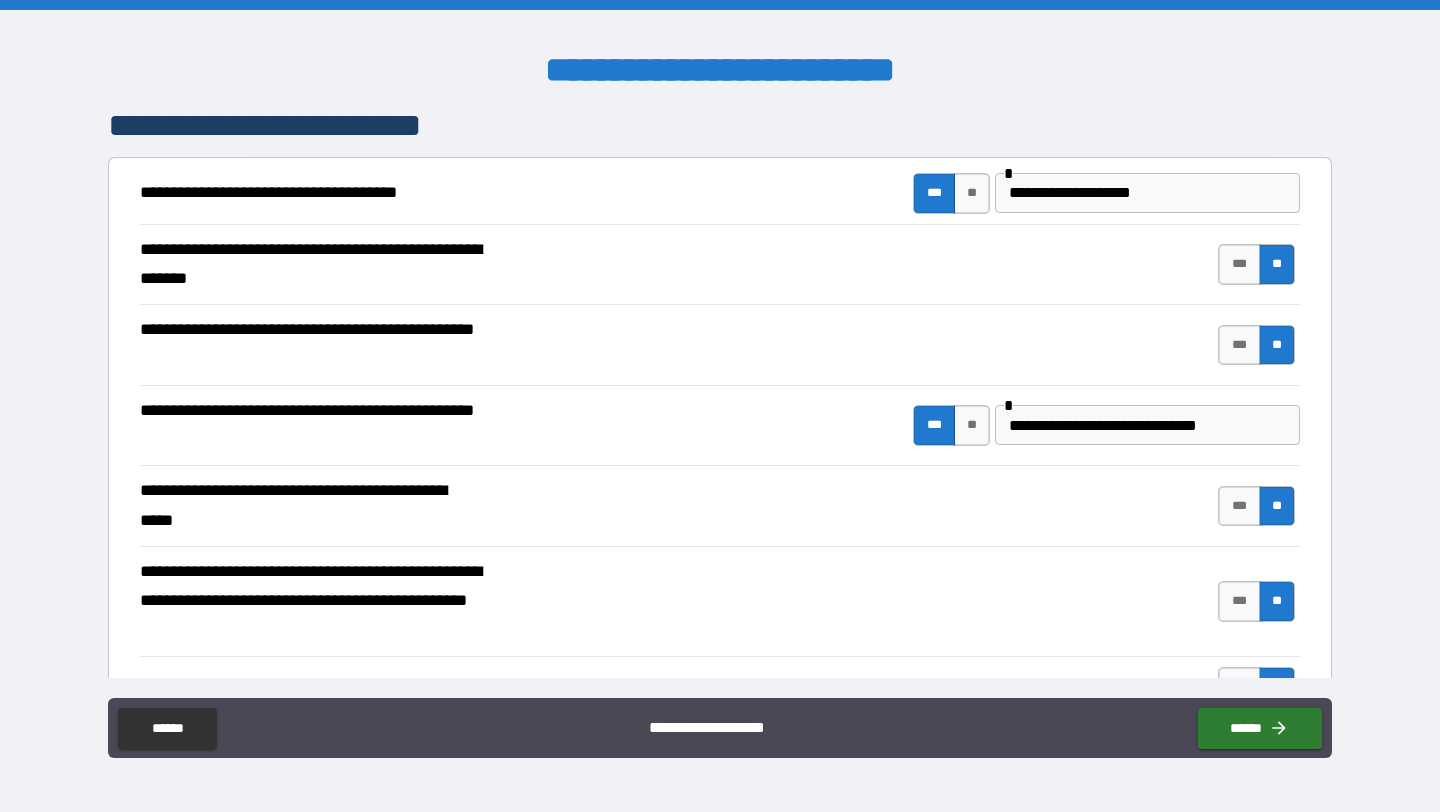 scroll, scrollTop: 341, scrollLeft: 0, axis: vertical 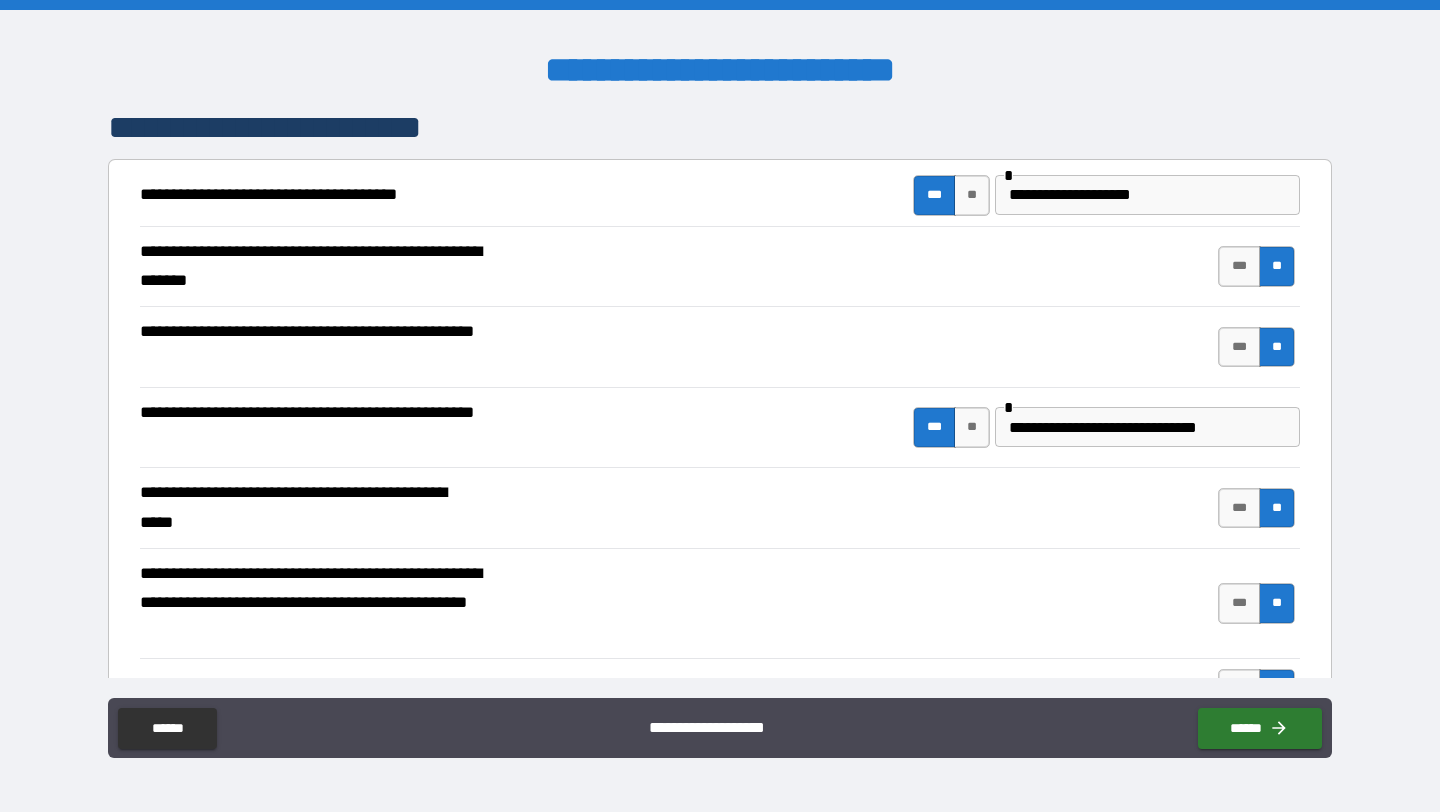 click on "**********" at bounding box center (1147, 195) 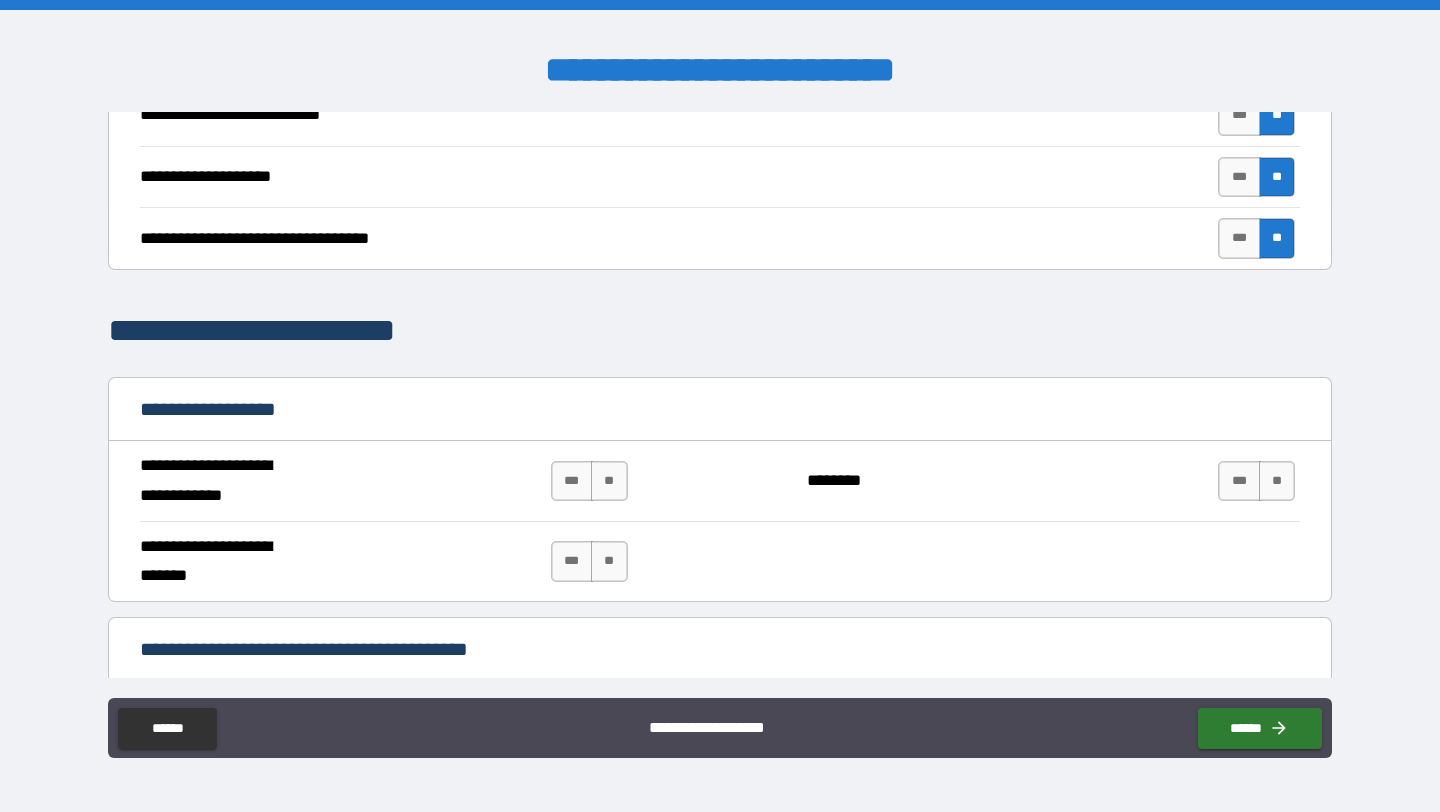 scroll, scrollTop: 922, scrollLeft: 0, axis: vertical 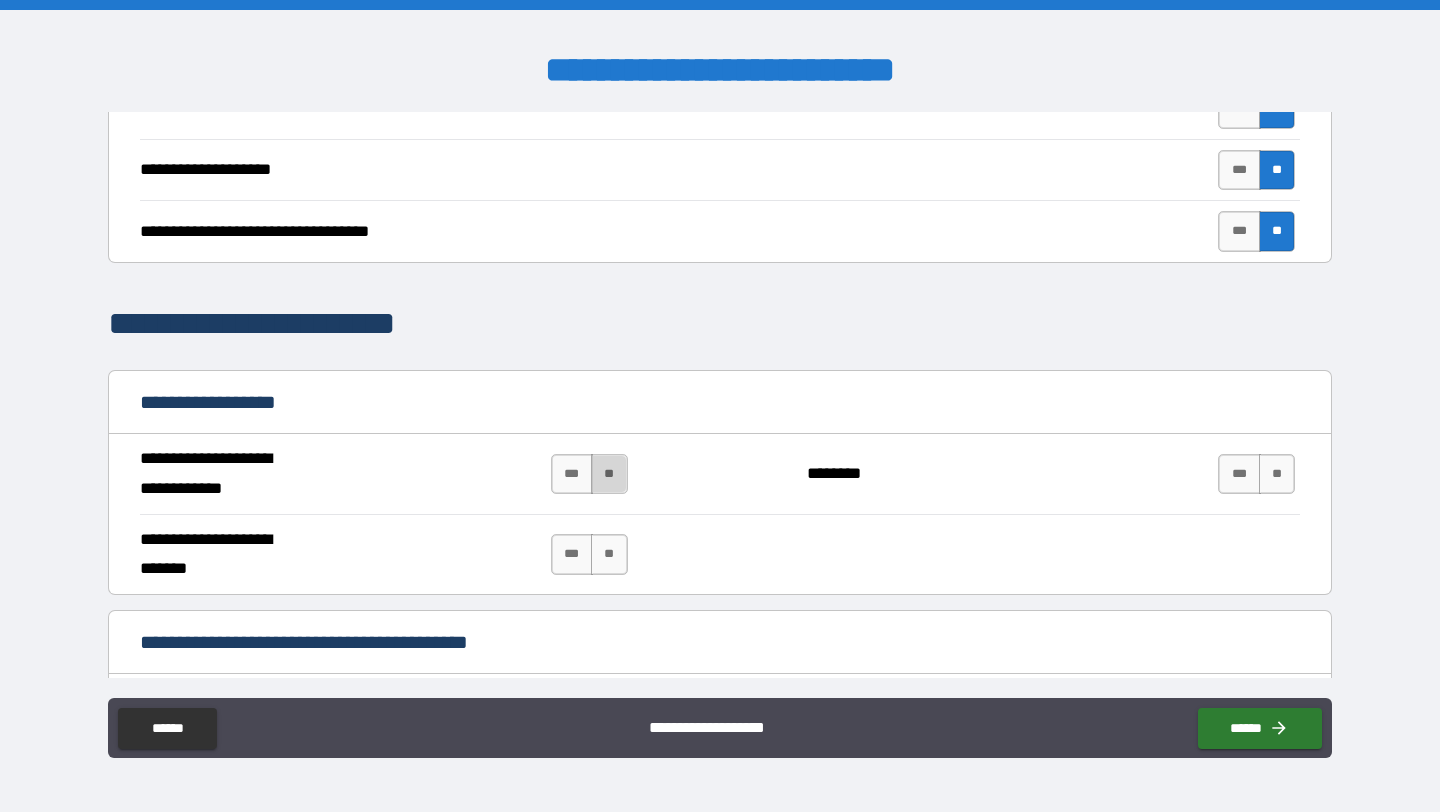 click on "**" at bounding box center [609, 474] 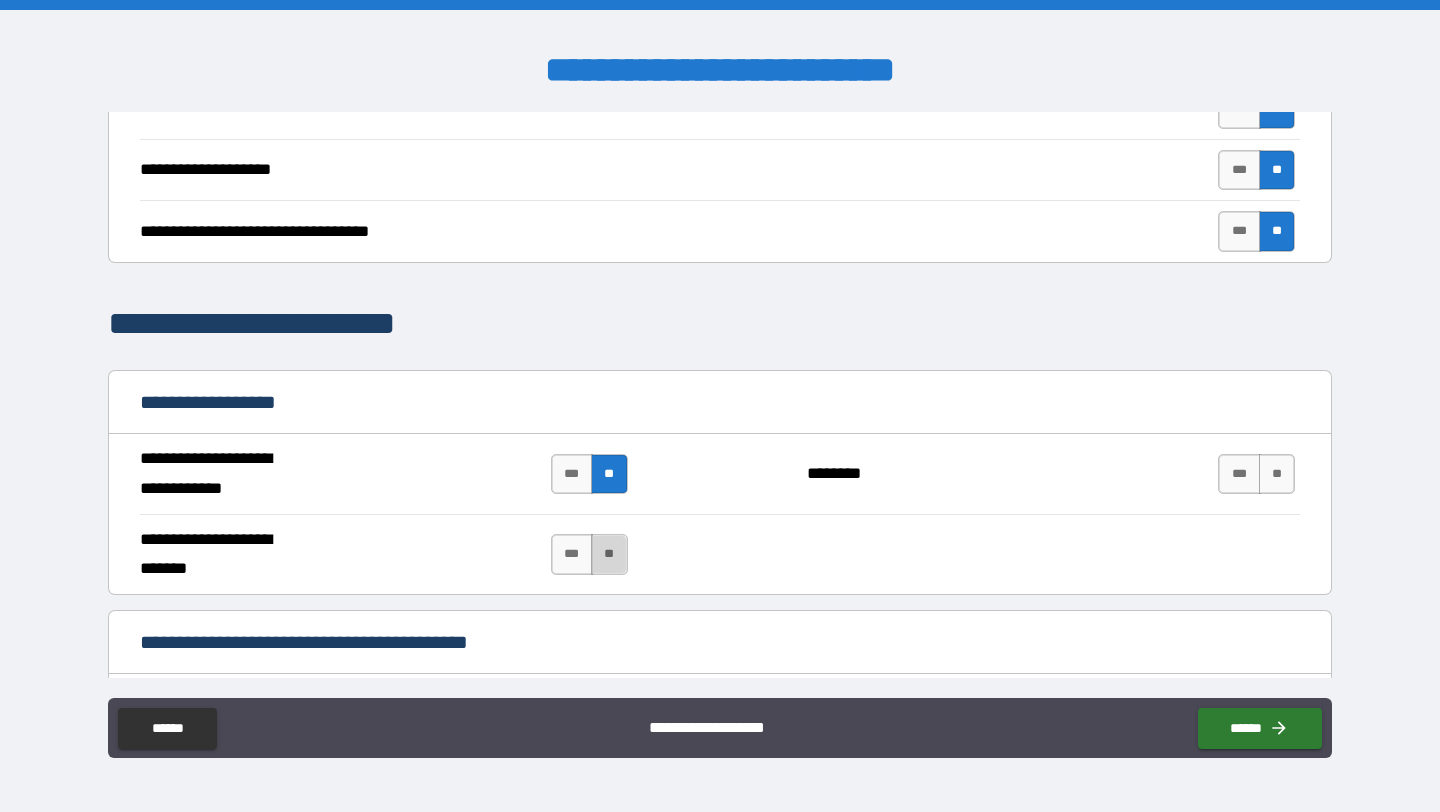 click on "**" at bounding box center (609, 554) 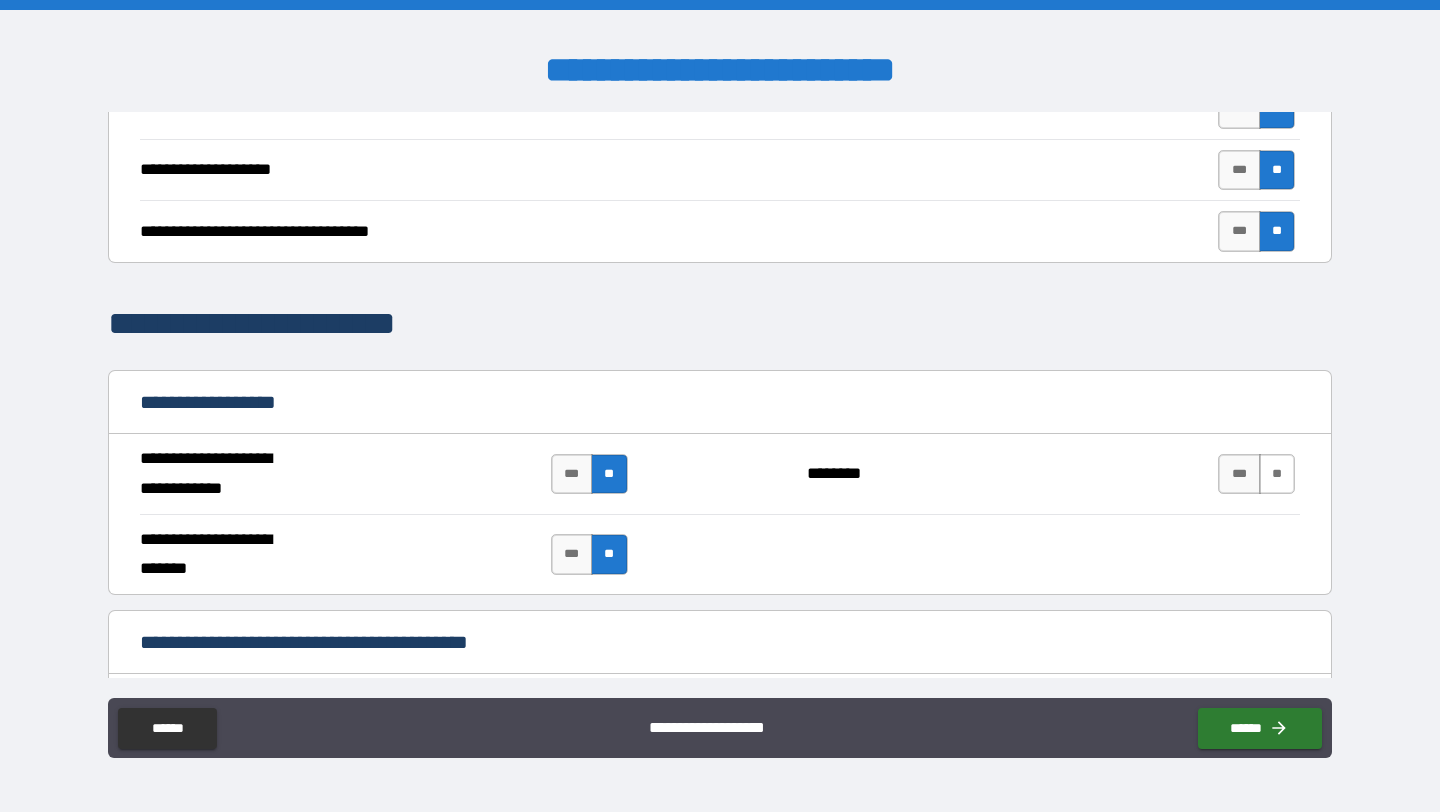click on "**" at bounding box center (1277, 474) 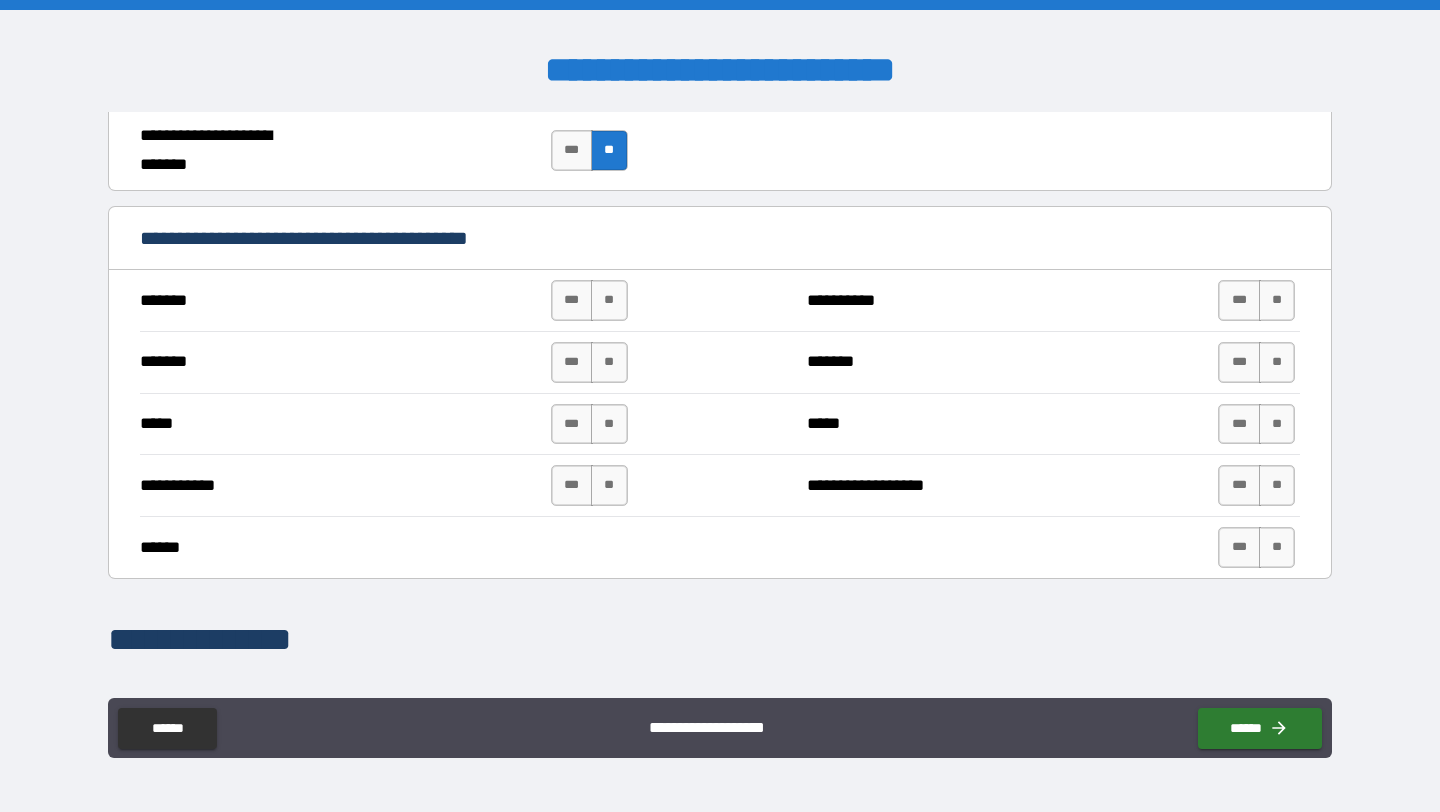 scroll, scrollTop: 1333, scrollLeft: 0, axis: vertical 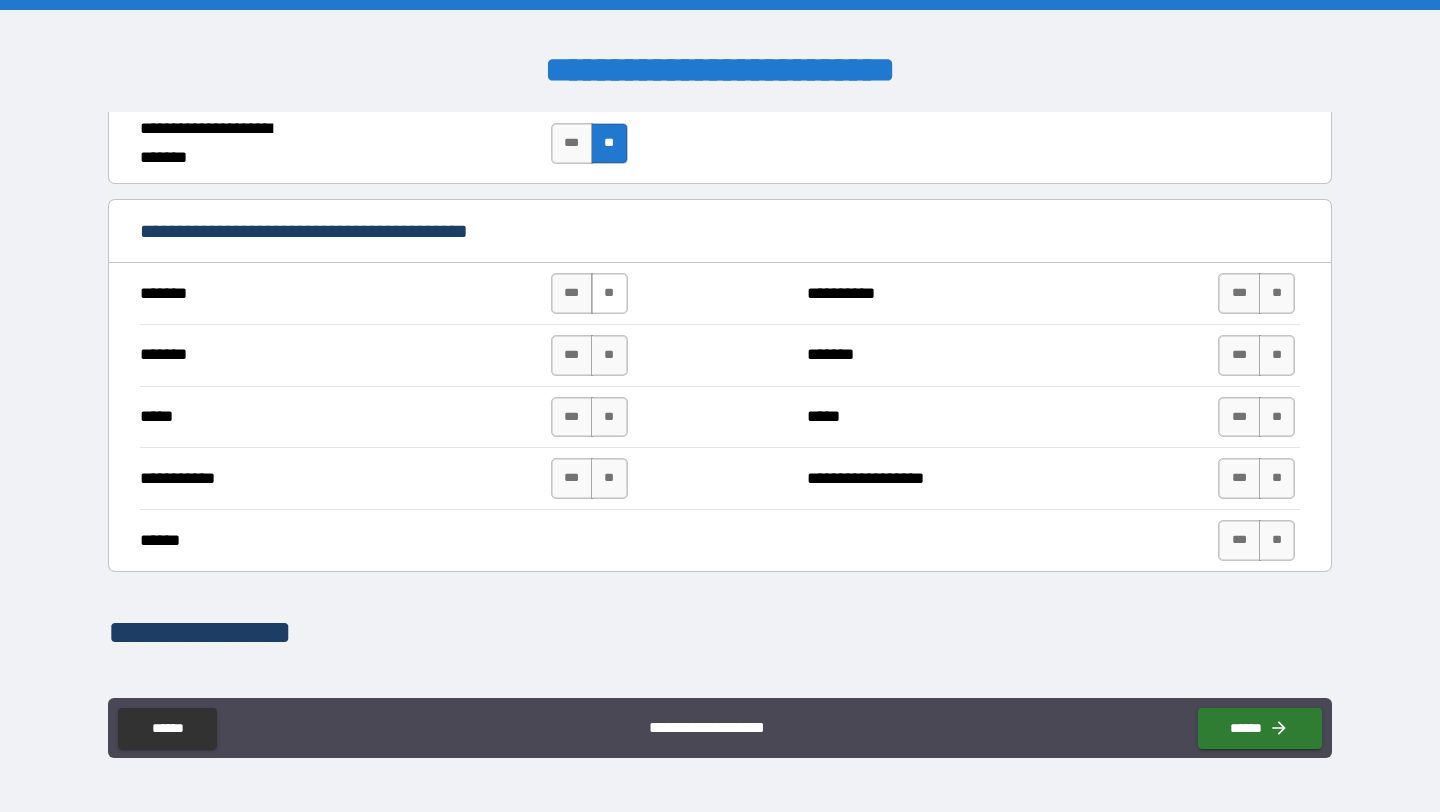 click on "**" at bounding box center (609, 293) 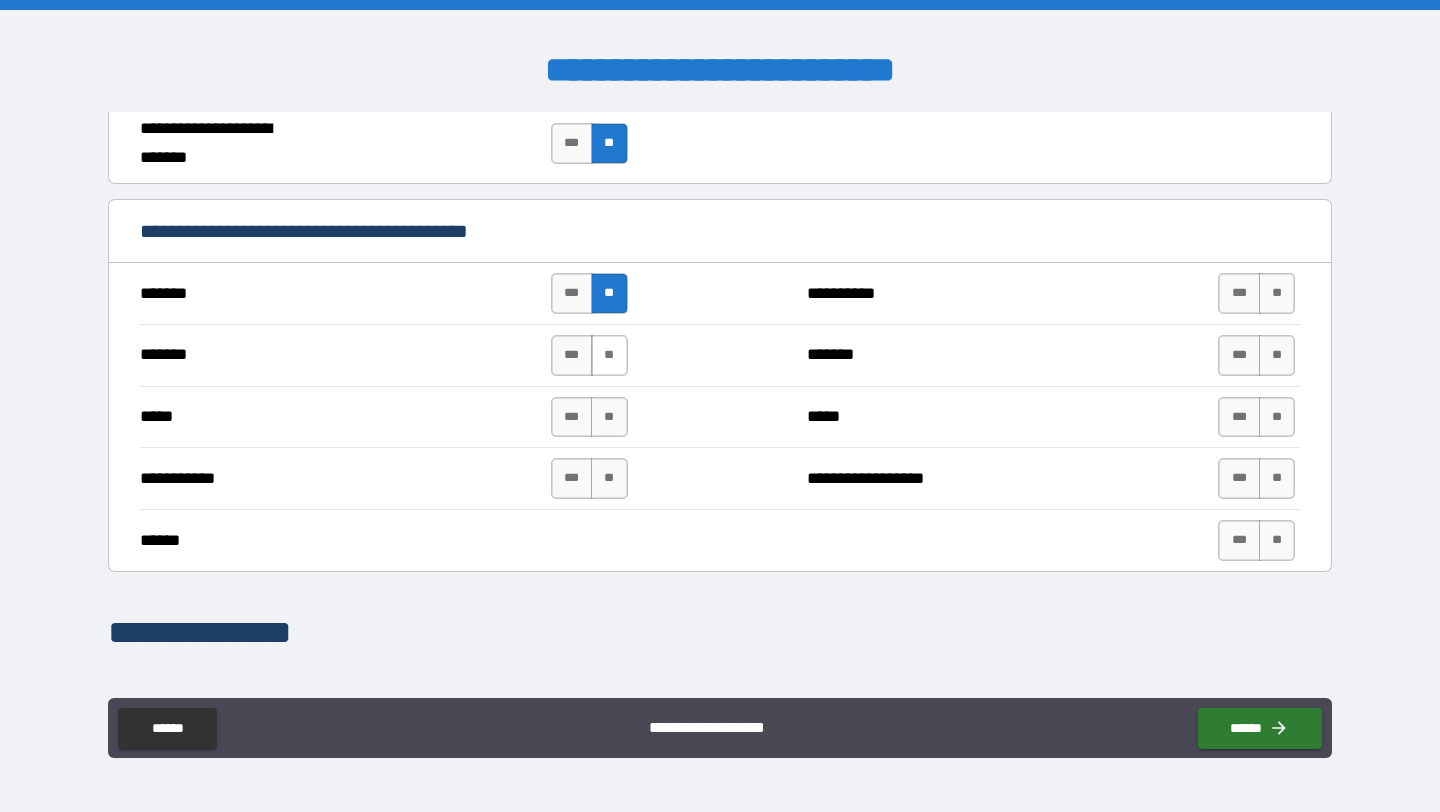 click on "**" at bounding box center (609, 355) 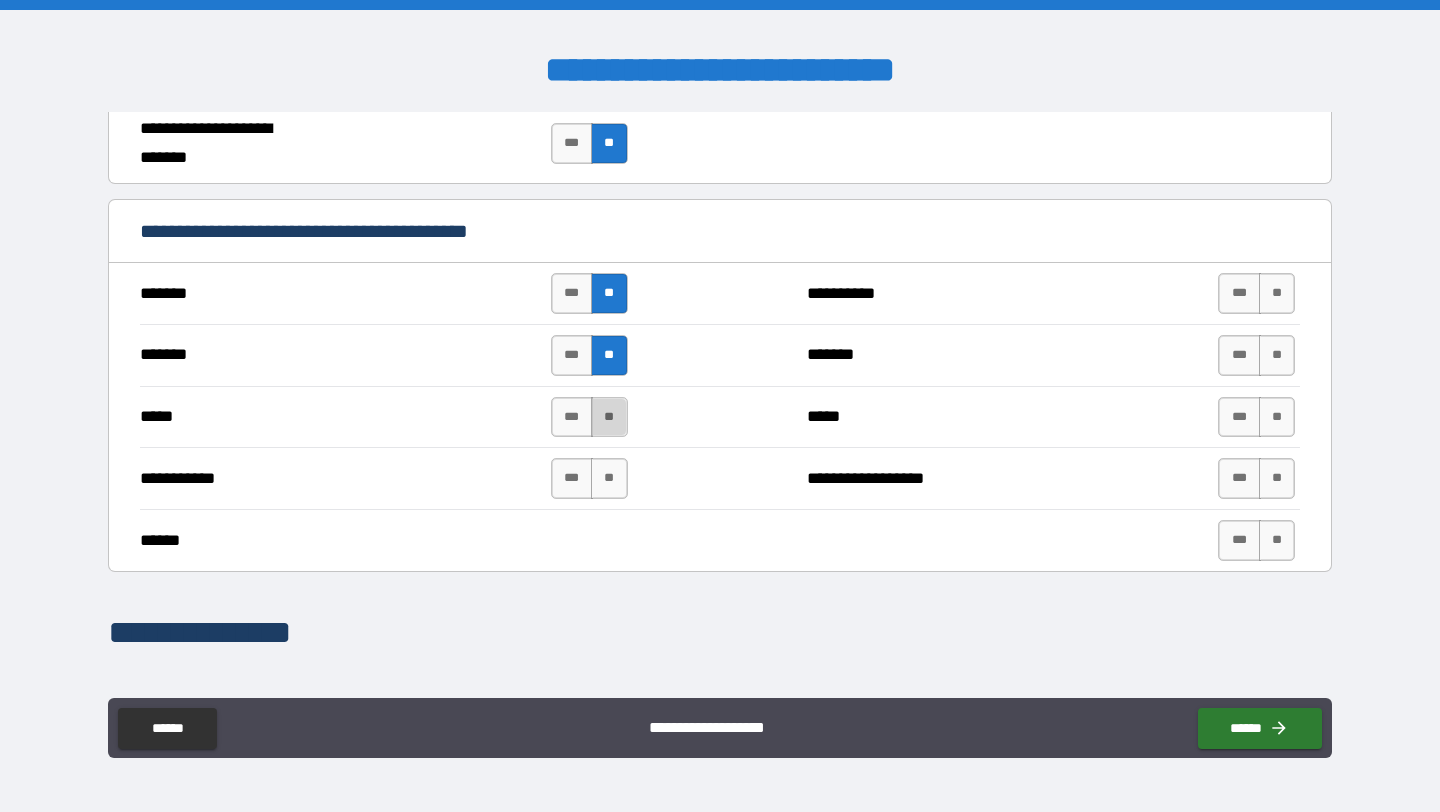 click on "**" at bounding box center [609, 417] 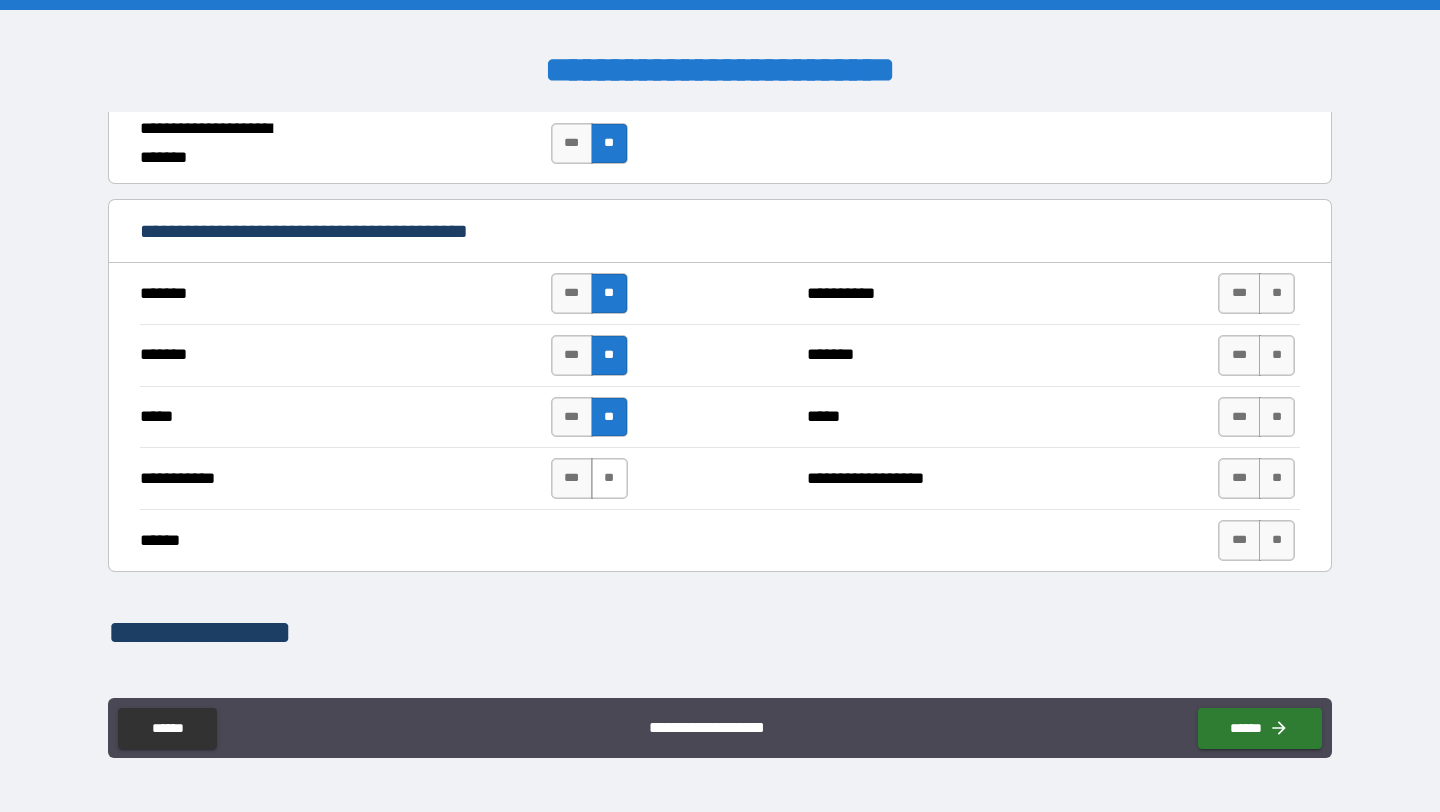 click on "**" at bounding box center (609, 478) 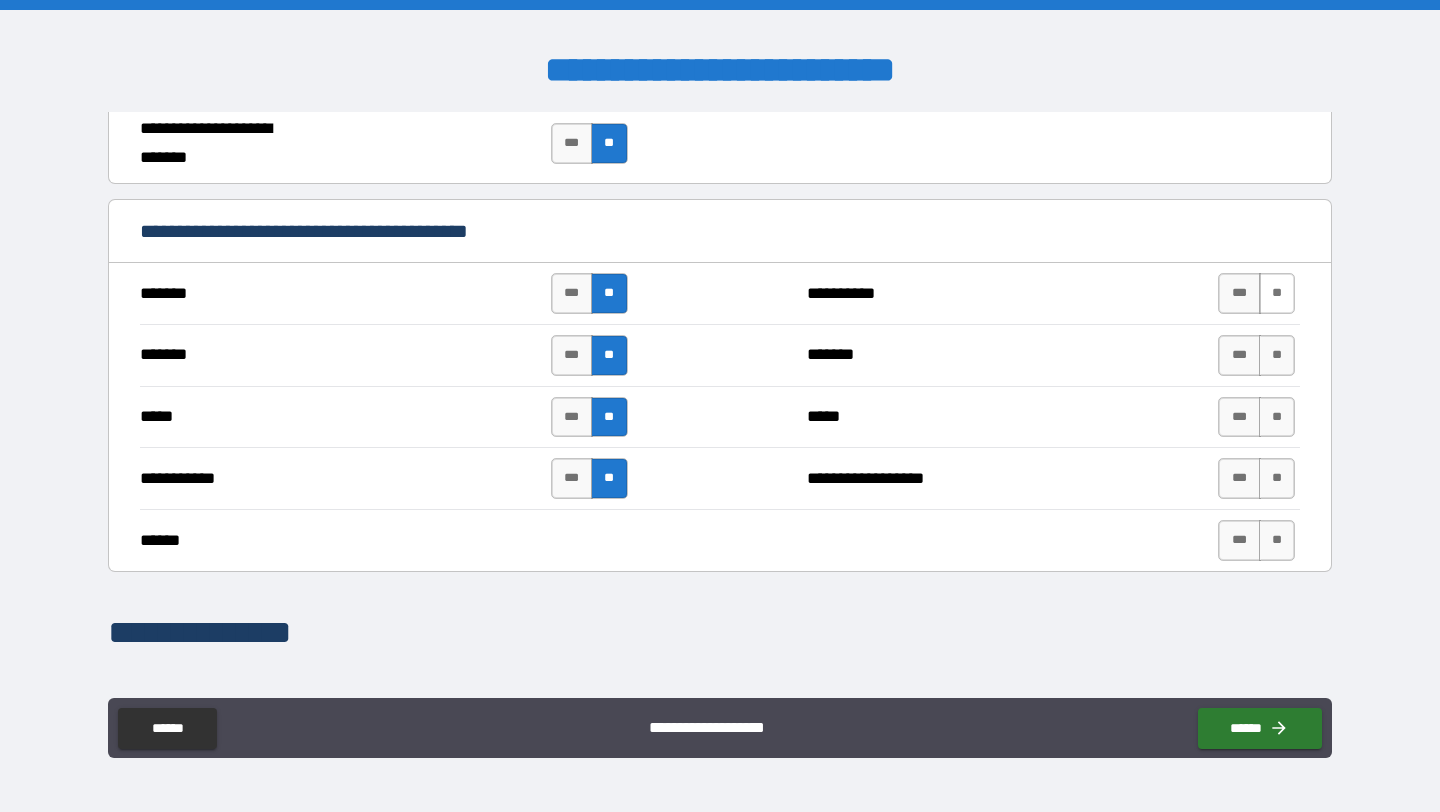 click on "**" at bounding box center (1277, 293) 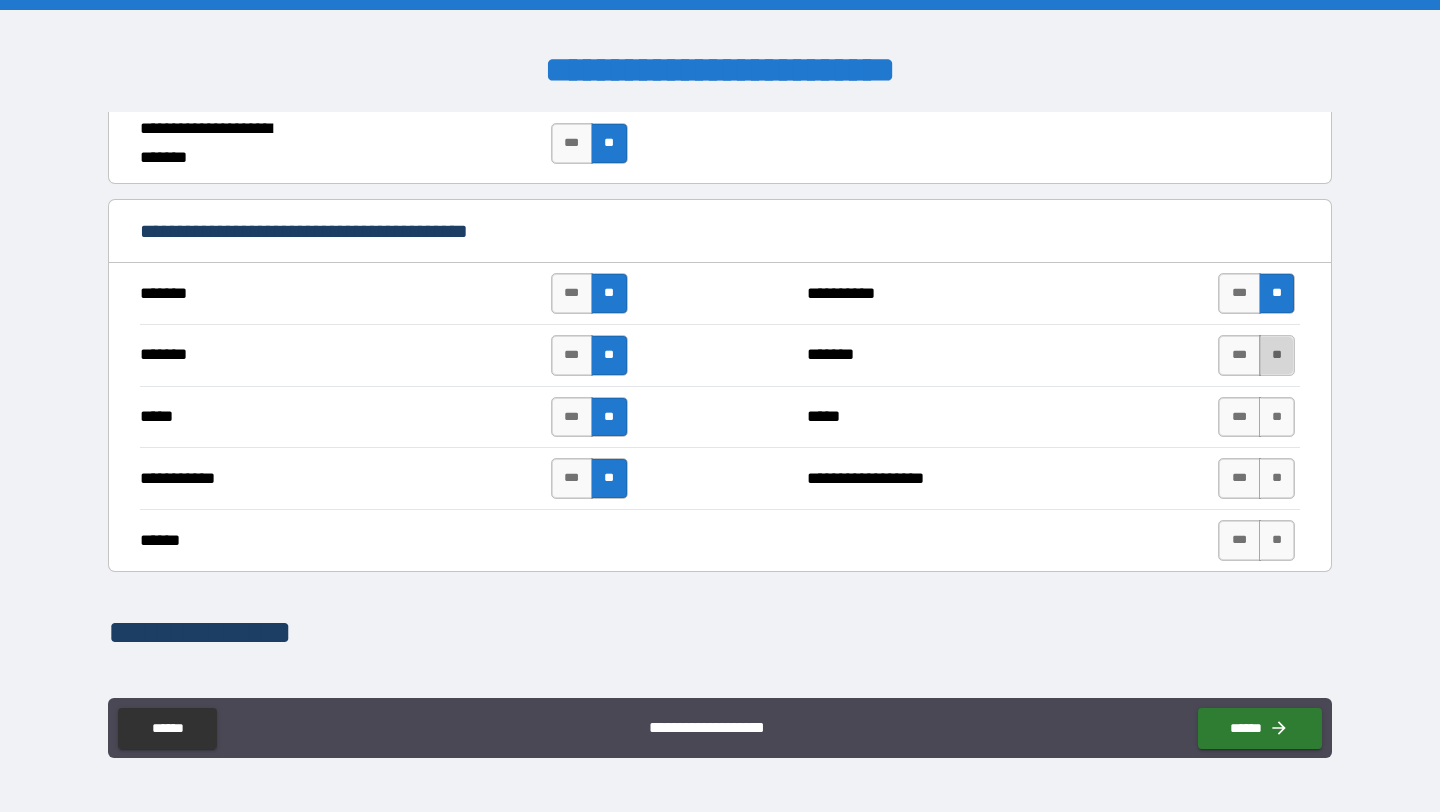 click on "**" at bounding box center [1277, 355] 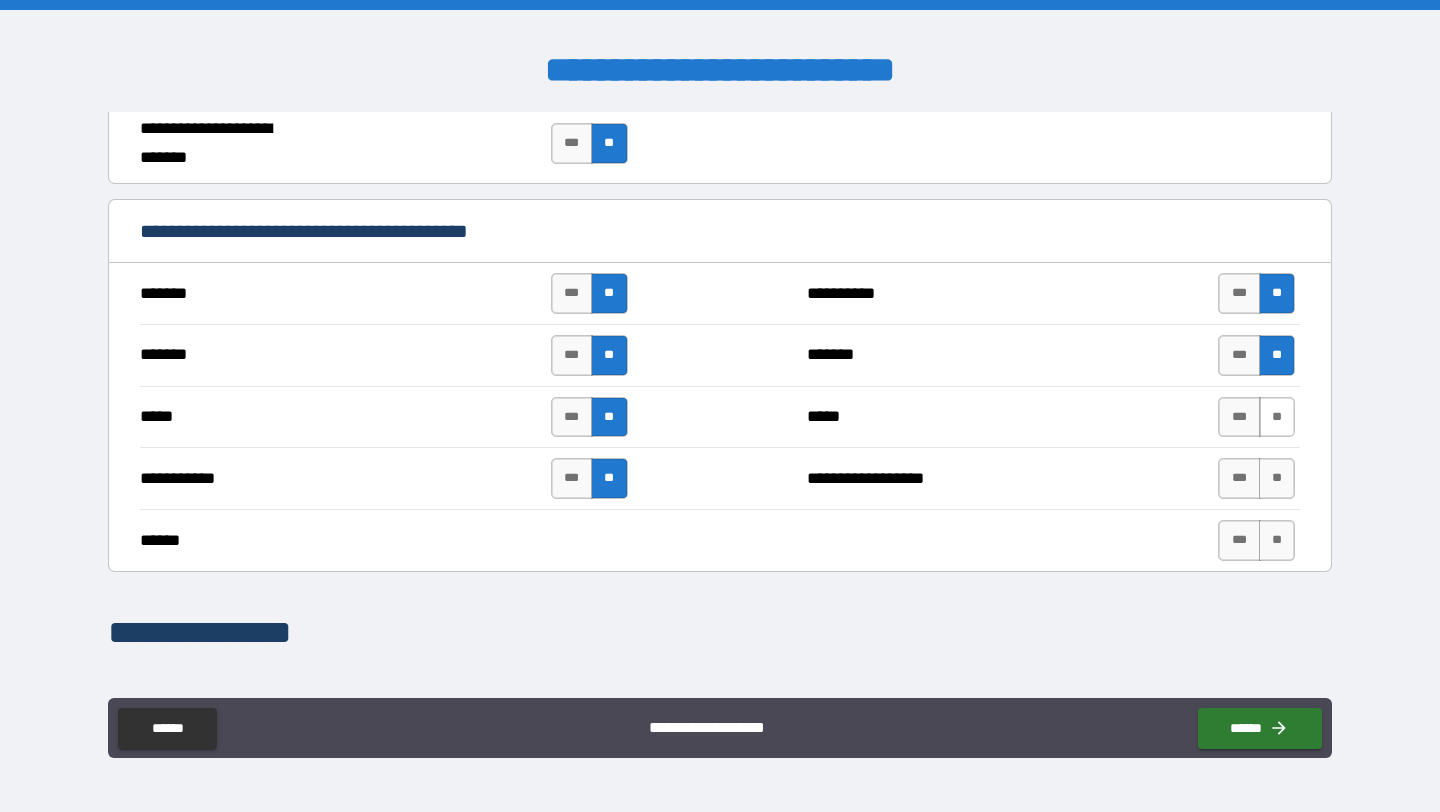 click on "**" at bounding box center [1277, 417] 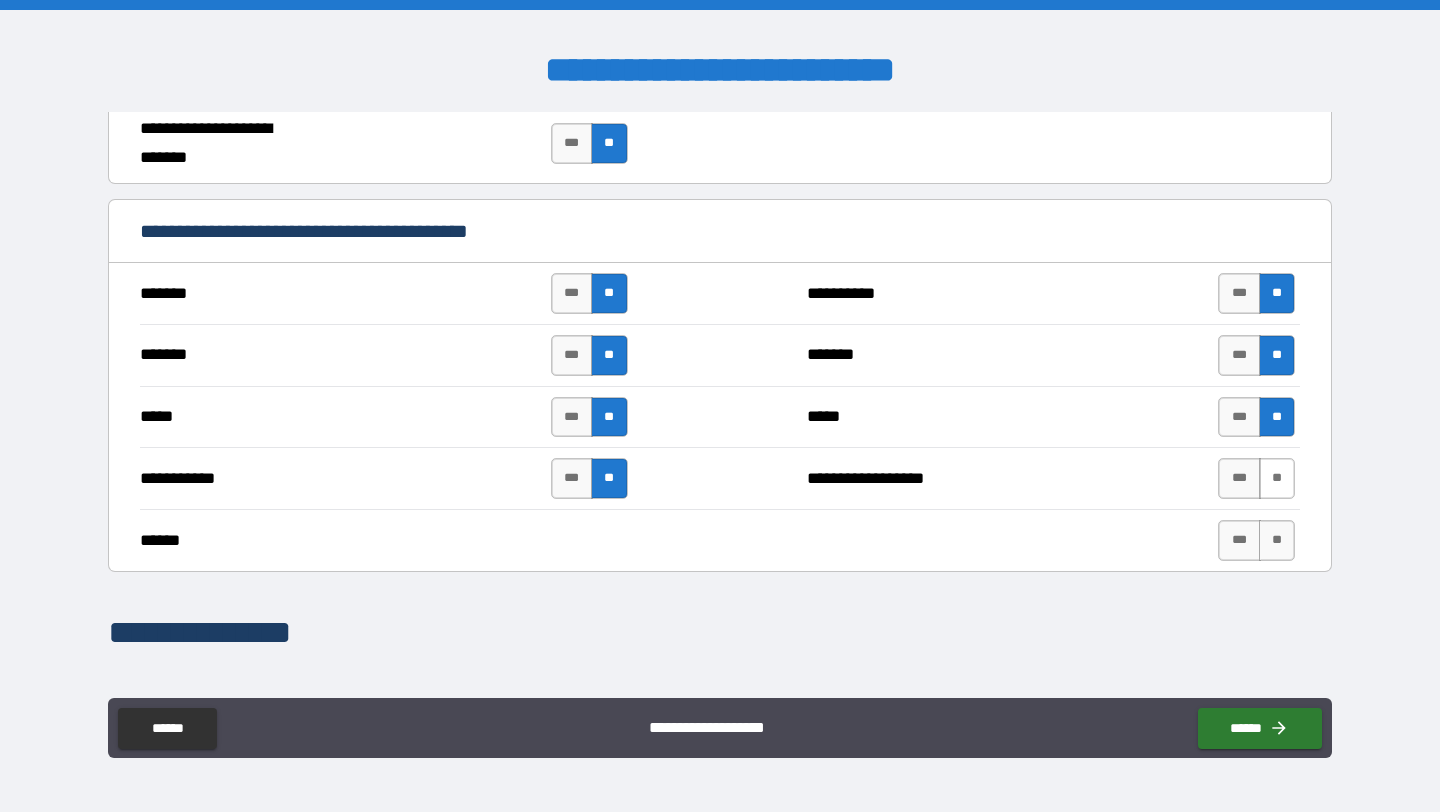 click on "**" at bounding box center (1277, 478) 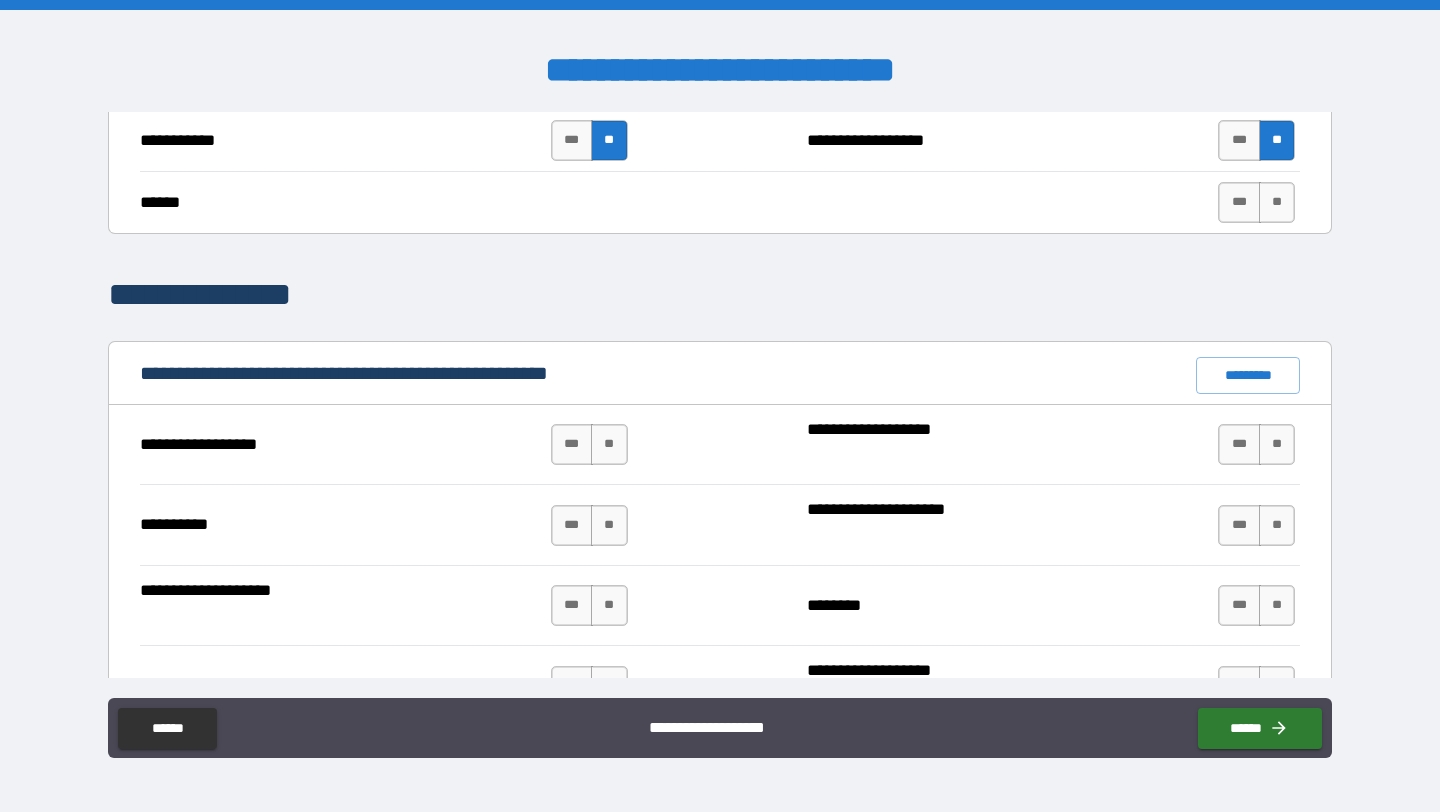 scroll, scrollTop: 1674, scrollLeft: 0, axis: vertical 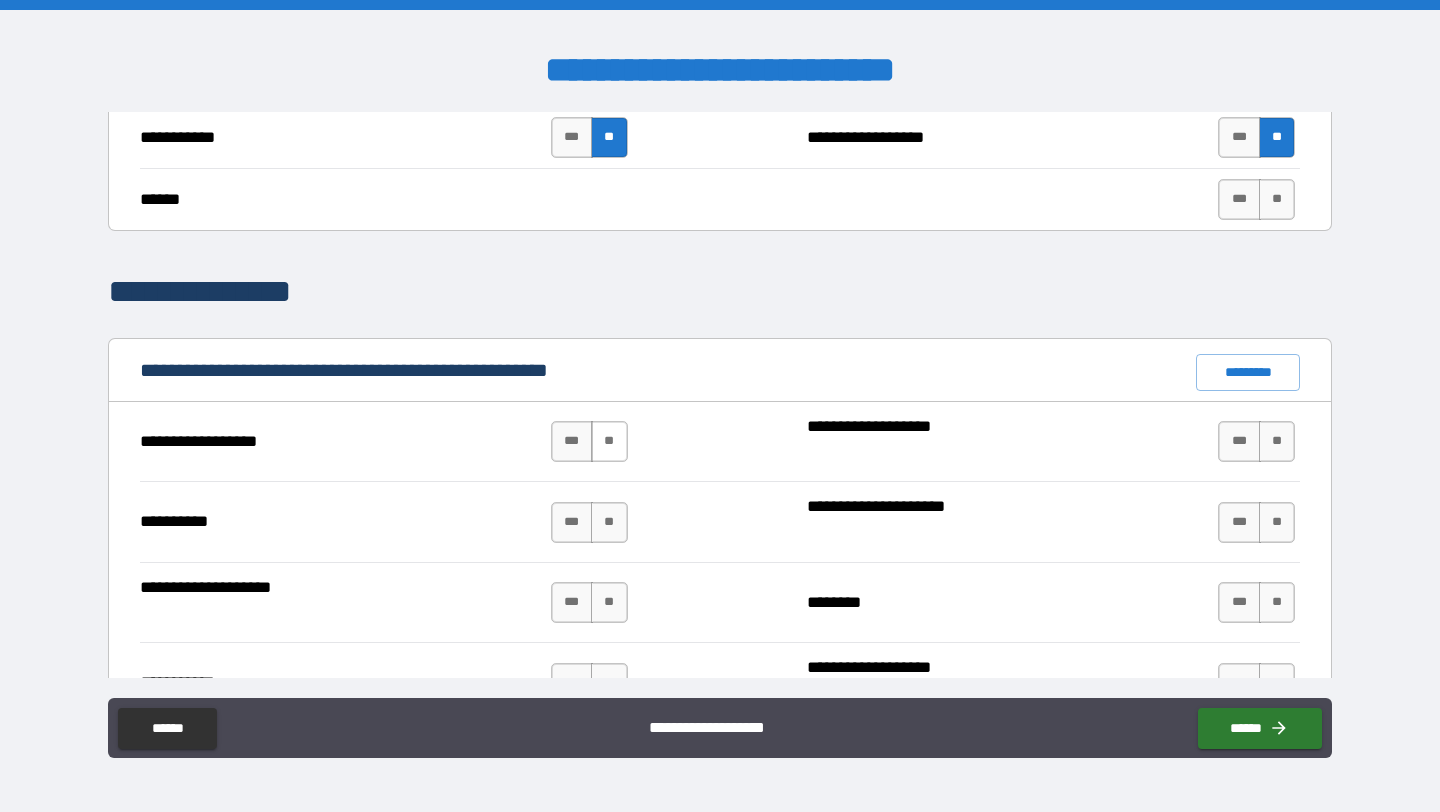 click on "**" at bounding box center (609, 441) 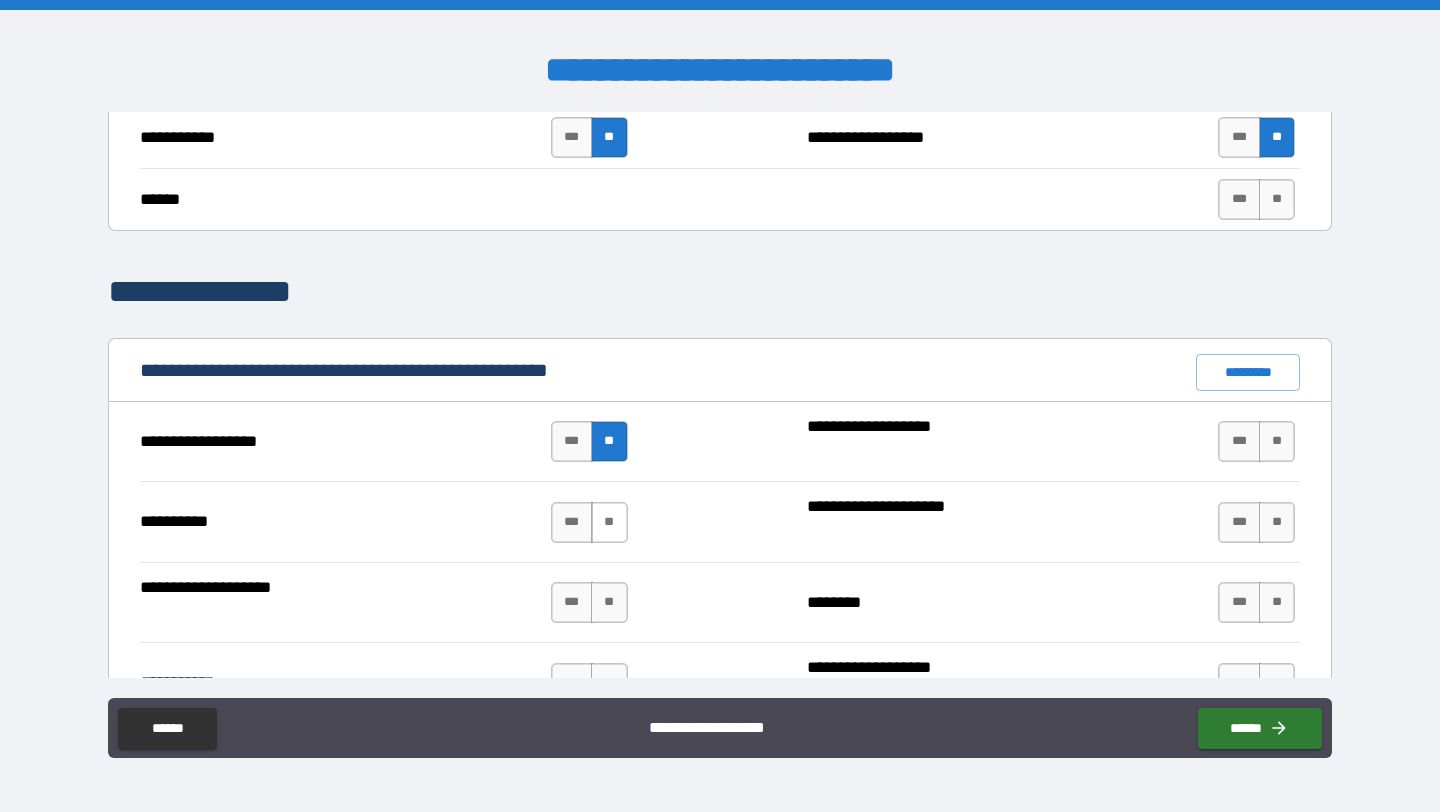 click on "**" at bounding box center [609, 522] 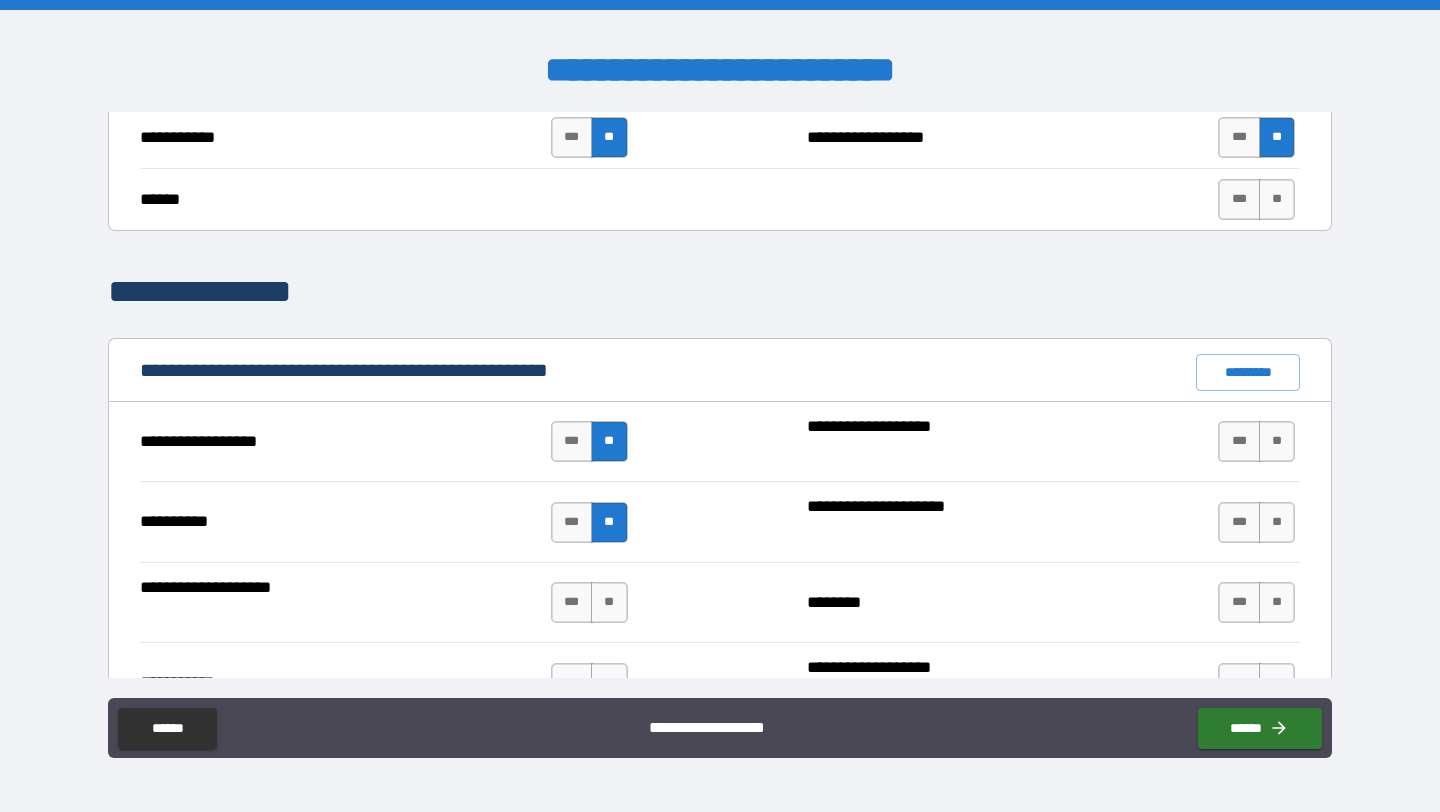 scroll, scrollTop: 1772, scrollLeft: 0, axis: vertical 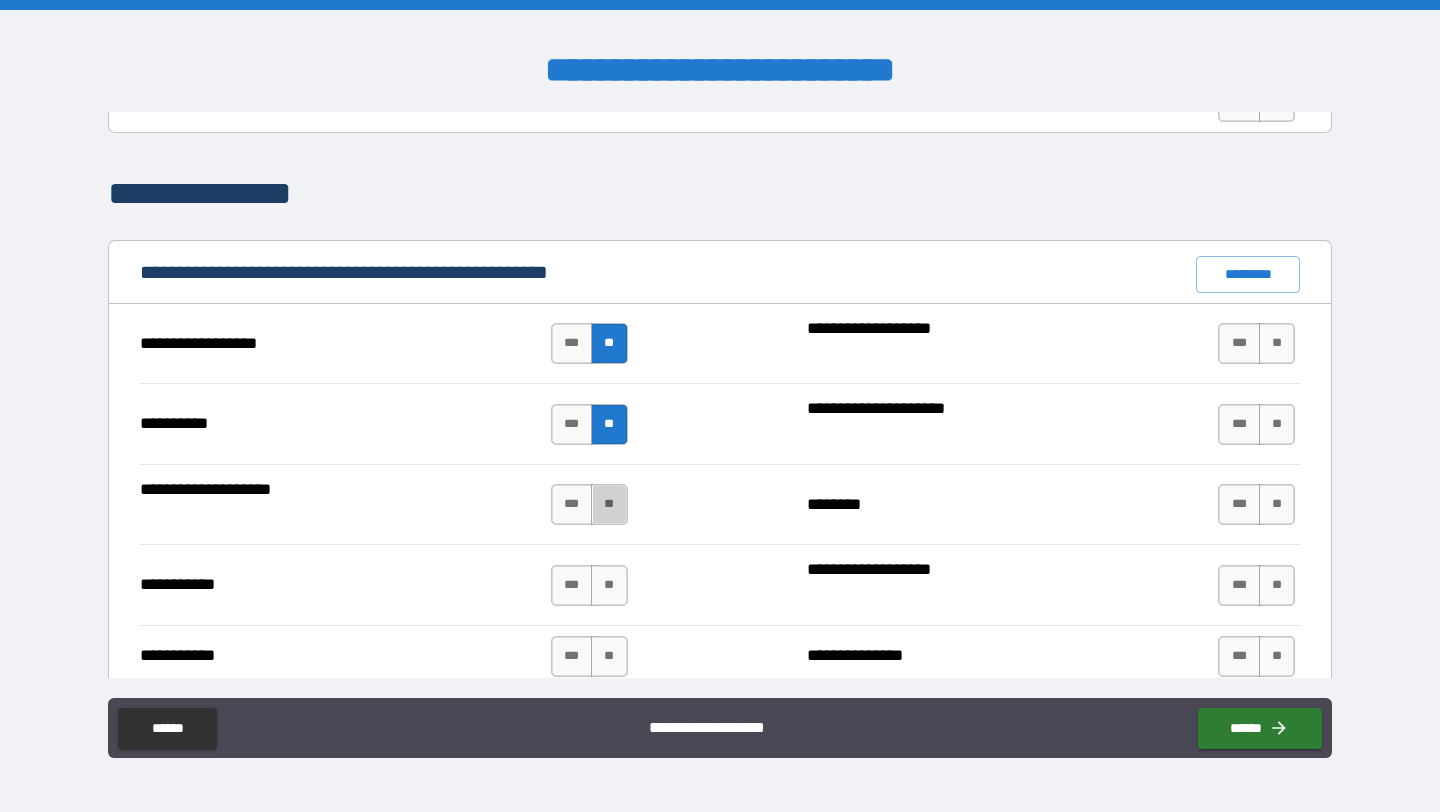click on "**" at bounding box center [609, 504] 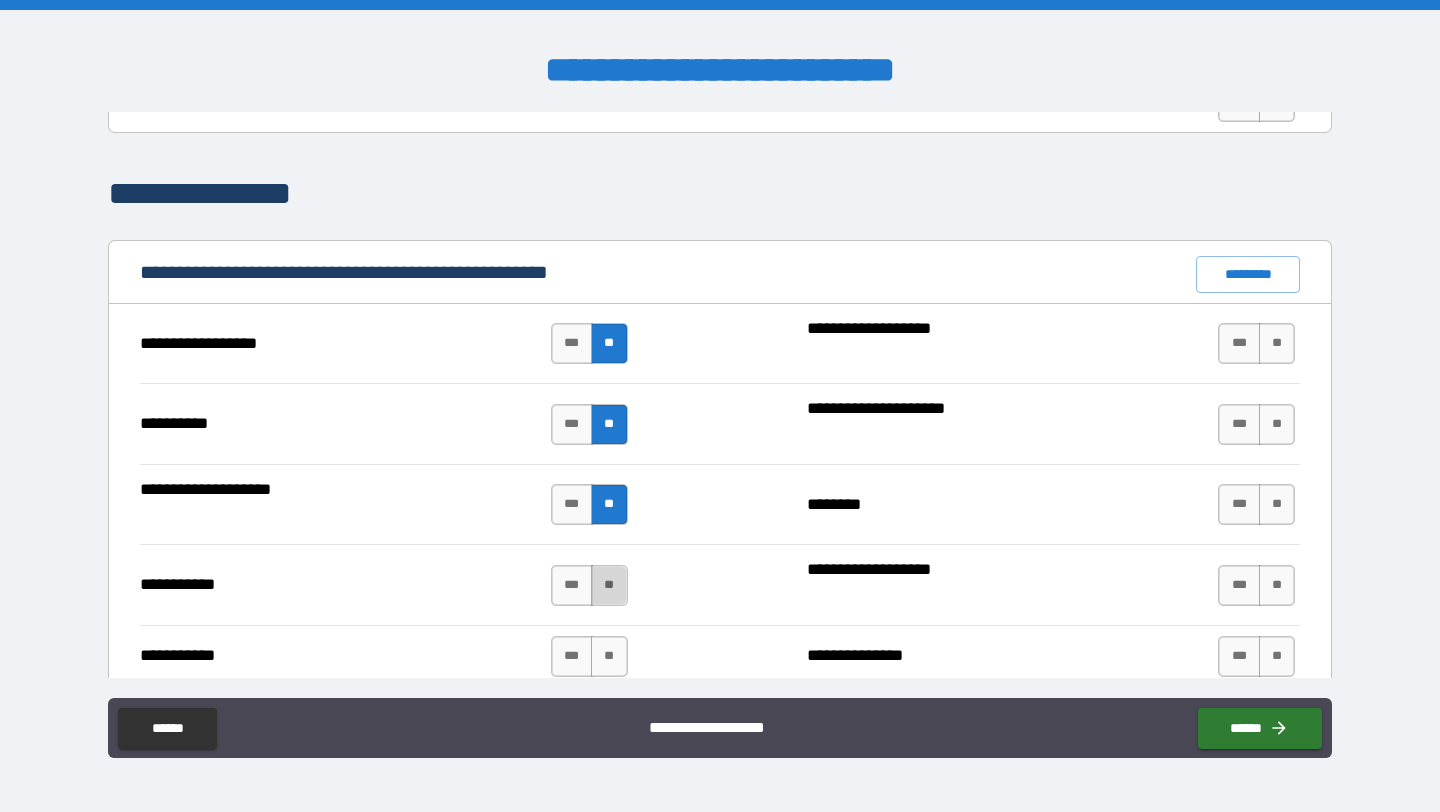 click on "**" at bounding box center (609, 585) 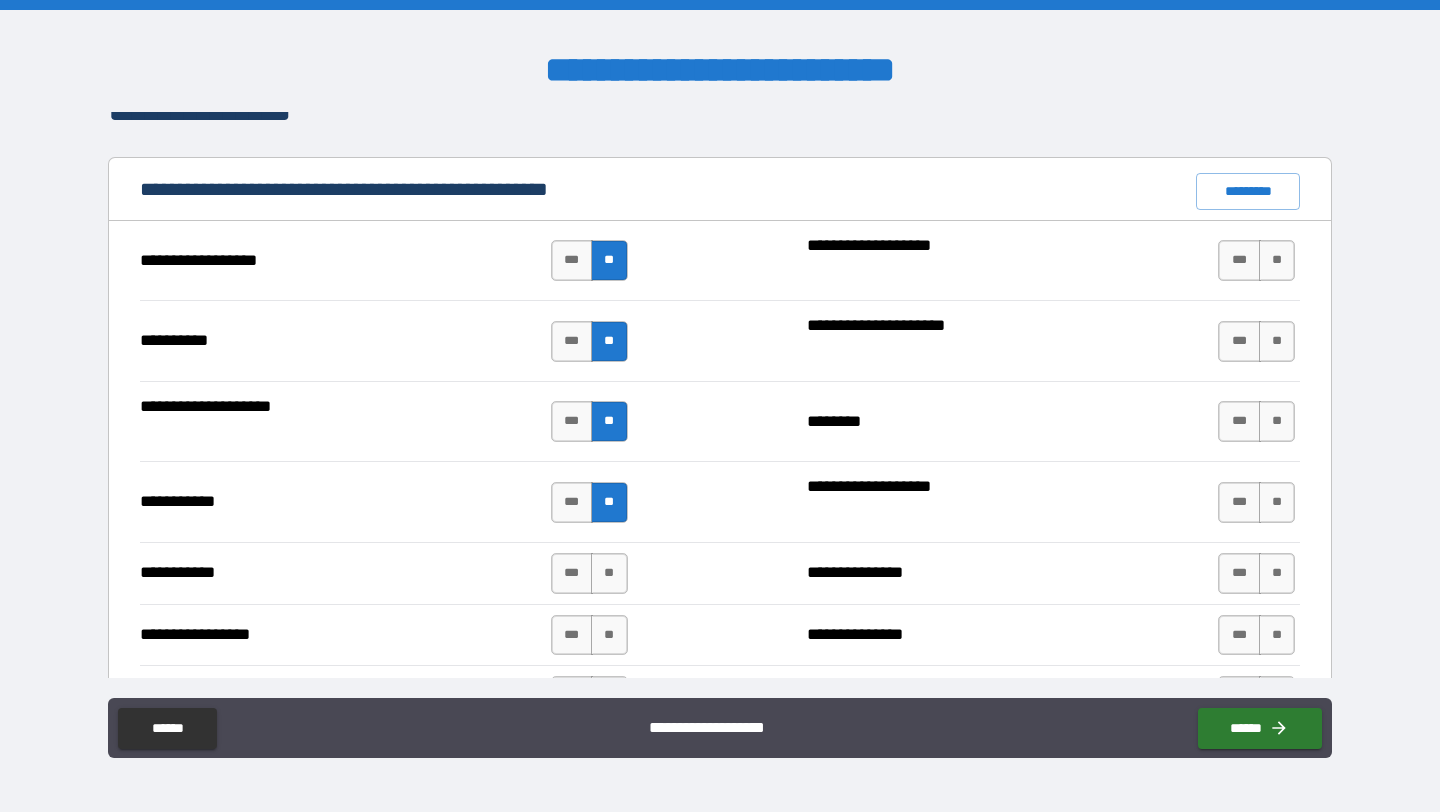 scroll, scrollTop: 1859, scrollLeft: 0, axis: vertical 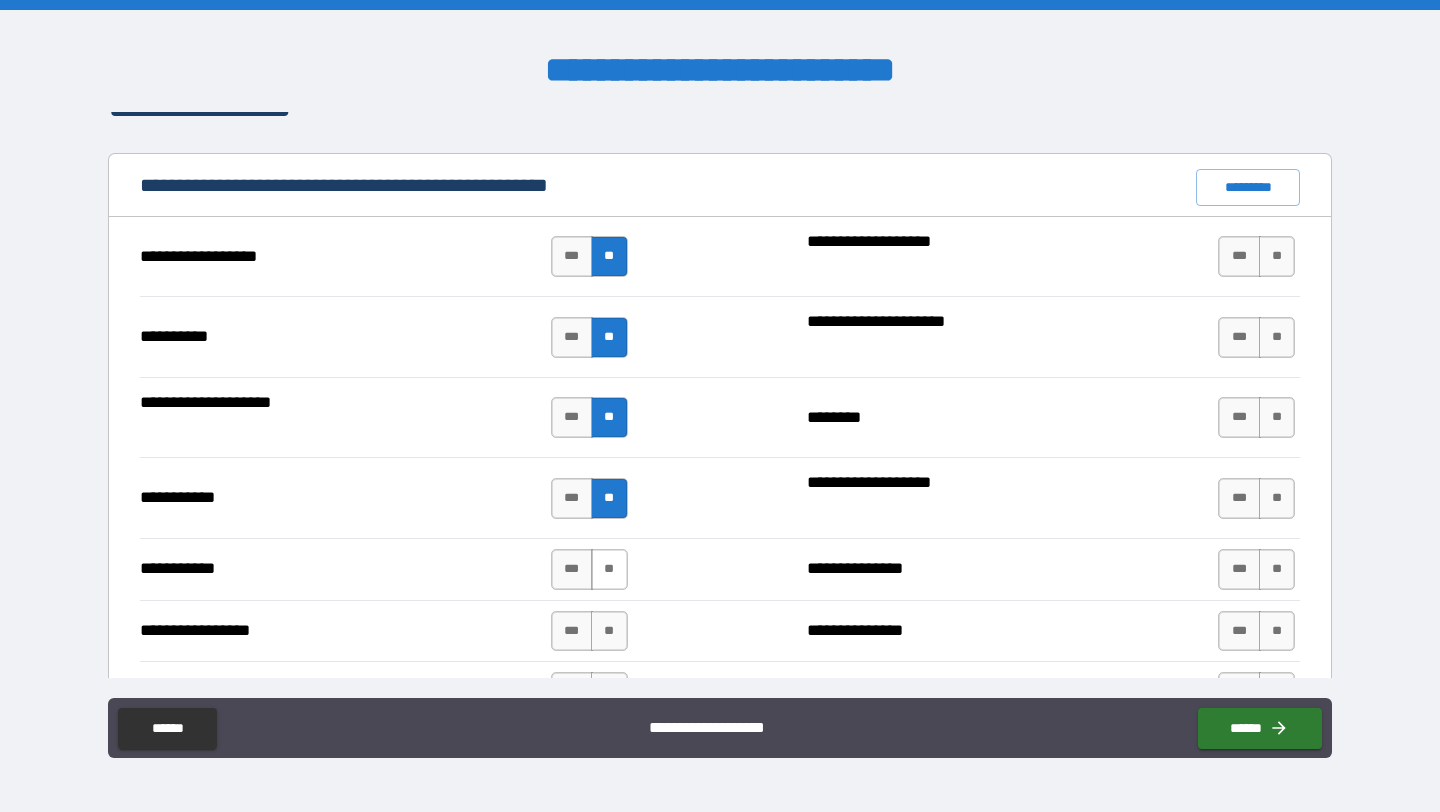 click on "**" at bounding box center [609, 569] 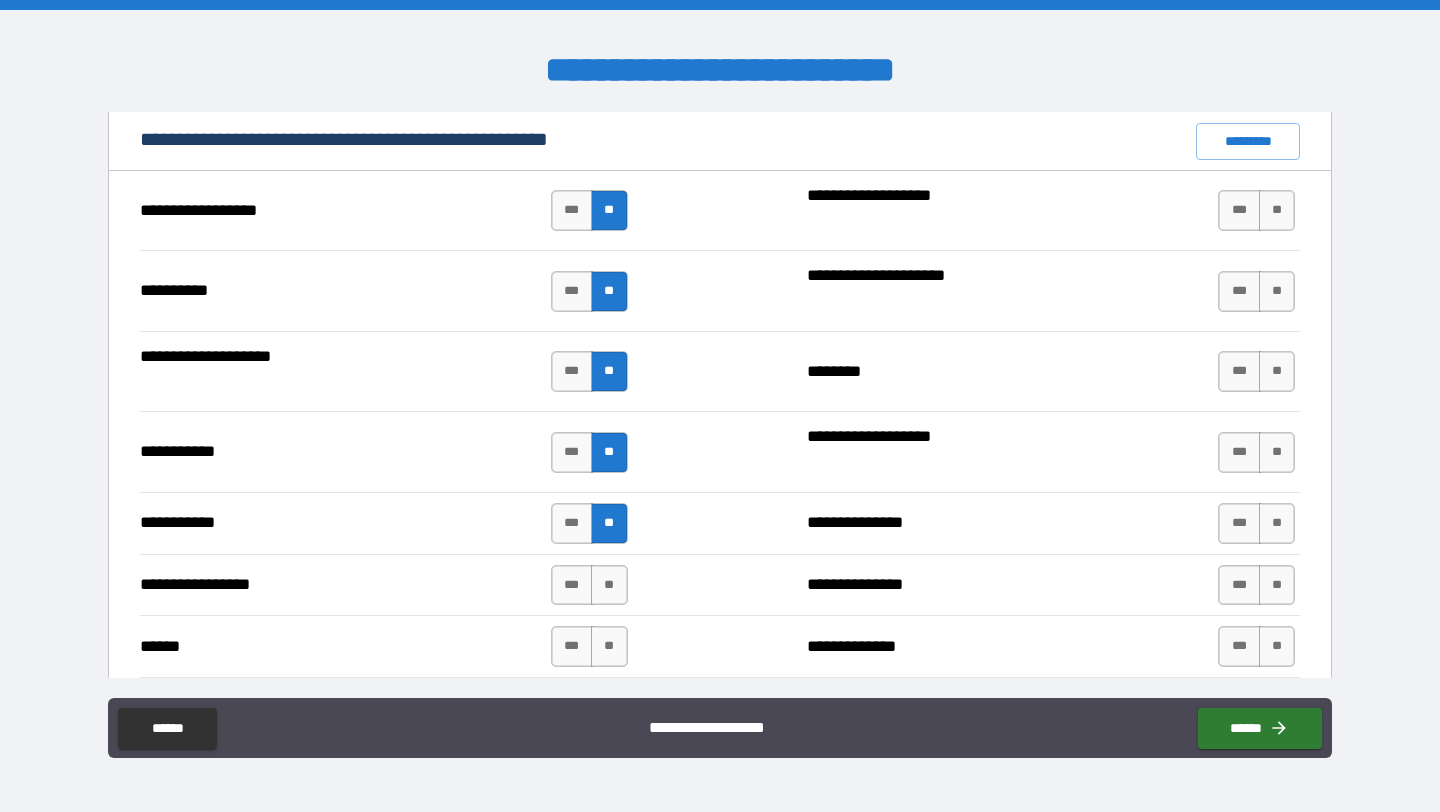 scroll, scrollTop: 1931, scrollLeft: 0, axis: vertical 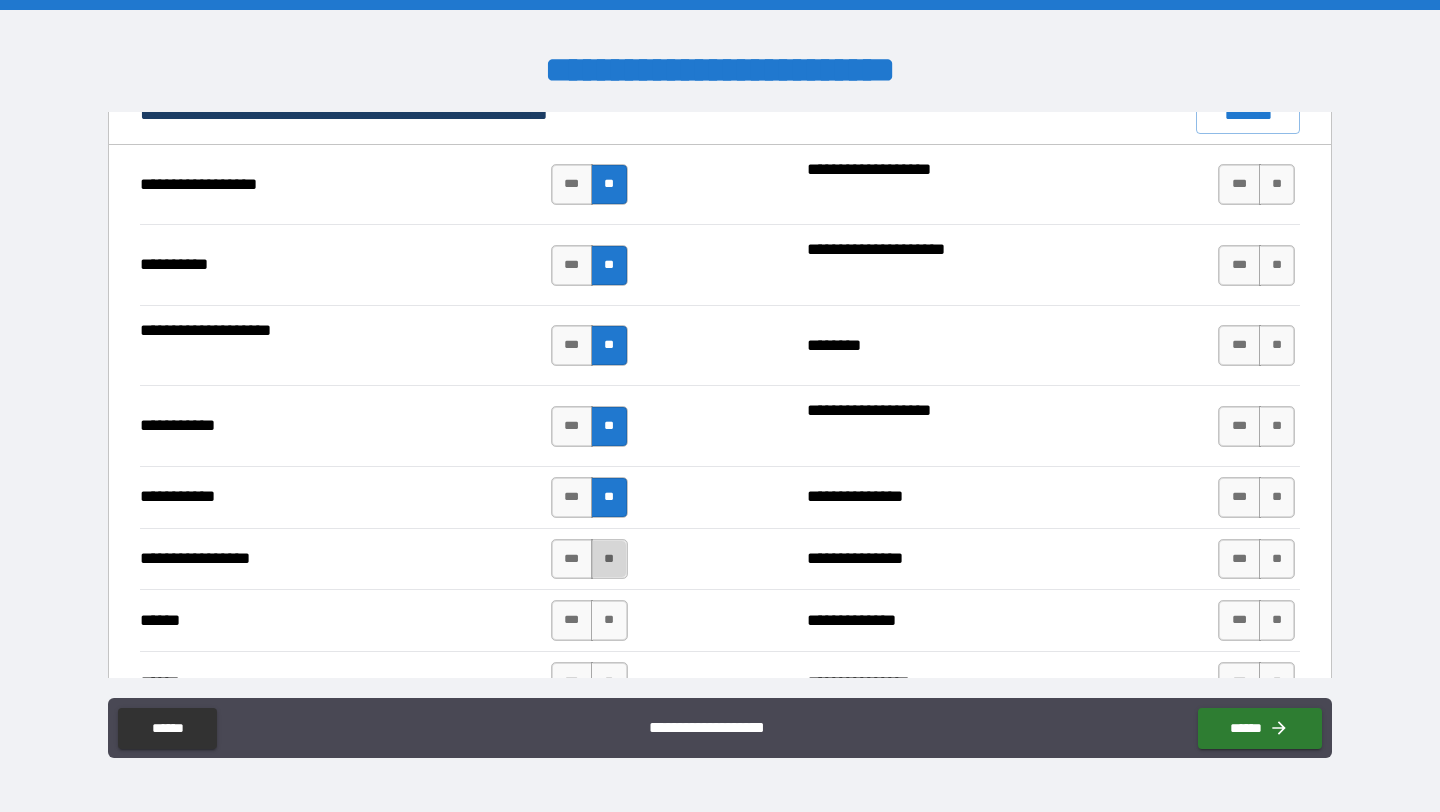 click on "**" at bounding box center [609, 559] 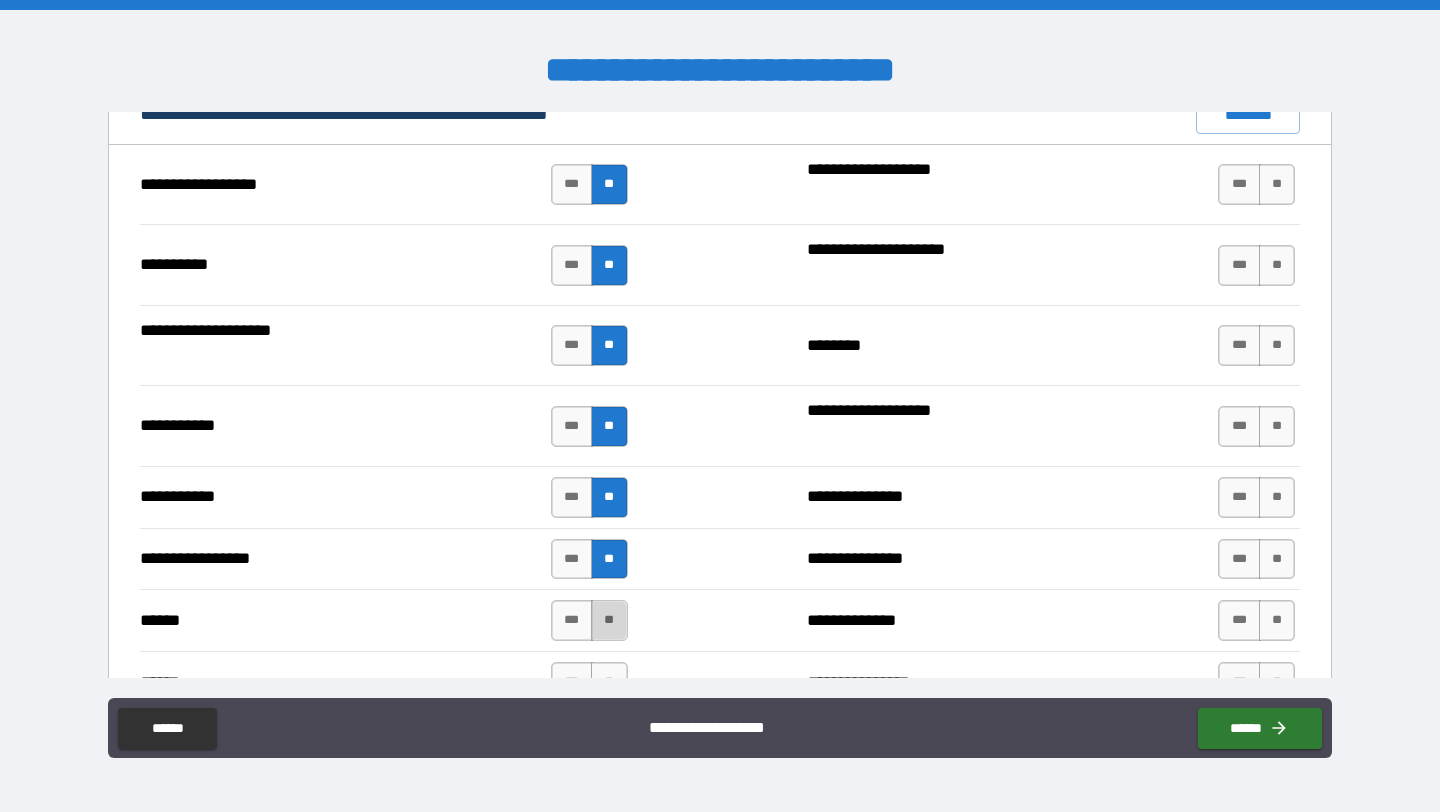 click on "**" at bounding box center [609, 620] 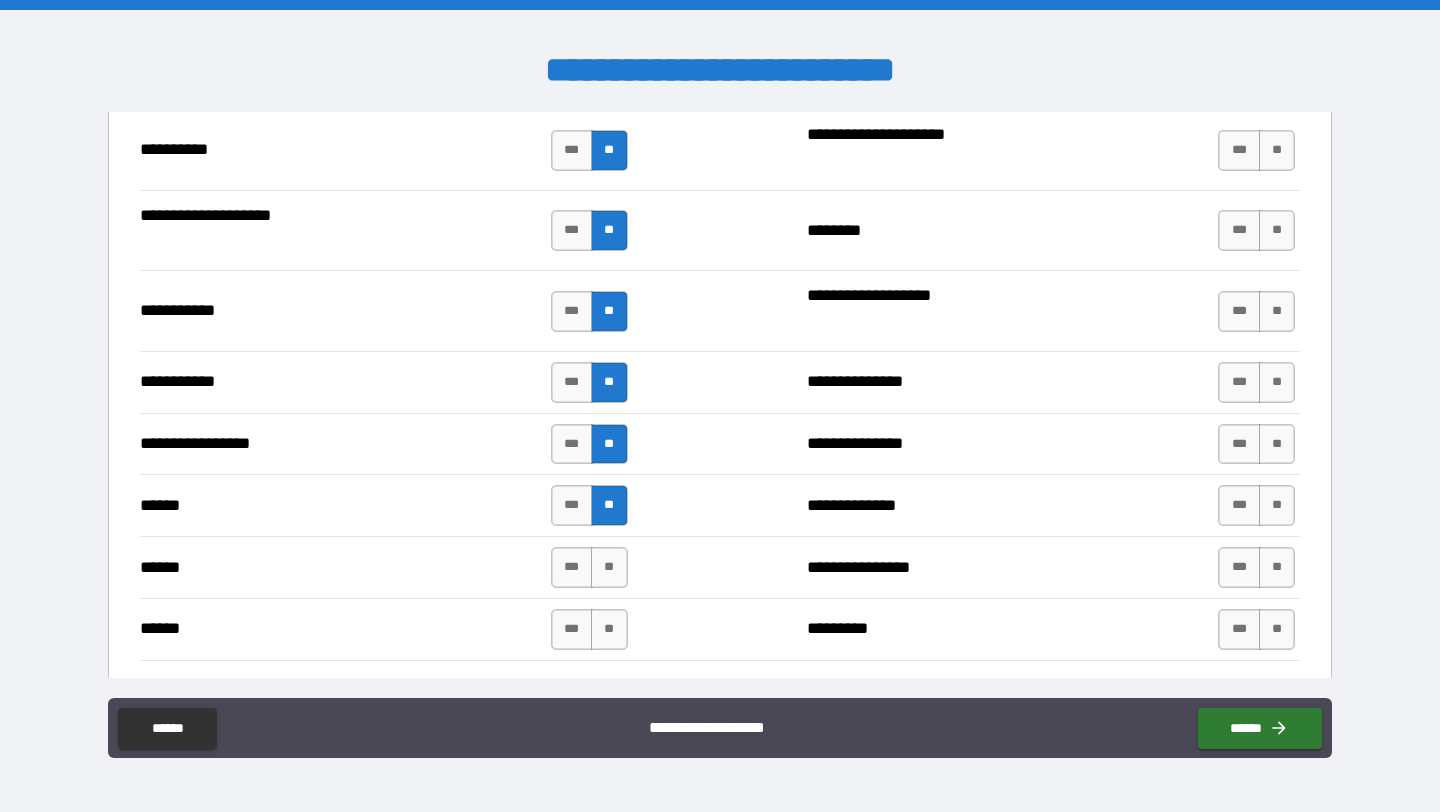 scroll, scrollTop: 2051, scrollLeft: 0, axis: vertical 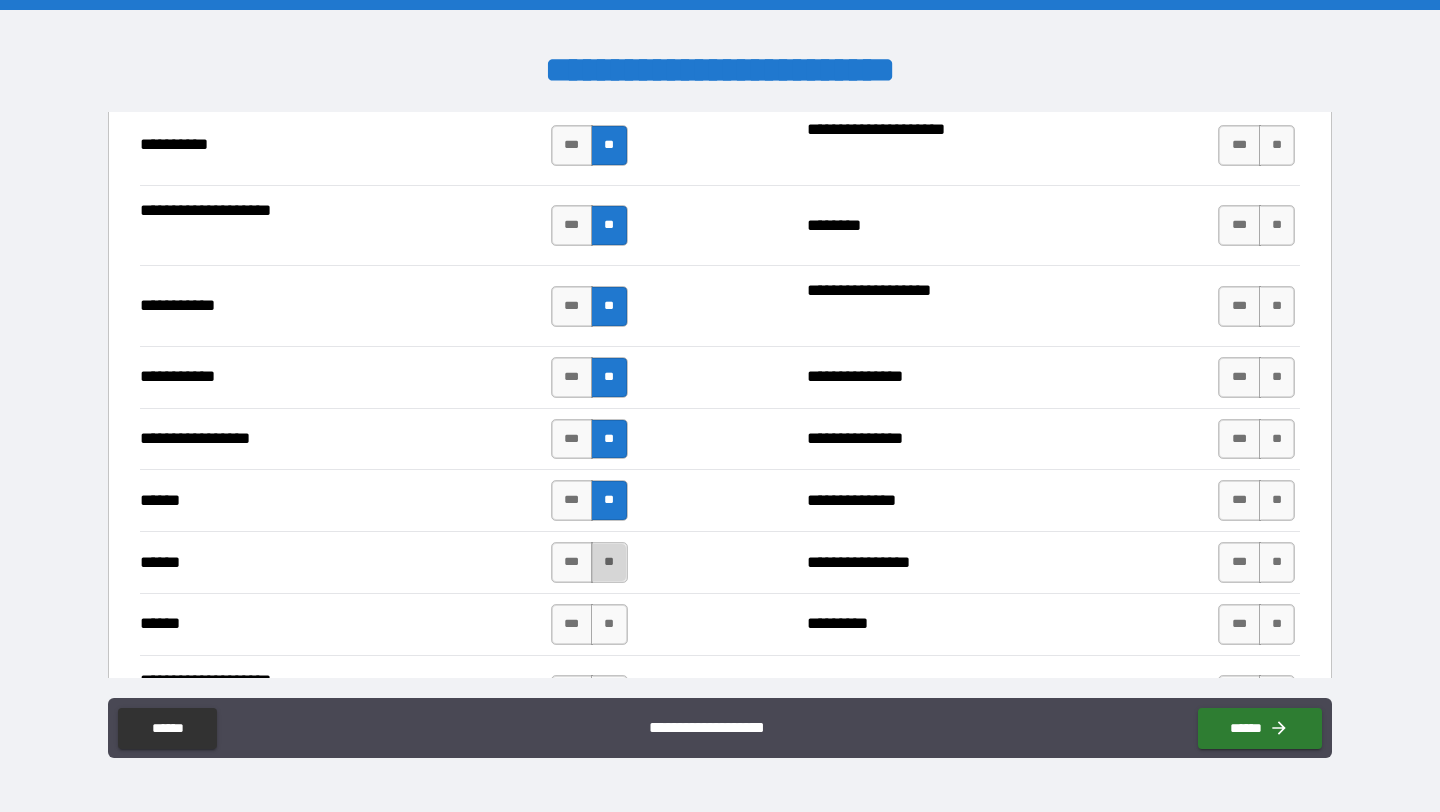 click on "**" at bounding box center [609, 562] 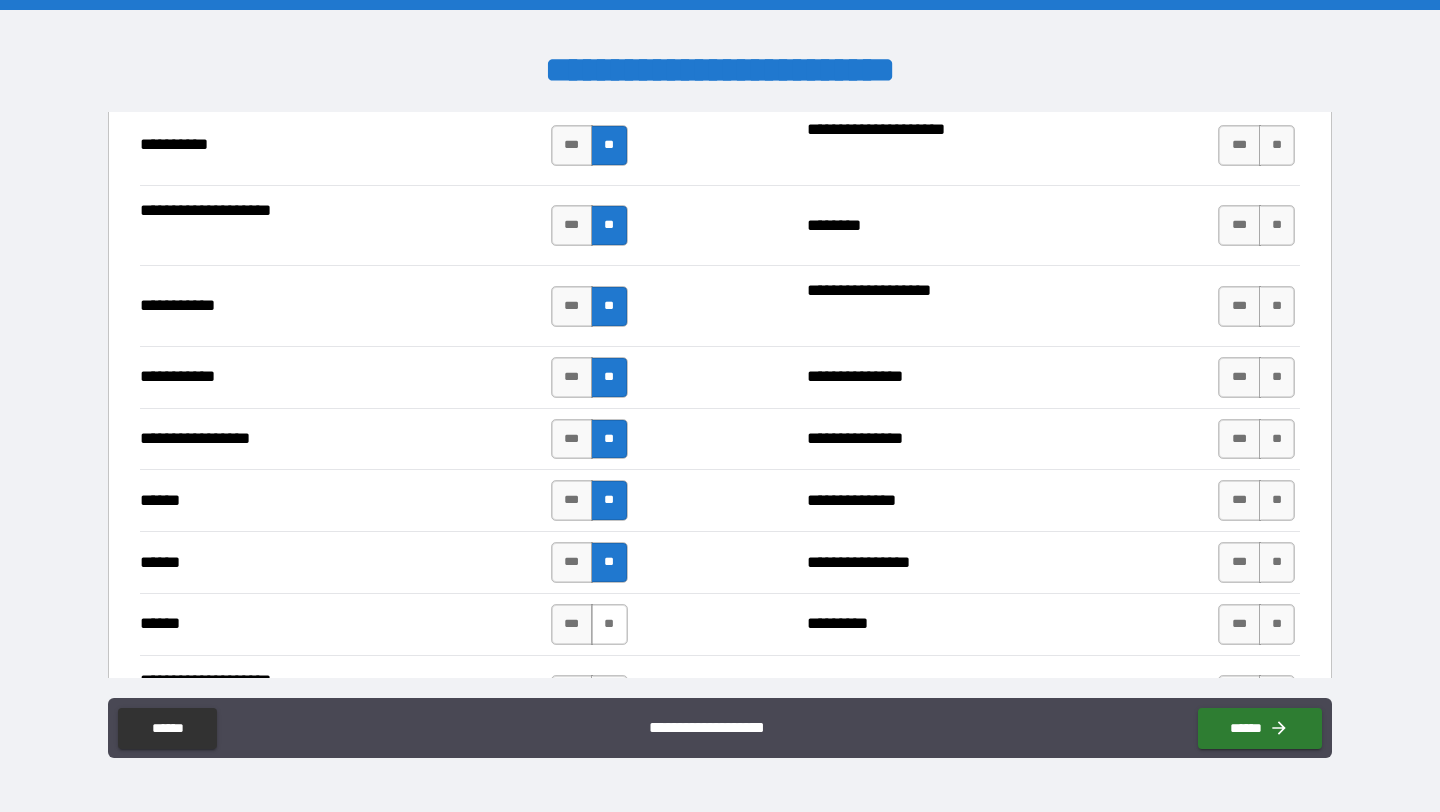 click on "**" at bounding box center [609, 624] 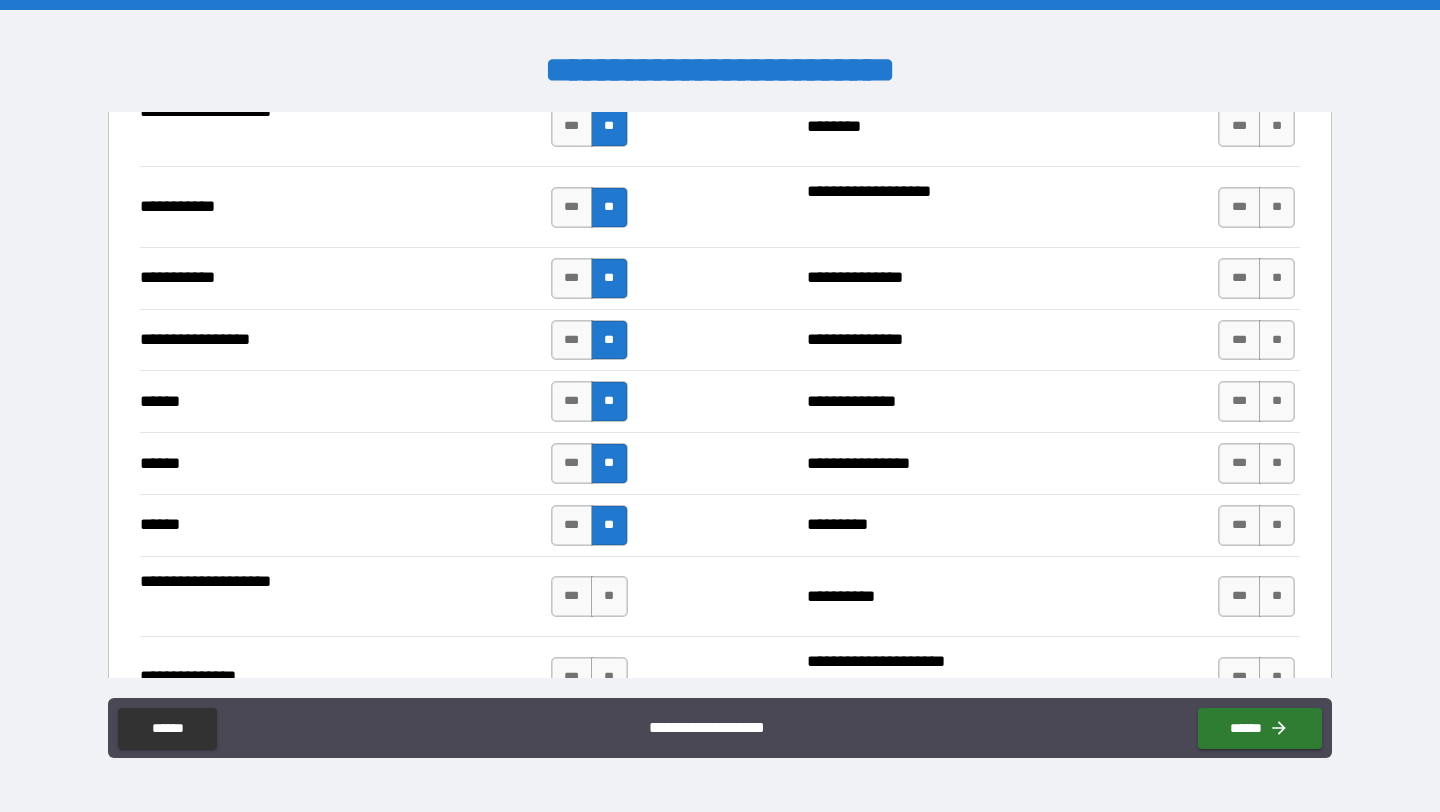 scroll, scrollTop: 2151, scrollLeft: 0, axis: vertical 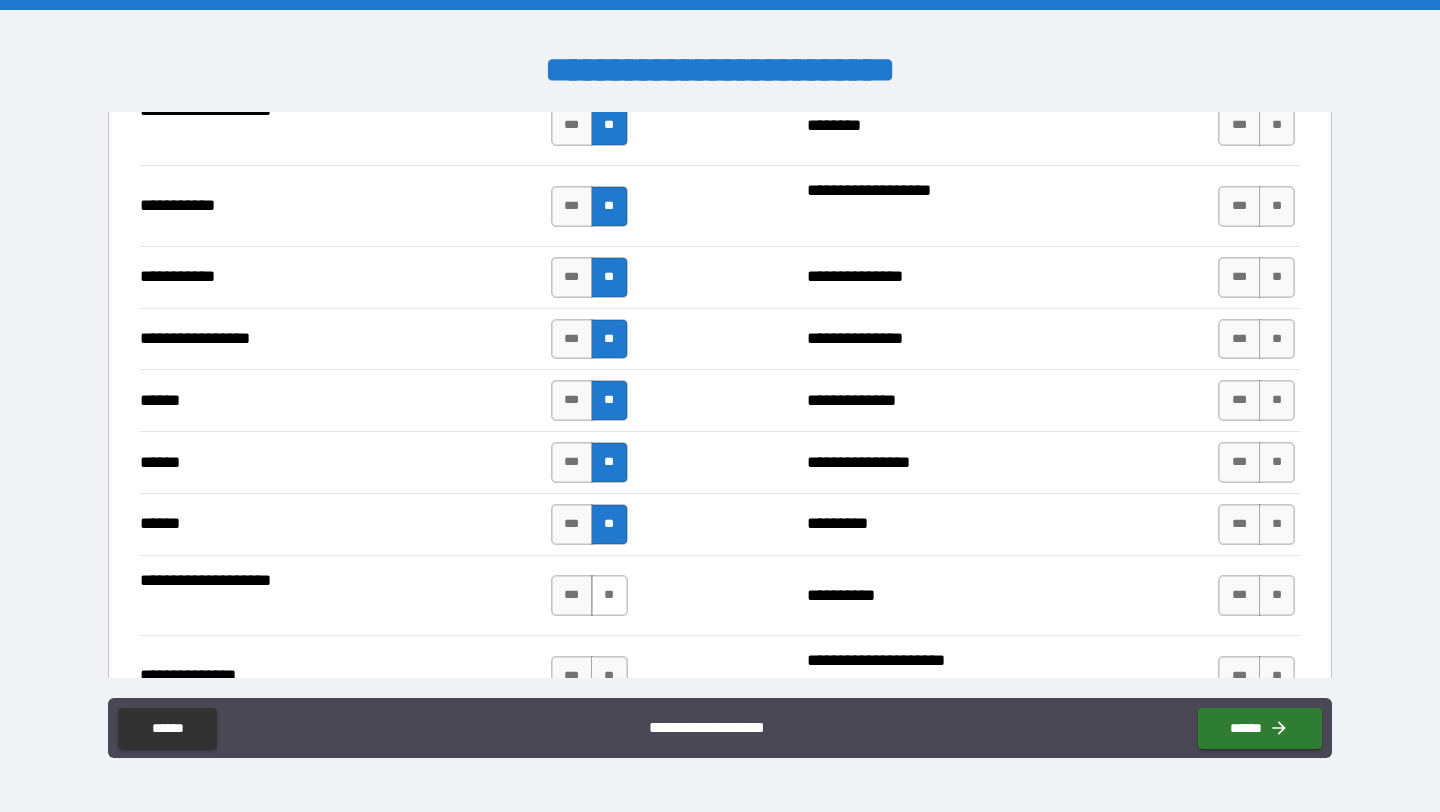 click on "**" at bounding box center (609, 595) 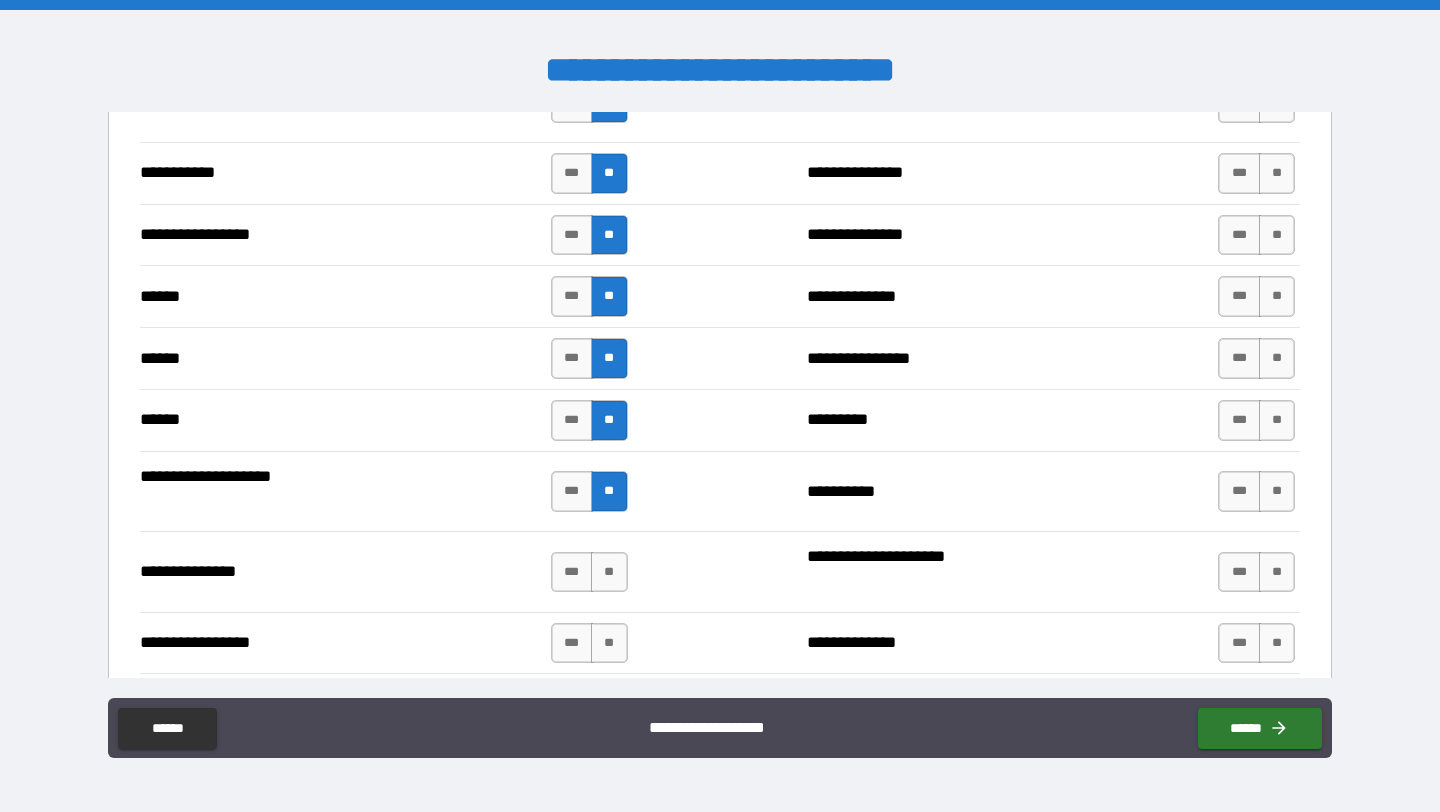 scroll, scrollTop: 2258, scrollLeft: 0, axis: vertical 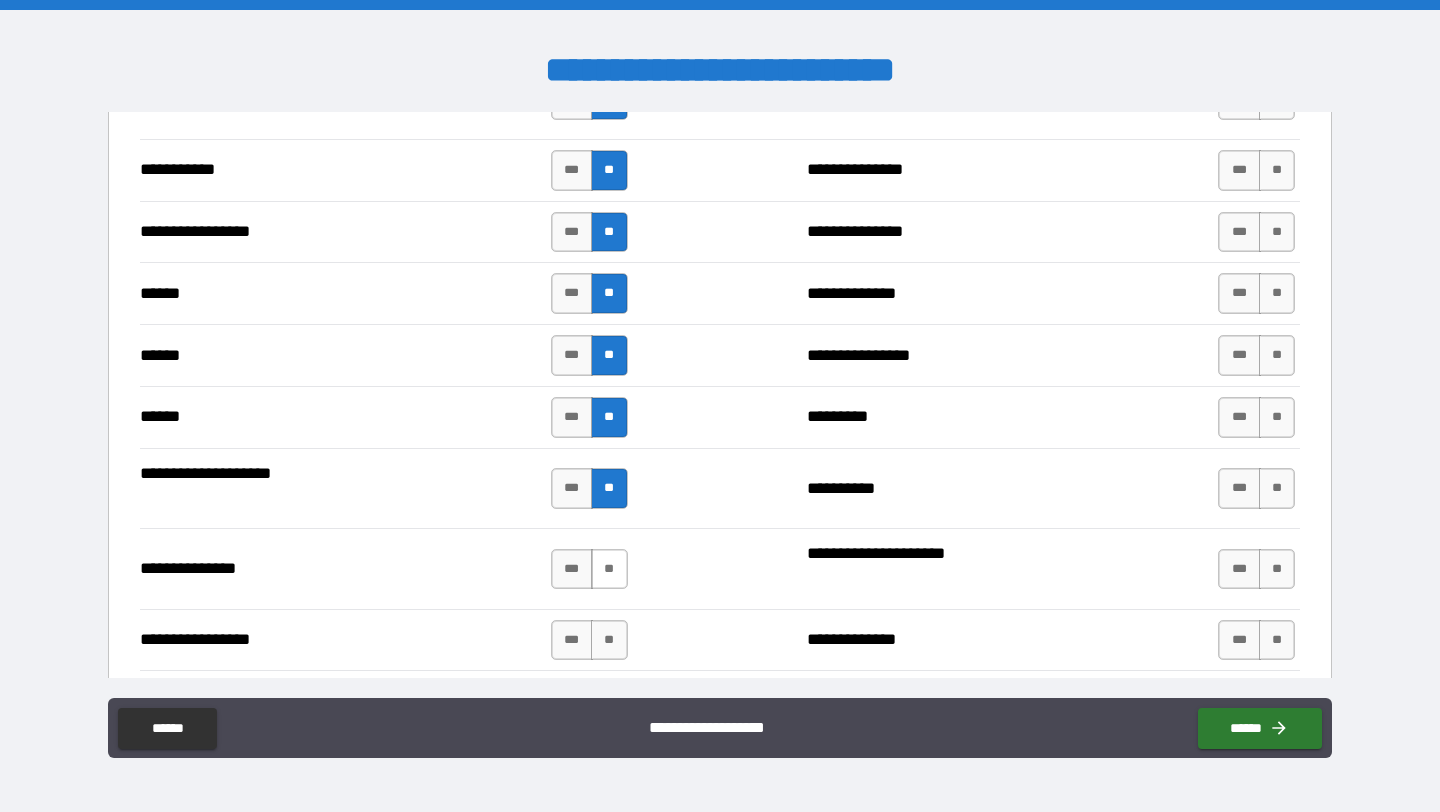 click on "**" at bounding box center [609, 569] 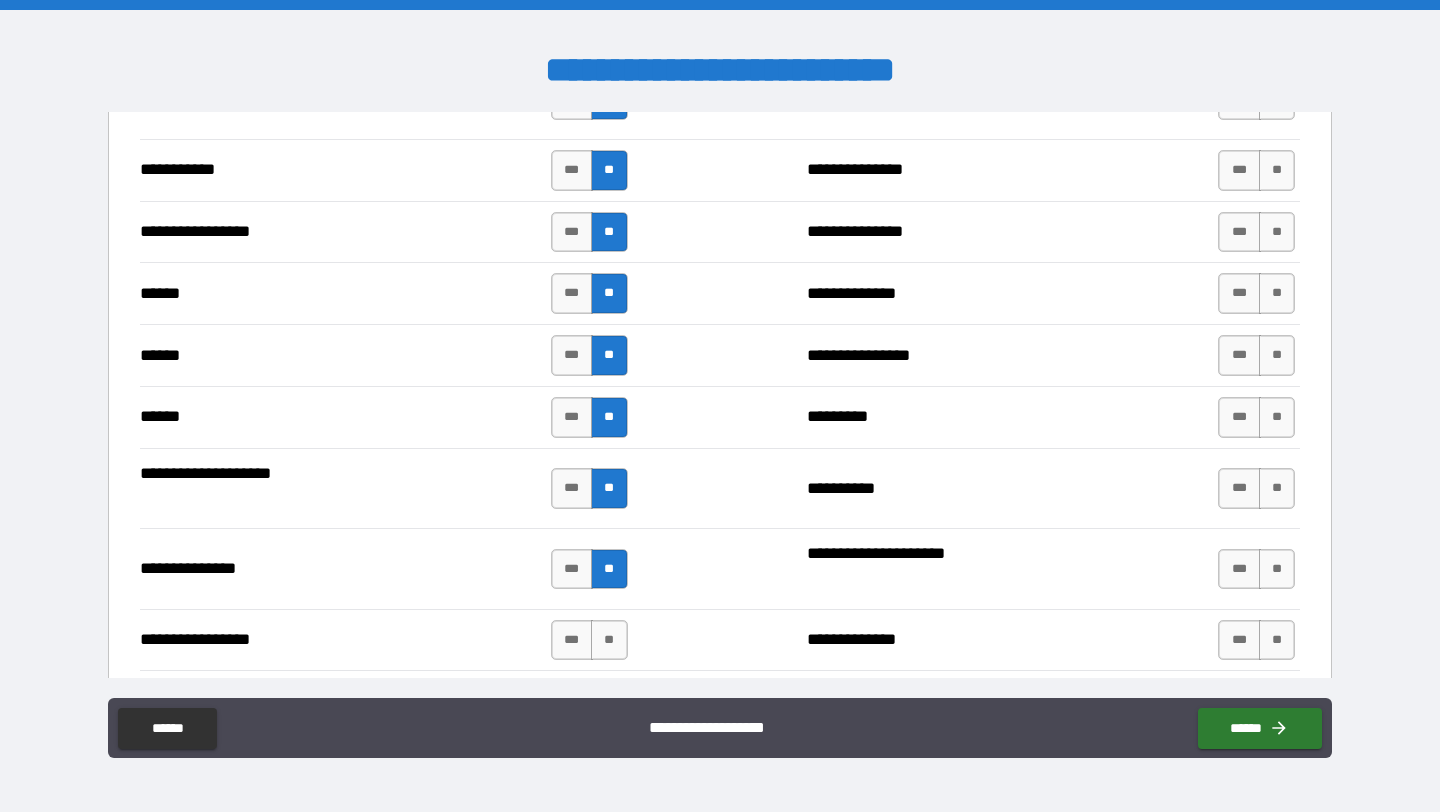 scroll, scrollTop: 2347, scrollLeft: 0, axis: vertical 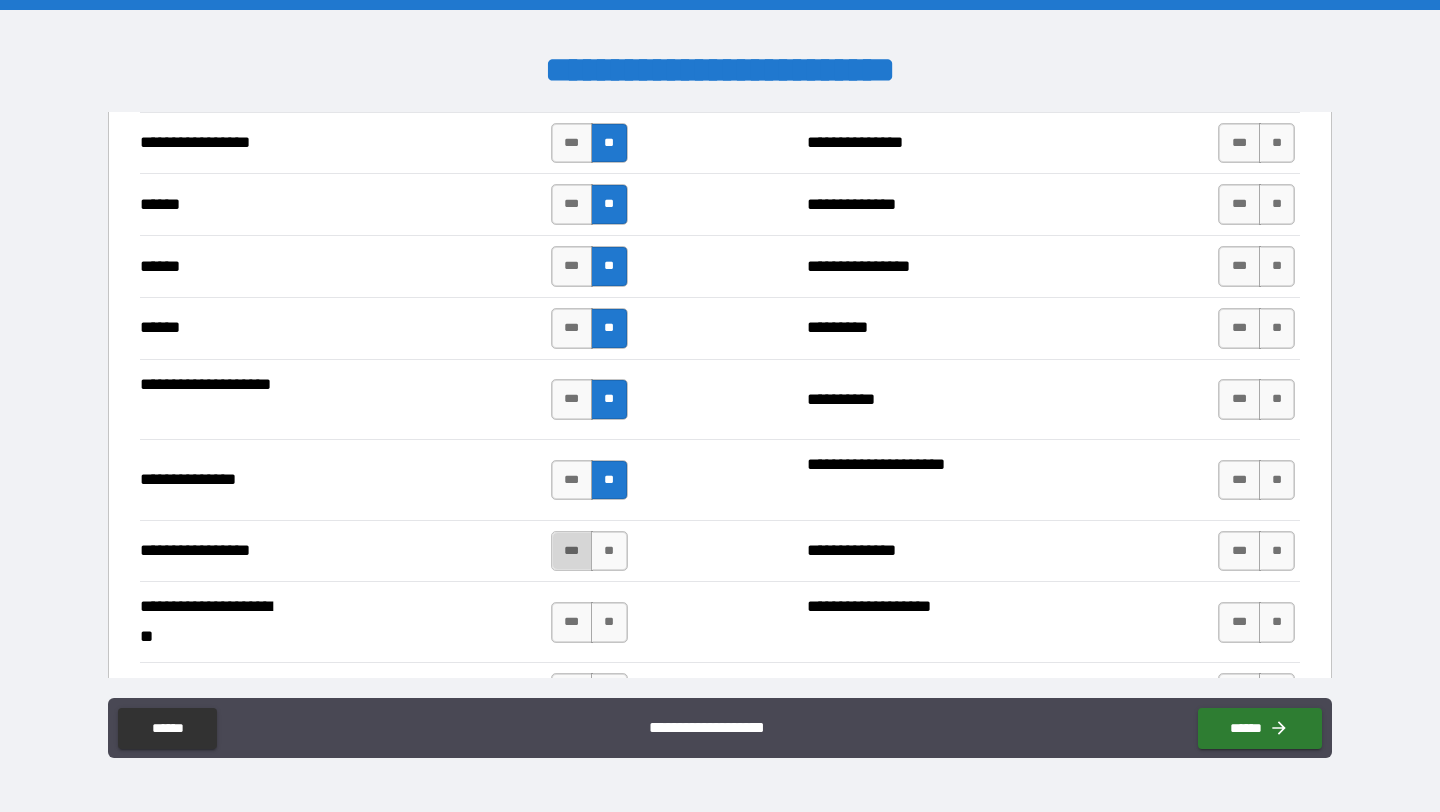 click on "***" at bounding box center [572, 551] 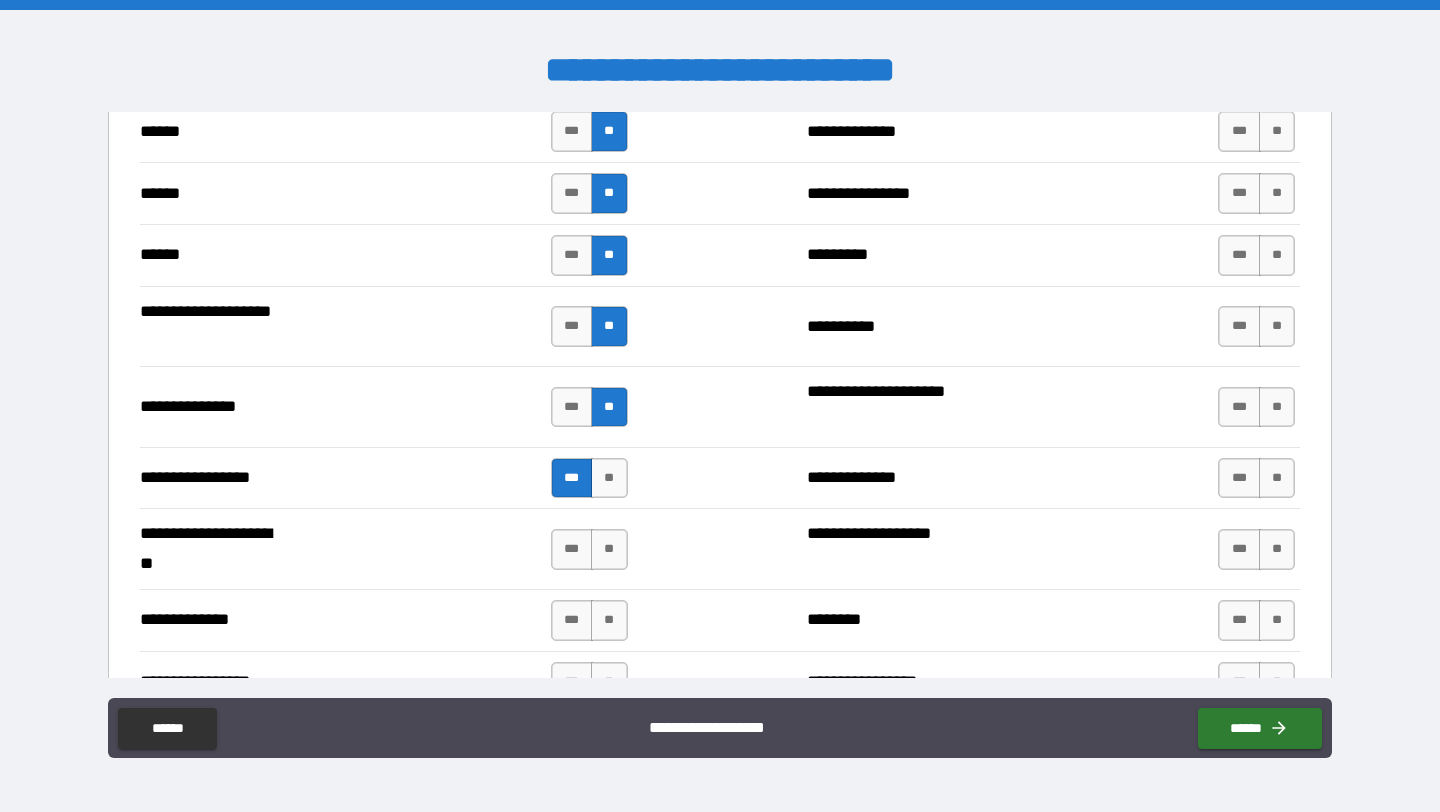 scroll, scrollTop: 2455, scrollLeft: 0, axis: vertical 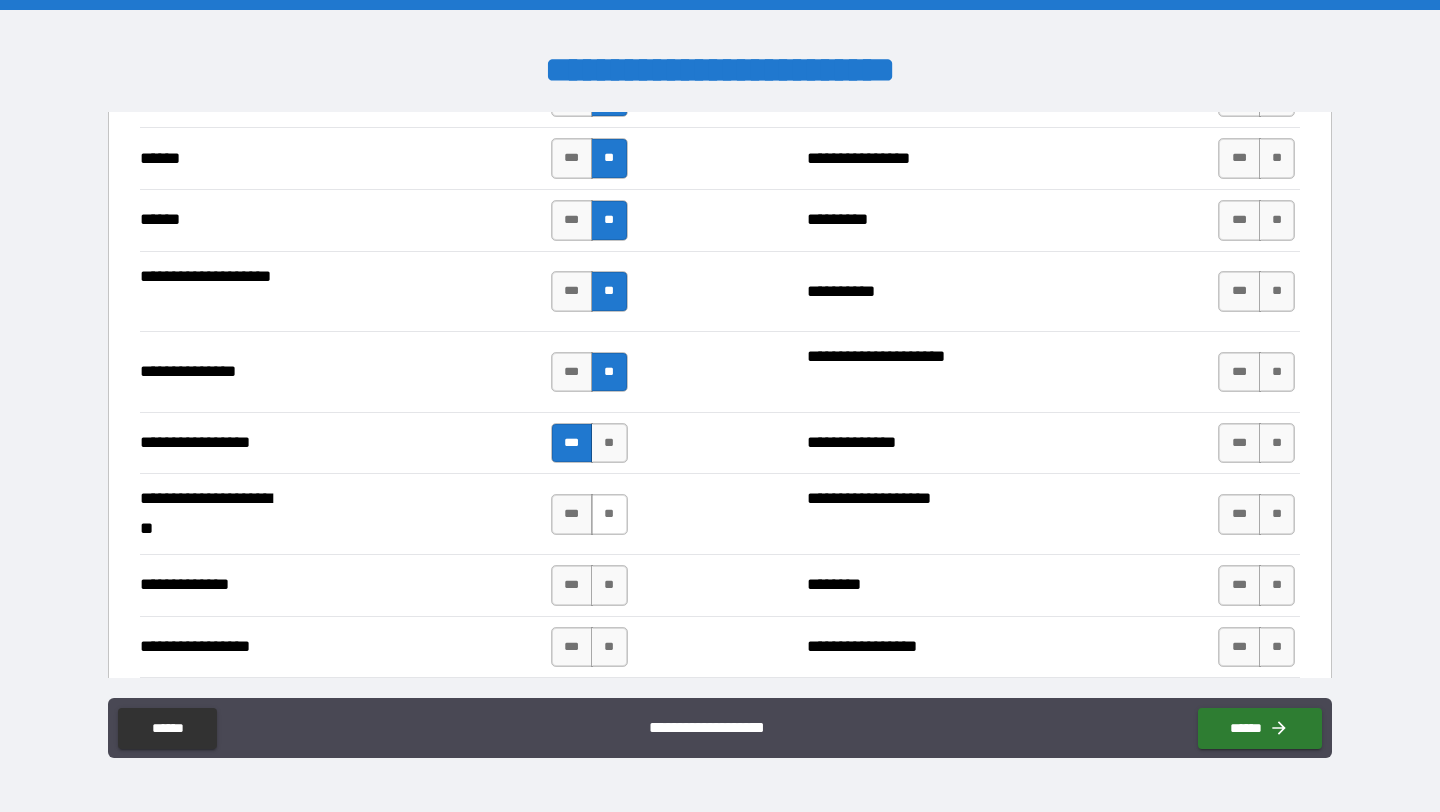 click on "**" at bounding box center (609, 514) 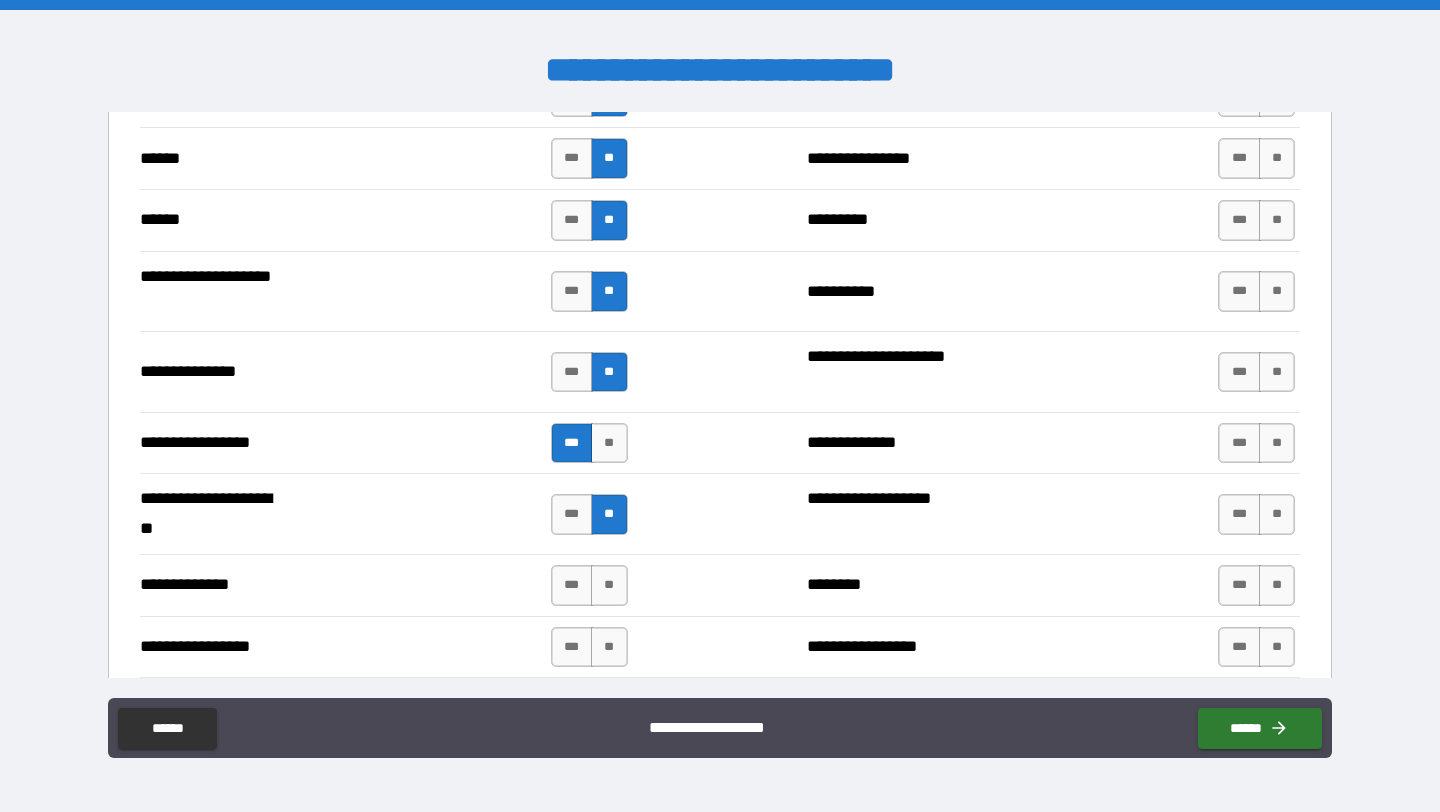 scroll, scrollTop: 2530, scrollLeft: 0, axis: vertical 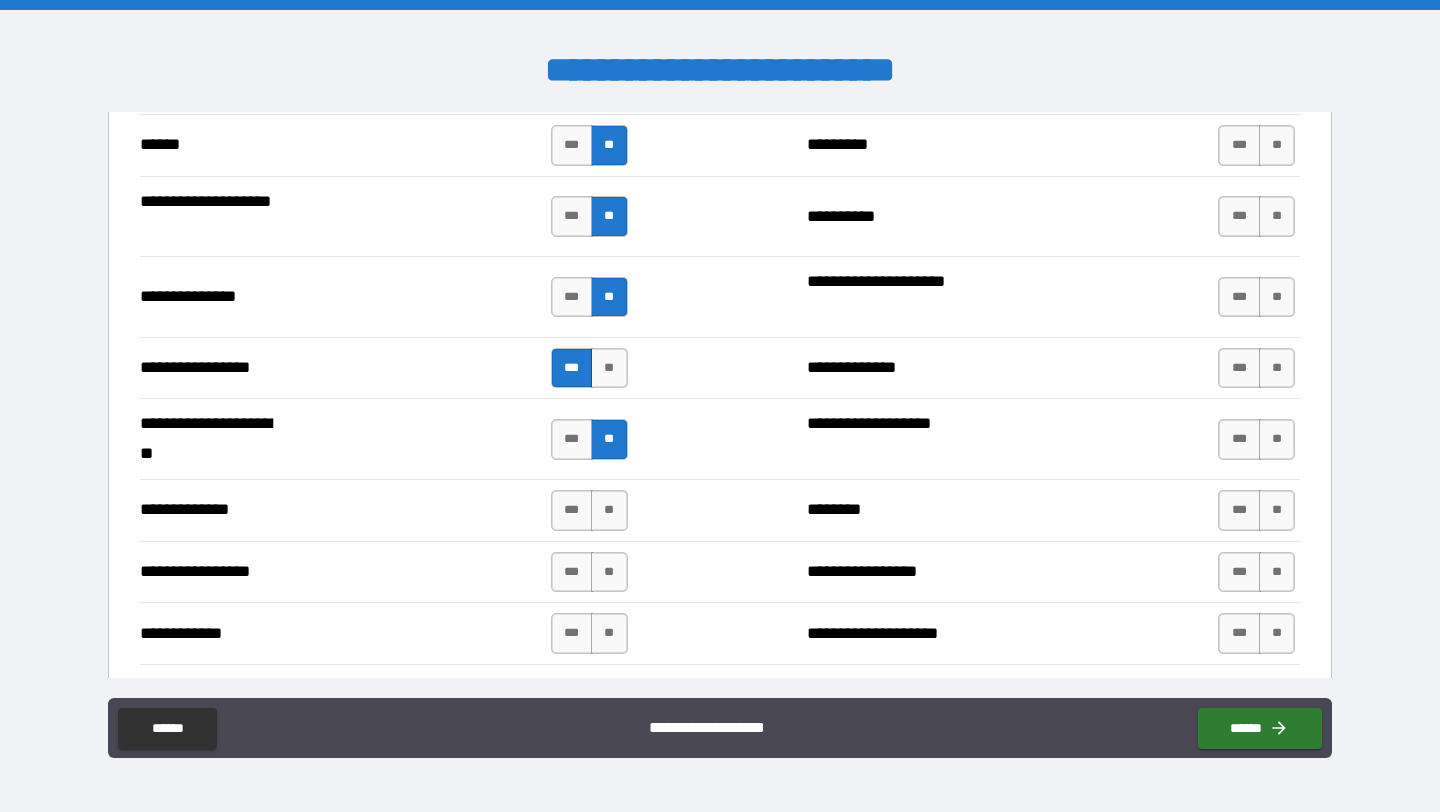 click on "**" at bounding box center (609, 510) 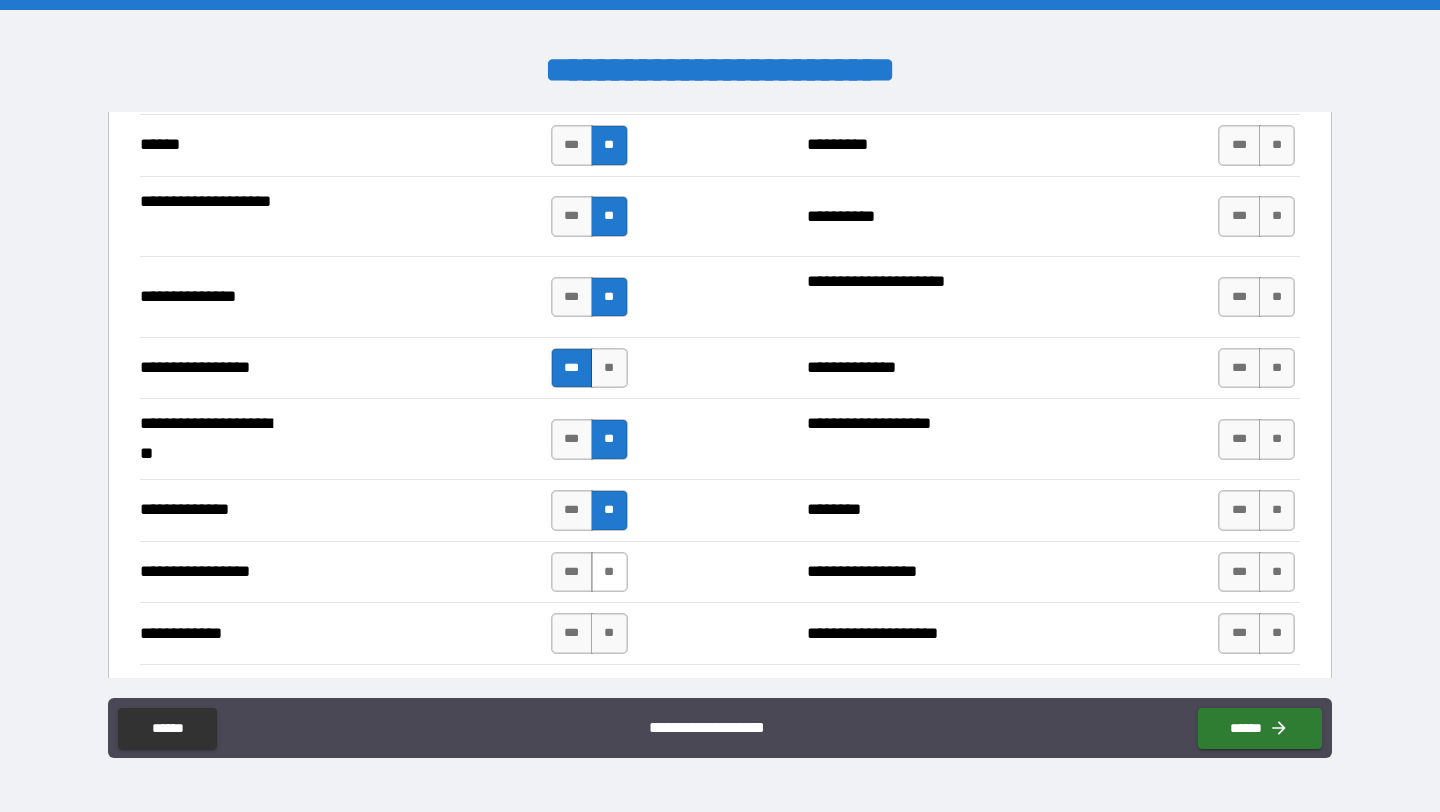 click on "**" at bounding box center [609, 572] 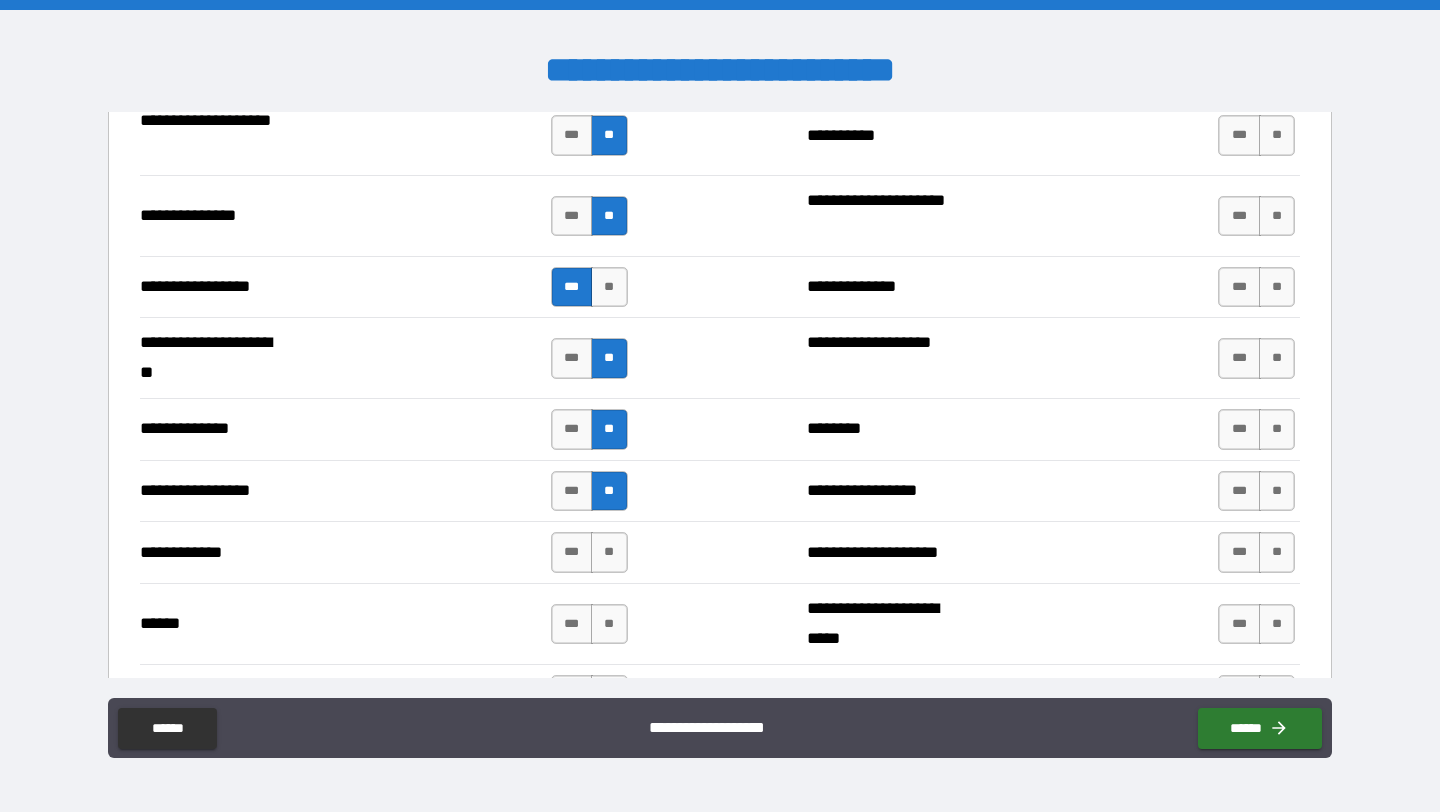 scroll, scrollTop: 2612, scrollLeft: 0, axis: vertical 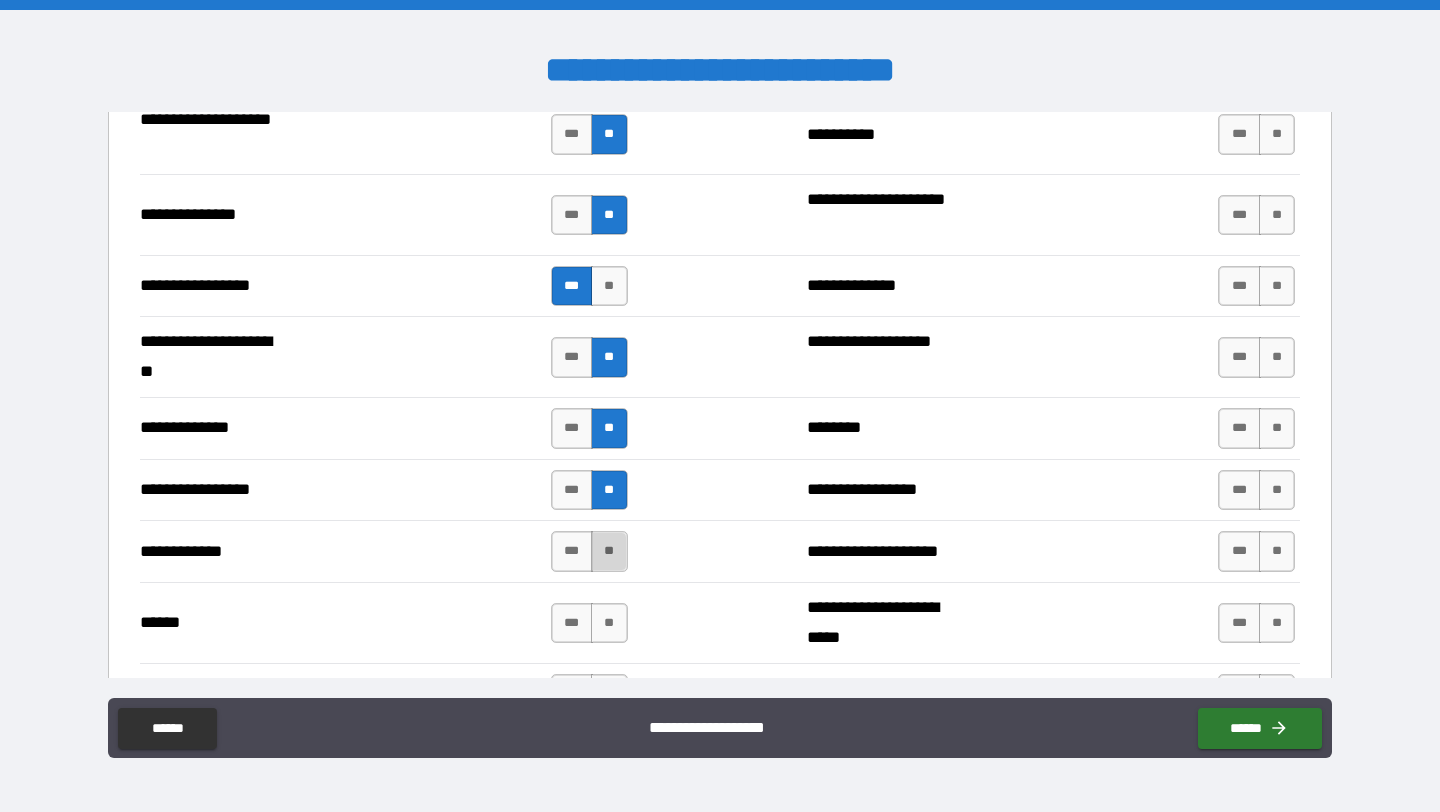 click on "**" at bounding box center [609, 551] 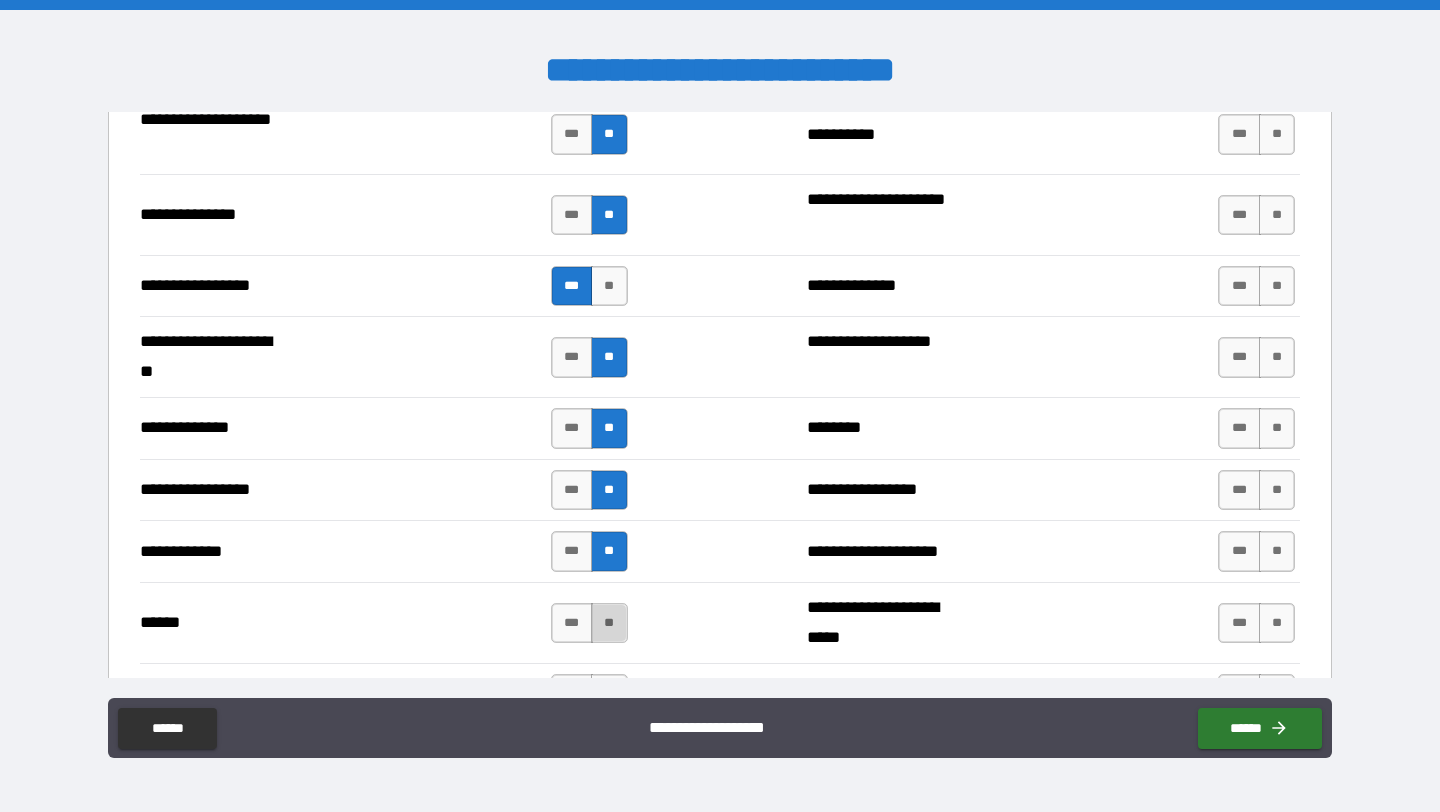 click on "**" at bounding box center [609, 623] 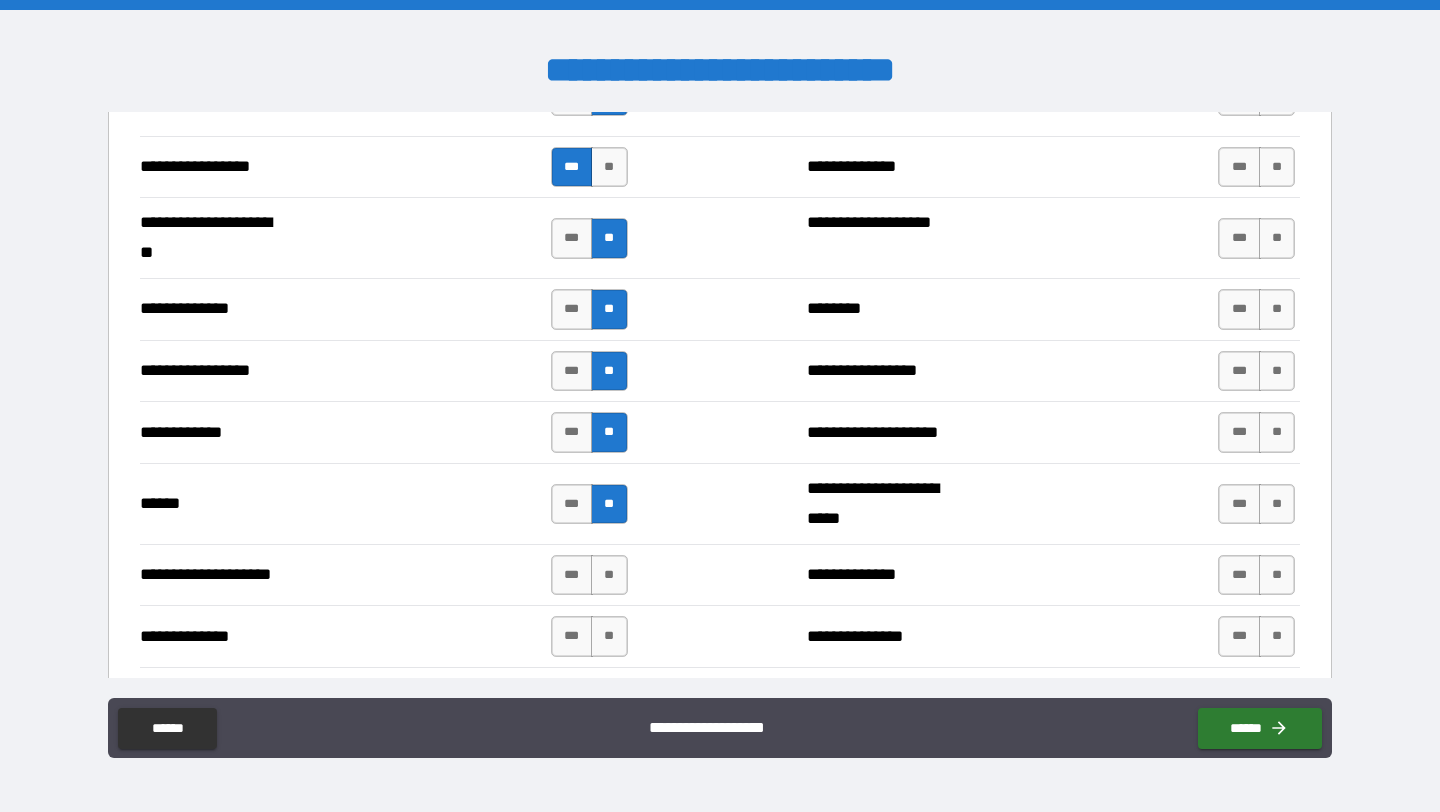 scroll, scrollTop: 2734, scrollLeft: 0, axis: vertical 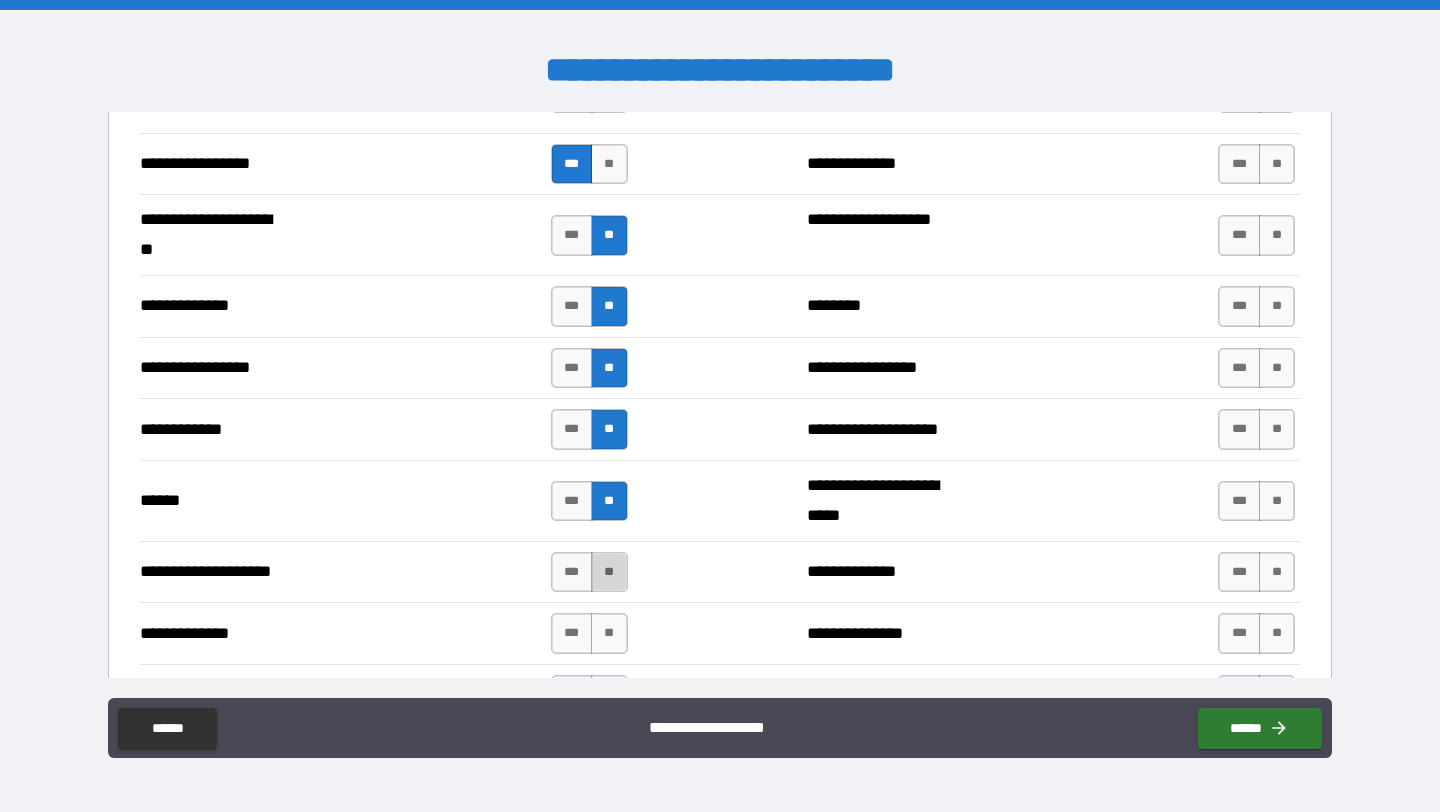 click on "**" at bounding box center (609, 572) 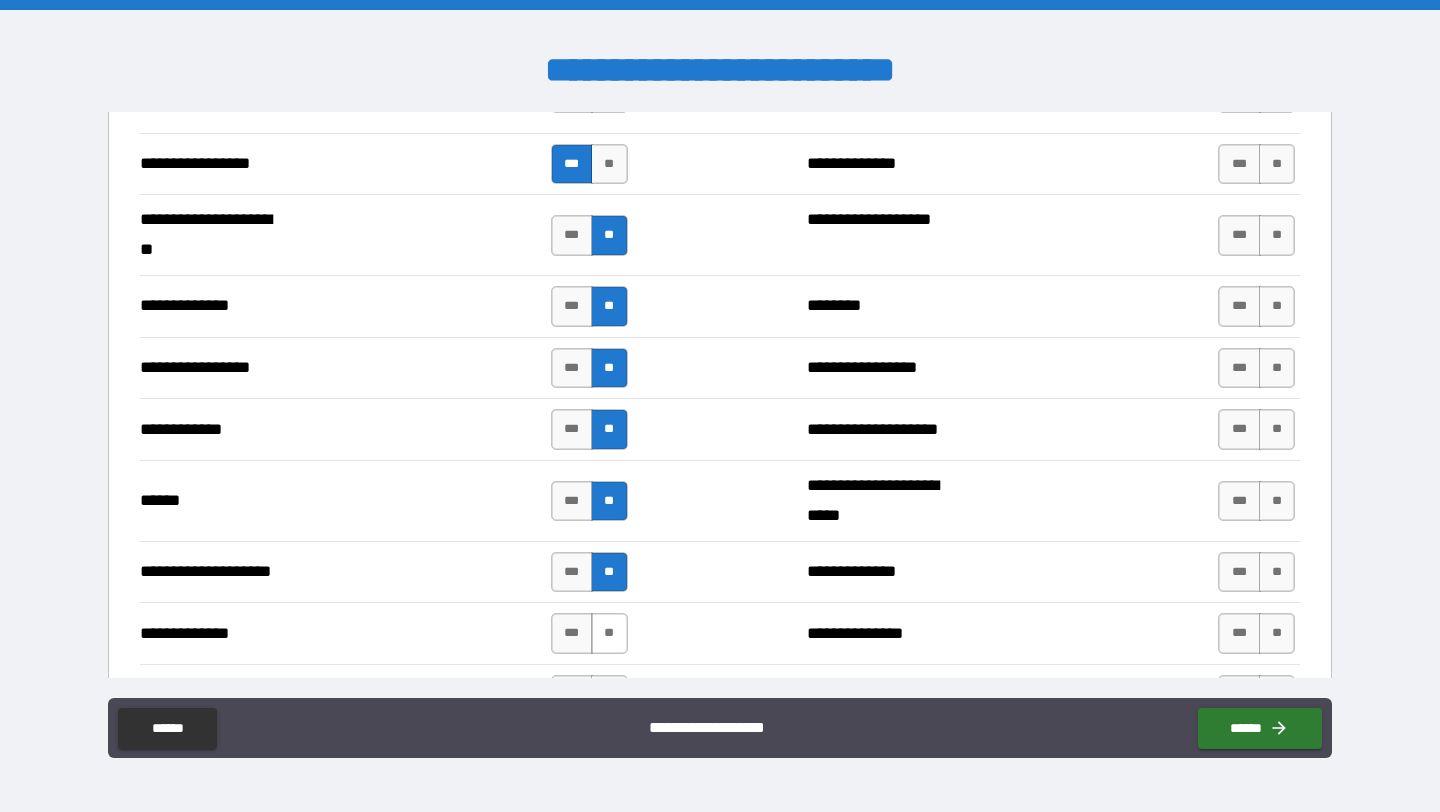 click on "**" at bounding box center (609, 633) 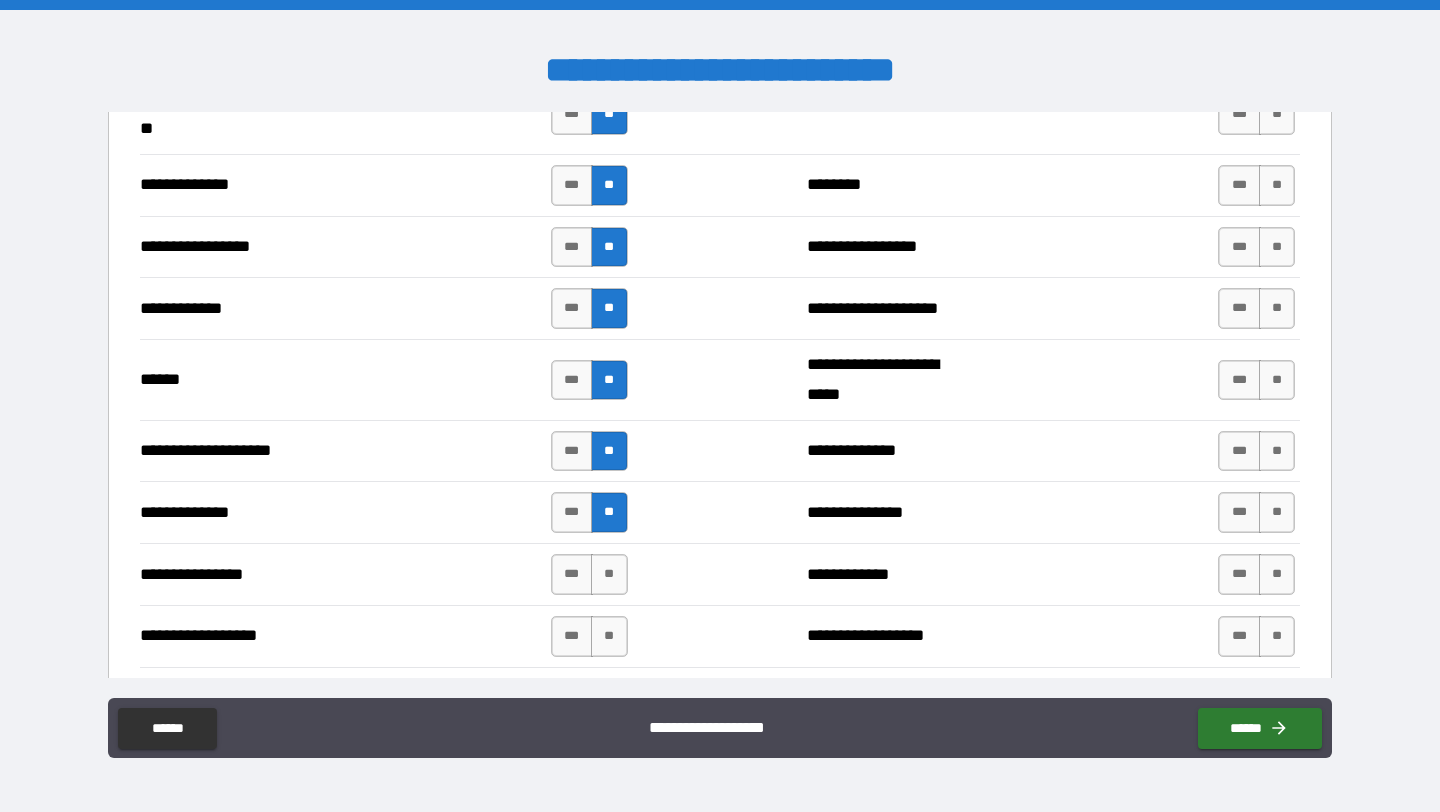 scroll, scrollTop: 2860, scrollLeft: 0, axis: vertical 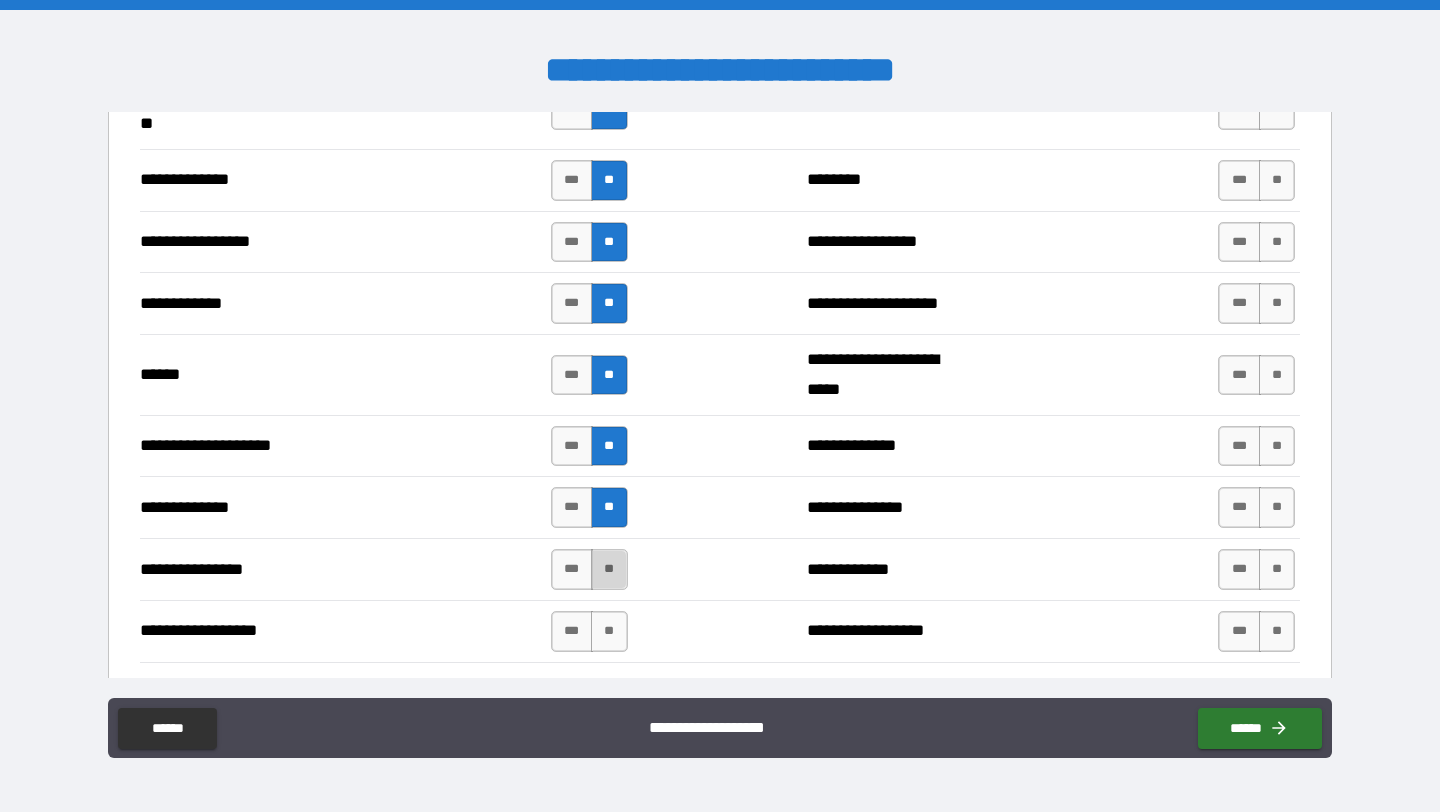 click on "**" at bounding box center (609, 569) 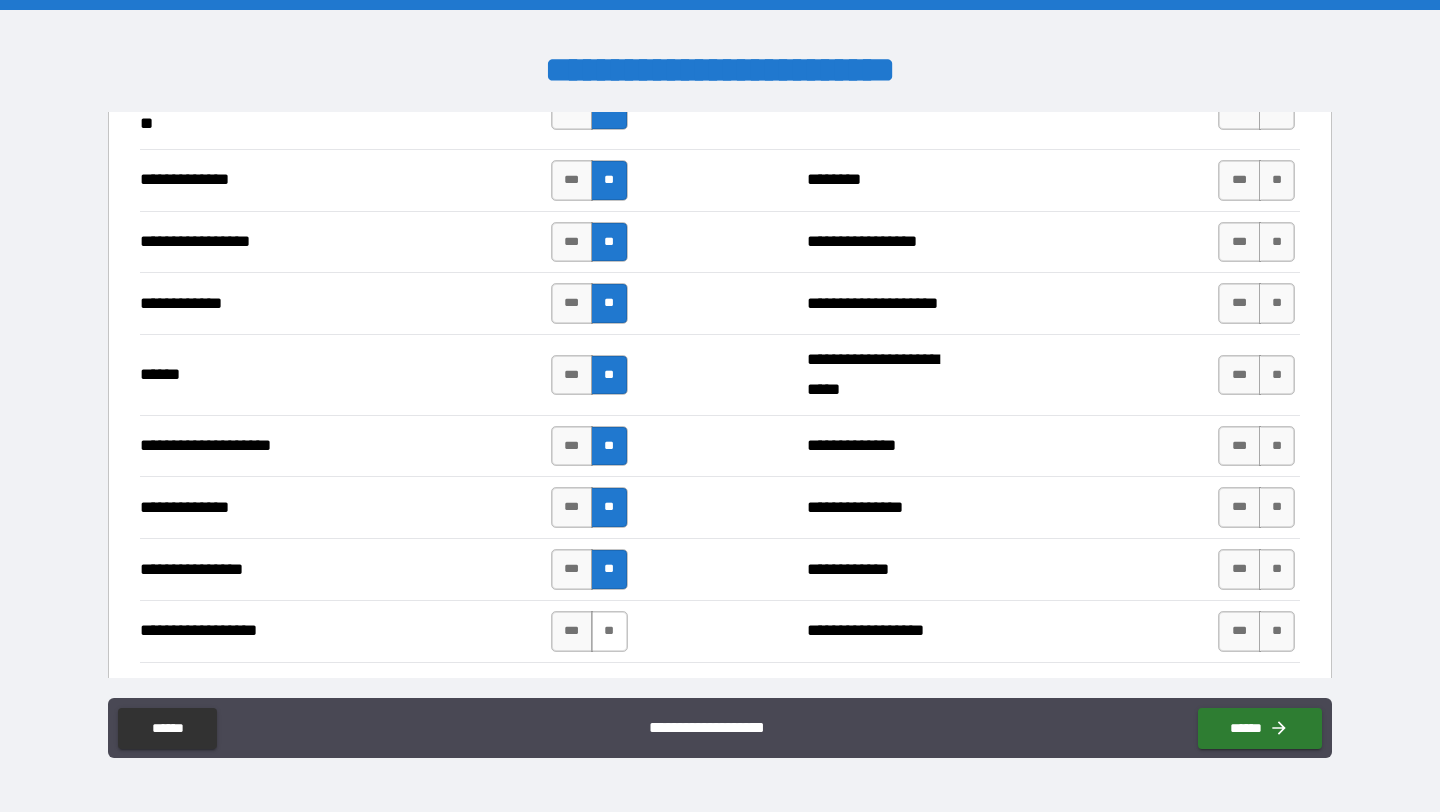 click on "**" at bounding box center [609, 631] 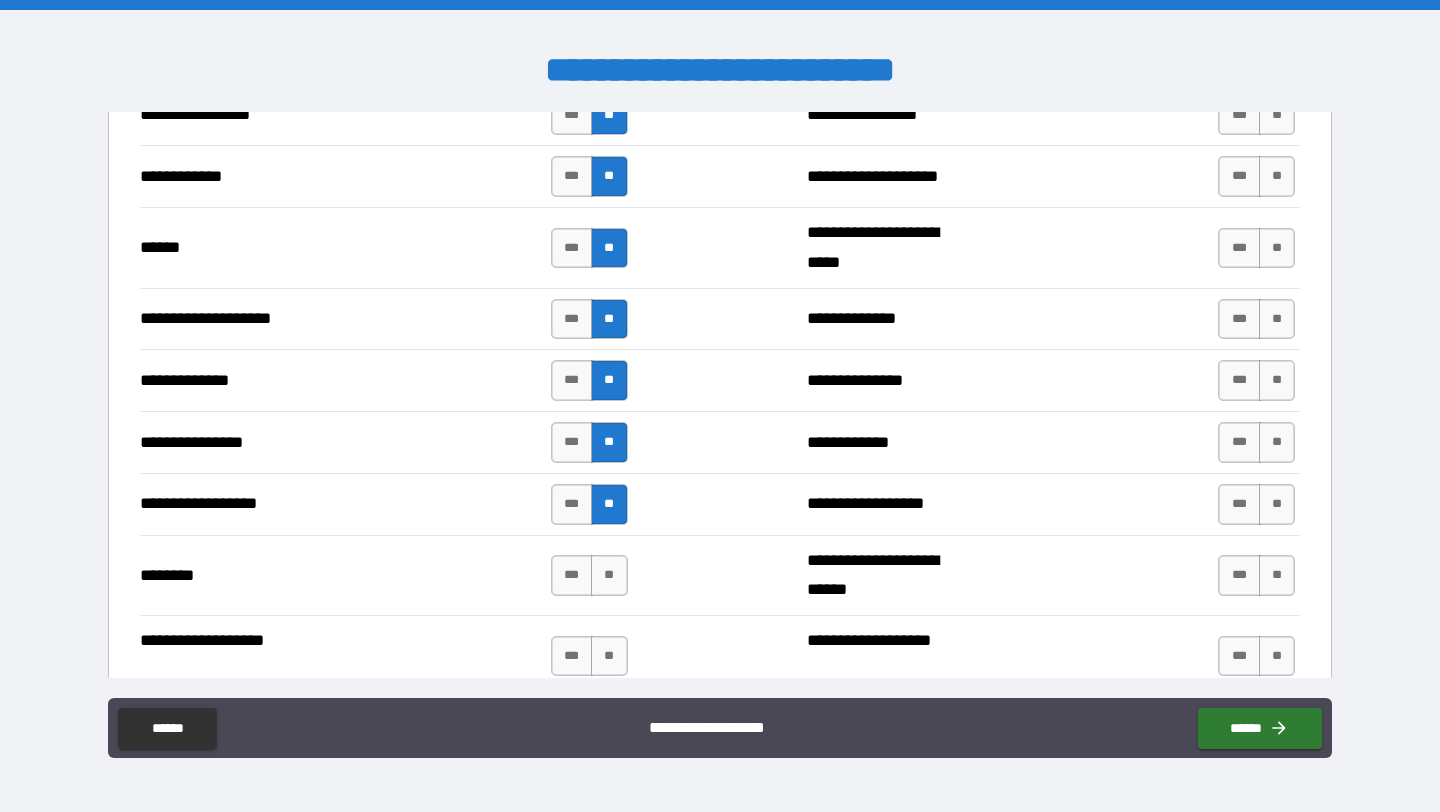 scroll, scrollTop: 2989, scrollLeft: 0, axis: vertical 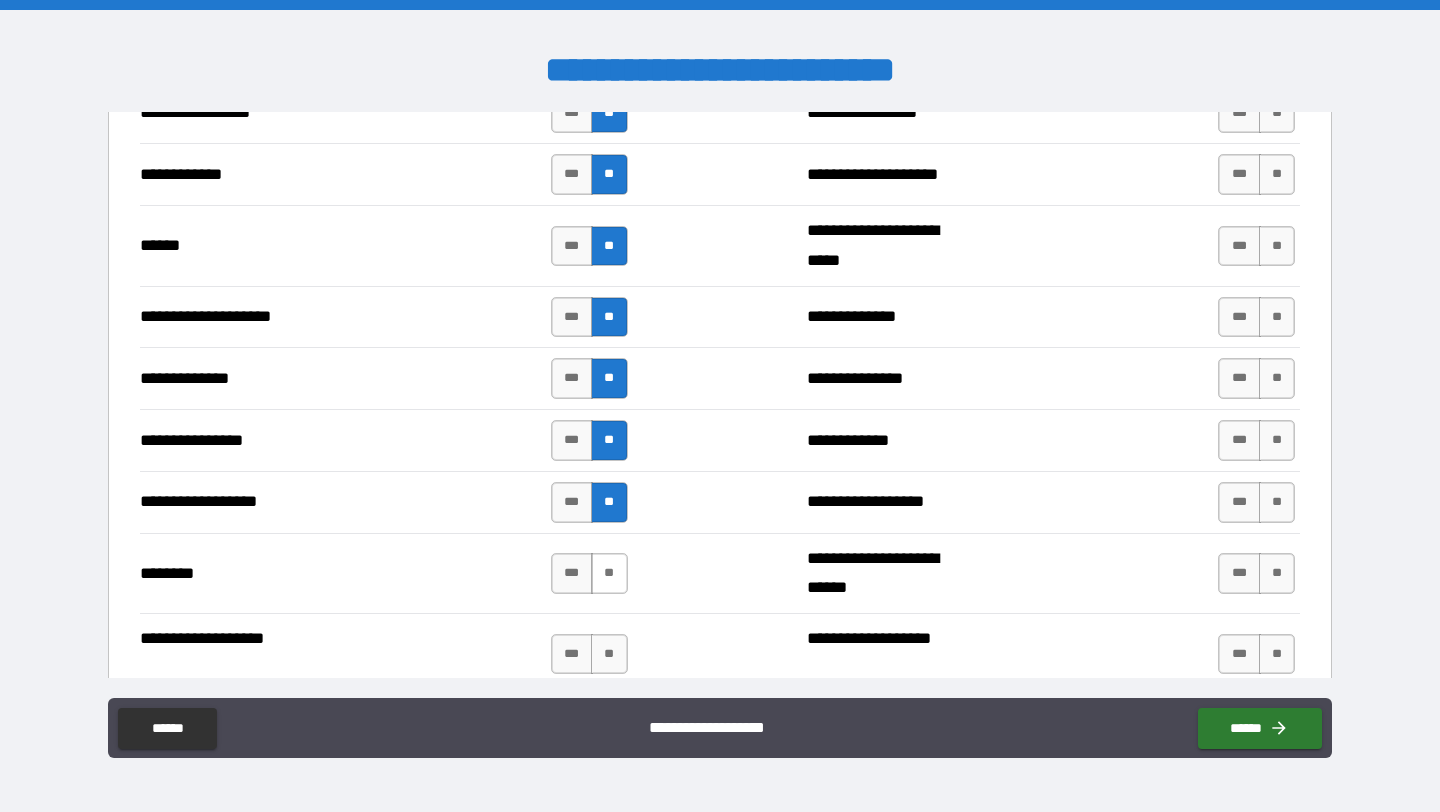 click on "**" at bounding box center (609, 573) 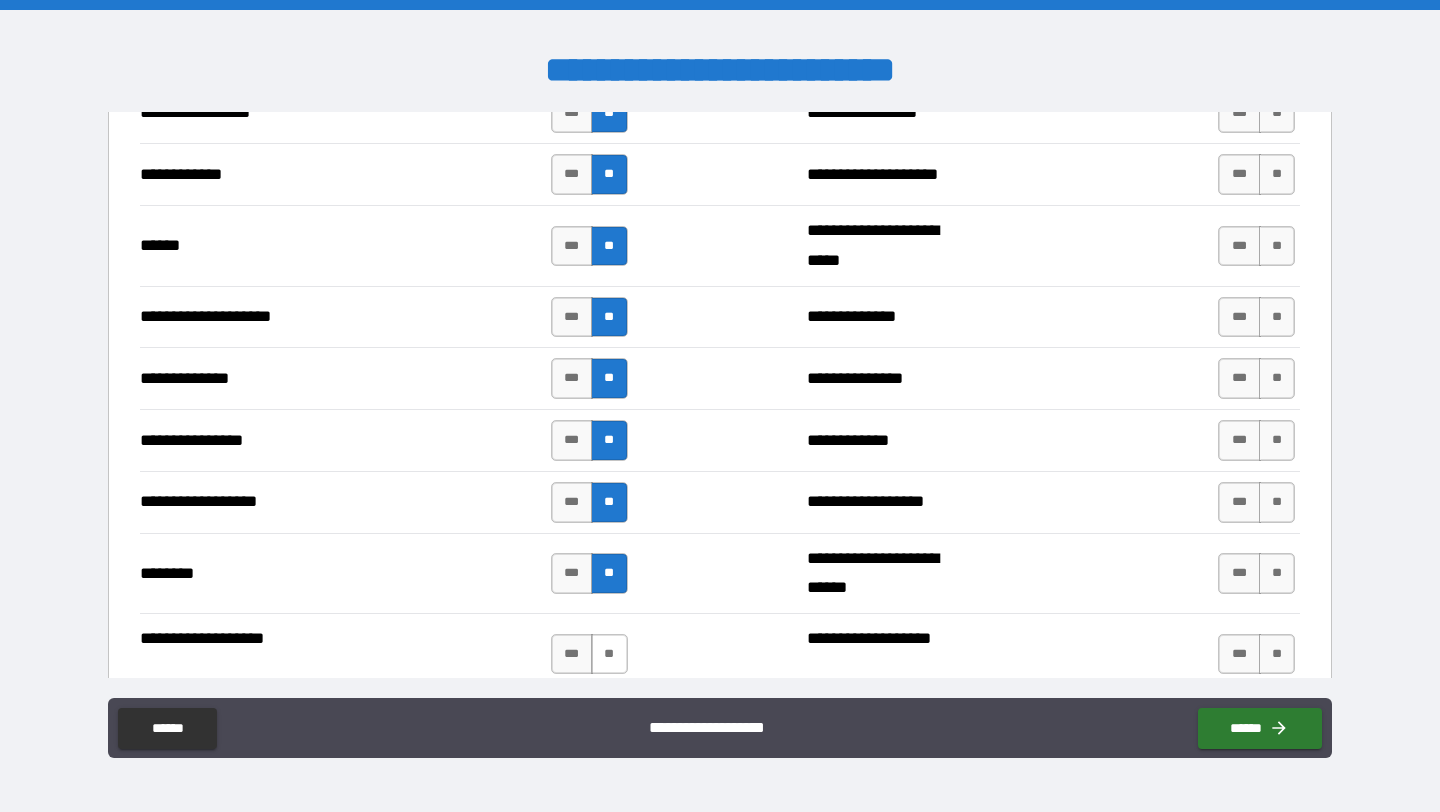 click on "**" at bounding box center (609, 654) 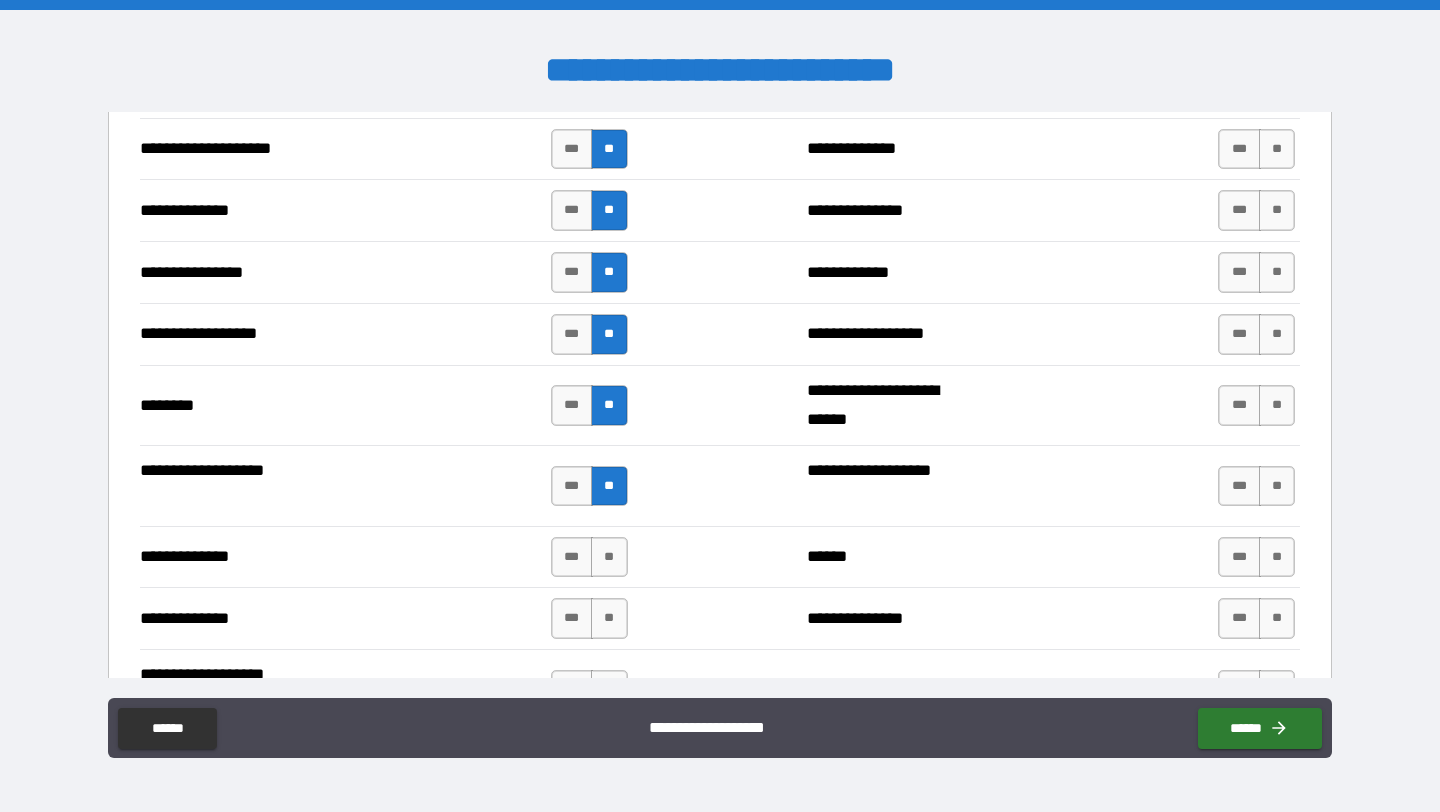 scroll, scrollTop: 3162, scrollLeft: 0, axis: vertical 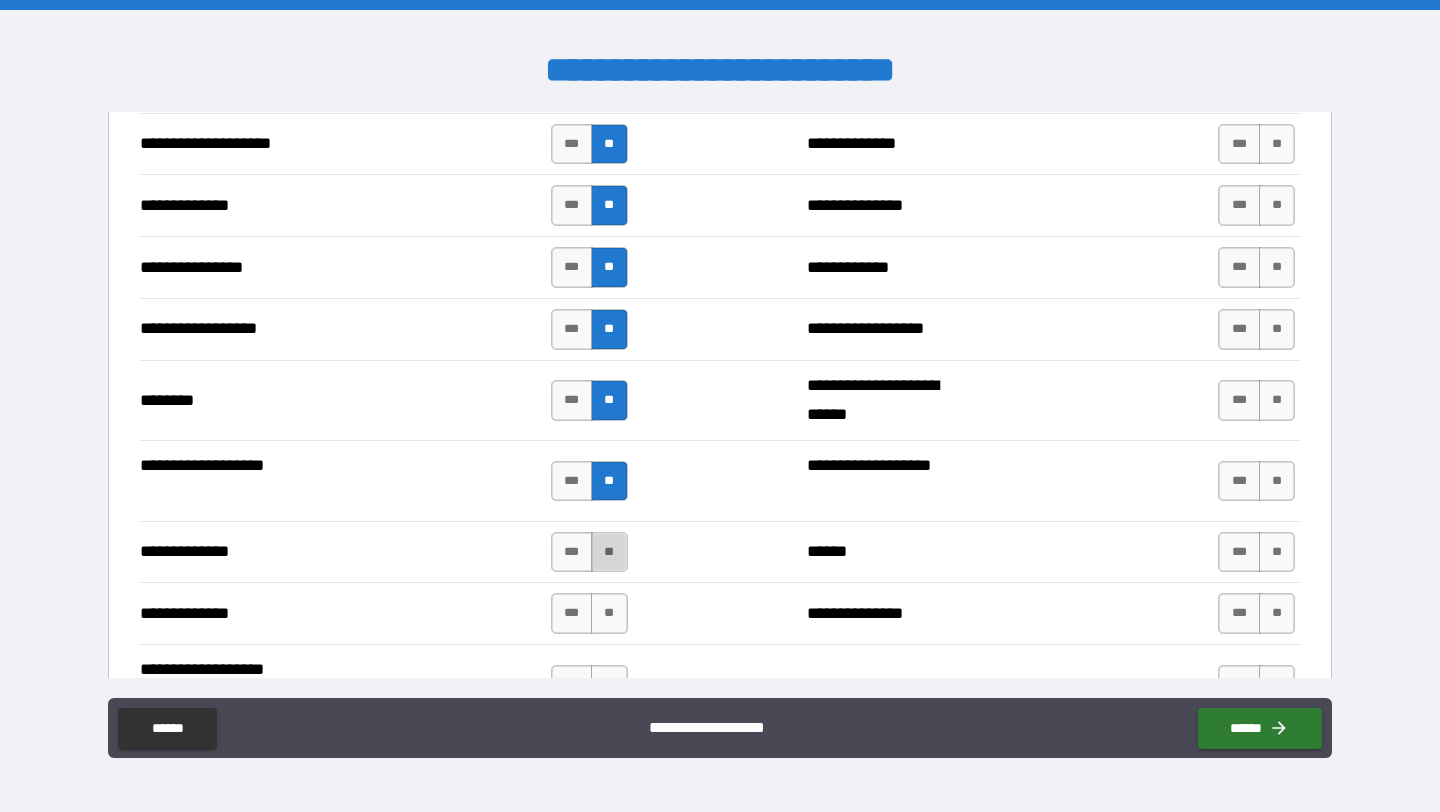 click on "**" at bounding box center [609, 552] 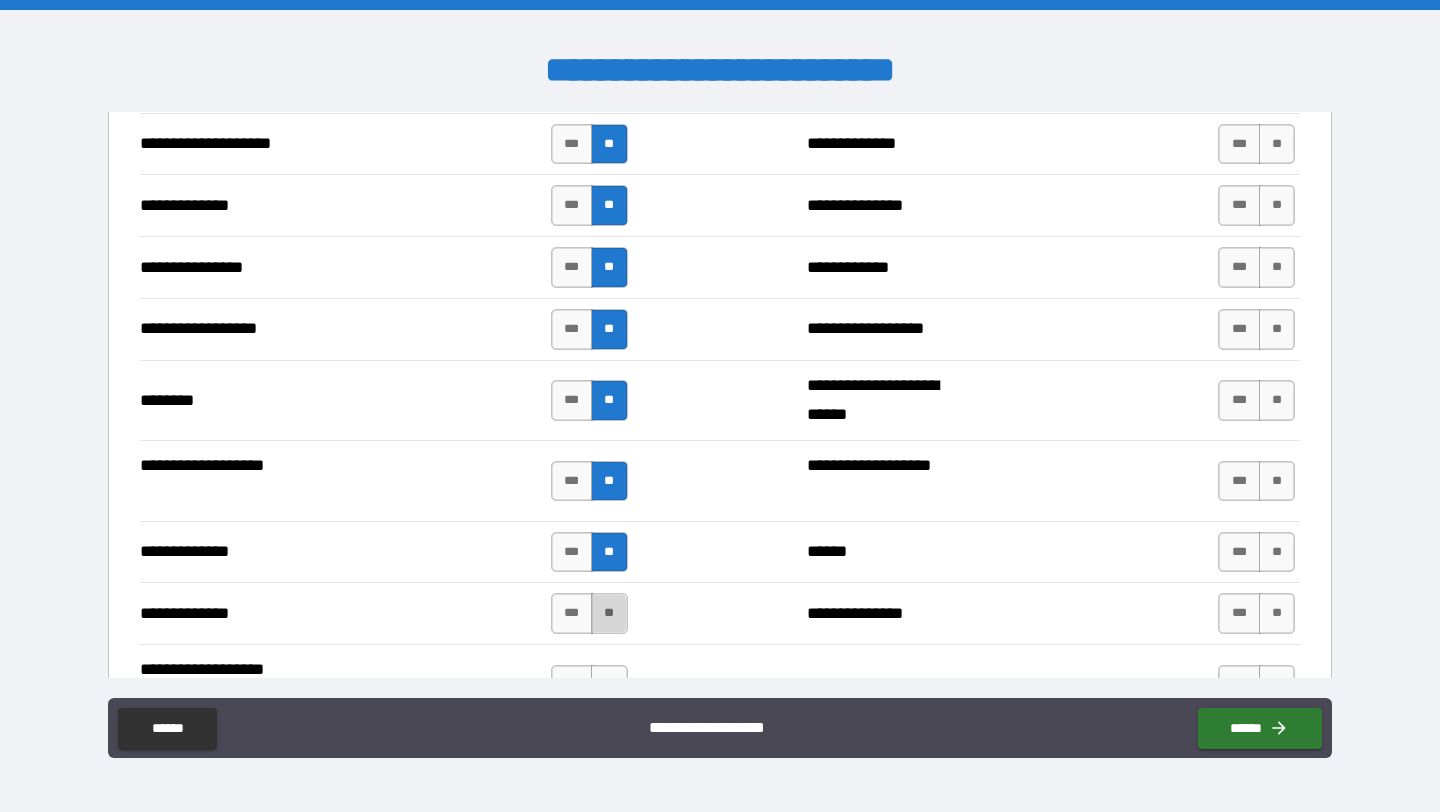 click on "**" at bounding box center (609, 613) 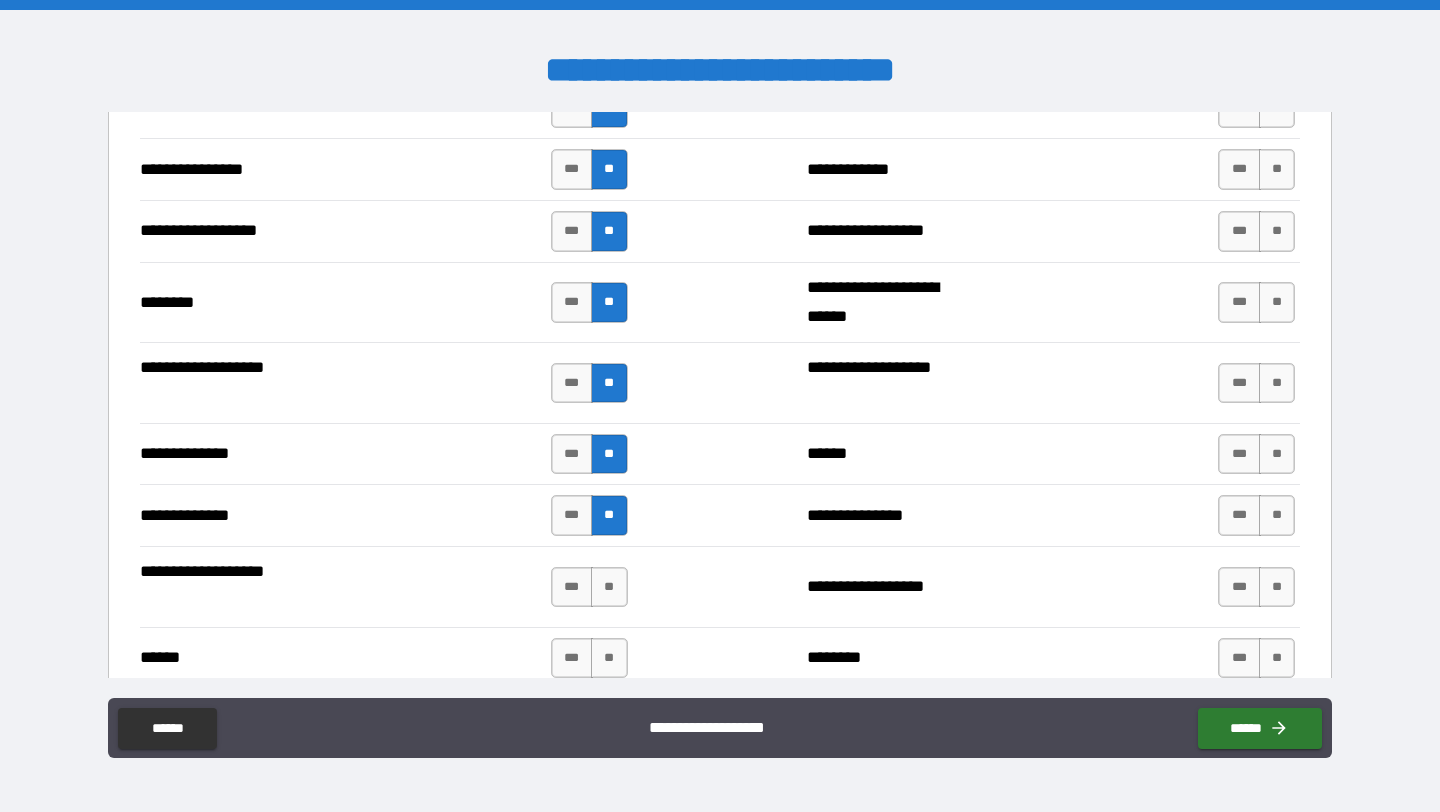 scroll, scrollTop: 3262, scrollLeft: 0, axis: vertical 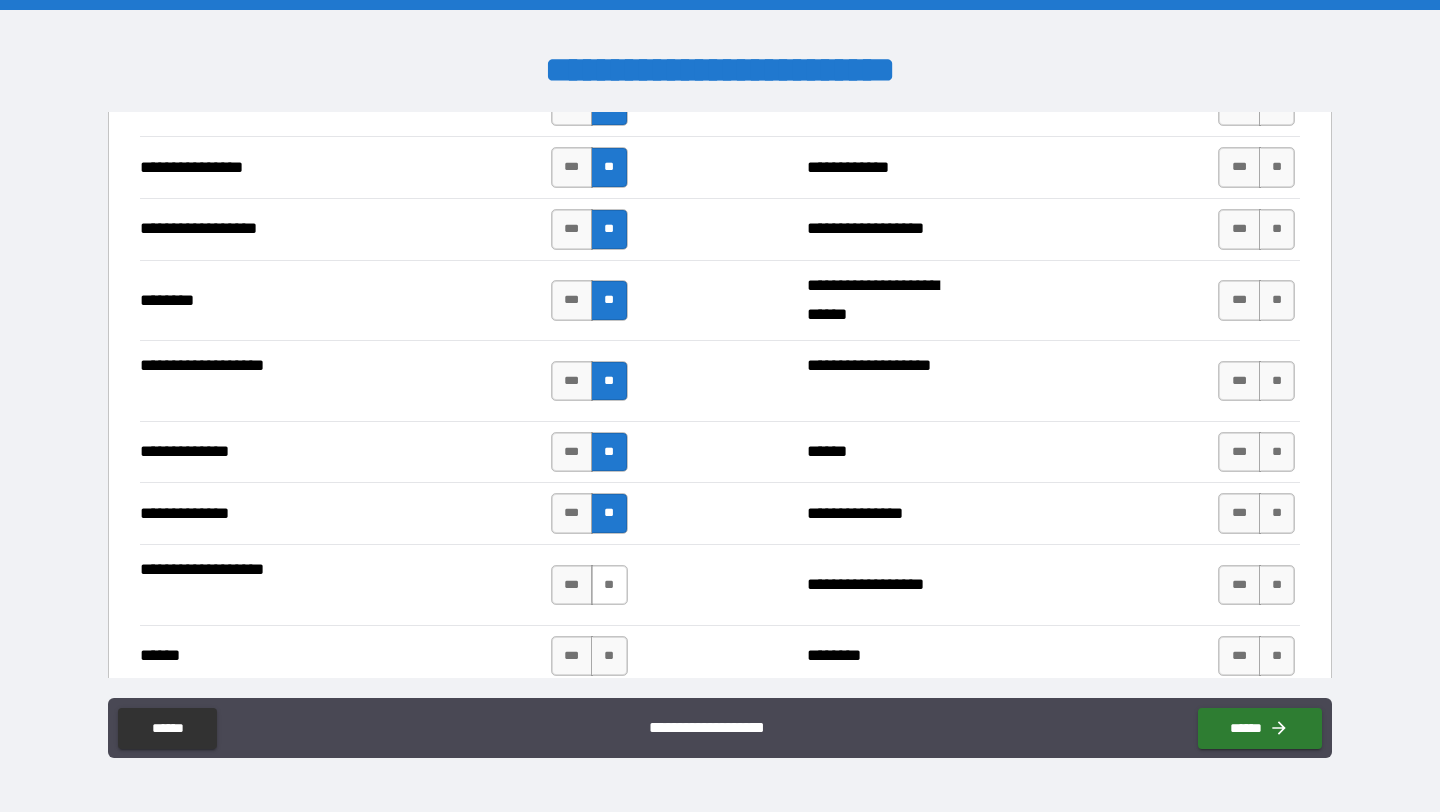 click on "**" at bounding box center [609, 585] 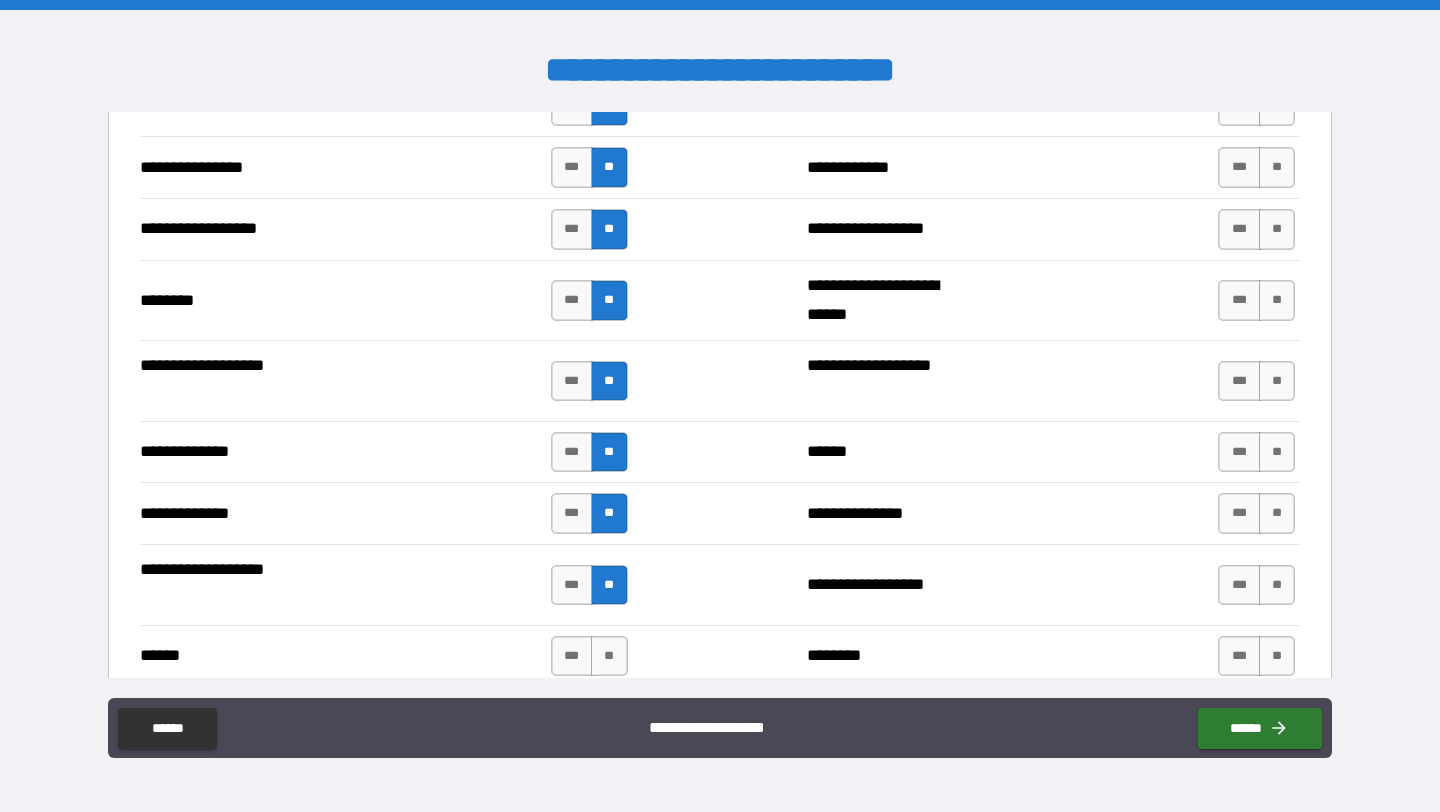 click on "****** *** ** ******** *** **" at bounding box center [720, 656] 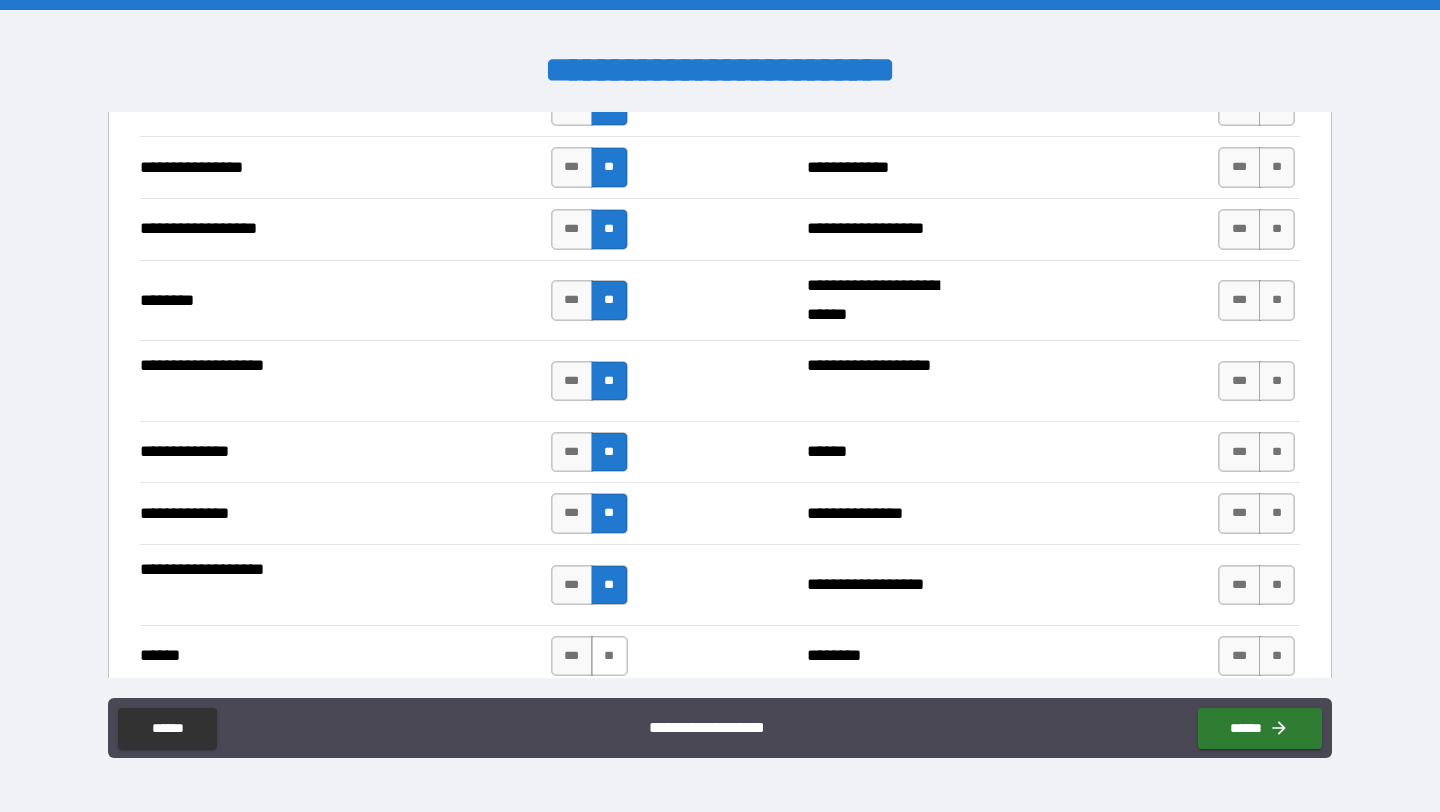 click on "**" at bounding box center [609, 656] 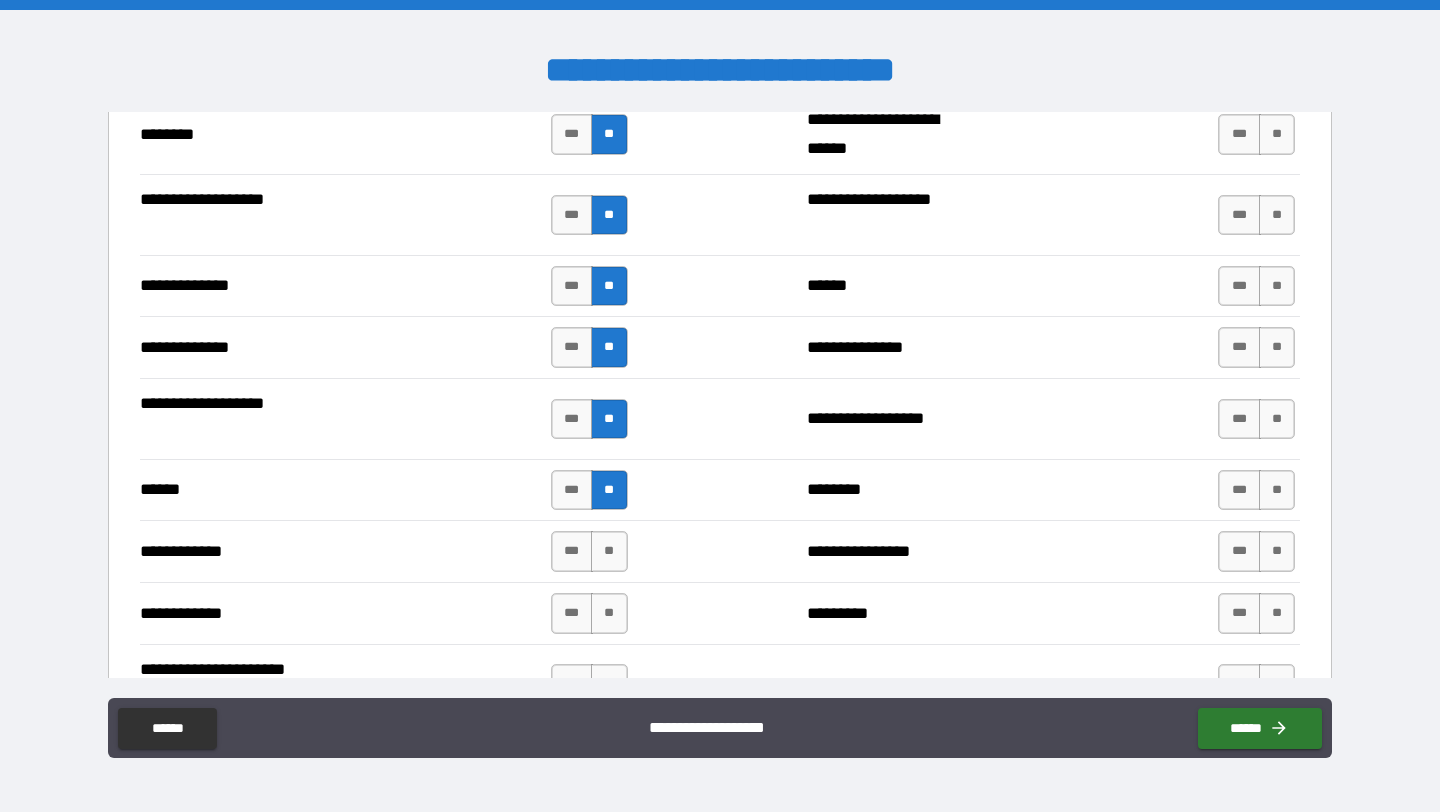 scroll, scrollTop: 3434, scrollLeft: 0, axis: vertical 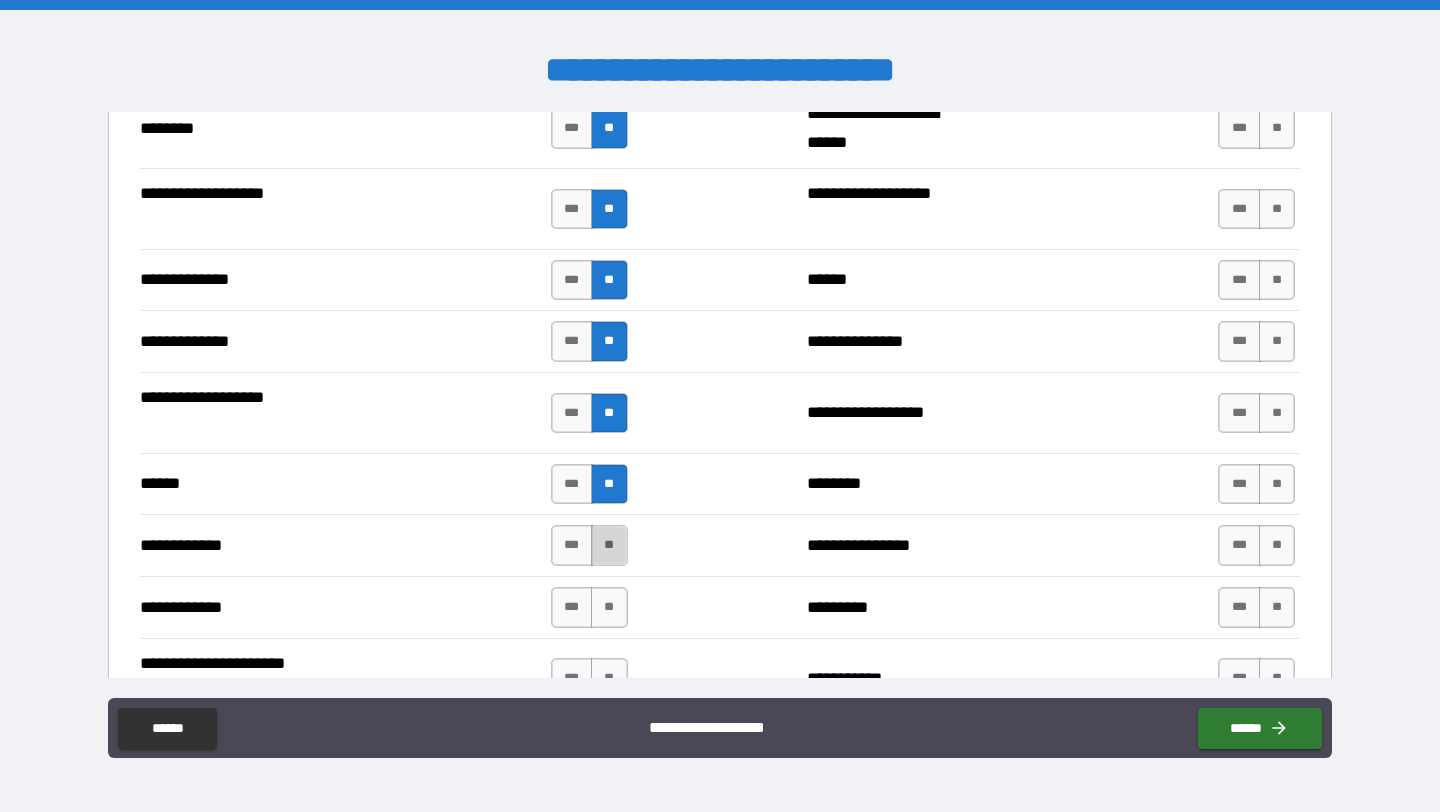 click on "**" at bounding box center [609, 545] 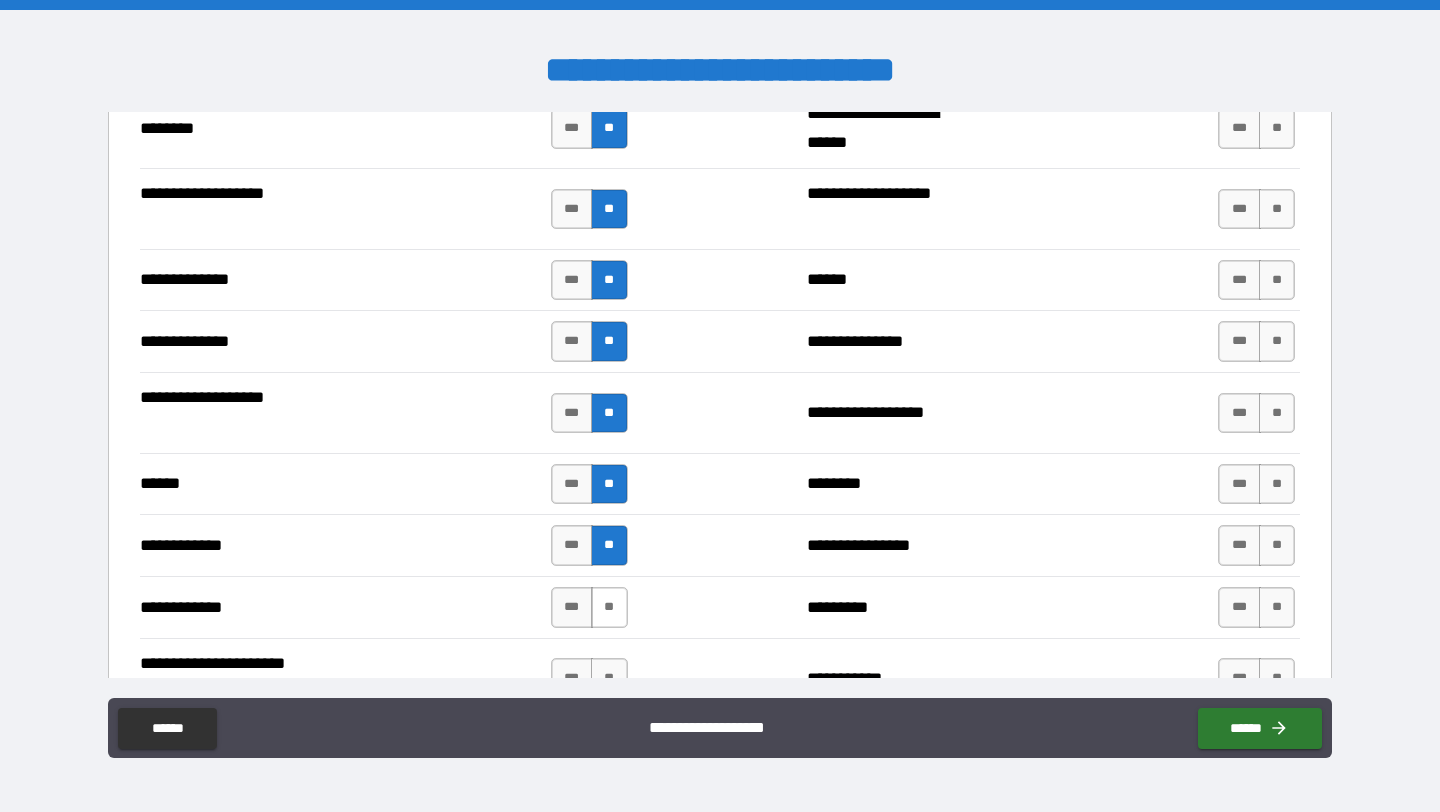 click on "**" at bounding box center (609, 607) 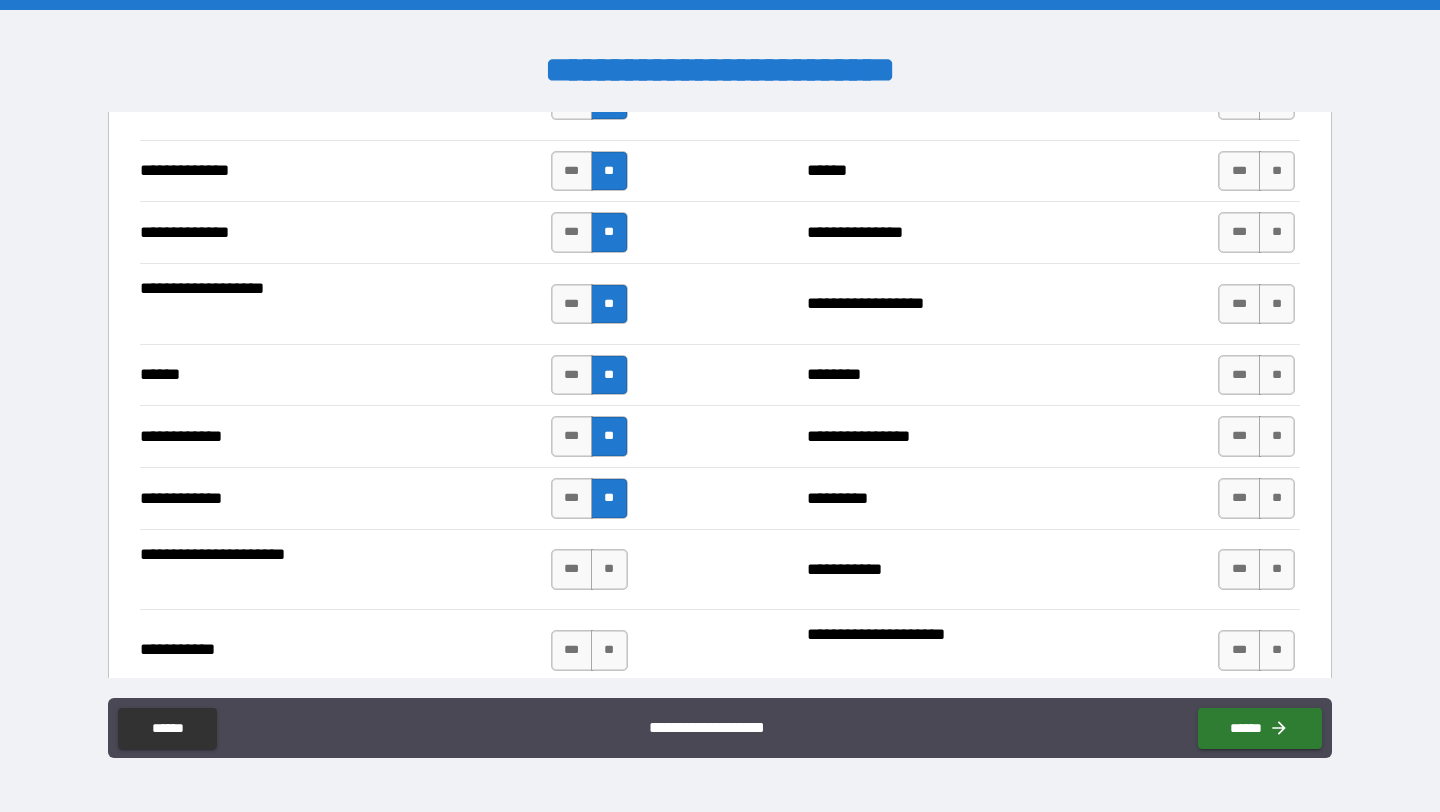 scroll, scrollTop: 3545, scrollLeft: 0, axis: vertical 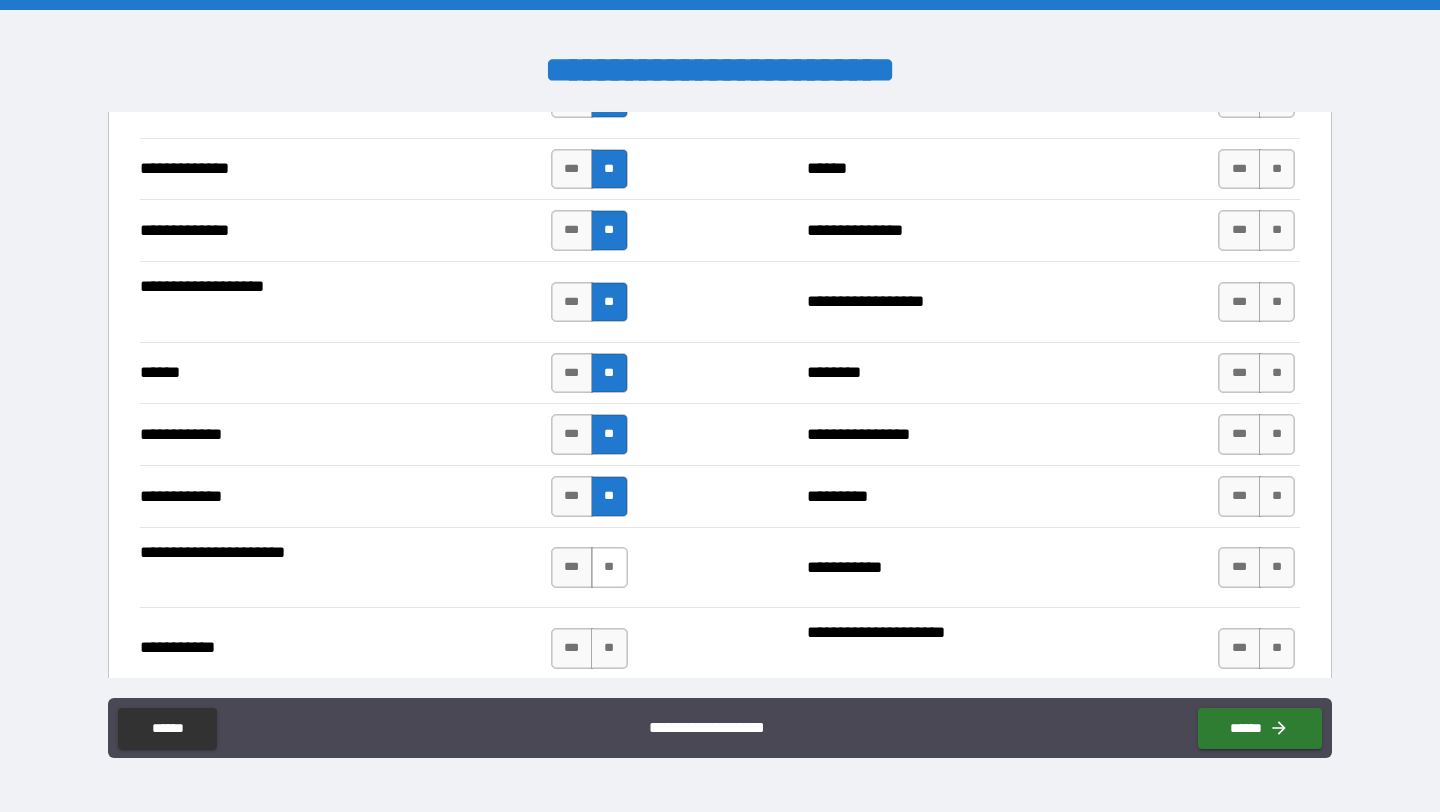 click on "**" at bounding box center (609, 567) 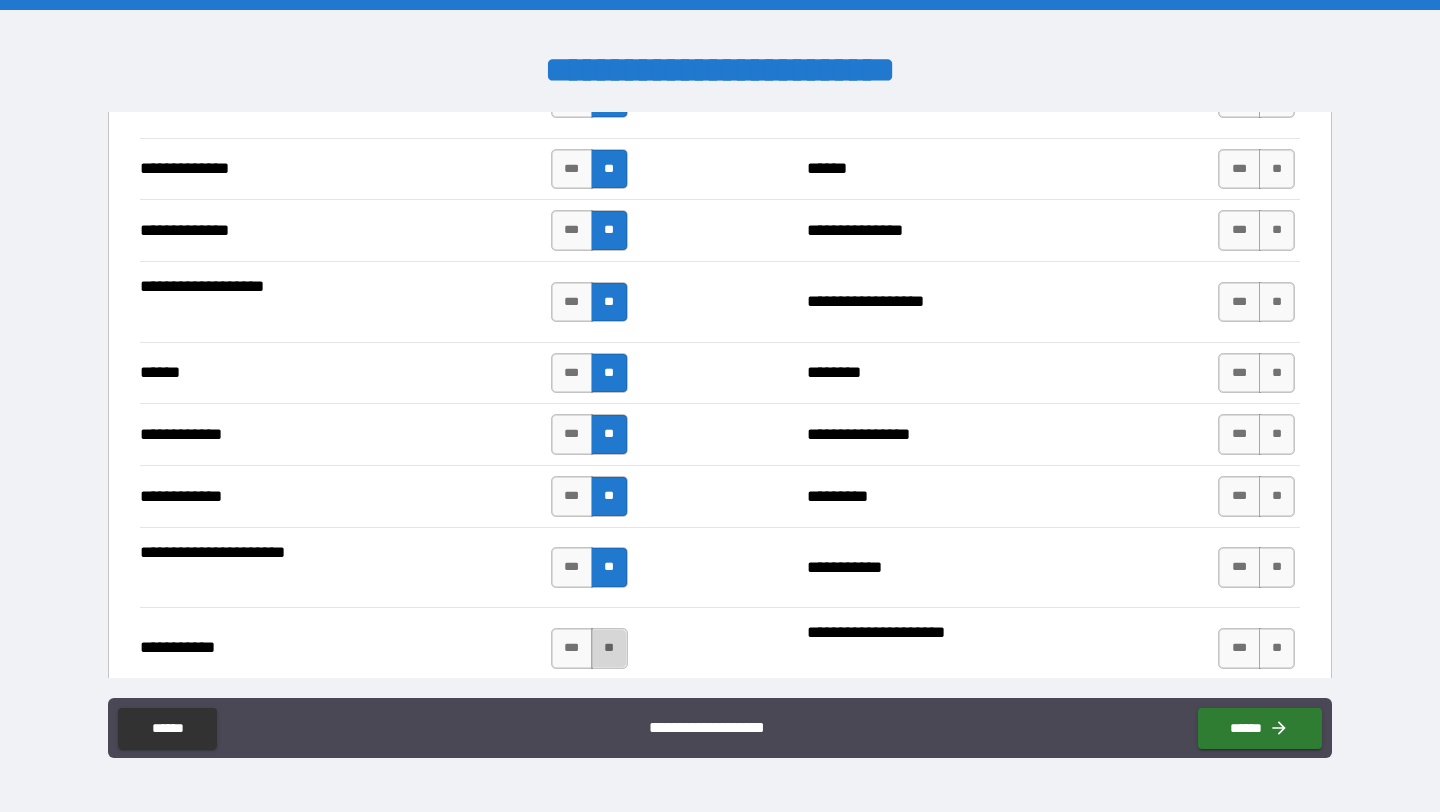 click on "**" at bounding box center [609, 648] 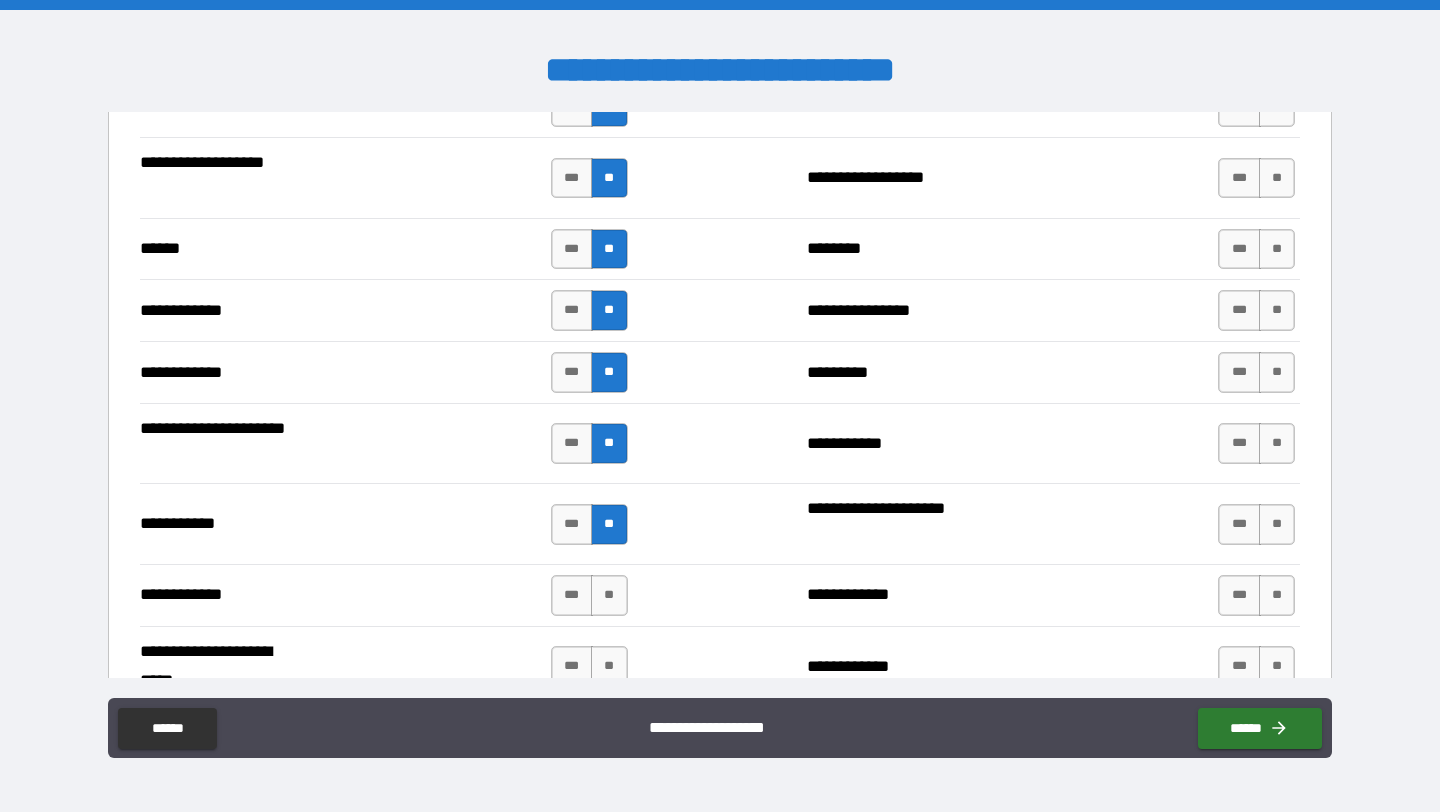scroll, scrollTop: 3681, scrollLeft: 0, axis: vertical 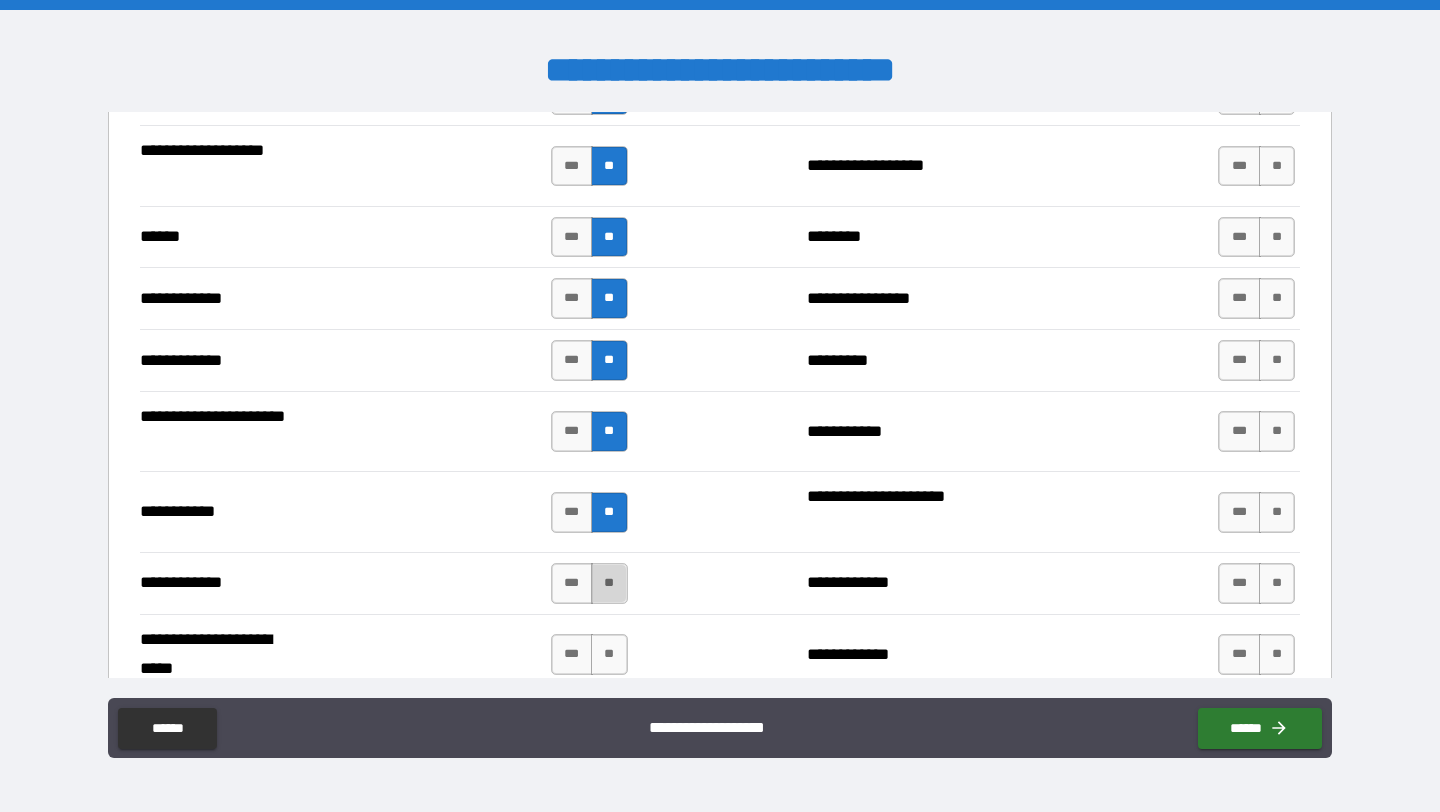 click on "**" at bounding box center [609, 583] 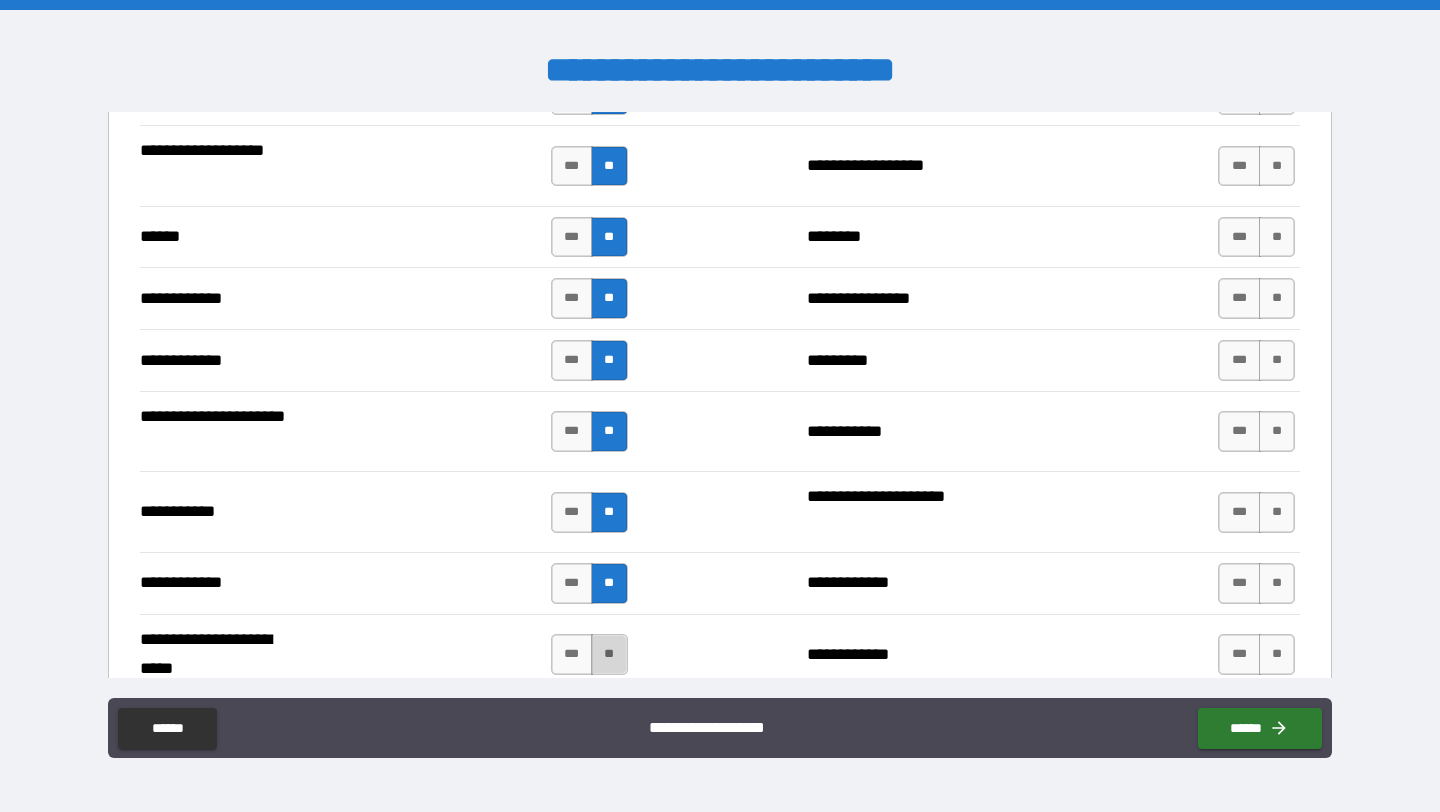 click on "**" at bounding box center [609, 654] 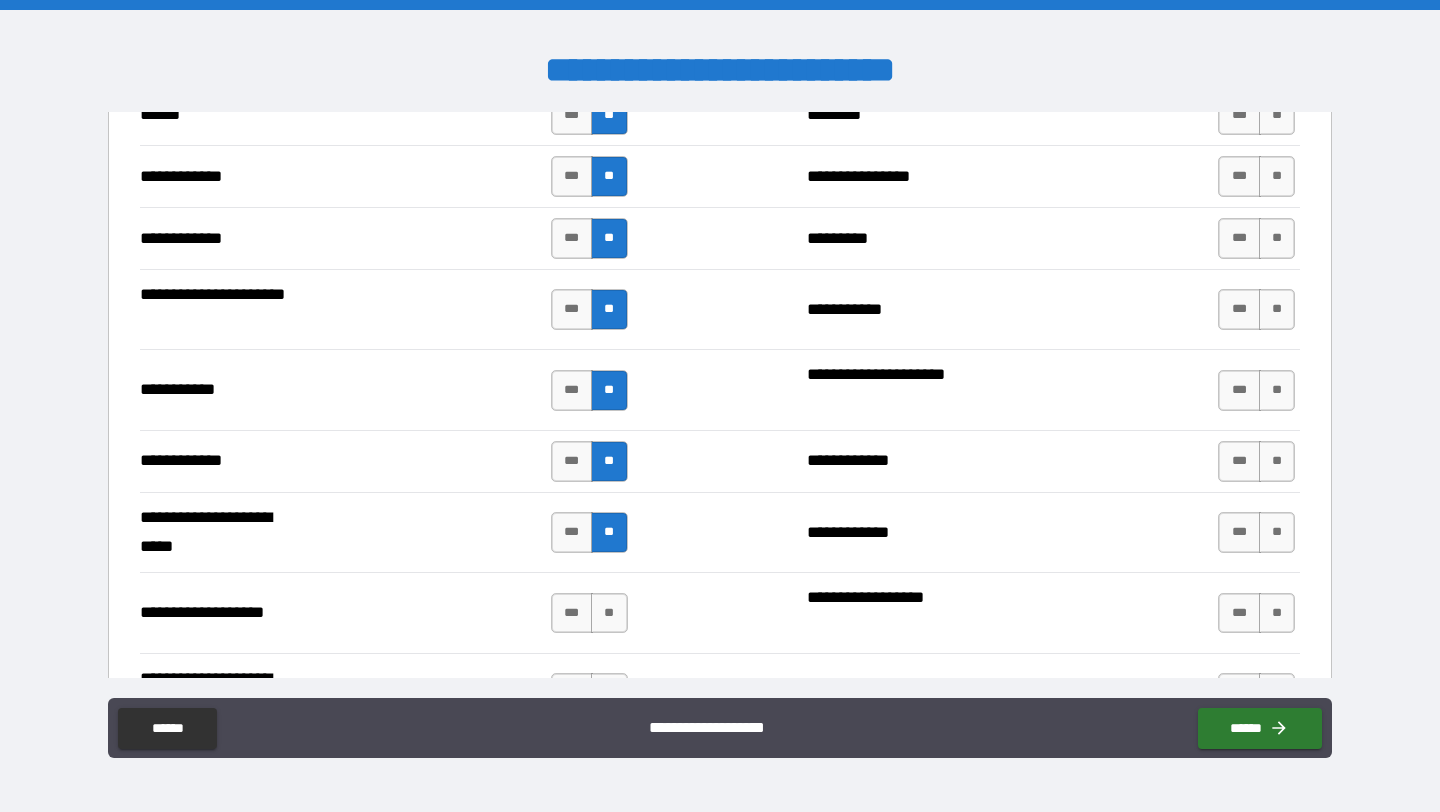 scroll, scrollTop: 3817, scrollLeft: 0, axis: vertical 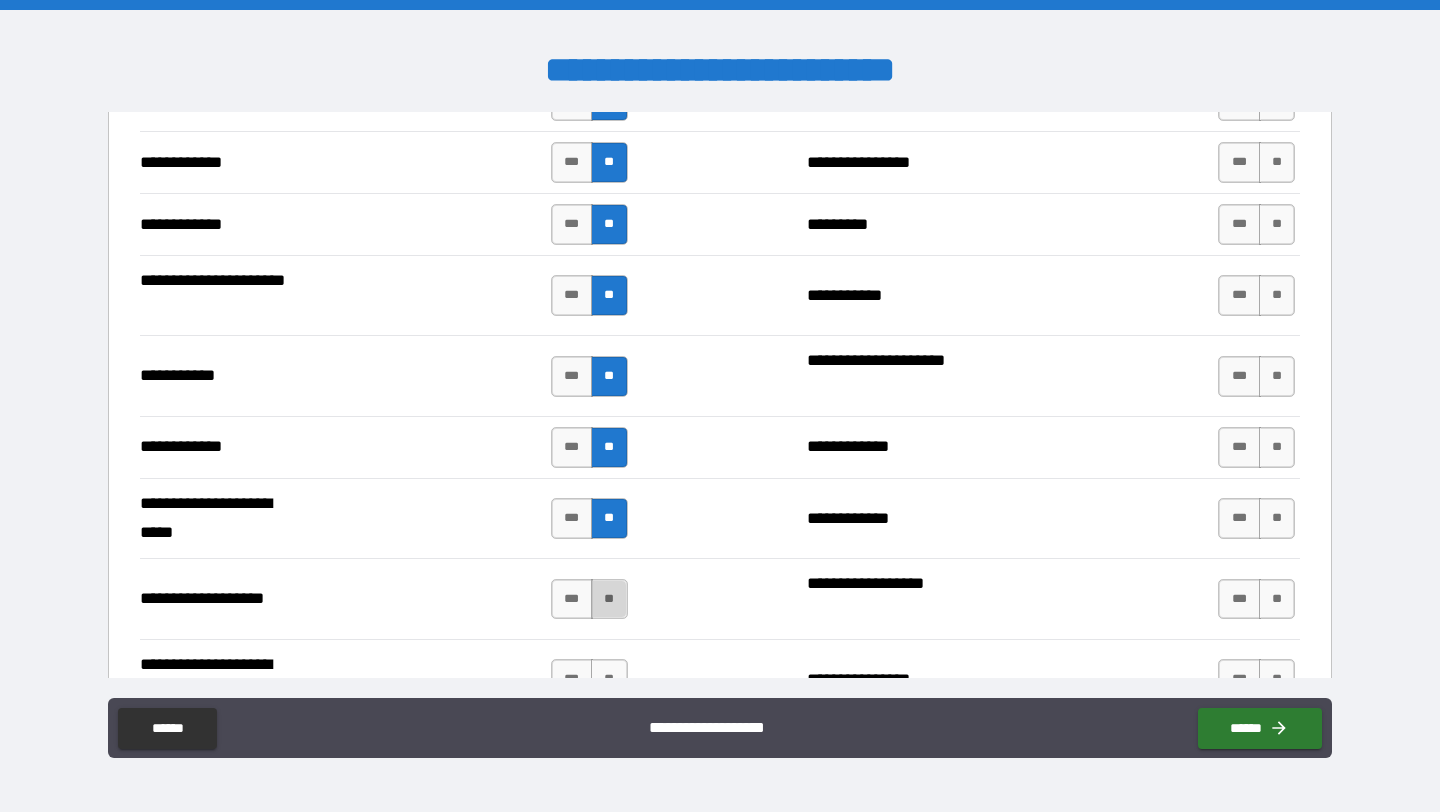 click on "**" at bounding box center (609, 599) 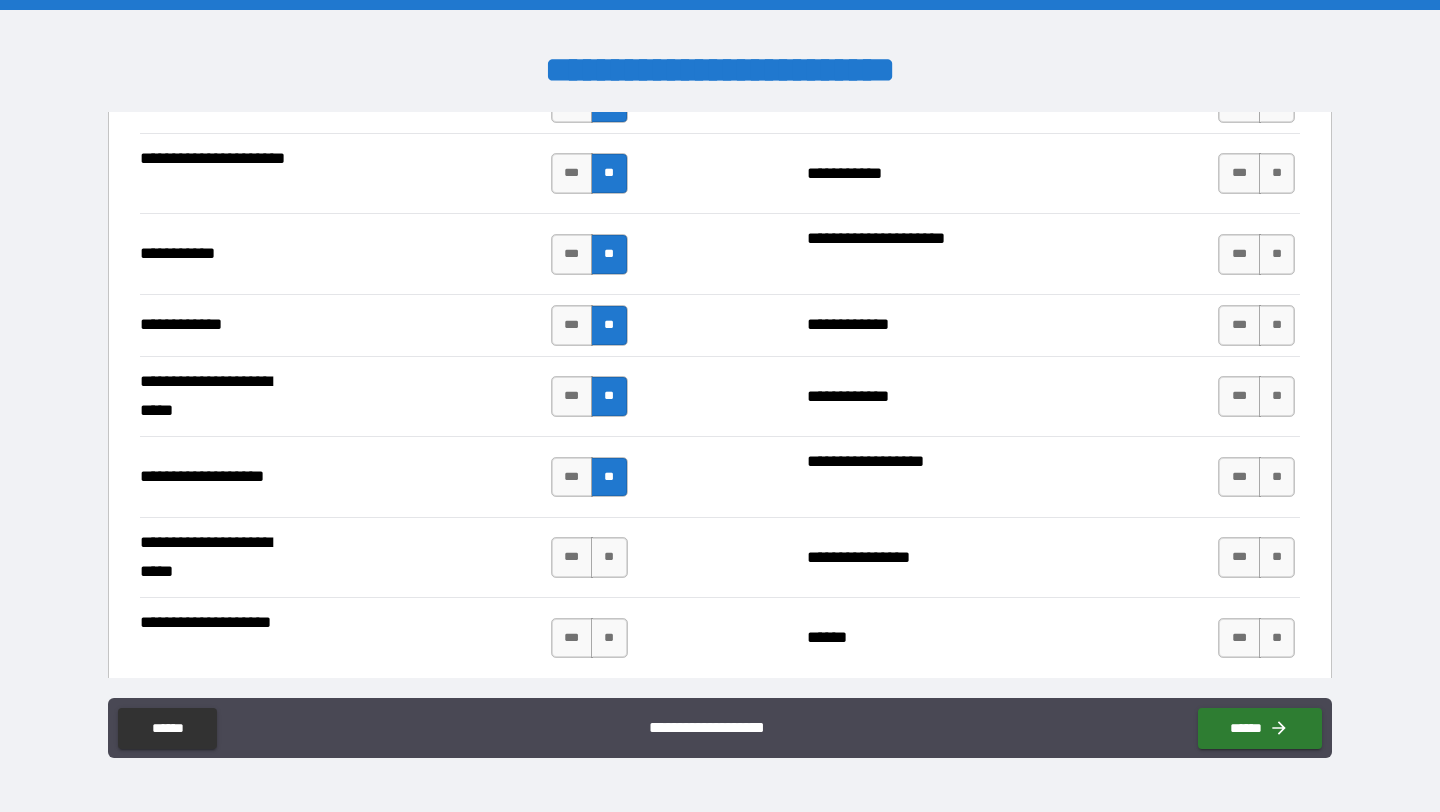 scroll, scrollTop: 3943, scrollLeft: 0, axis: vertical 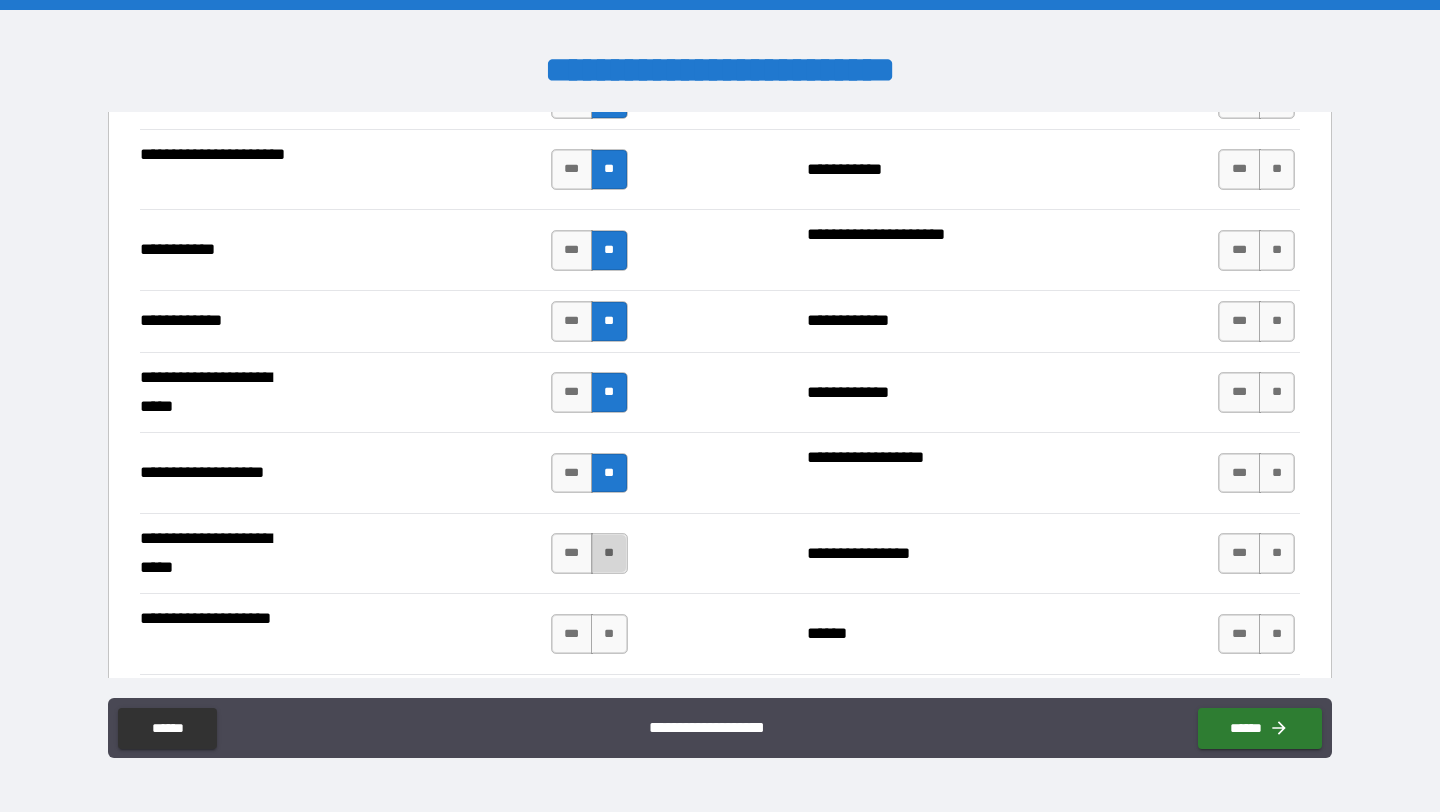 click on "**" at bounding box center (609, 553) 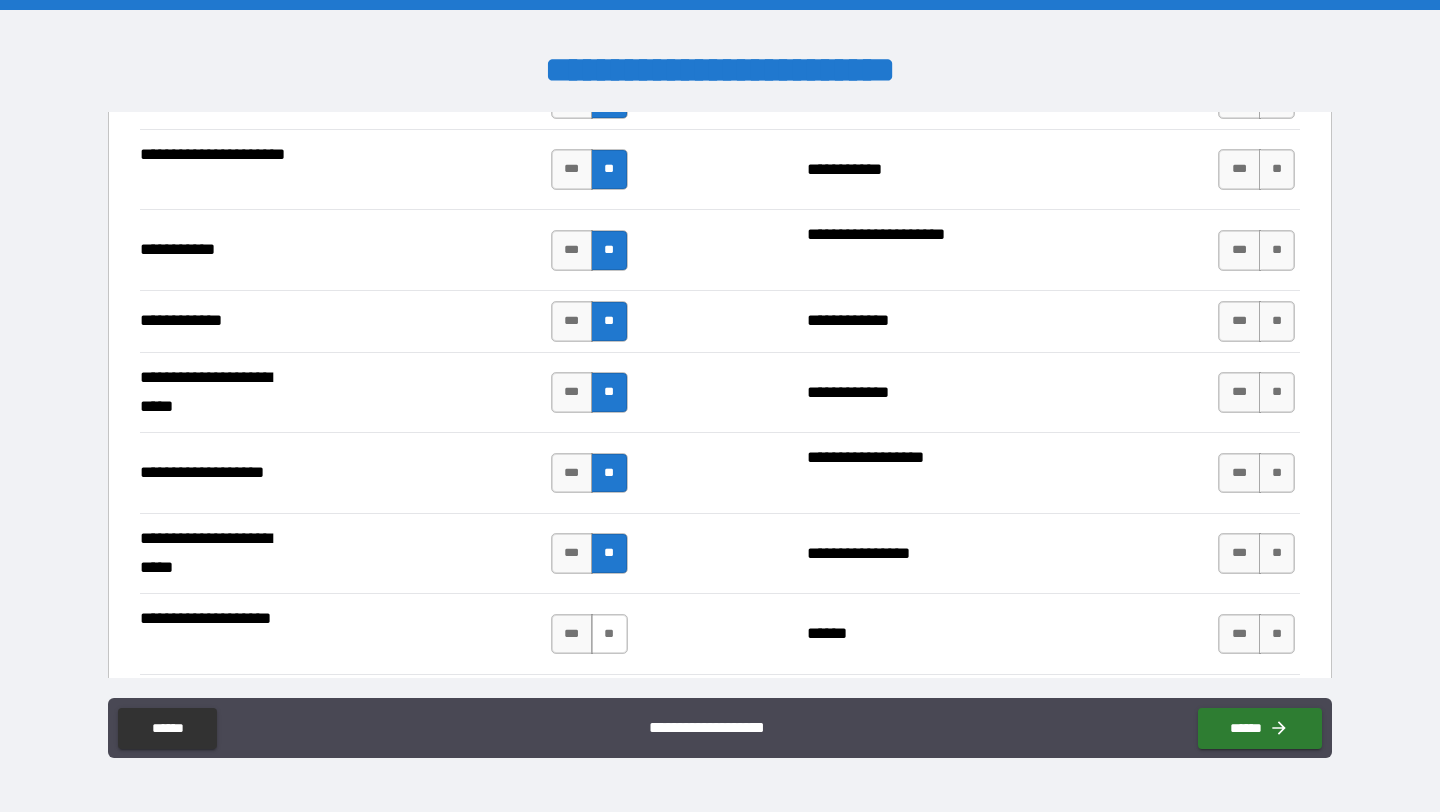 click on "**" at bounding box center [609, 634] 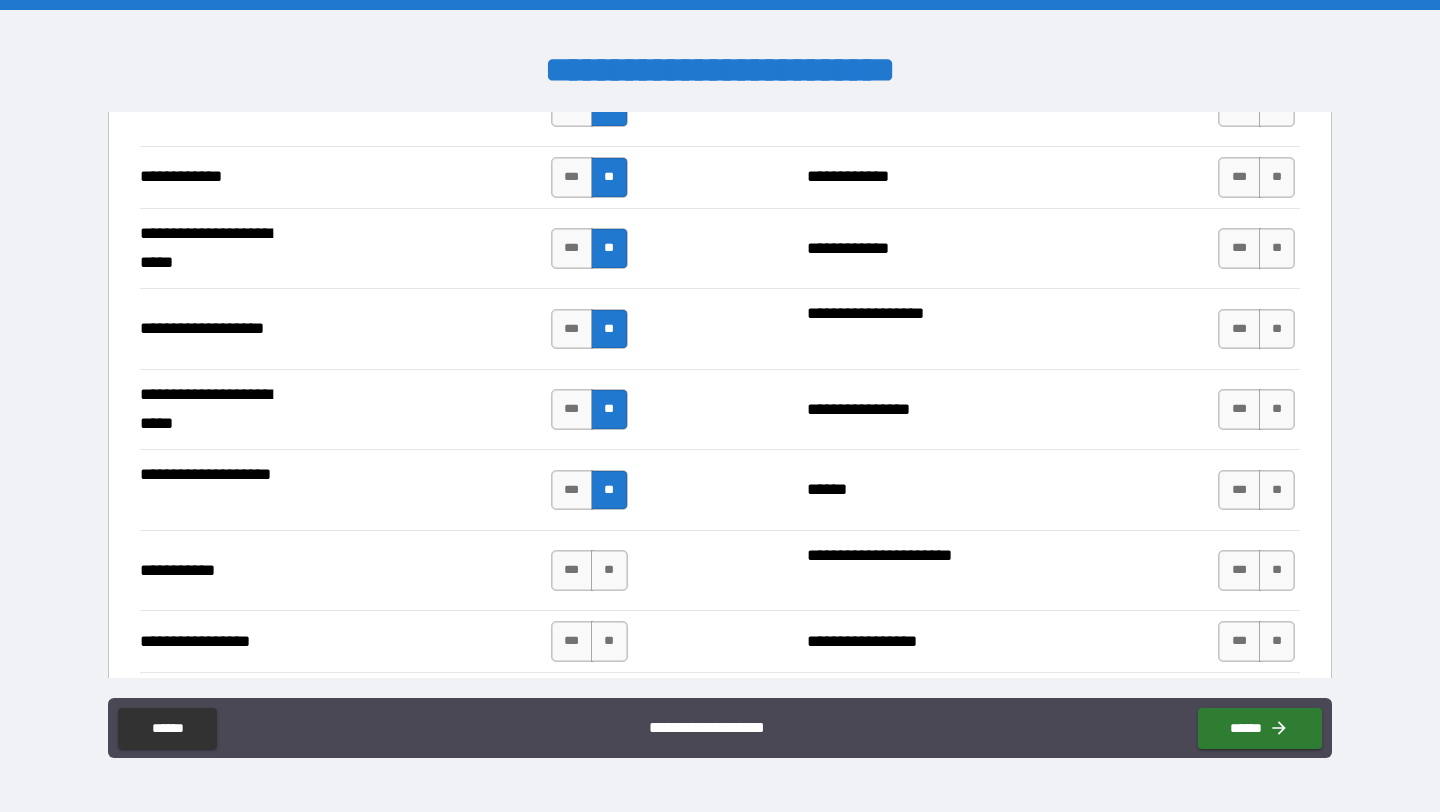 scroll, scrollTop: 4089, scrollLeft: 0, axis: vertical 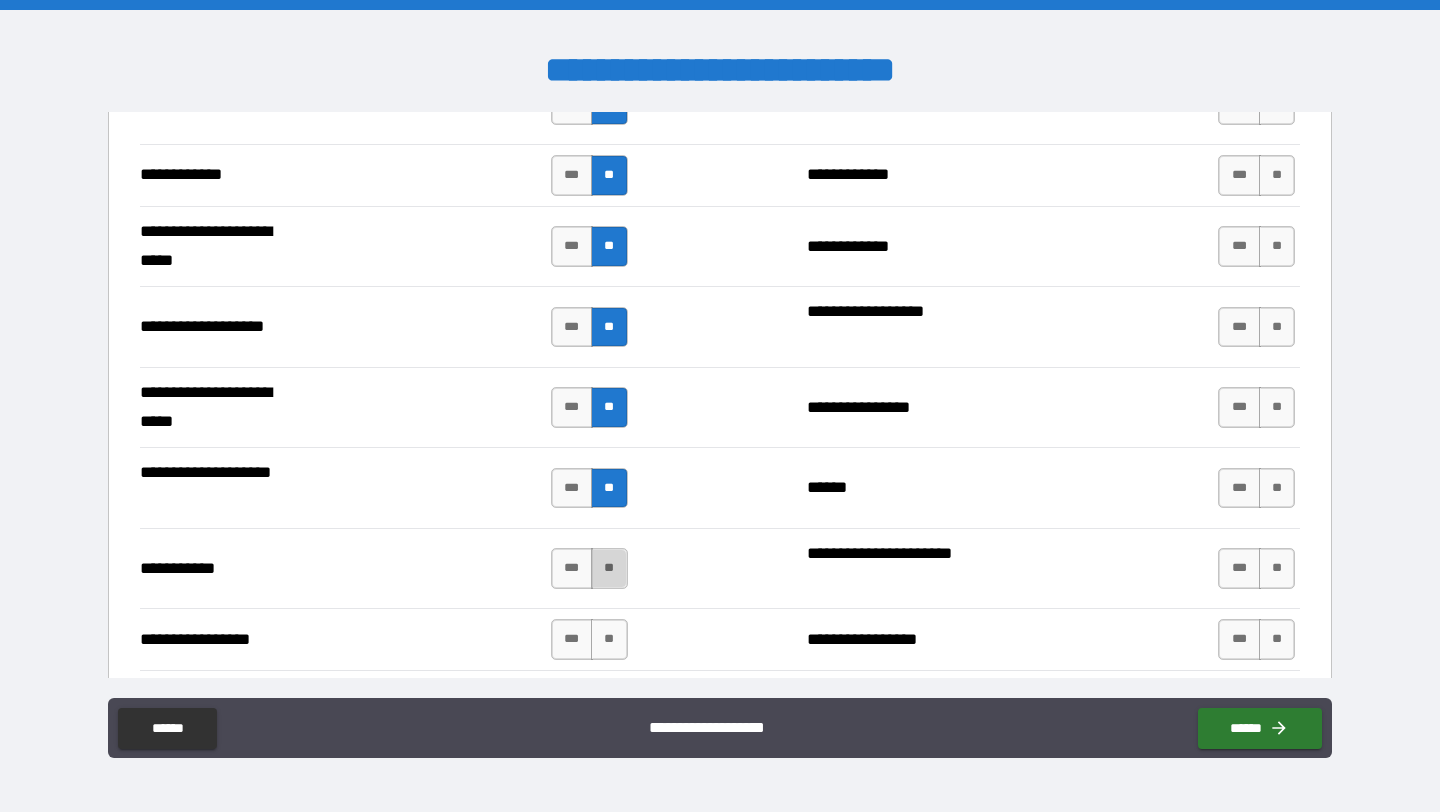 click on "**" at bounding box center [609, 568] 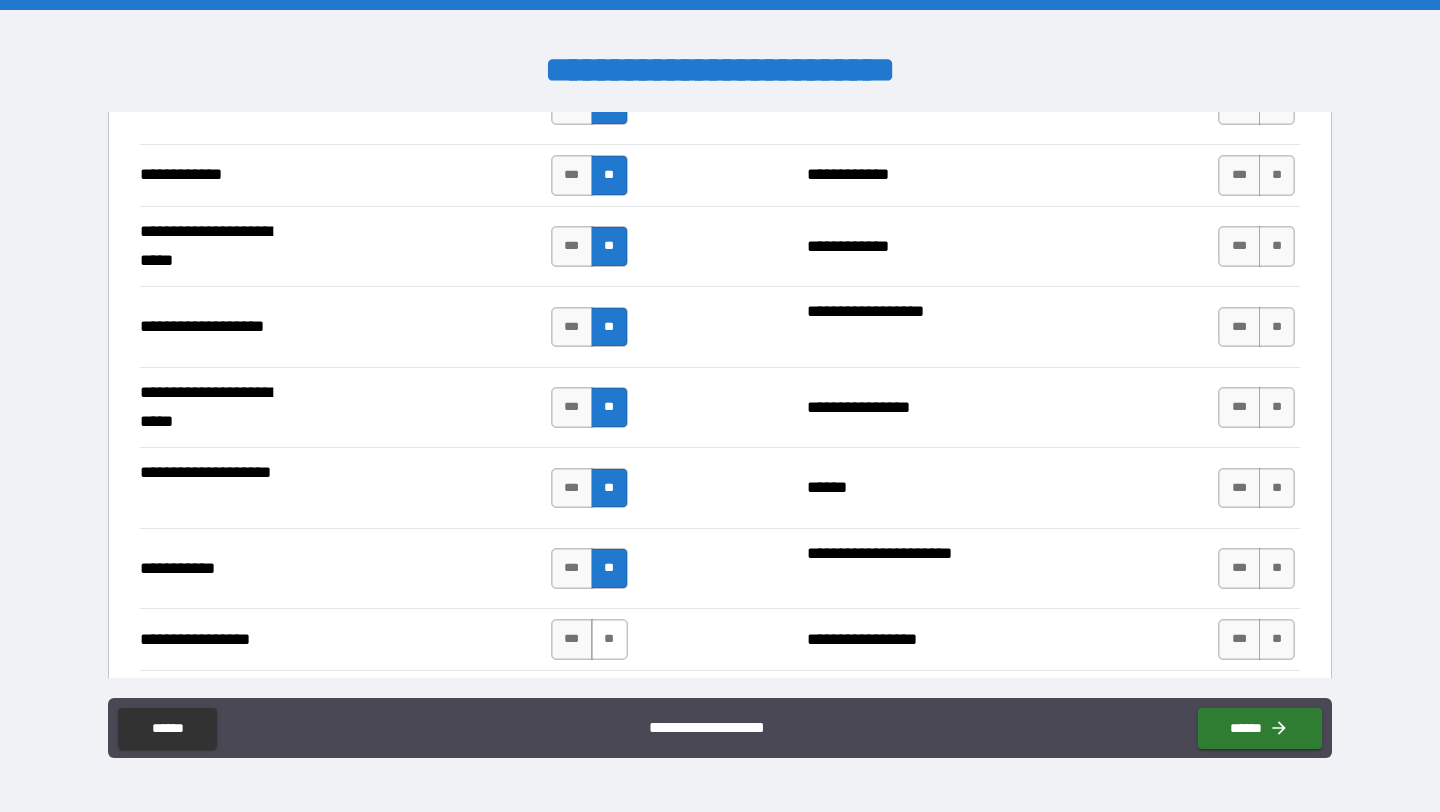 click on "**" at bounding box center (609, 639) 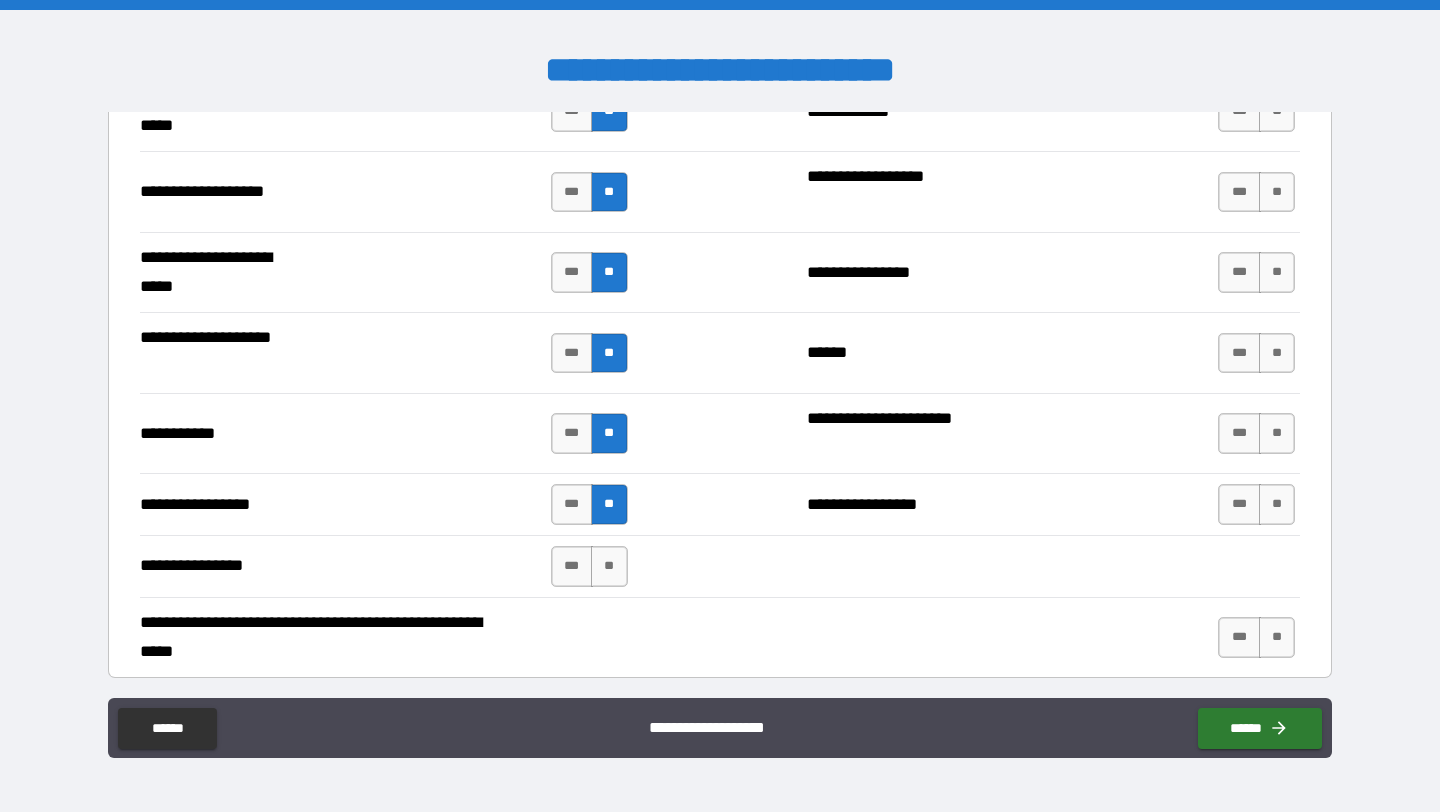 scroll, scrollTop: 4229, scrollLeft: 0, axis: vertical 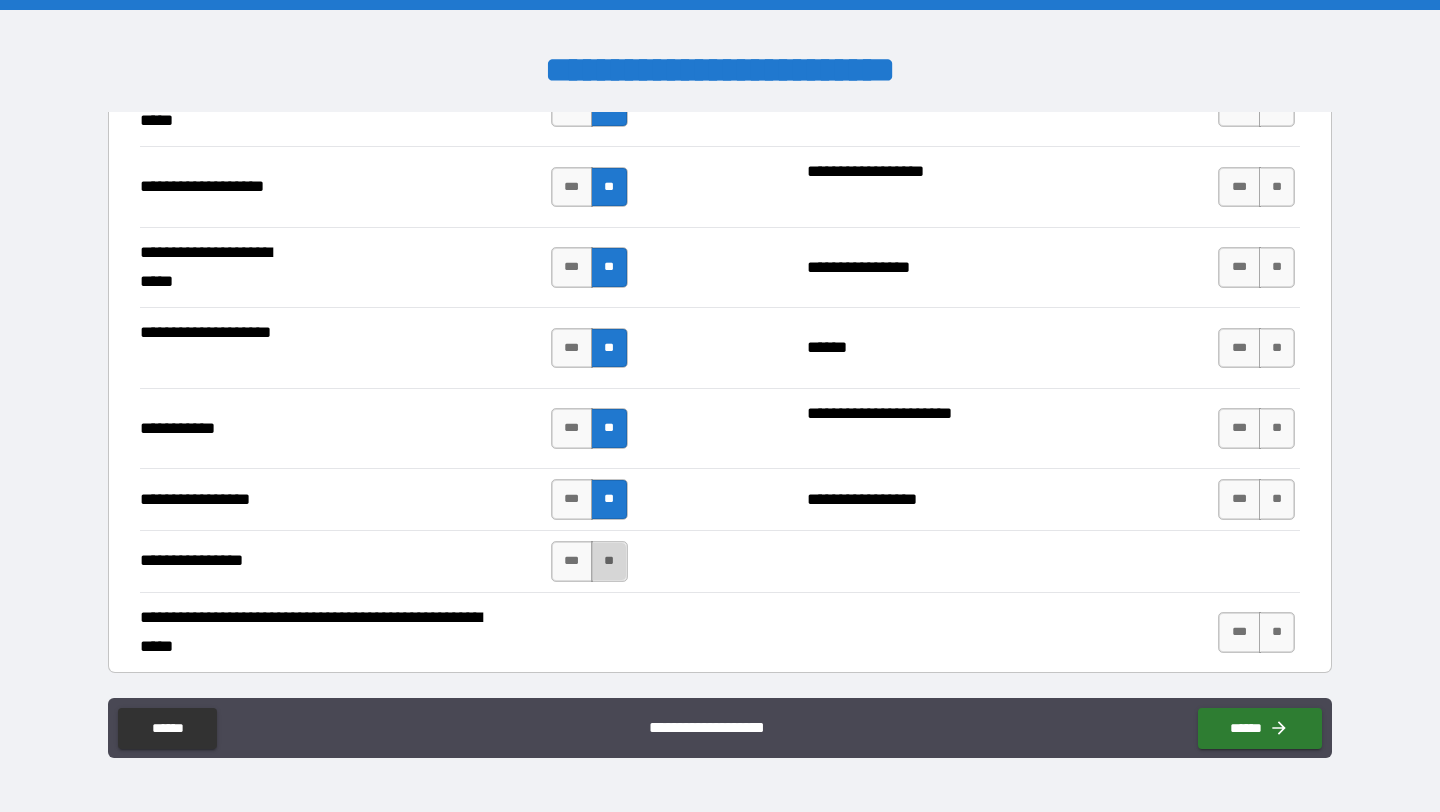 click on "**" at bounding box center [609, 561] 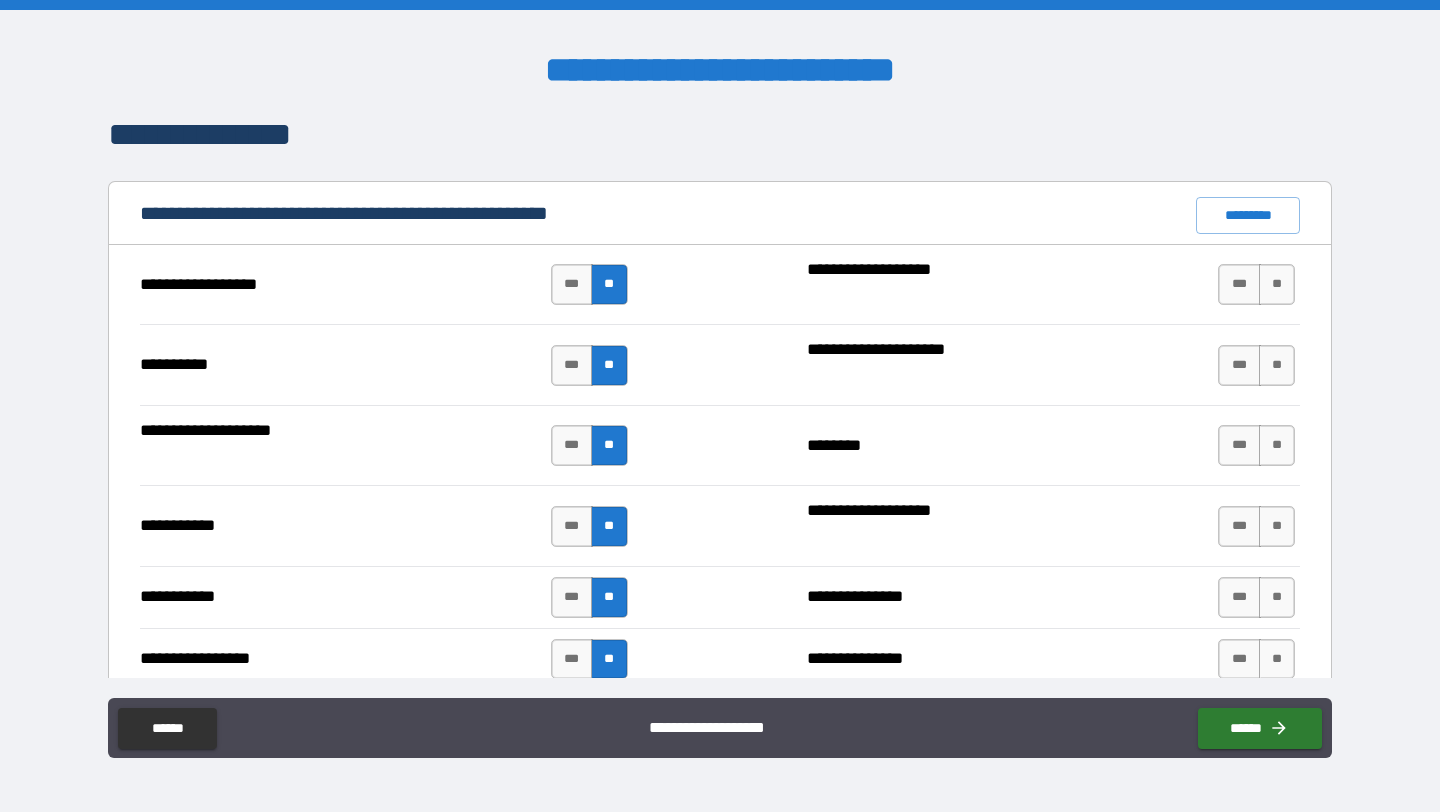 scroll, scrollTop: 1813, scrollLeft: 0, axis: vertical 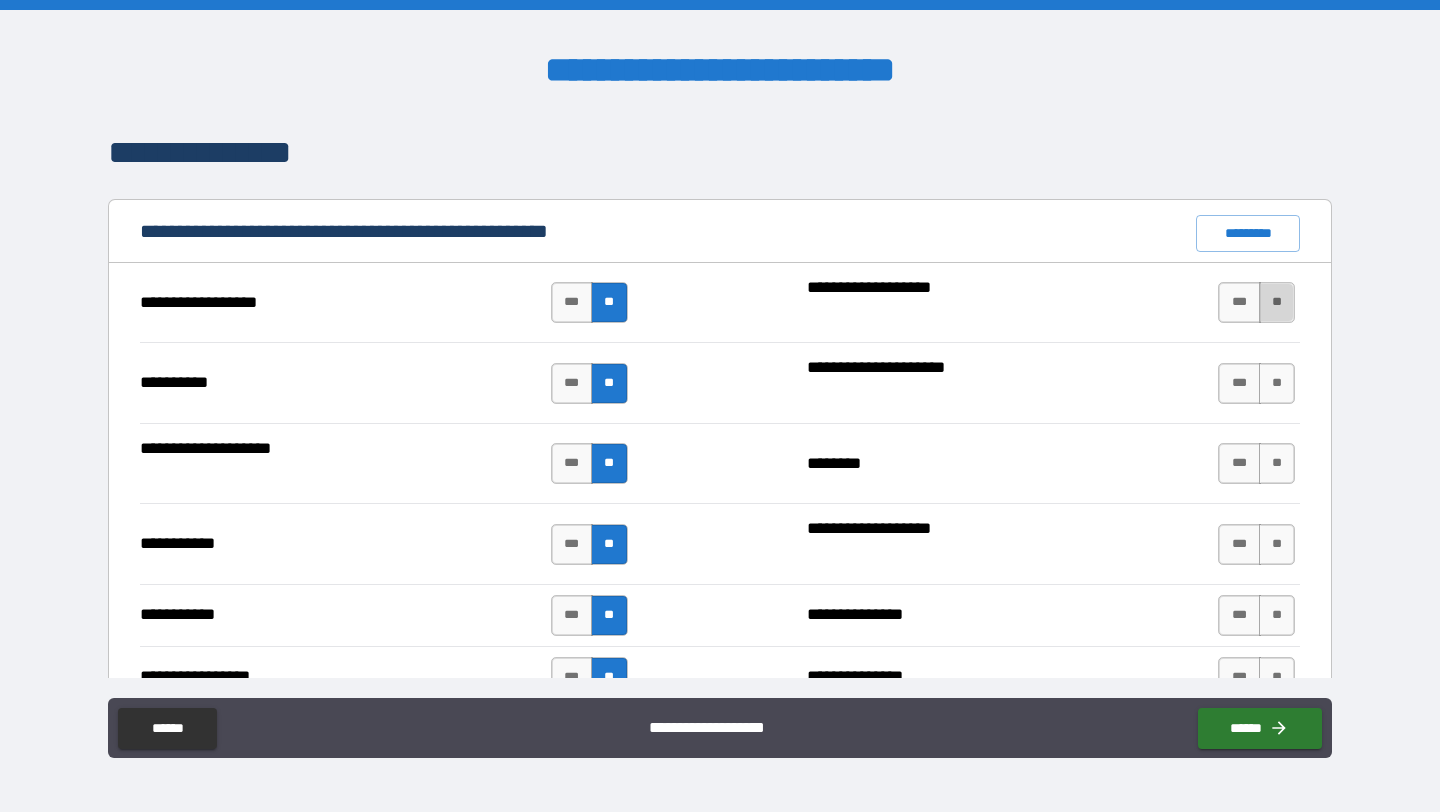 click on "**" at bounding box center [1277, 302] 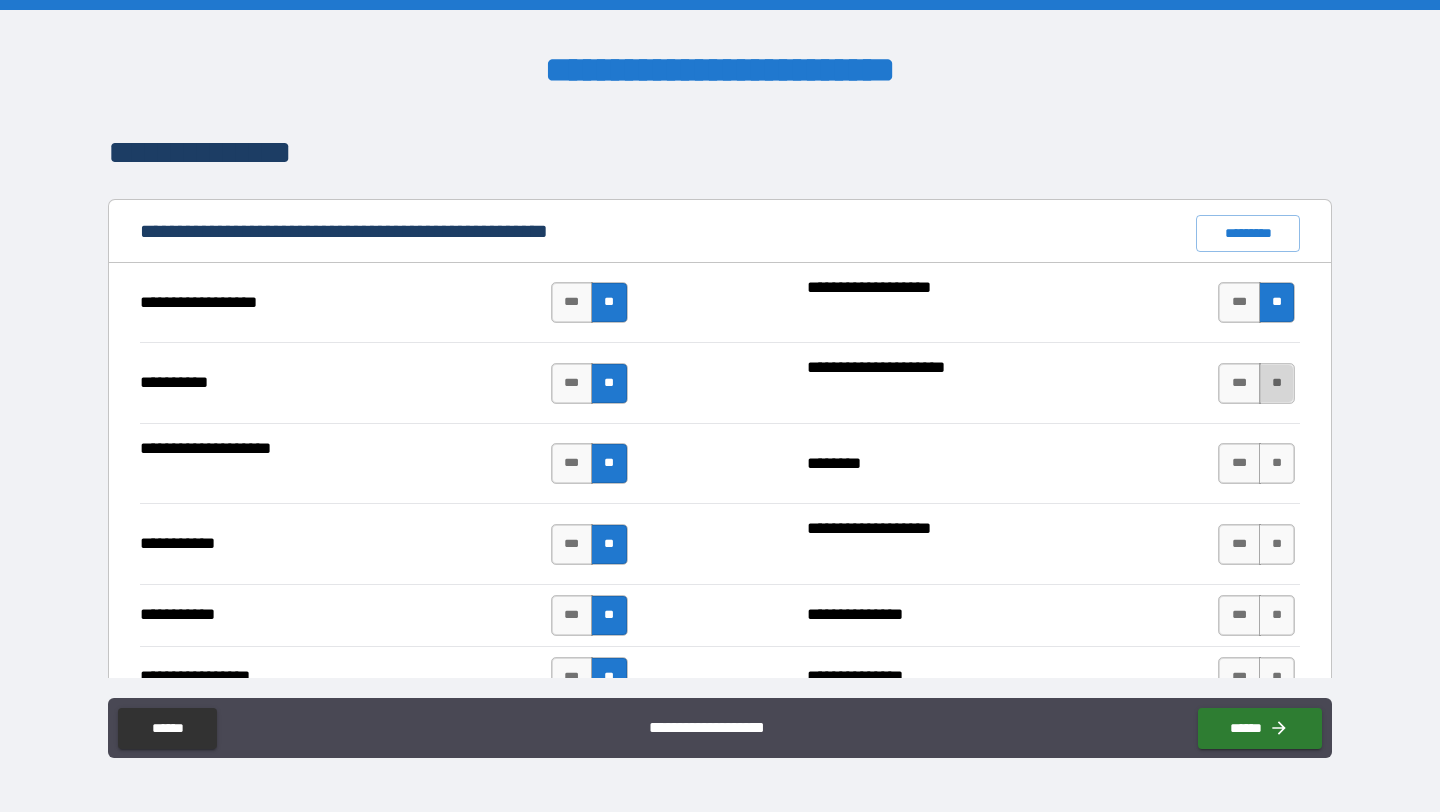 click on "**" at bounding box center (1277, 383) 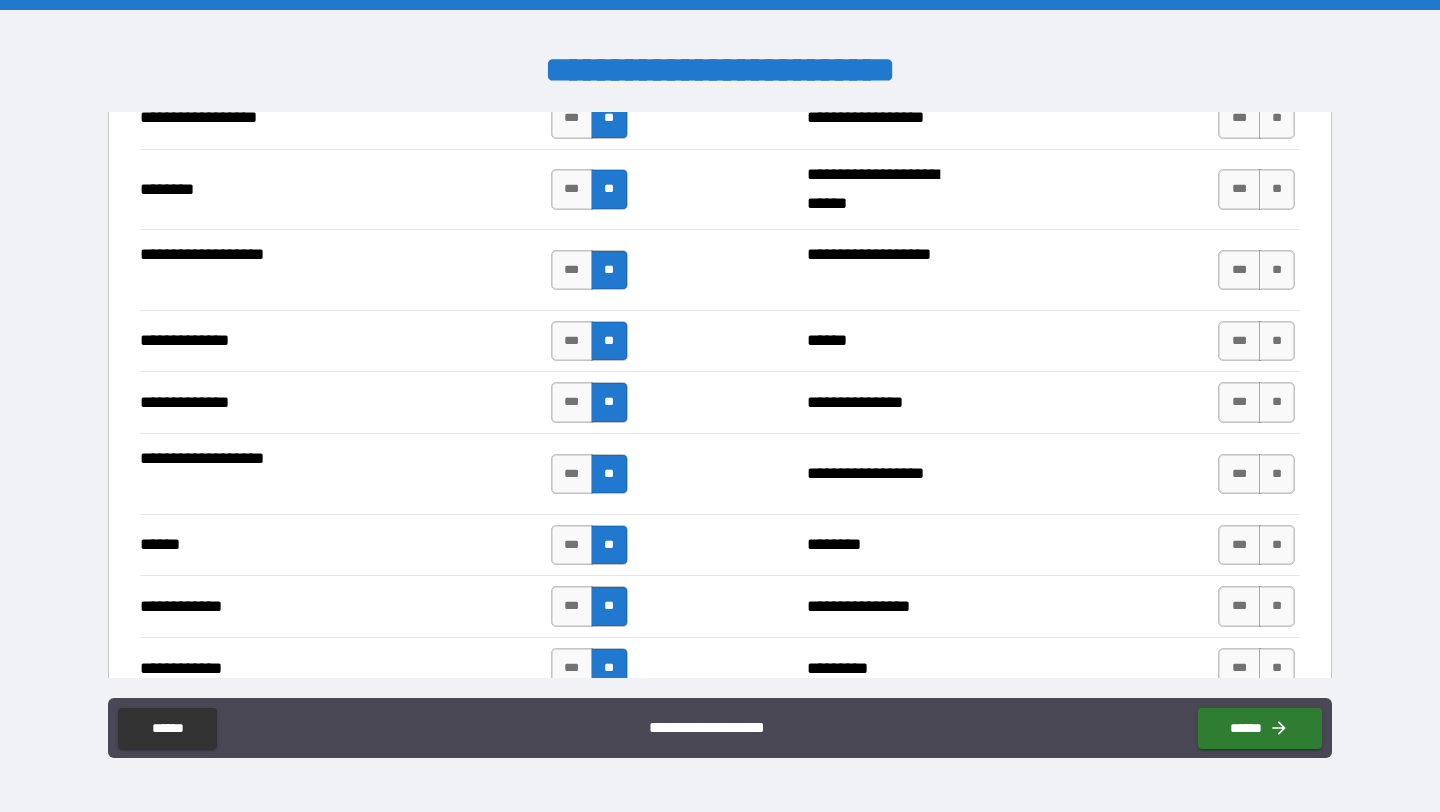 scroll, scrollTop: 3376, scrollLeft: 0, axis: vertical 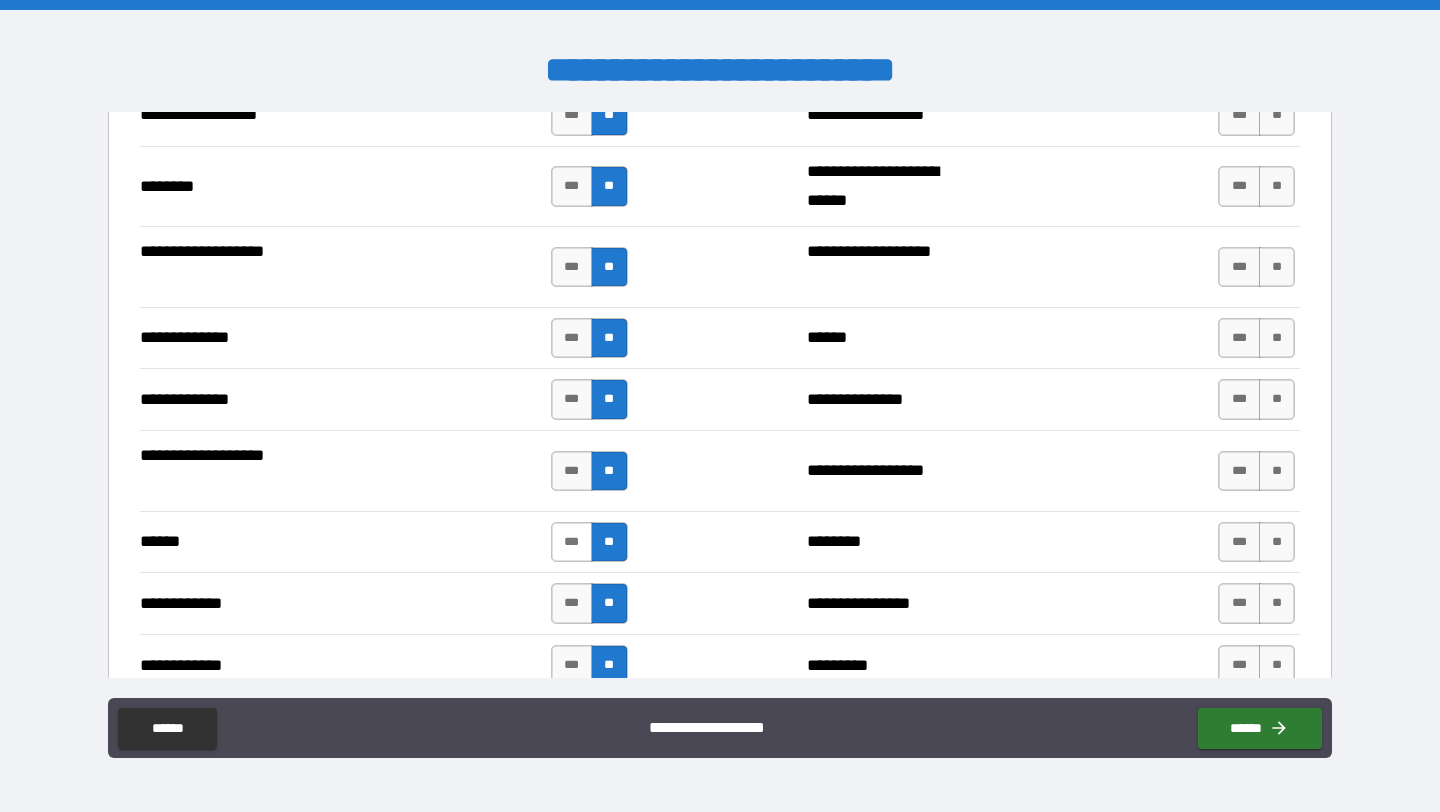 click on "***" at bounding box center [572, 542] 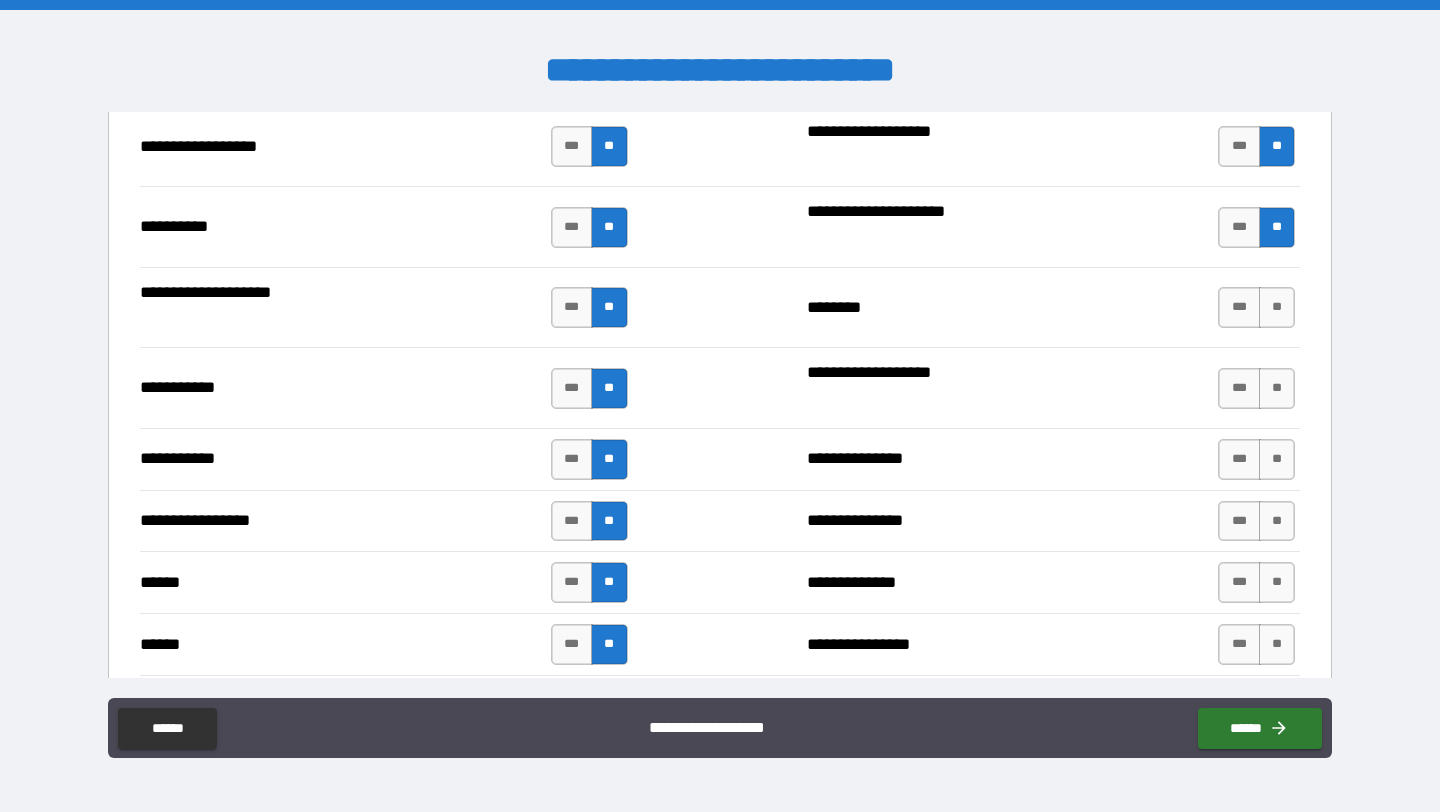 scroll, scrollTop: 1936, scrollLeft: 0, axis: vertical 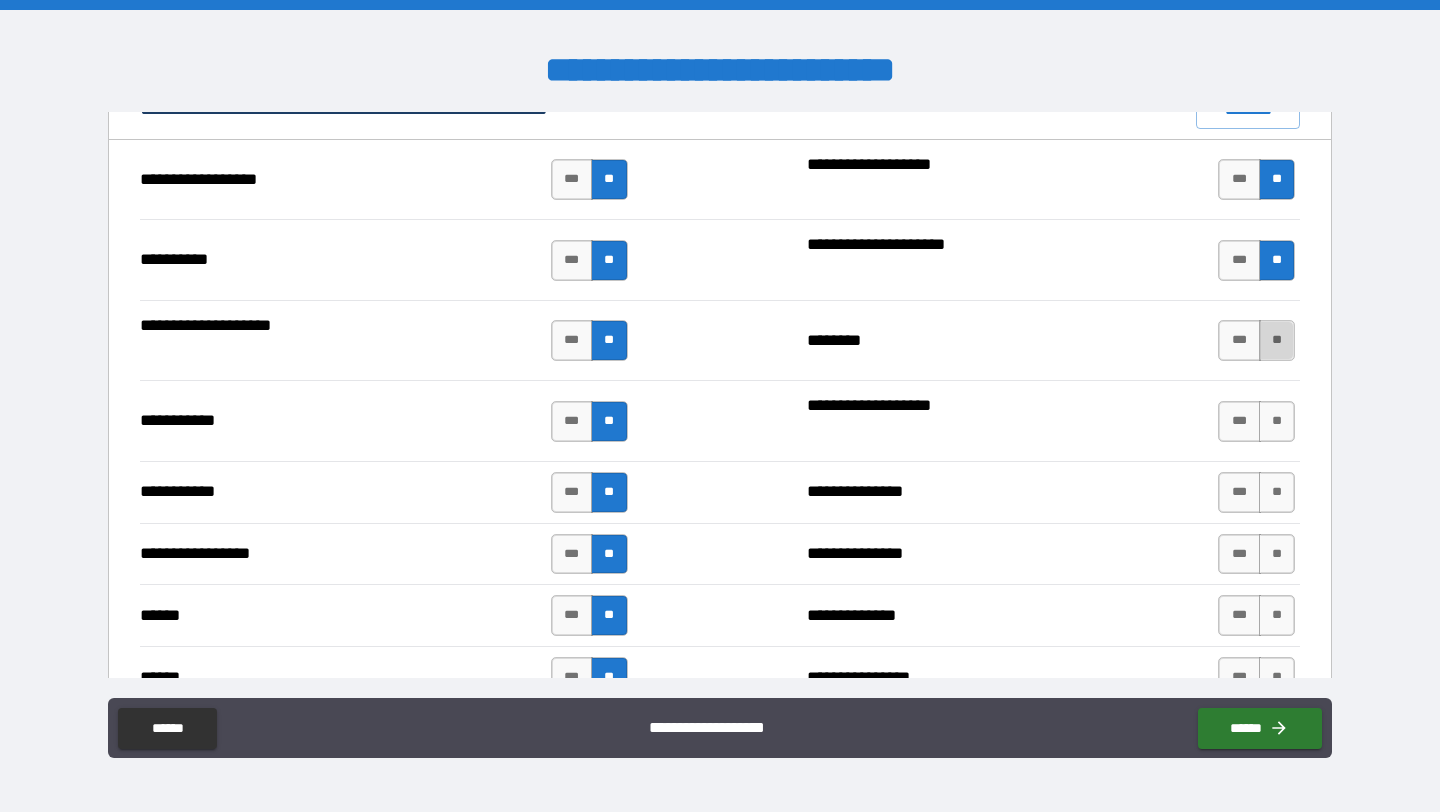 click on "**" at bounding box center [1277, 340] 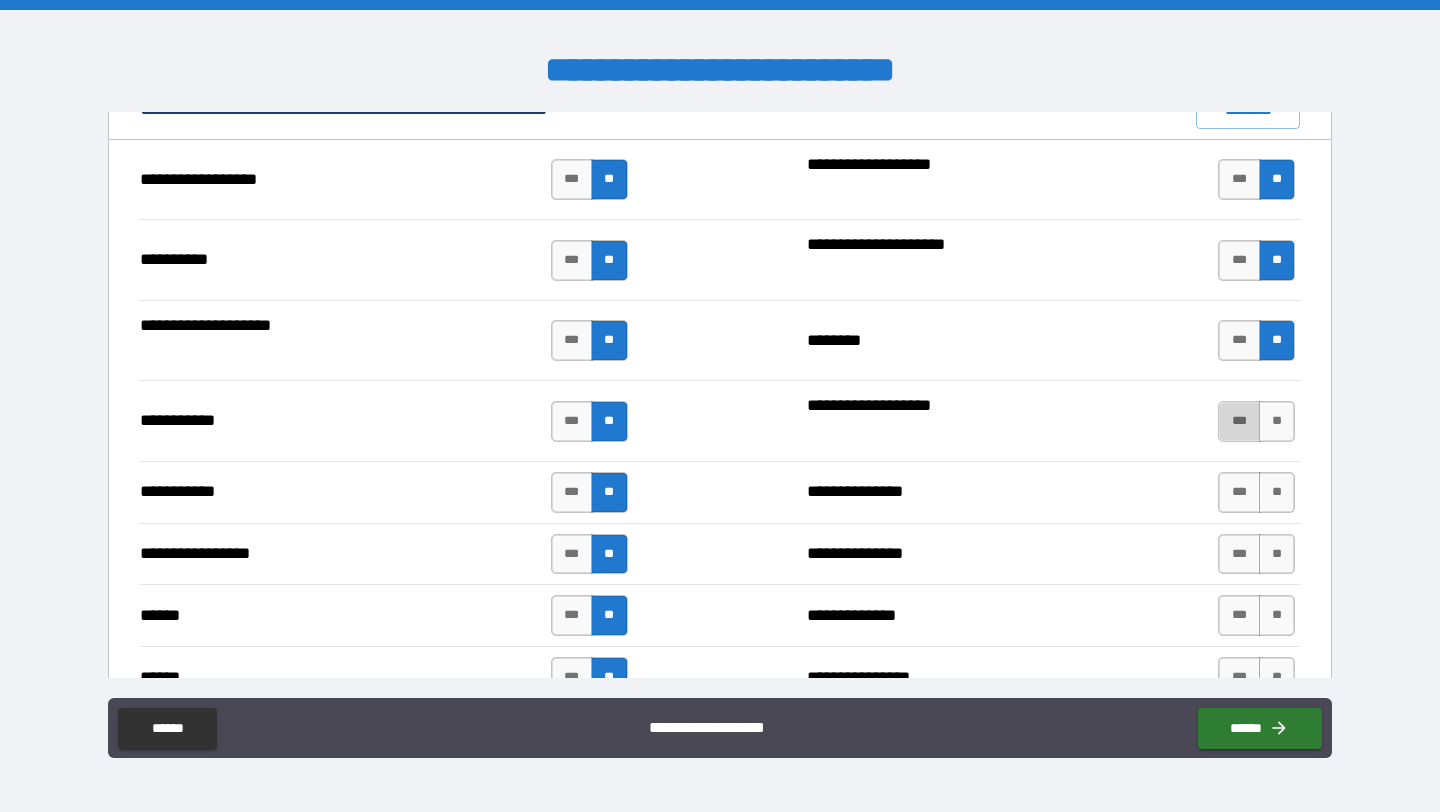 click on "***" at bounding box center (1239, 421) 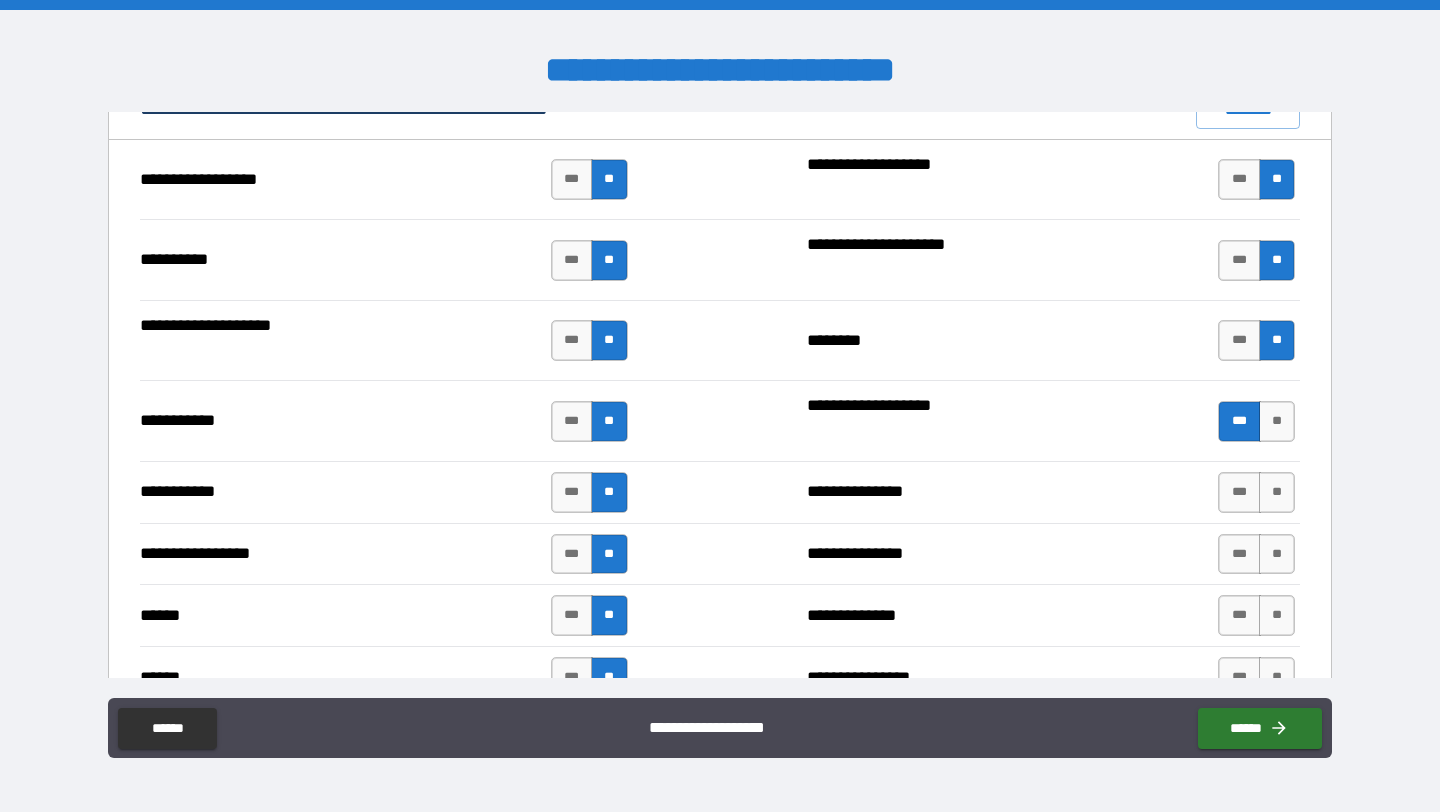 scroll, scrollTop: 2044, scrollLeft: 0, axis: vertical 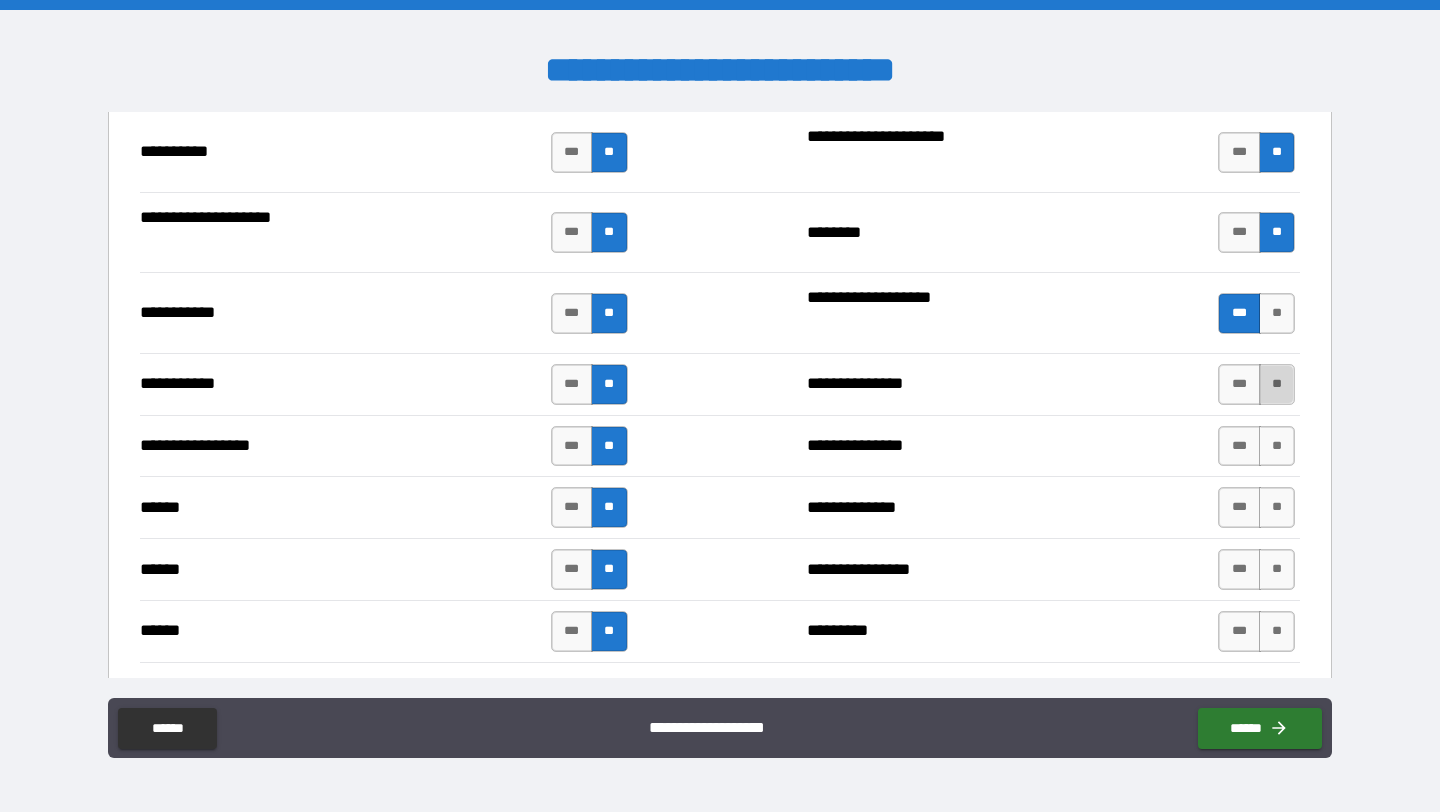click on "**" at bounding box center (1277, 384) 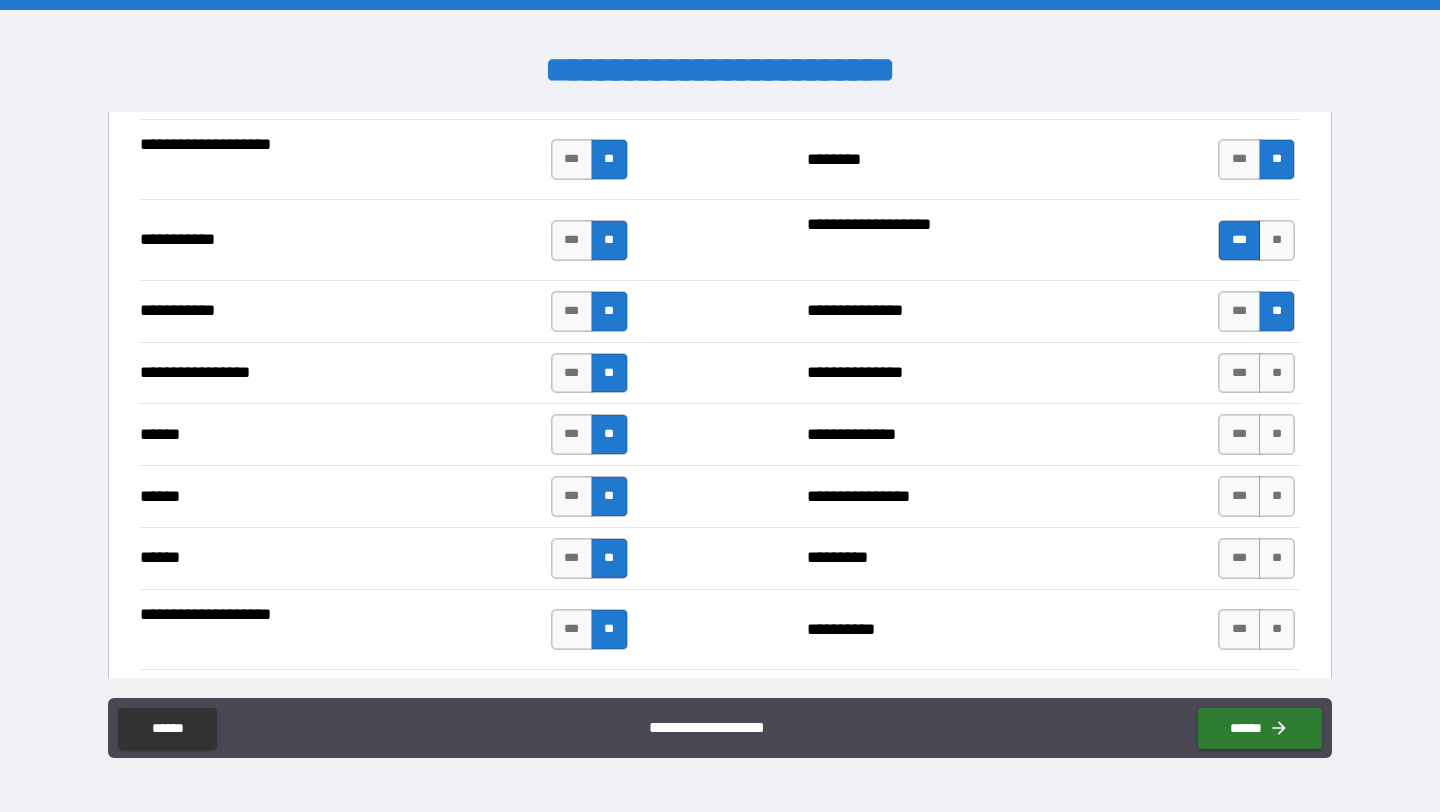 scroll, scrollTop: 2116, scrollLeft: 0, axis: vertical 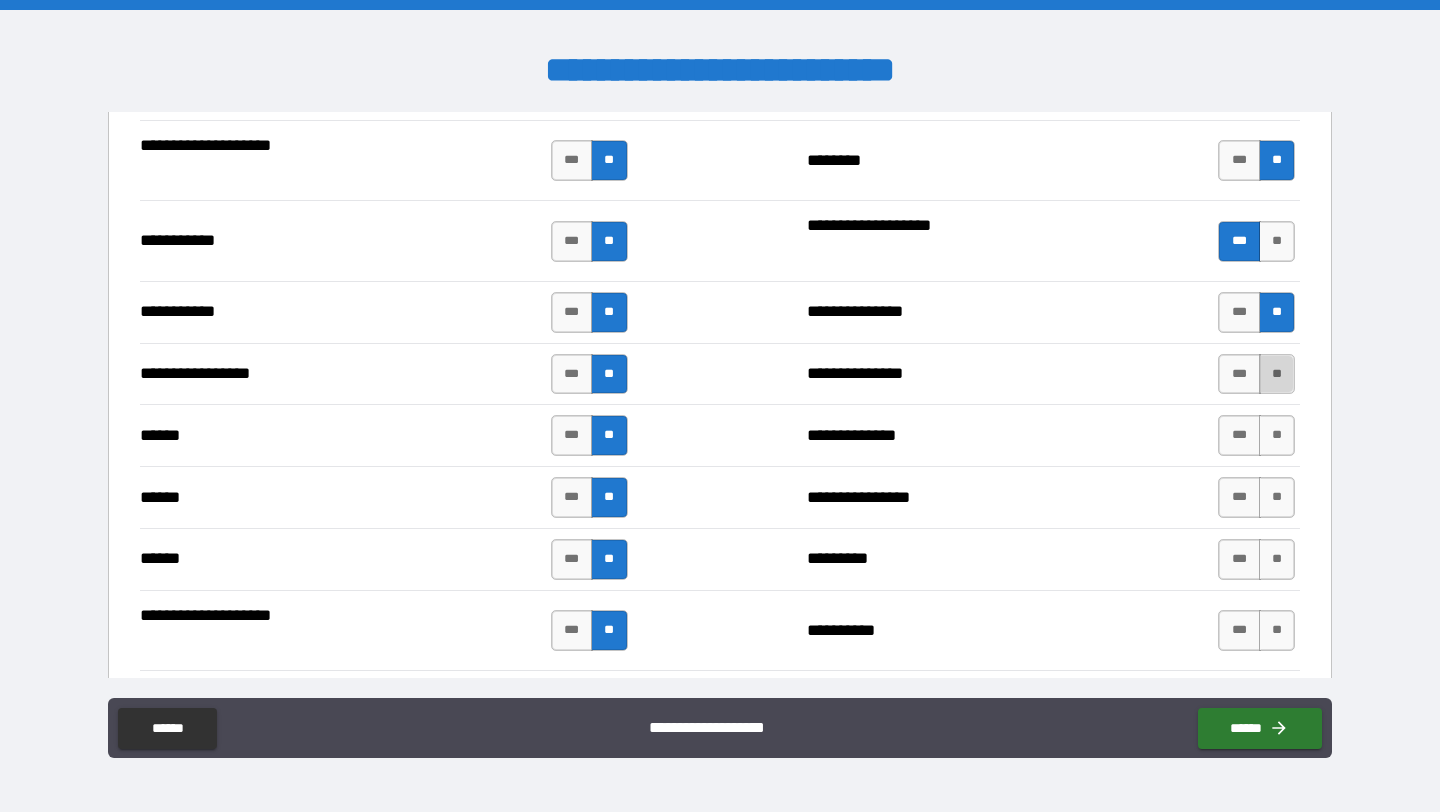 click on "**" at bounding box center [1277, 374] 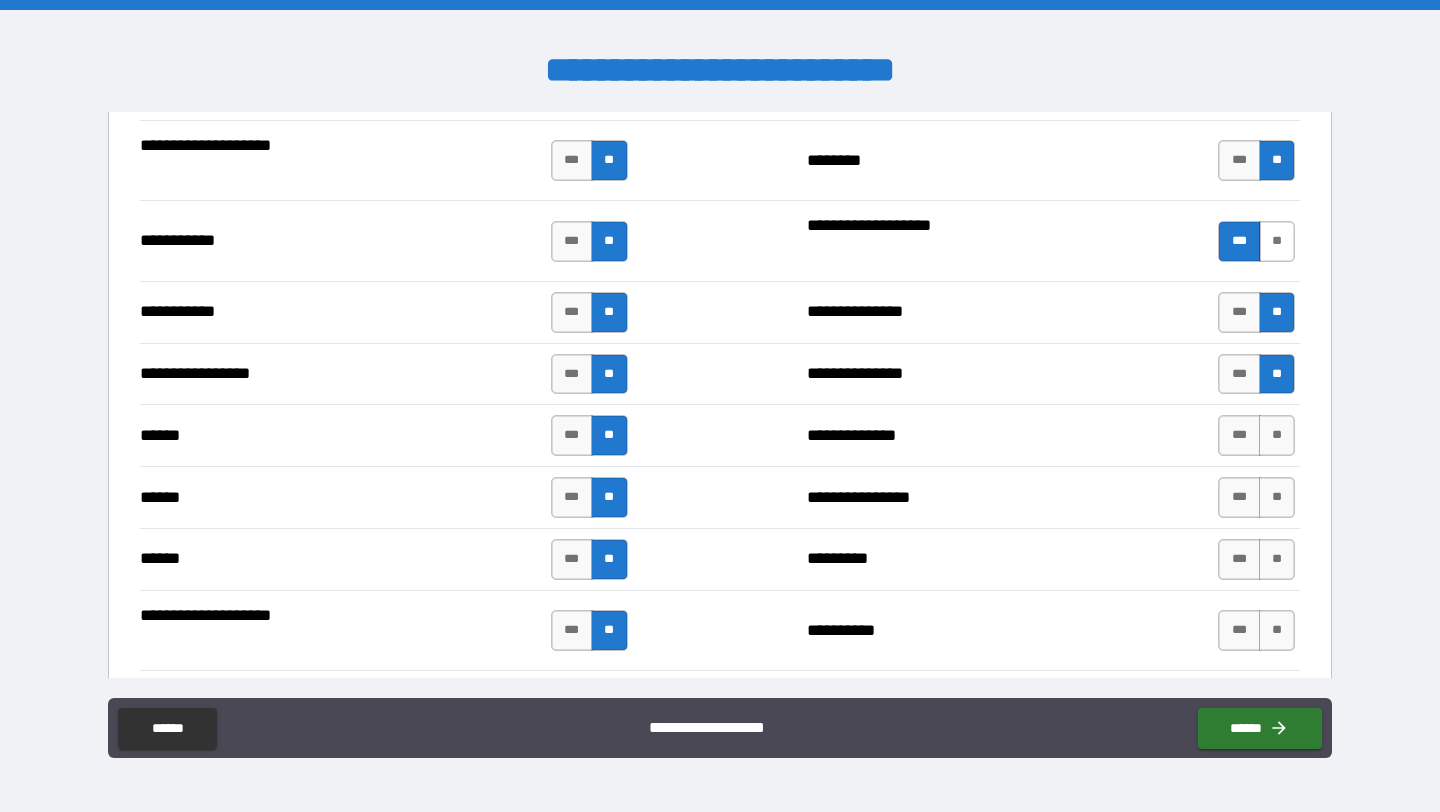 click on "**" at bounding box center [1277, 241] 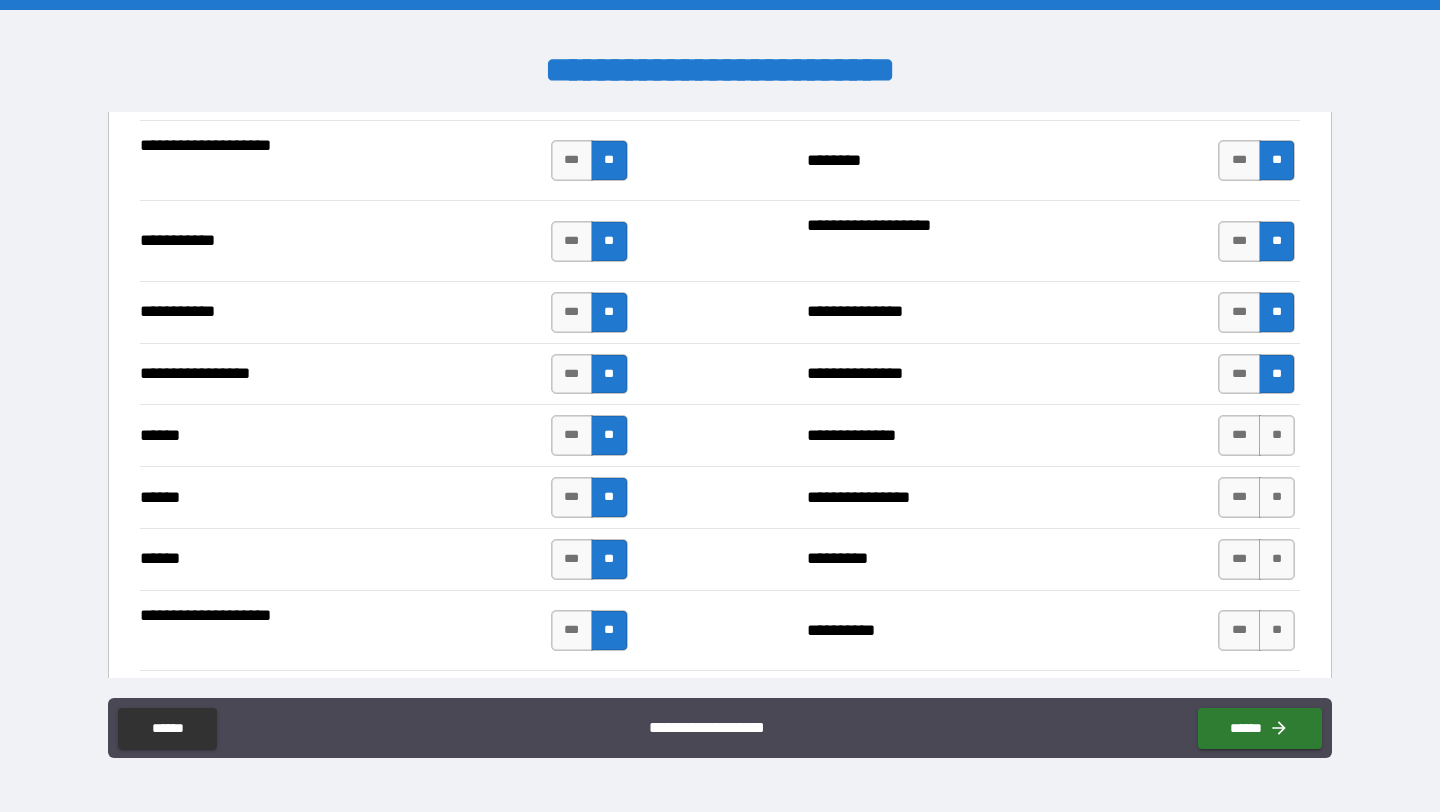 click on "*** **" at bounding box center (1256, 241) 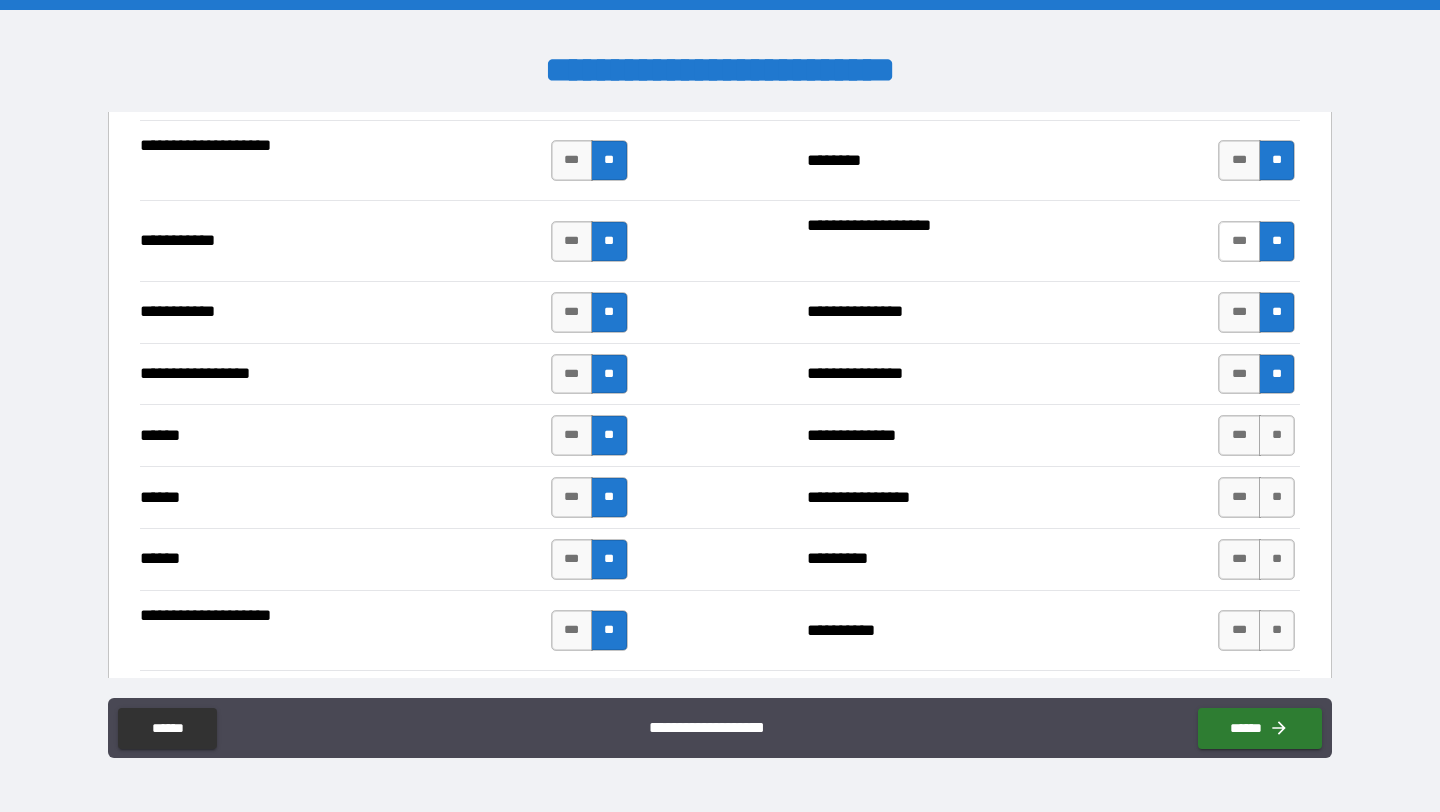 click on "***" at bounding box center [1239, 241] 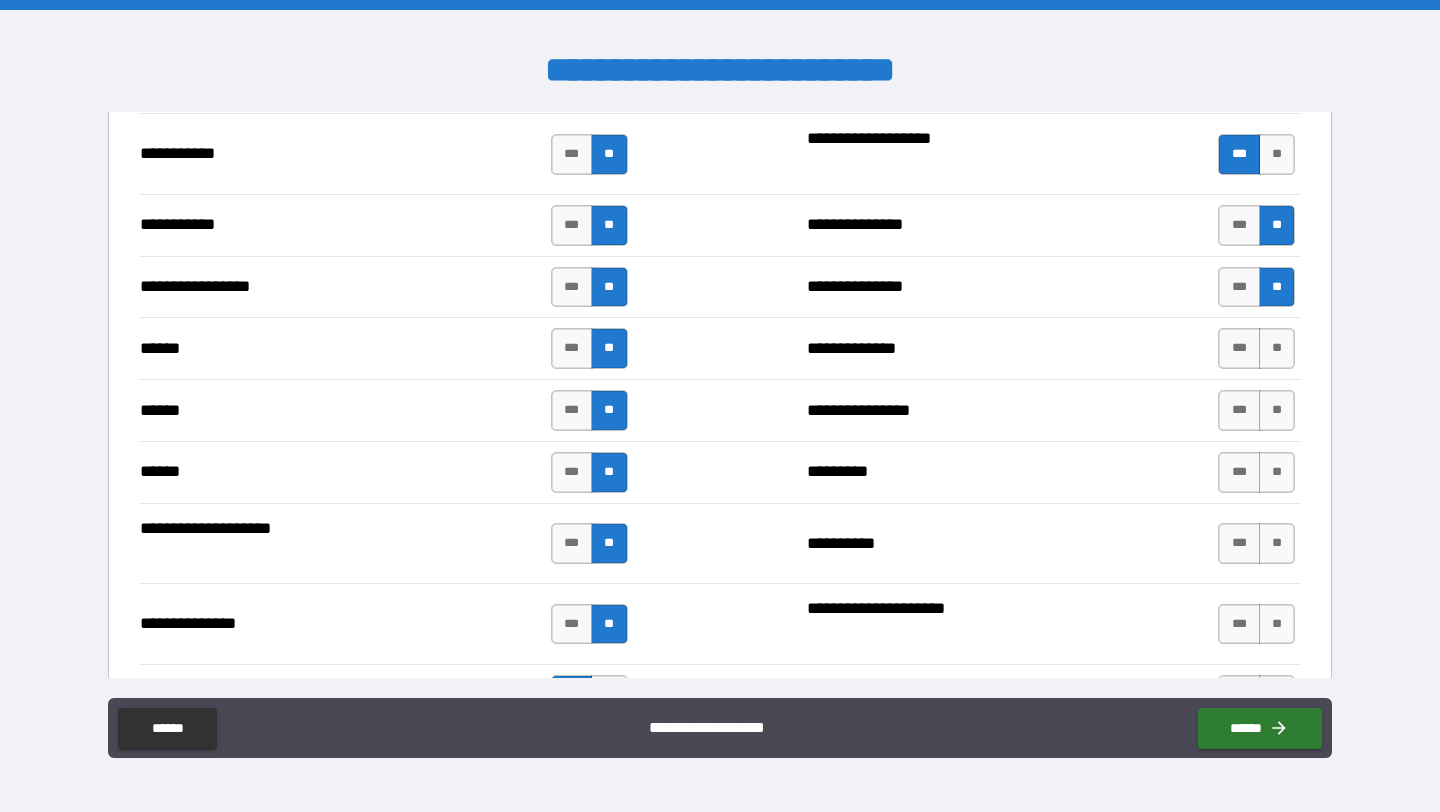 scroll, scrollTop: 2209, scrollLeft: 0, axis: vertical 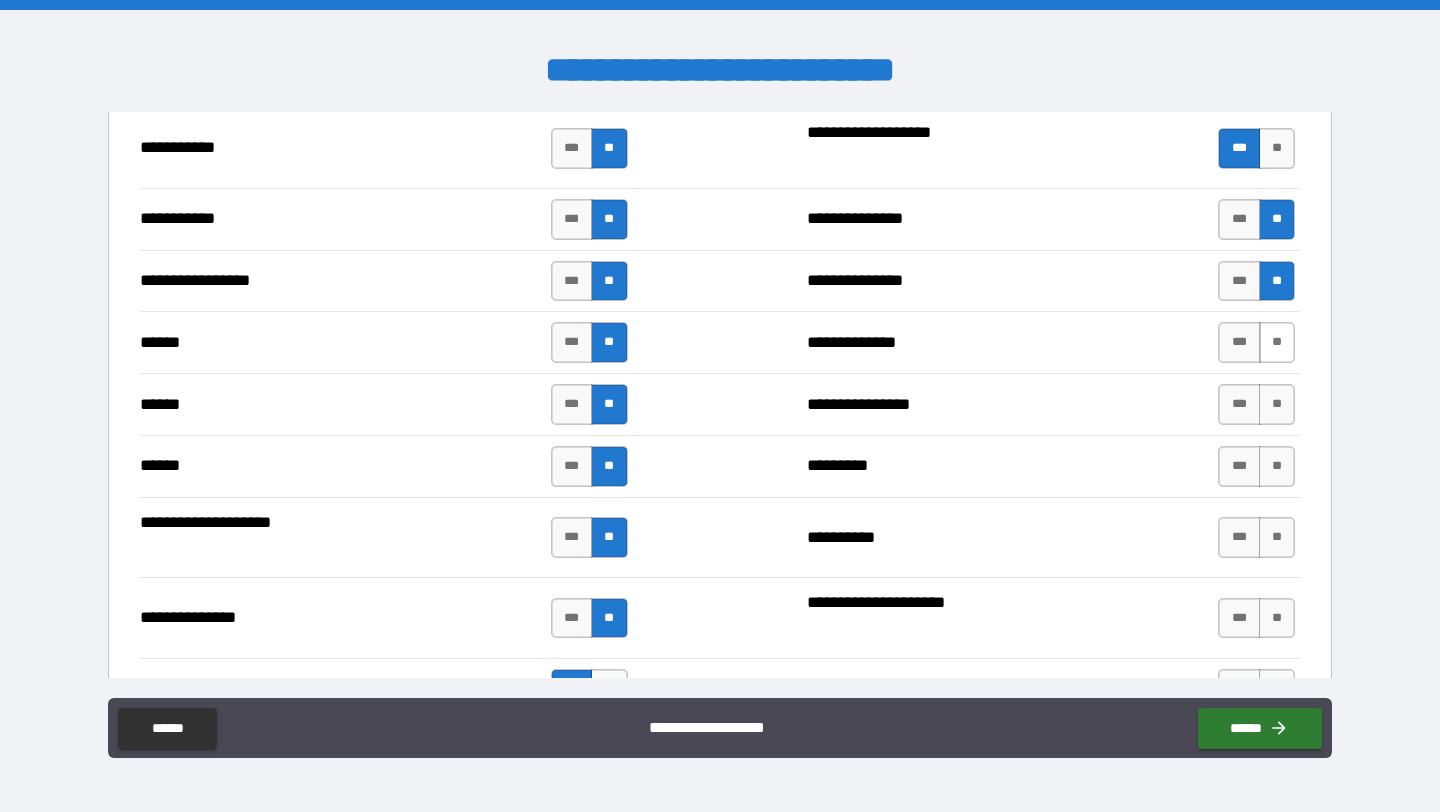 click on "**" at bounding box center [1277, 342] 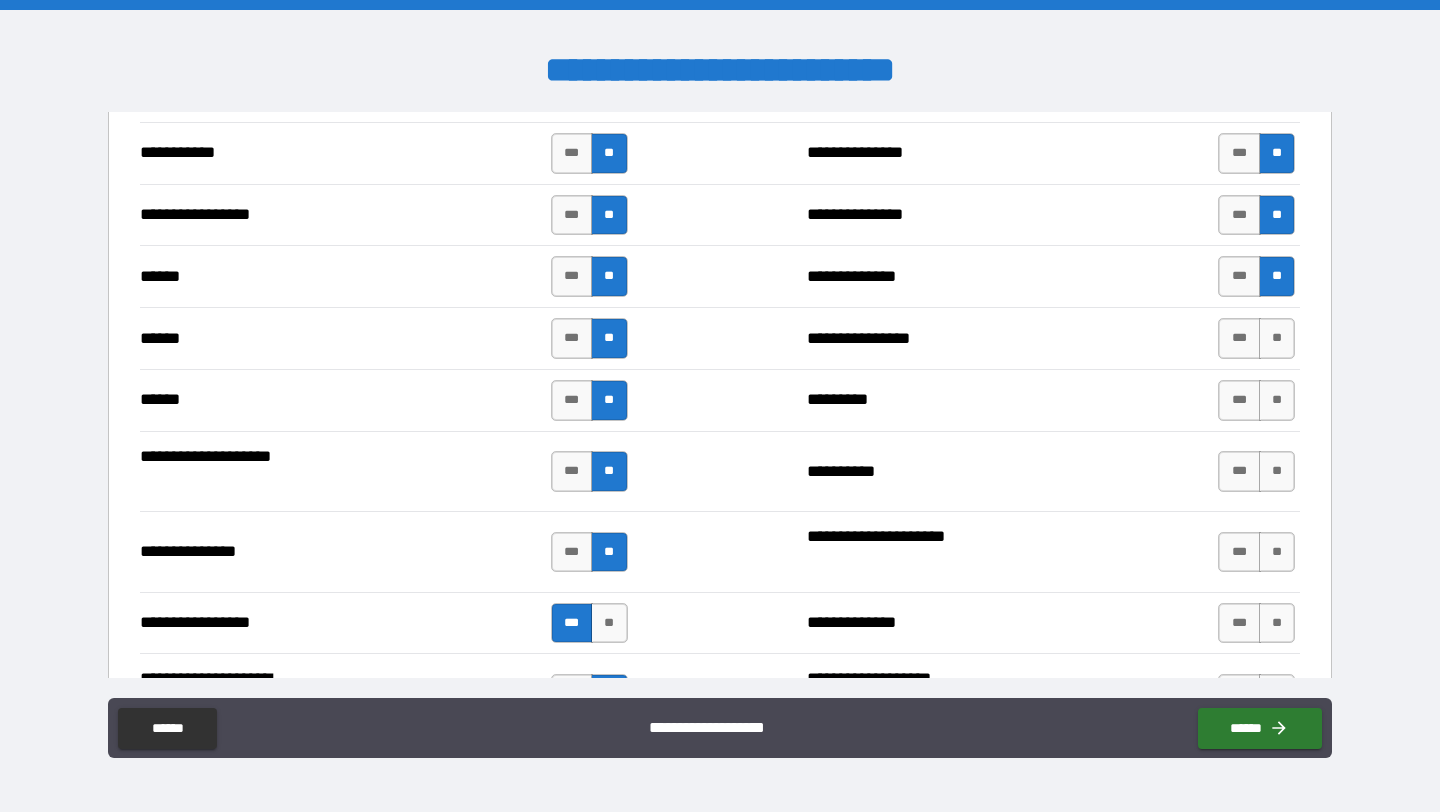 click on "**" at bounding box center (1277, 338) 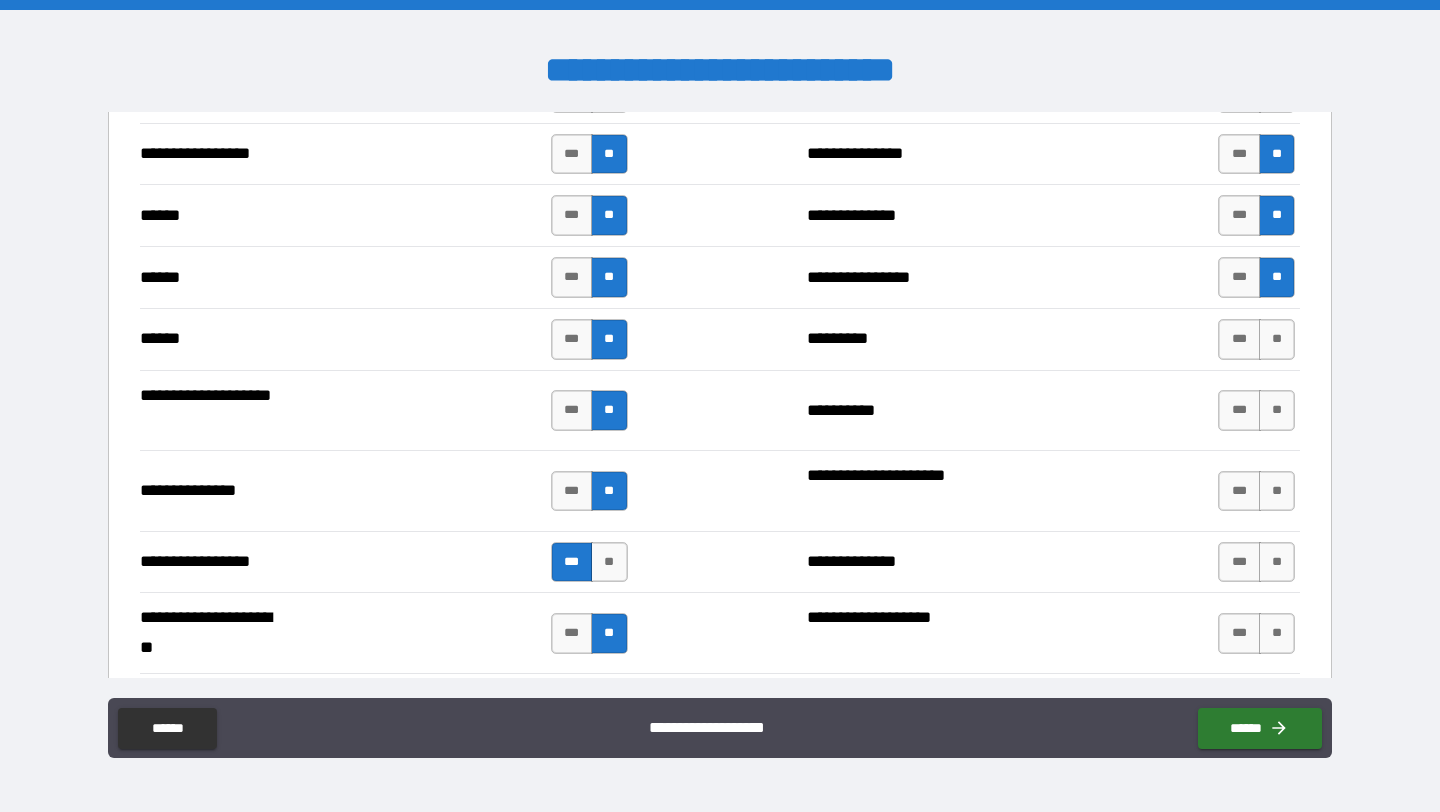 click on "**" at bounding box center [1277, 339] 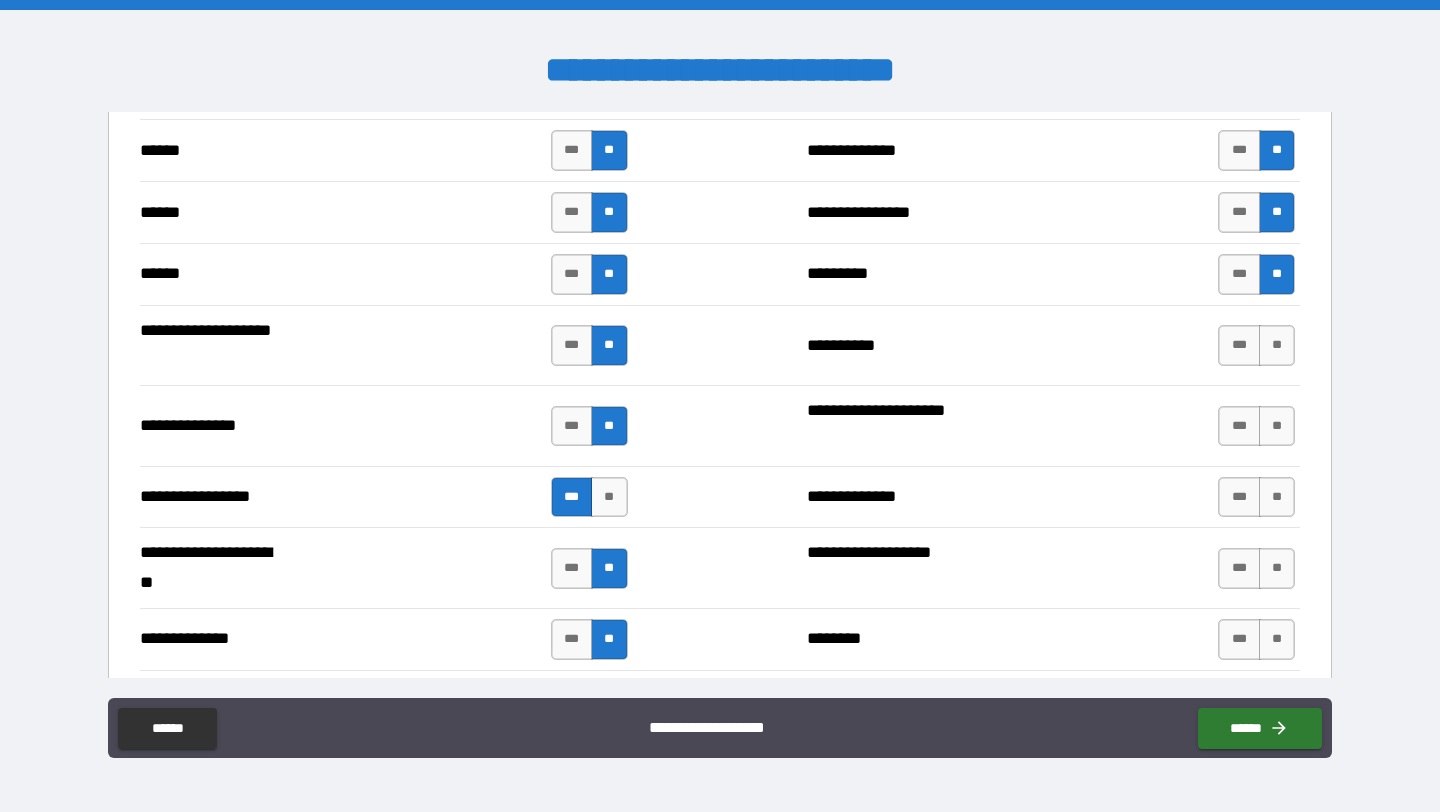 click on "**" at bounding box center [1277, 345] 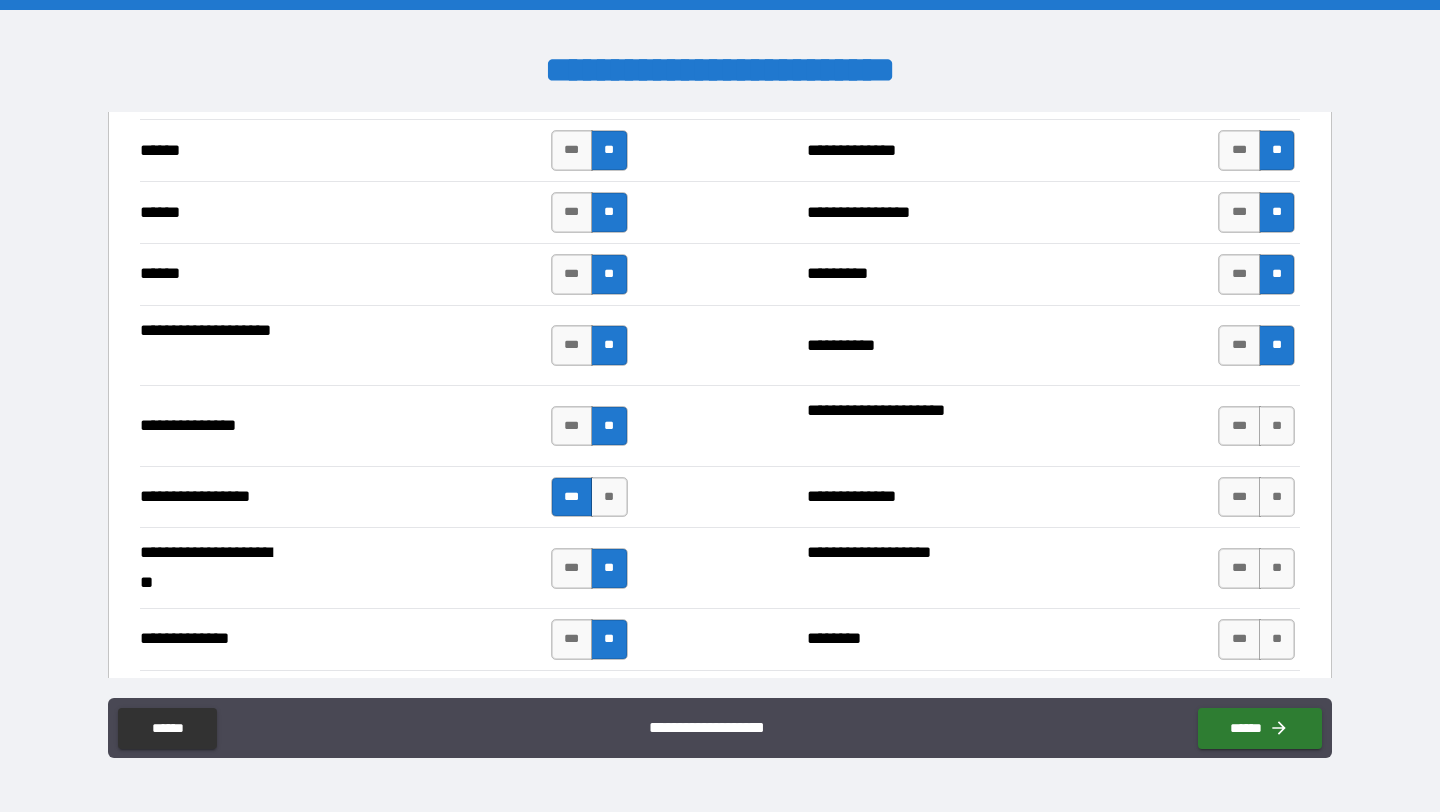 scroll, scrollTop: 2470, scrollLeft: 0, axis: vertical 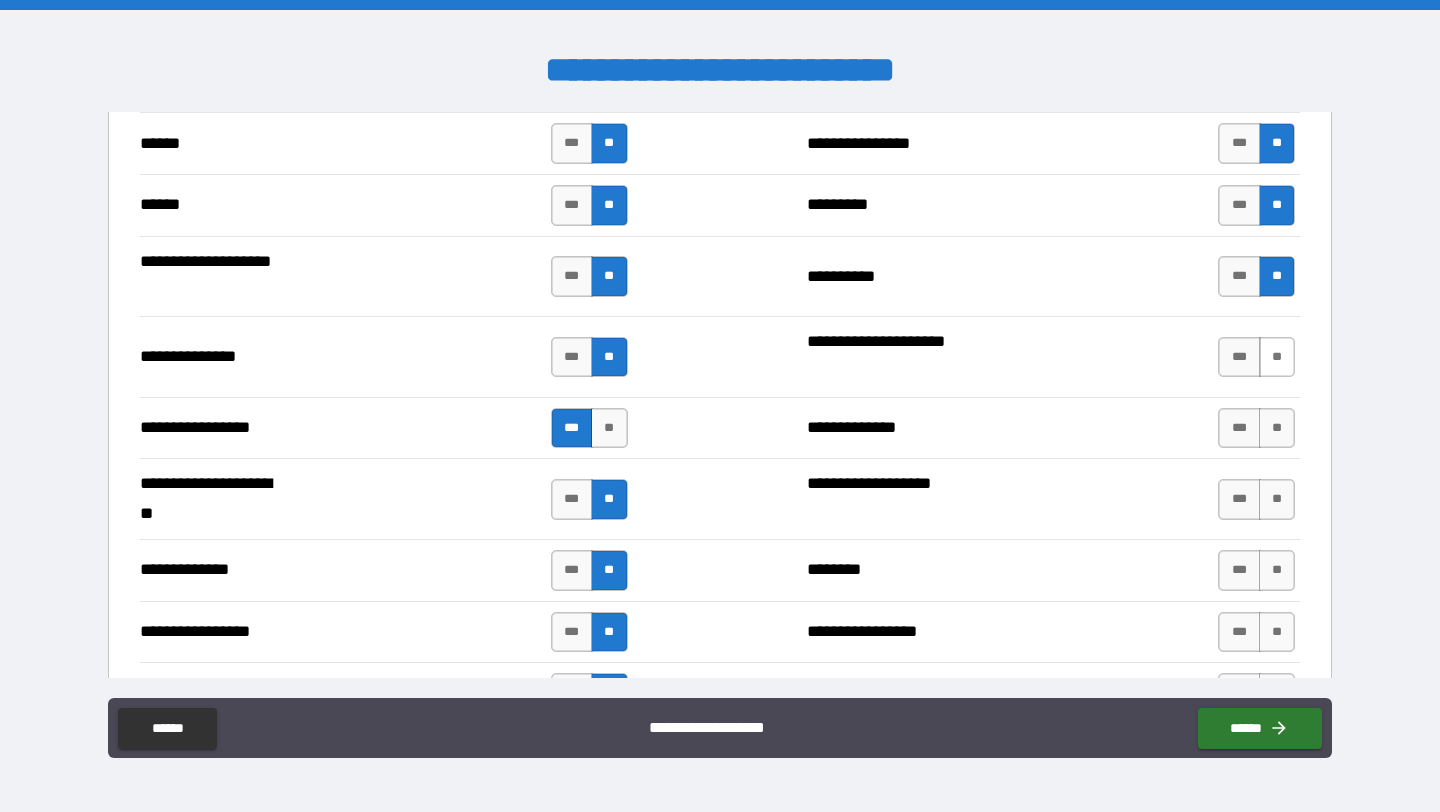 click on "**" at bounding box center [1277, 357] 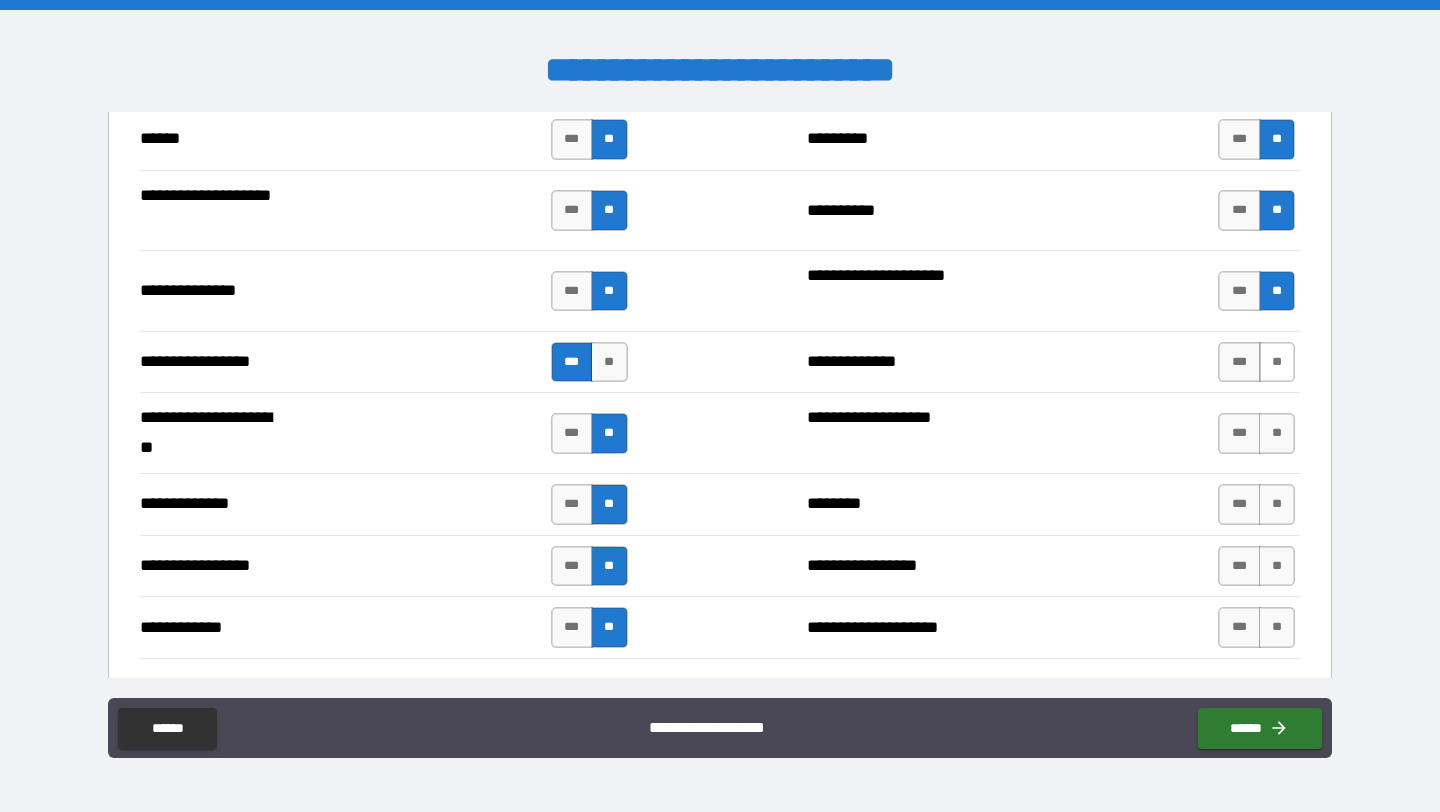 click on "**" at bounding box center (1277, 362) 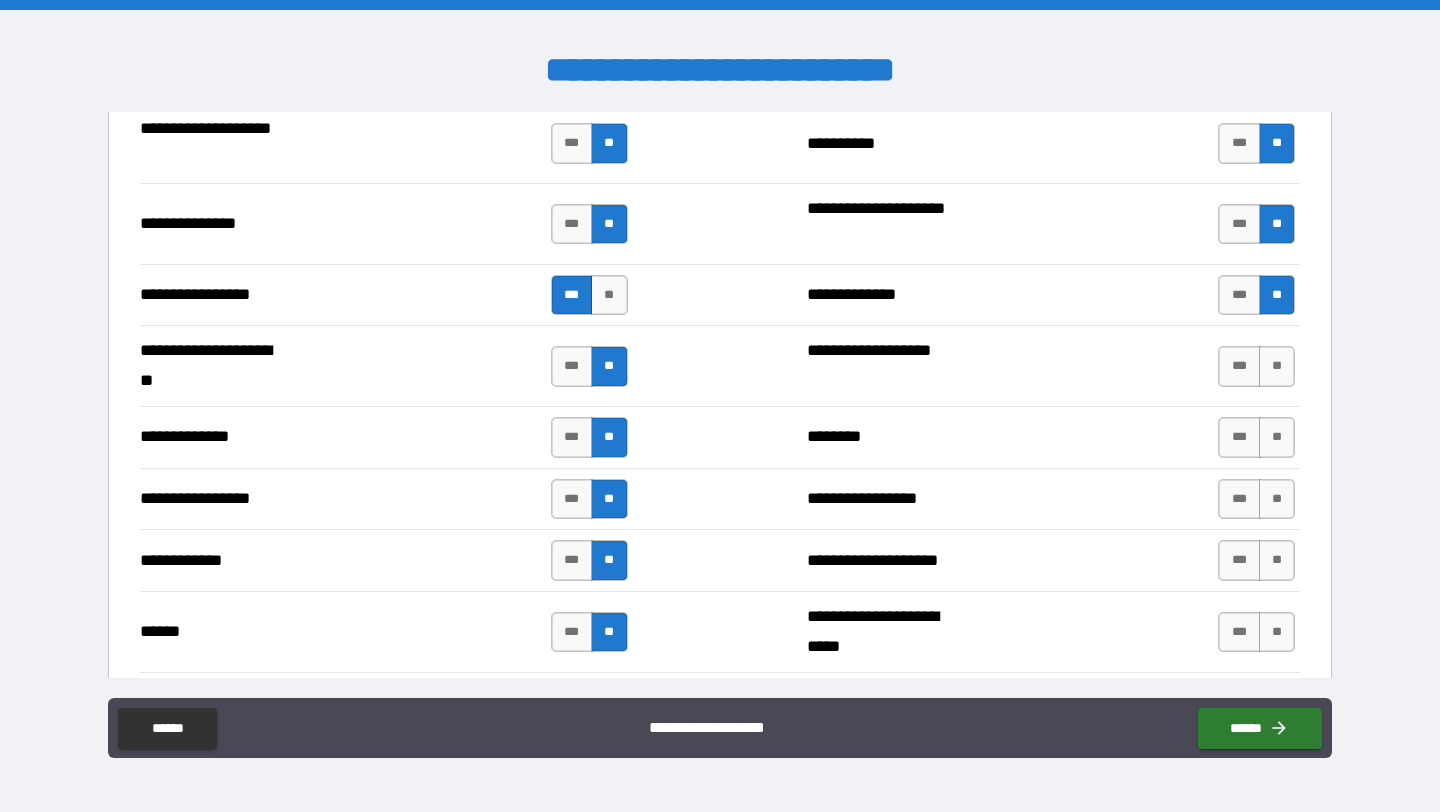 click on "**" at bounding box center (1277, 366) 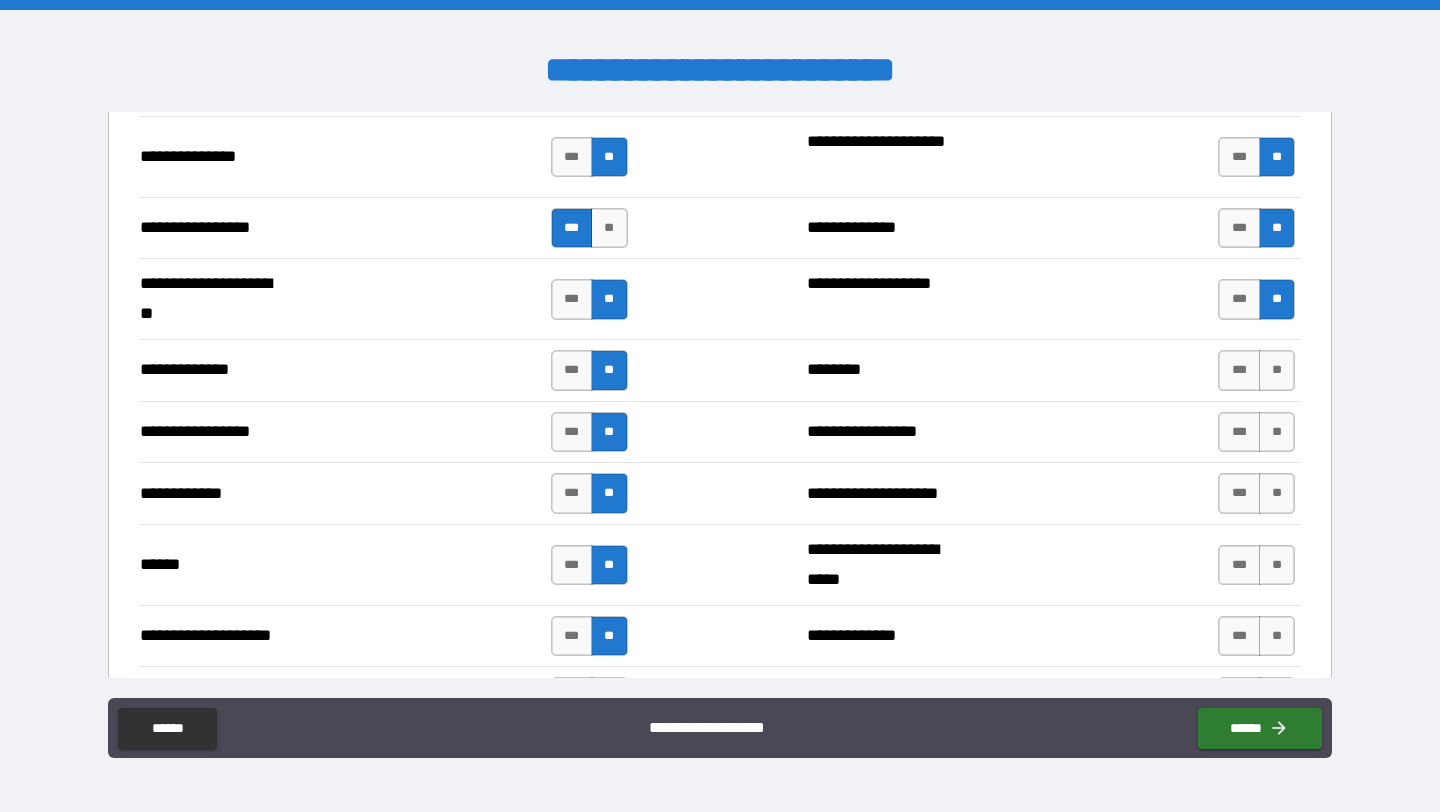 click on "**" at bounding box center [1277, 370] 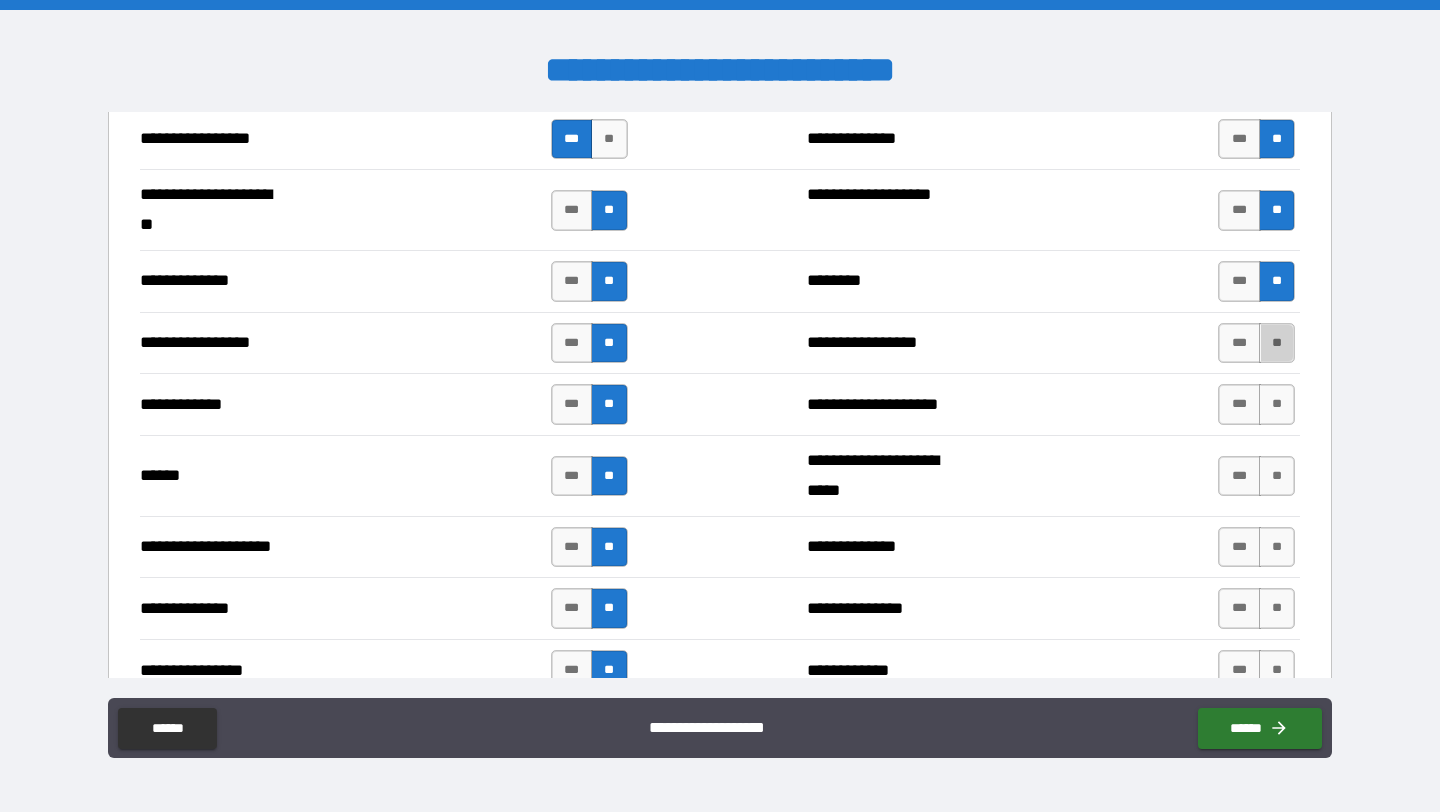 click on "**" at bounding box center [1277, 343] 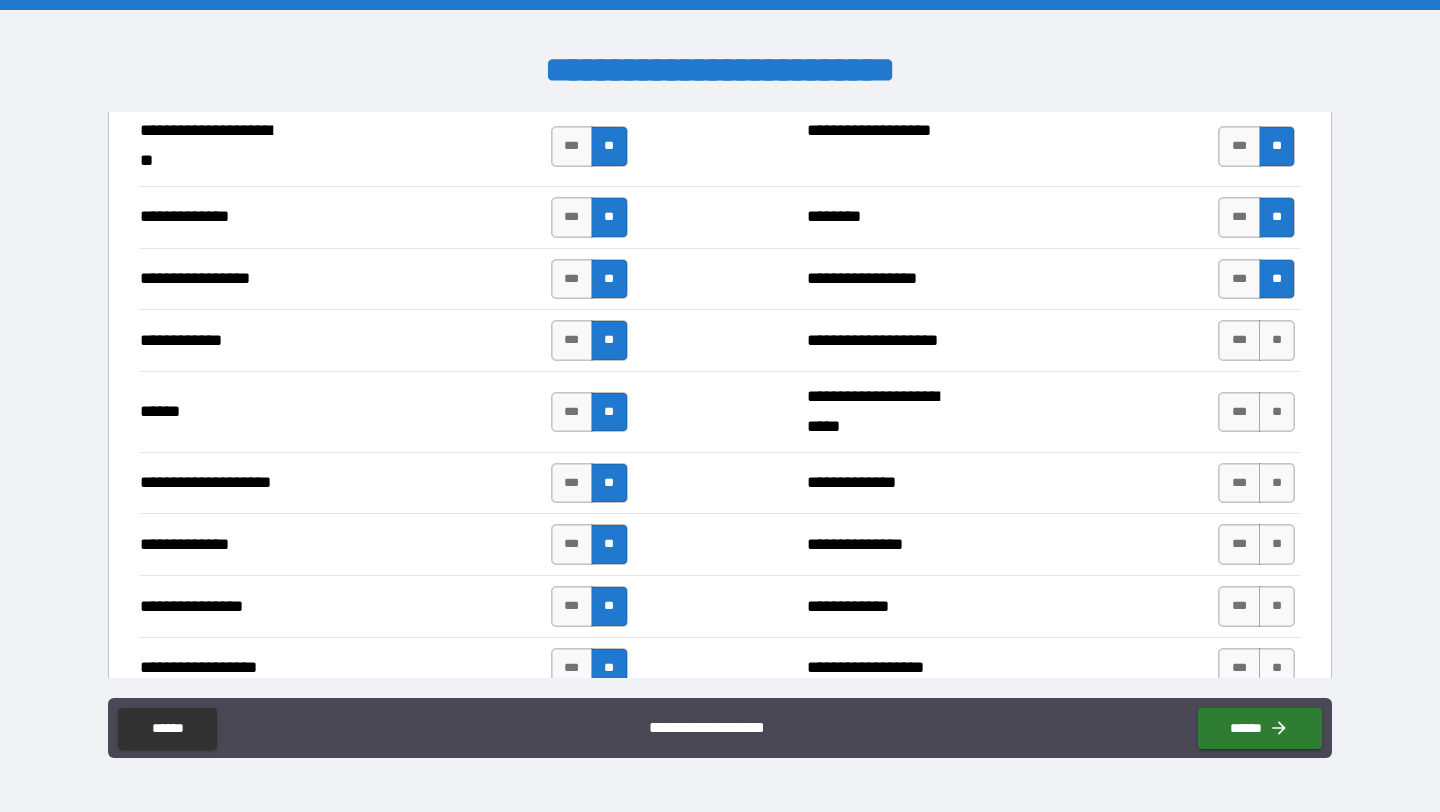 click on "**" at bounding box center (1277, 340) 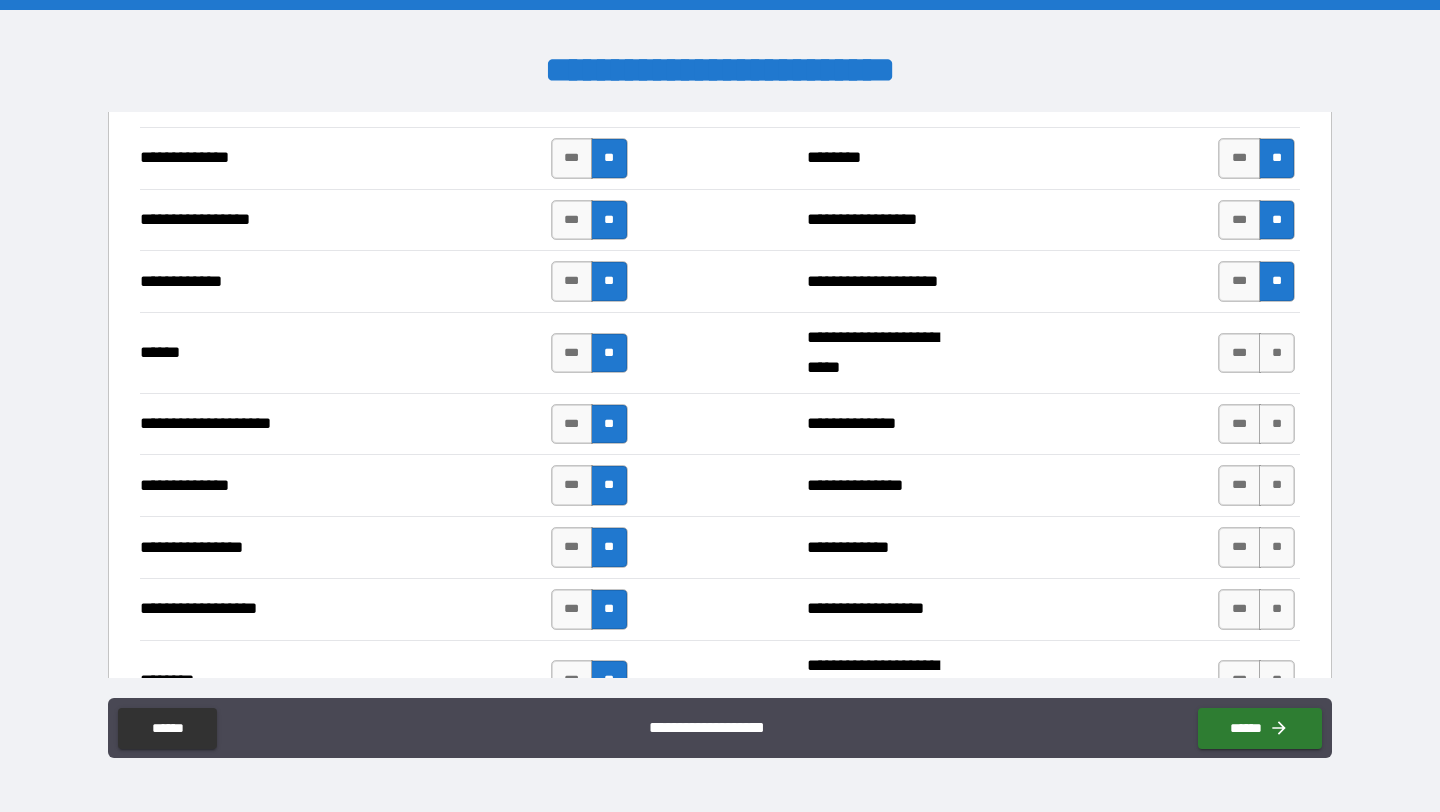 click on "**" at bounding box center [1277, 353] 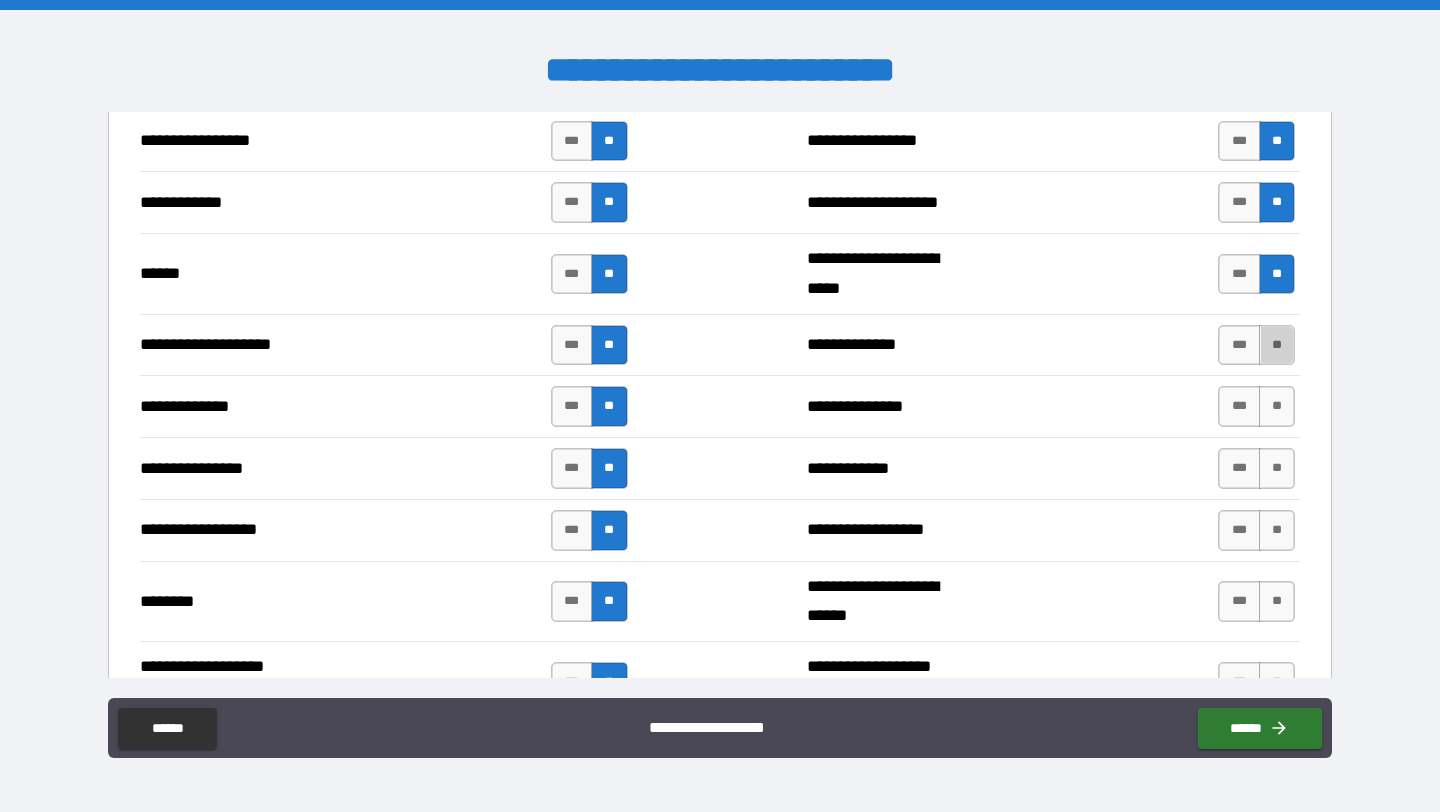 click on "**" at bounding box center (1277, 345) 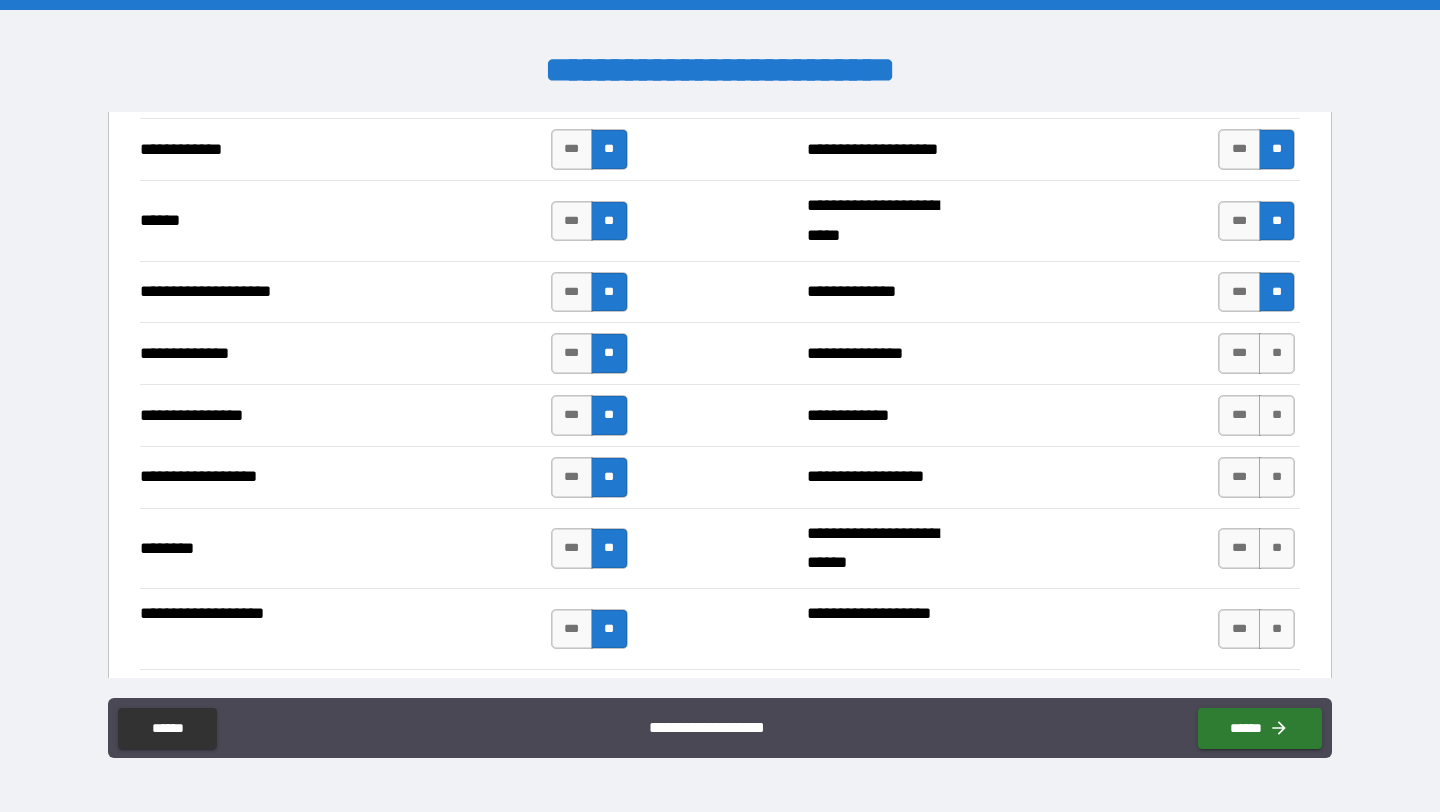click on "**" at bounding box center (1277, 353) 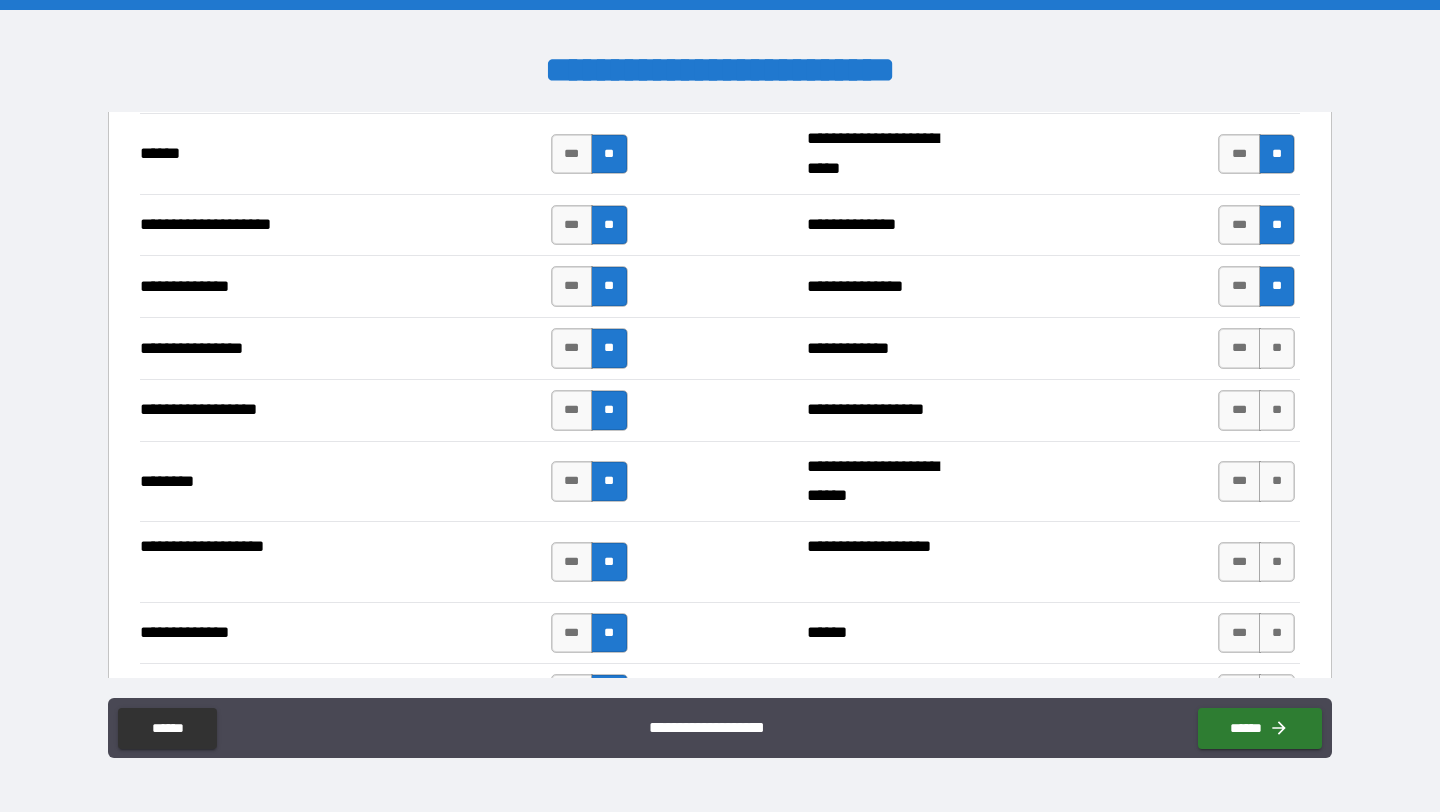 click on "**" at bounding box center [1277, 348] 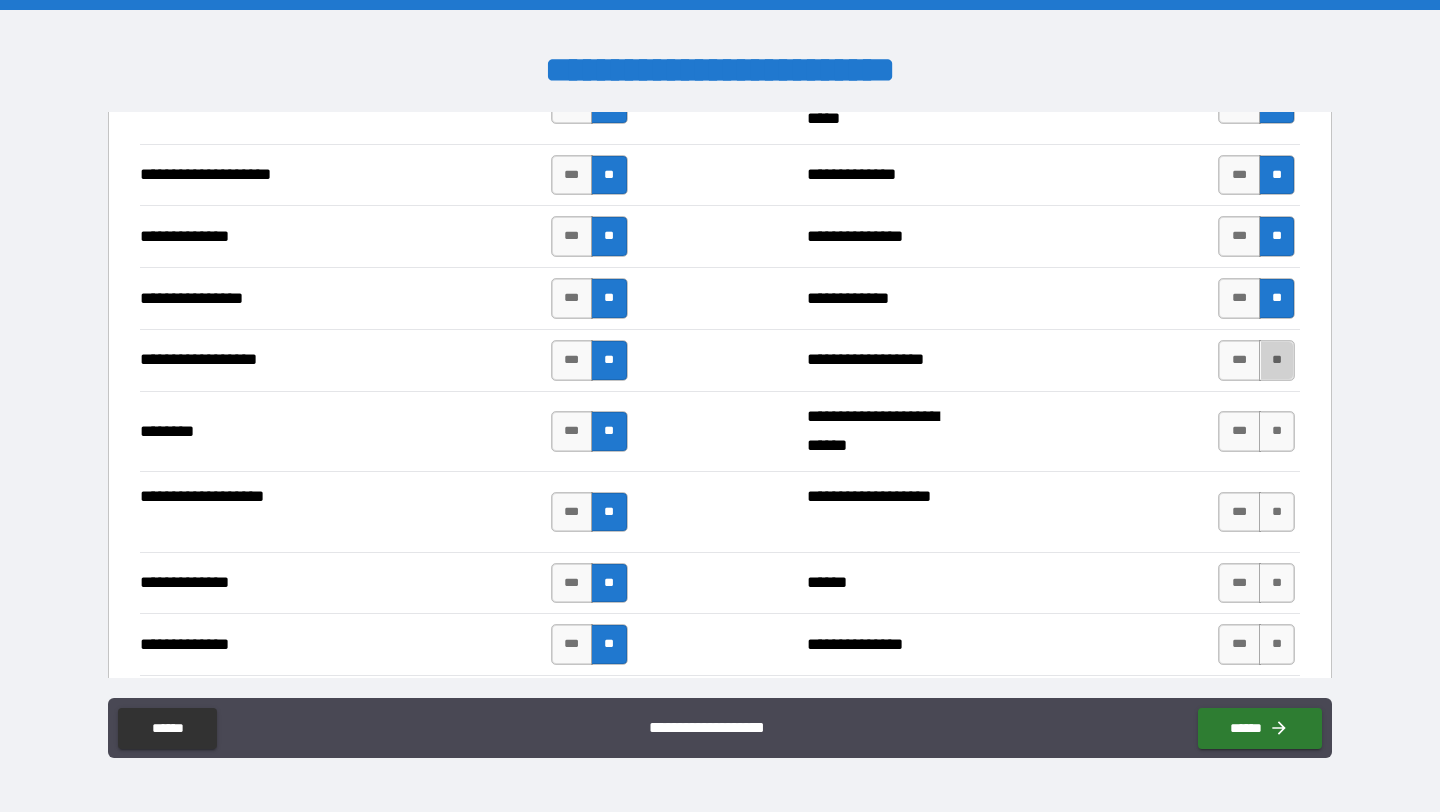 click on "**" at bounding box center (1277, 360) 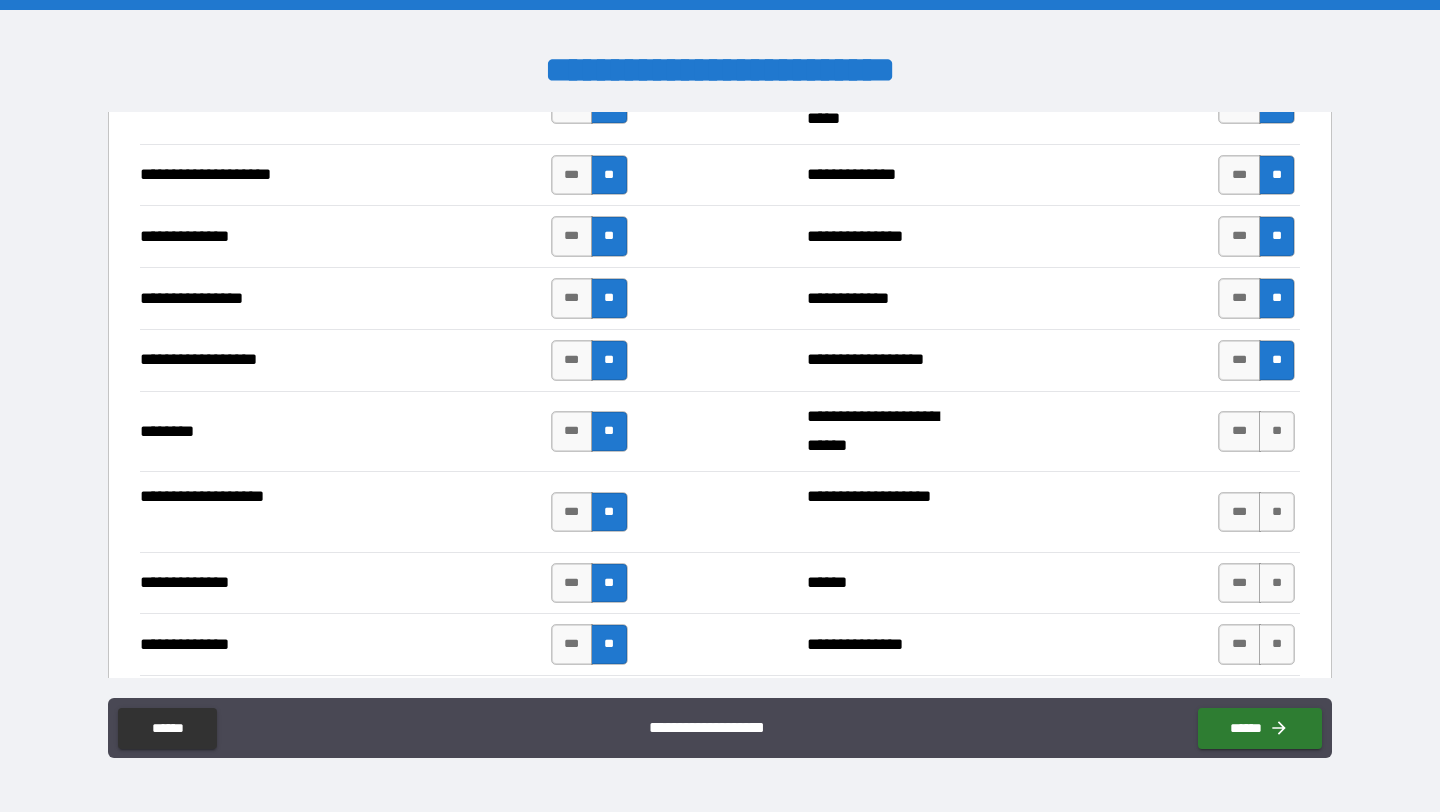 scroll, scrollTop: 3203, scrollLeft: 0, axis: vertical 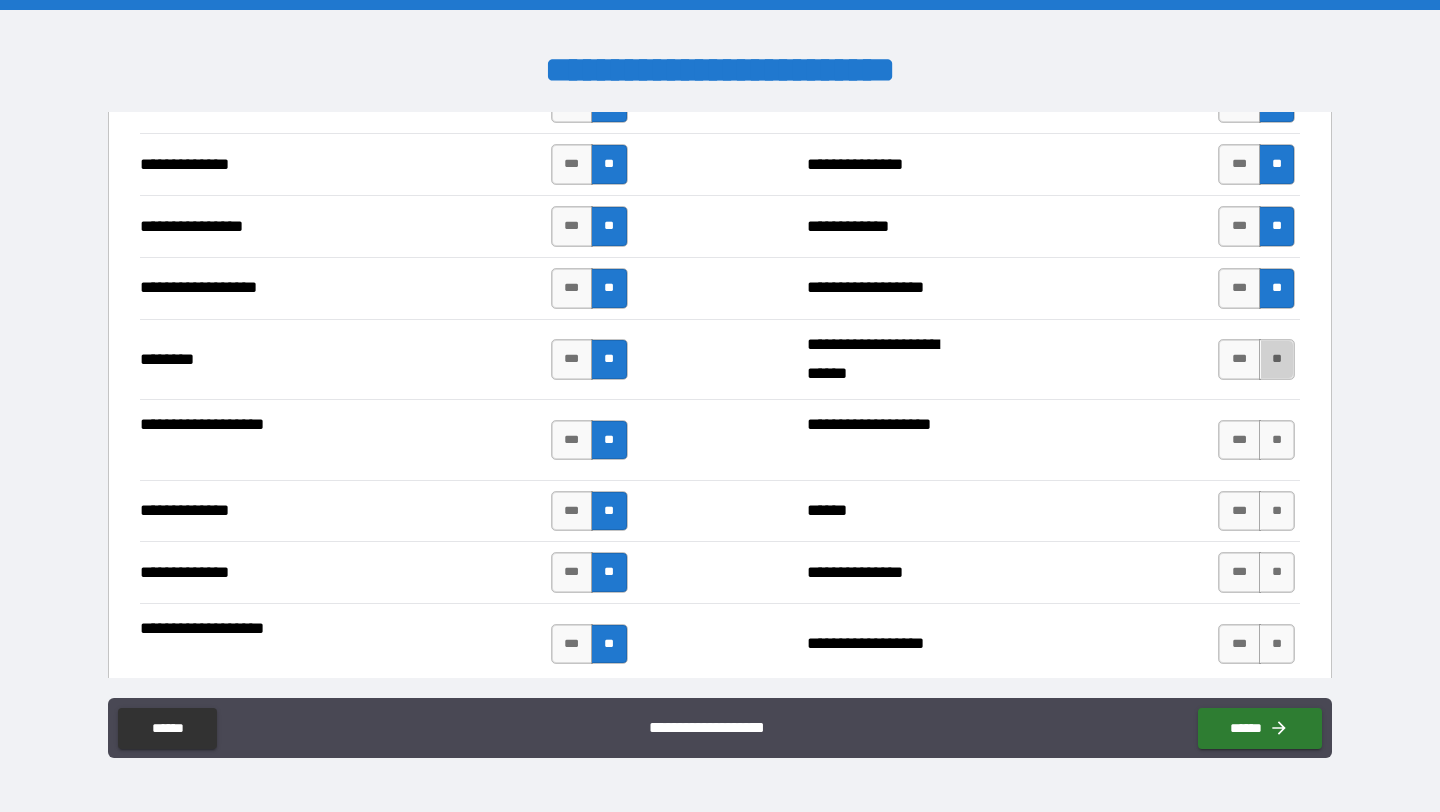 click on "**" at bounding box center [1277, 359] 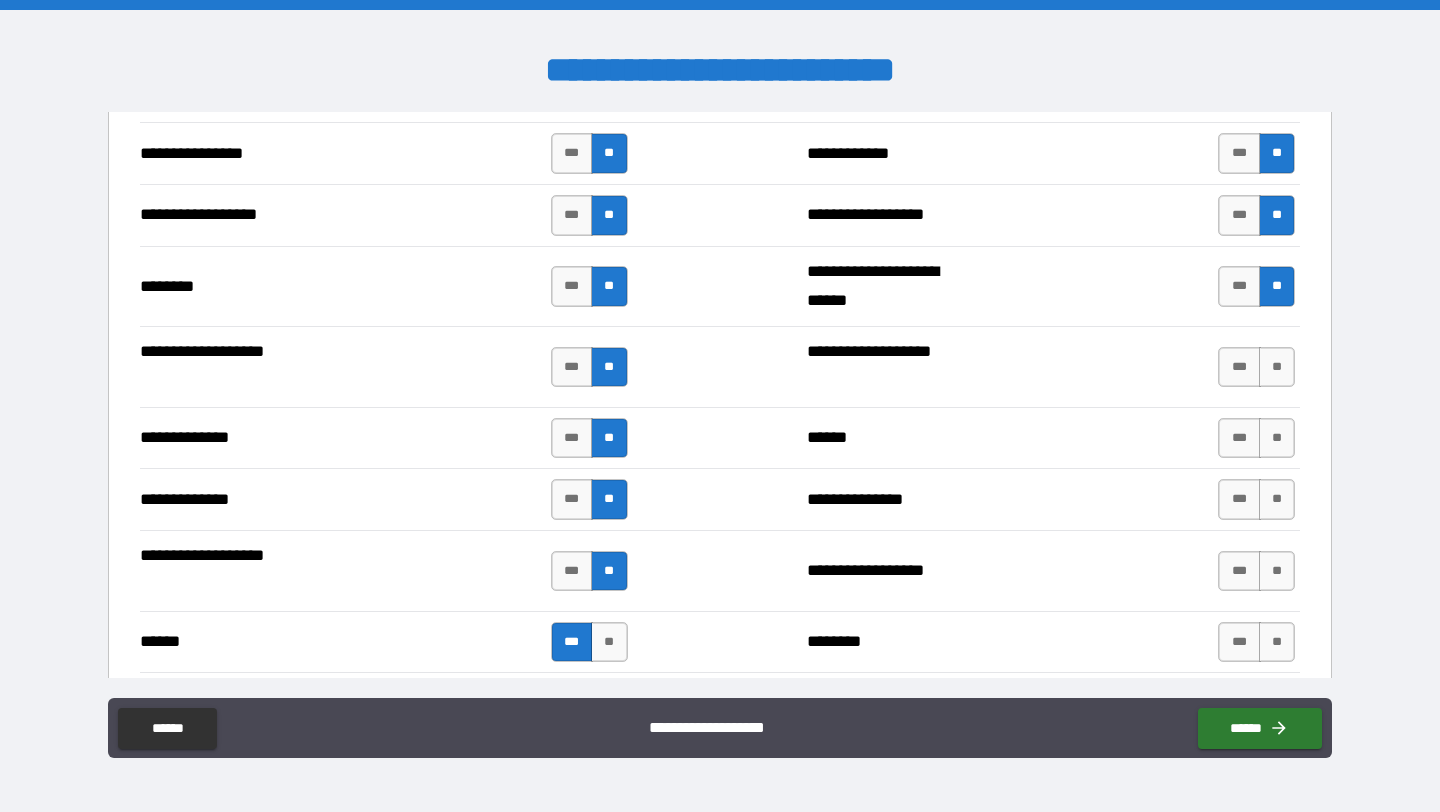 click on "**" at bounding box center (1277, 367) 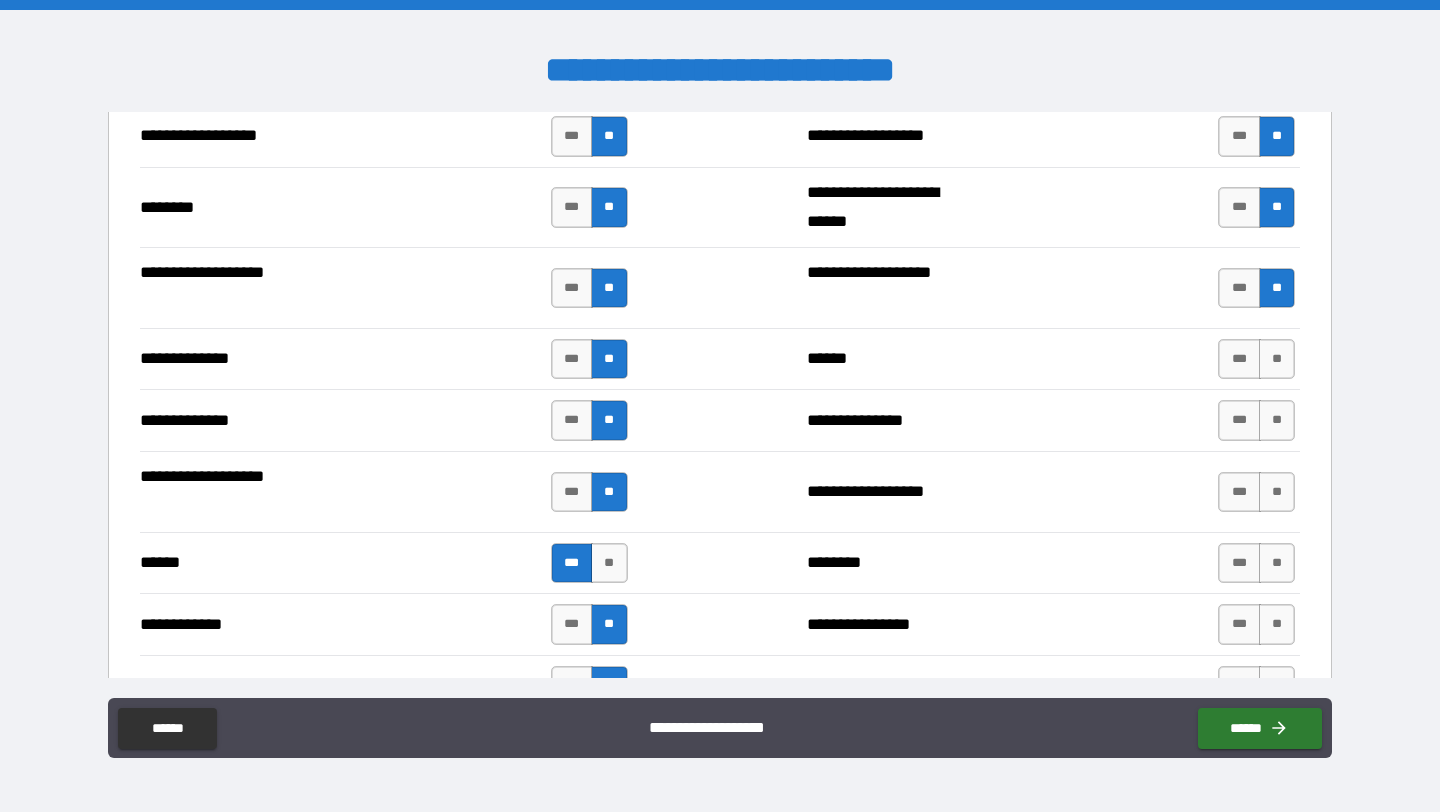 click on "**" at bounding box center (1277, 359) 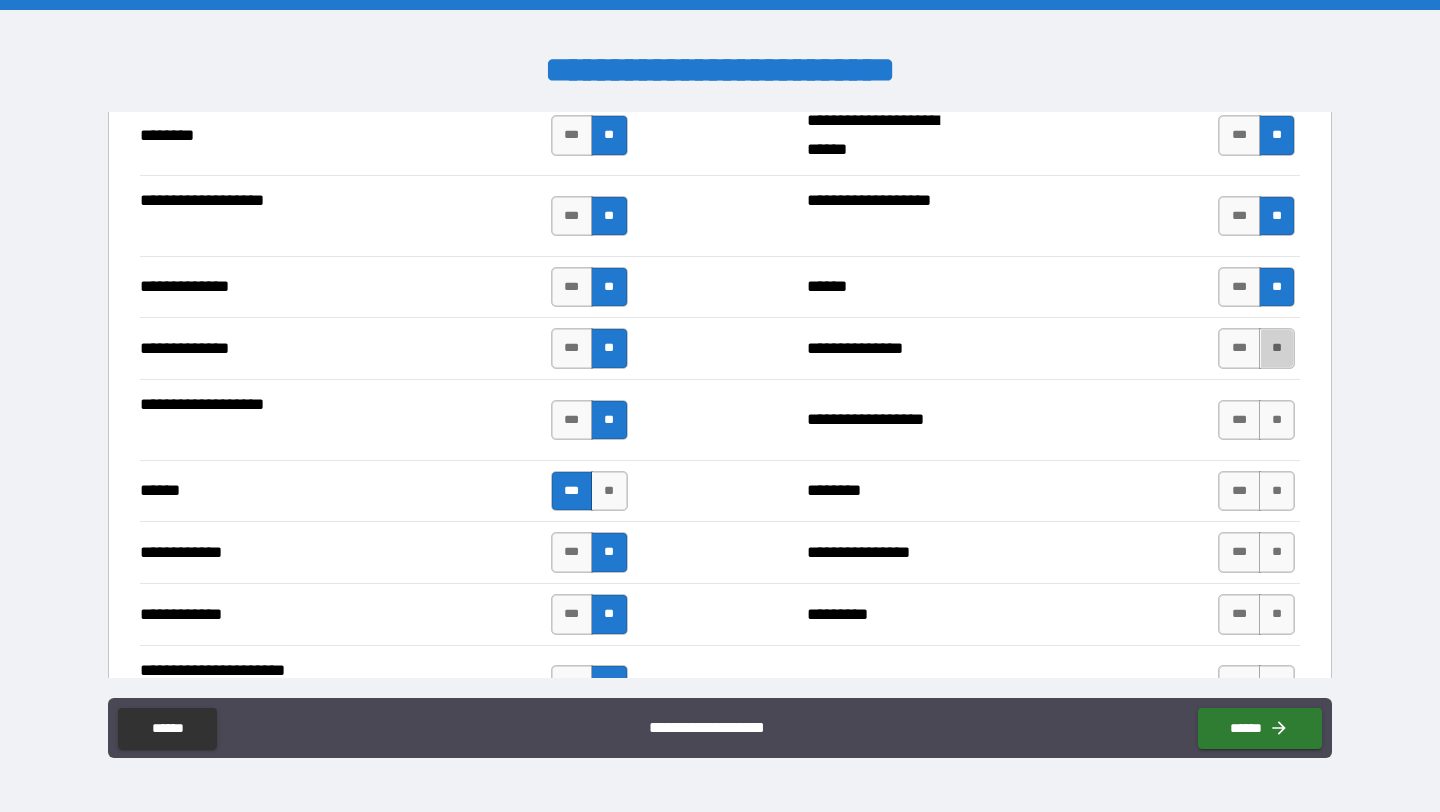 click on "**" at bounding box center (1277, 348) 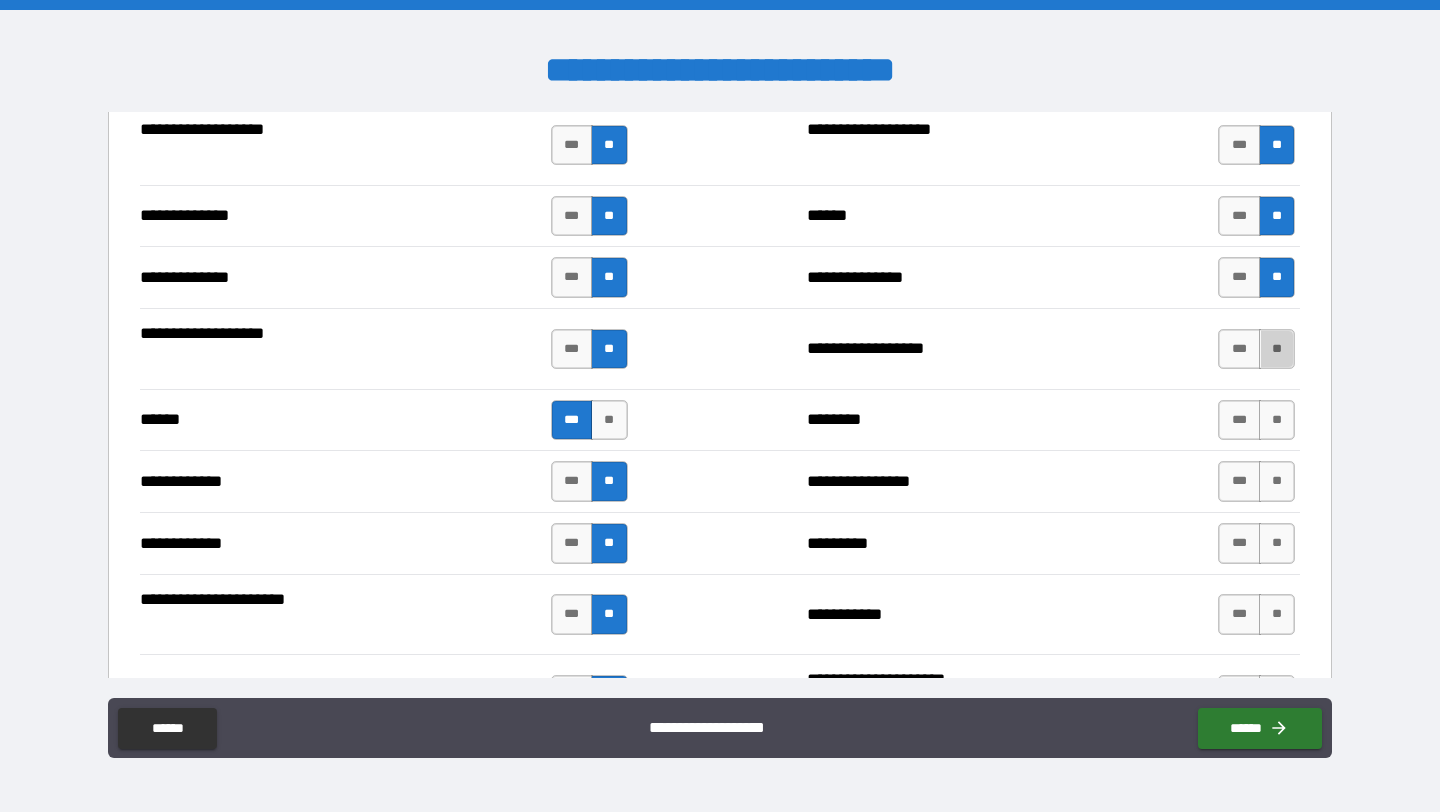 click on "**" at bounding box center (1277, 349) 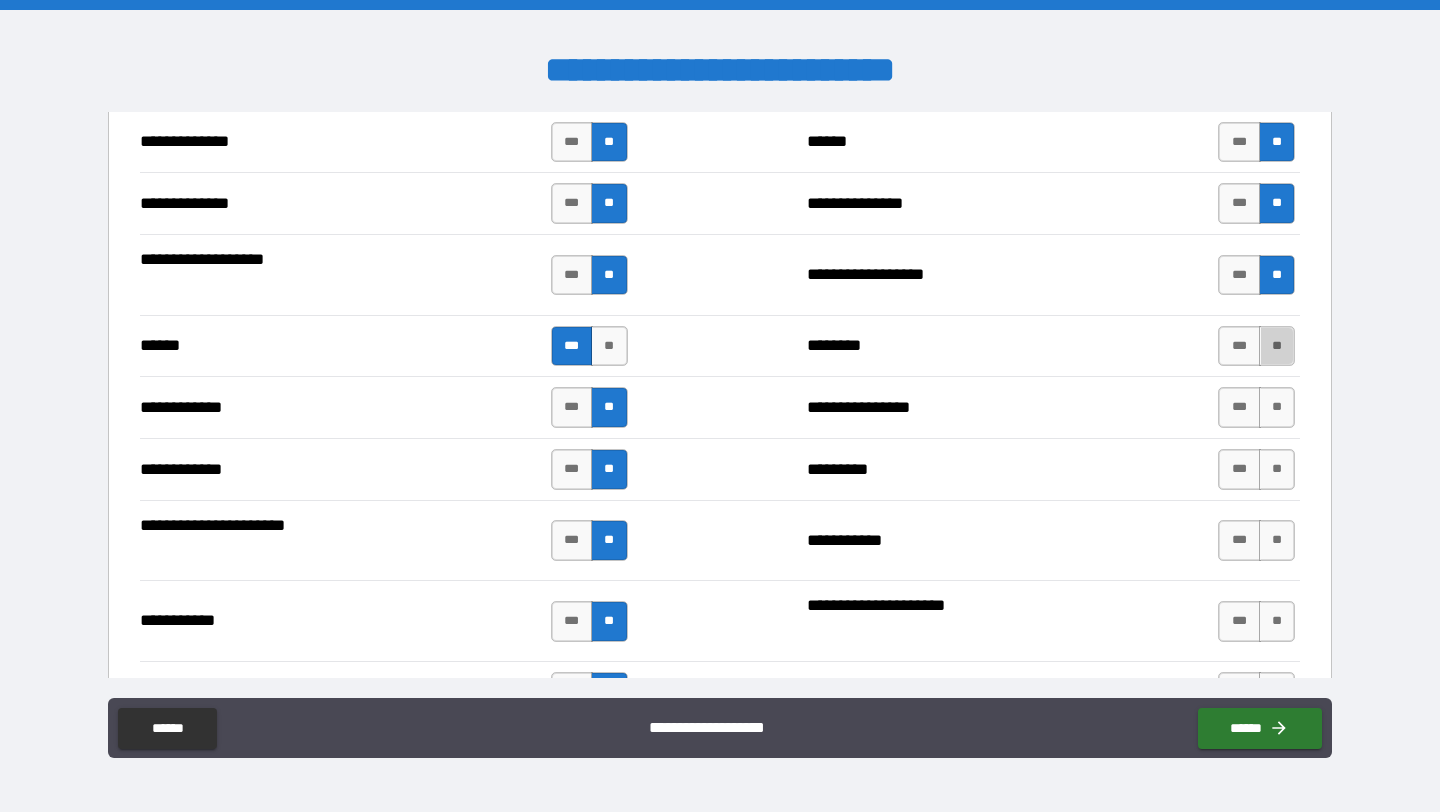 click on "**" at bounding box center (1277, 346) 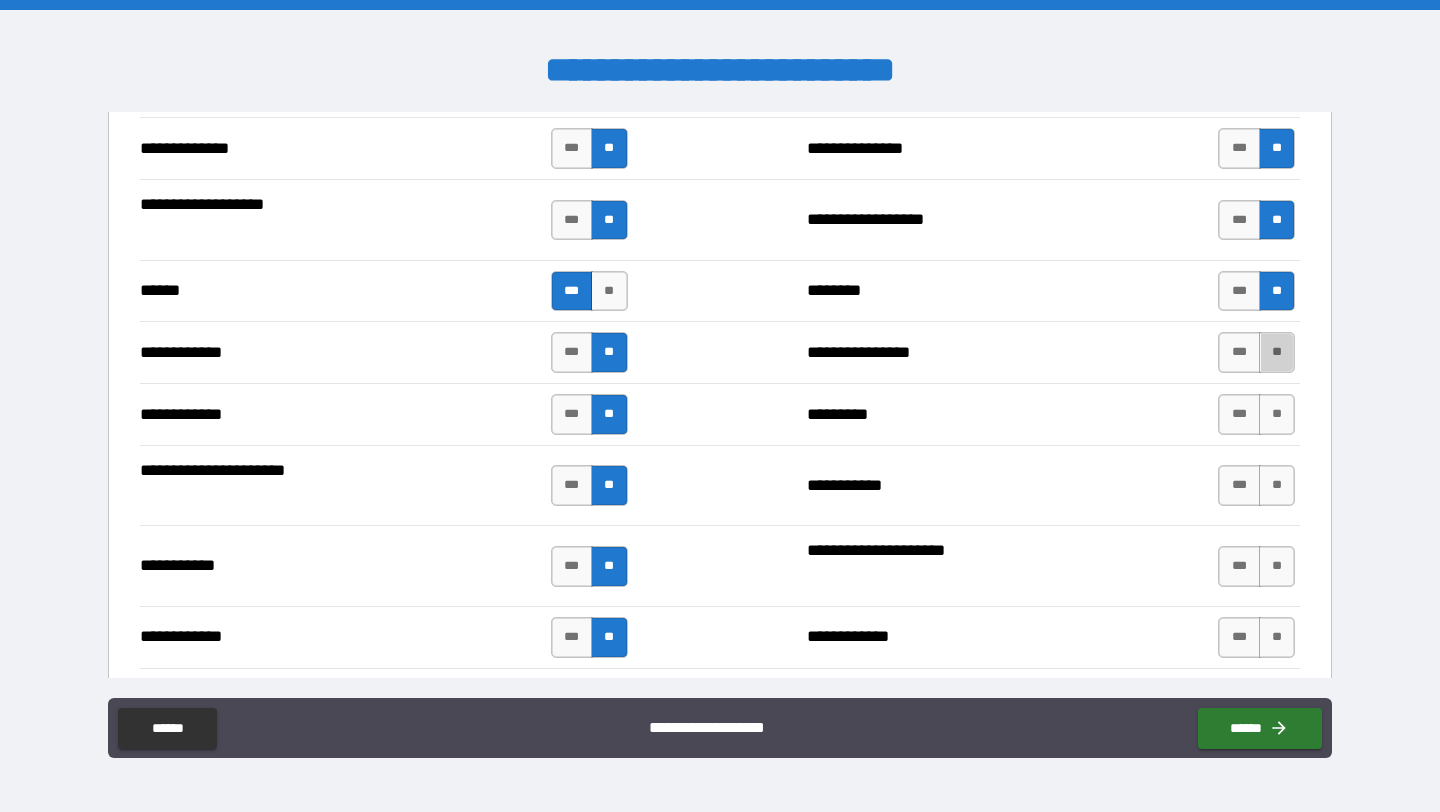 click on "**" at bounding box center (1277, 352) 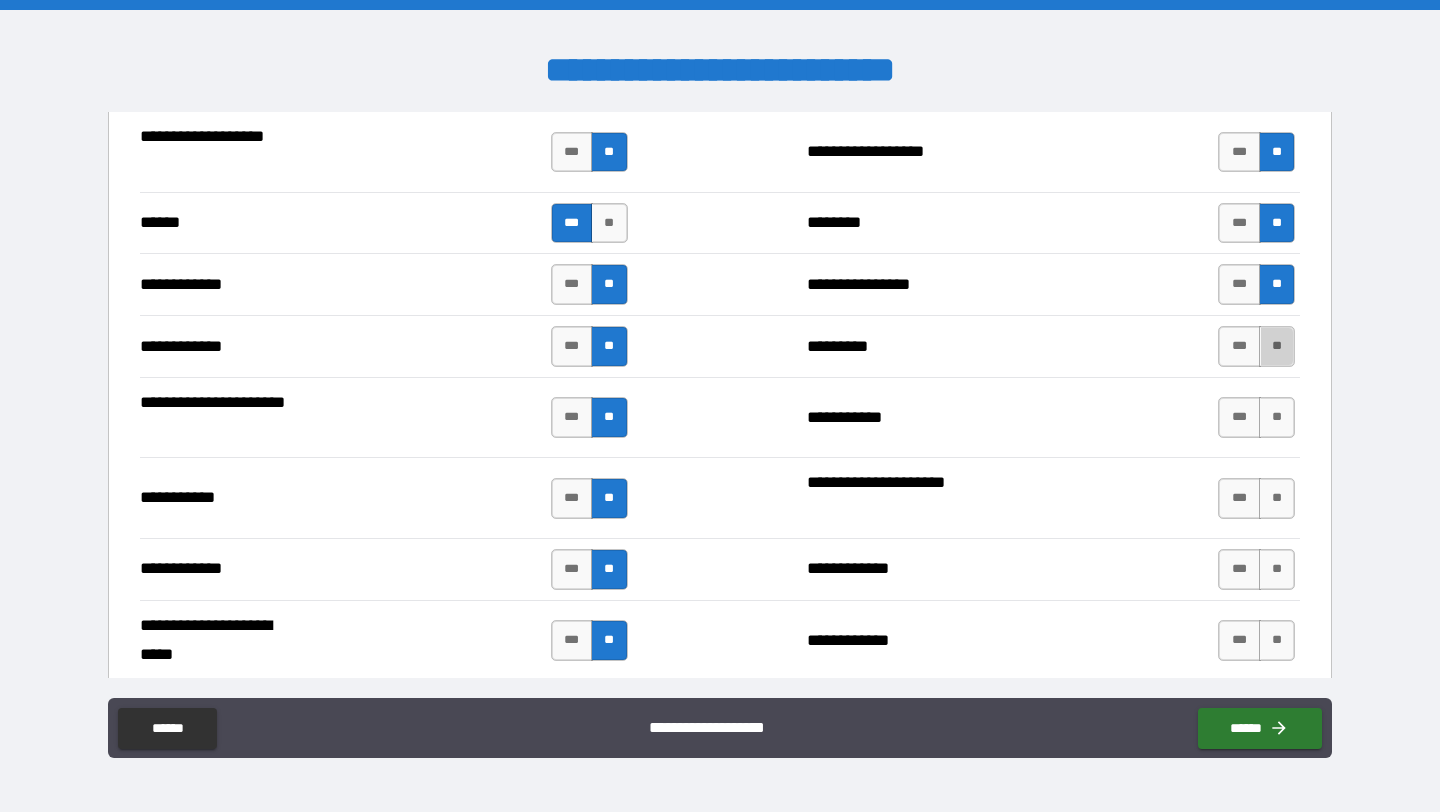 click on "**" at bounding box center [1277, 346] 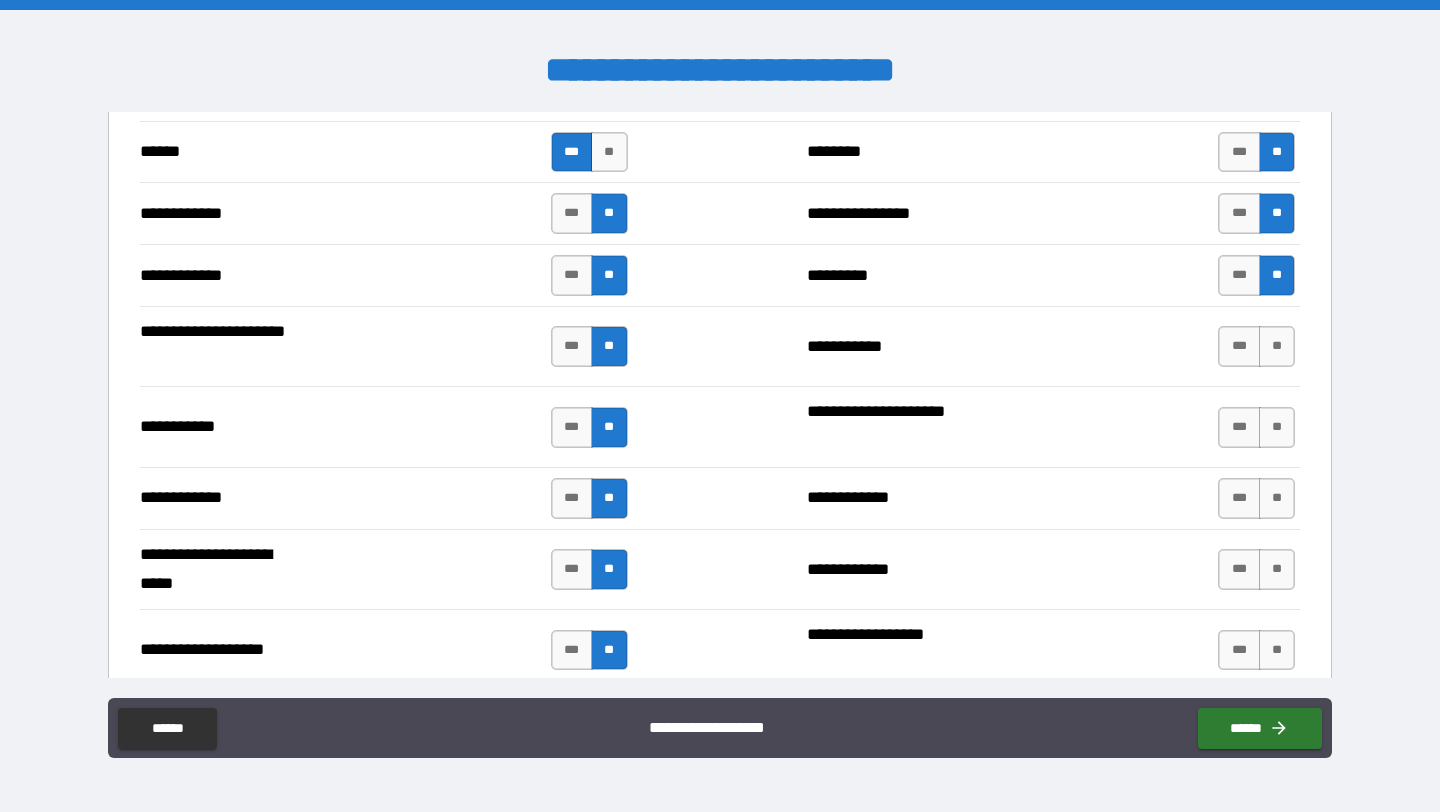 click on "**" at bounding box center [1277, 346] 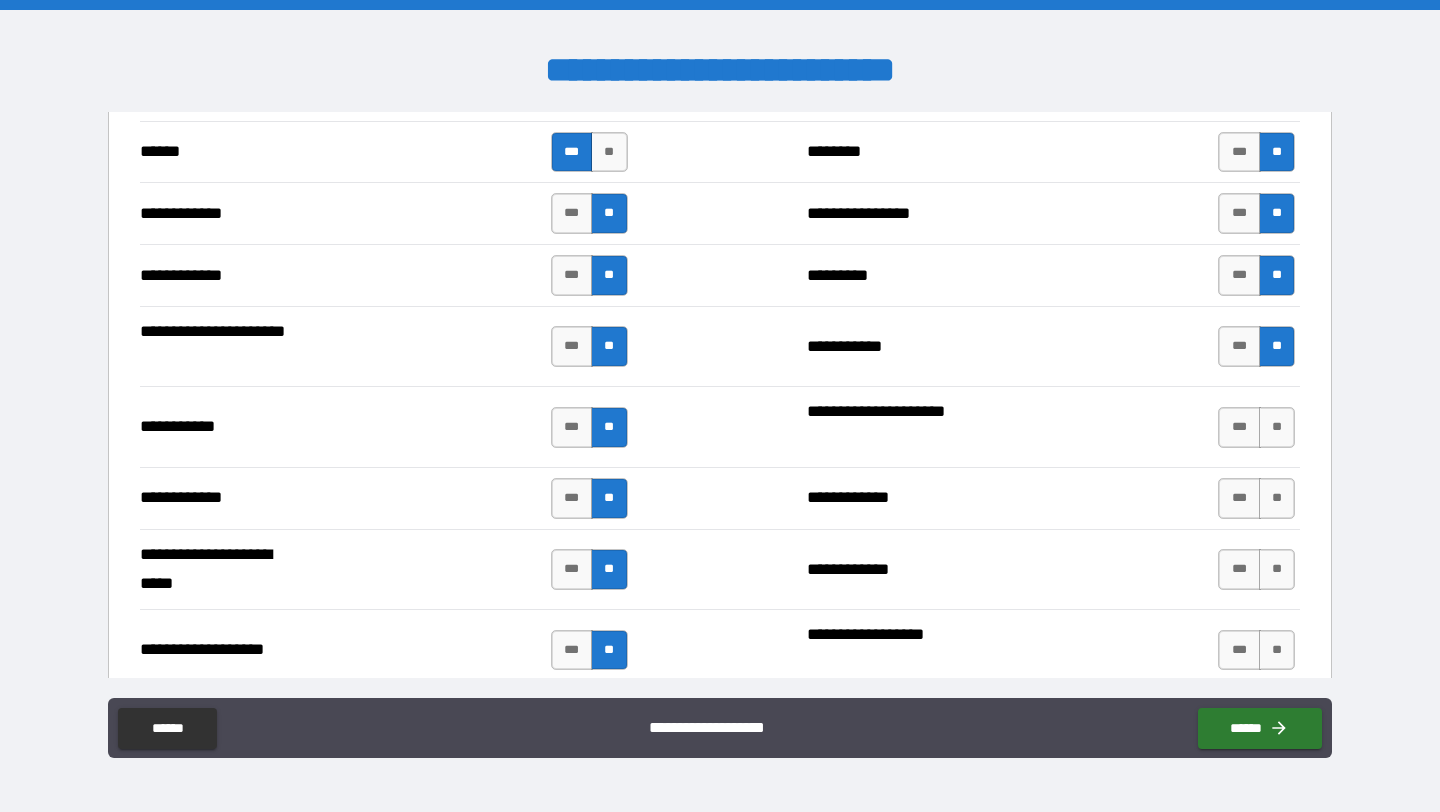 scroll, scrollTop: 3838, scrollLeft: 0, axis: vertical 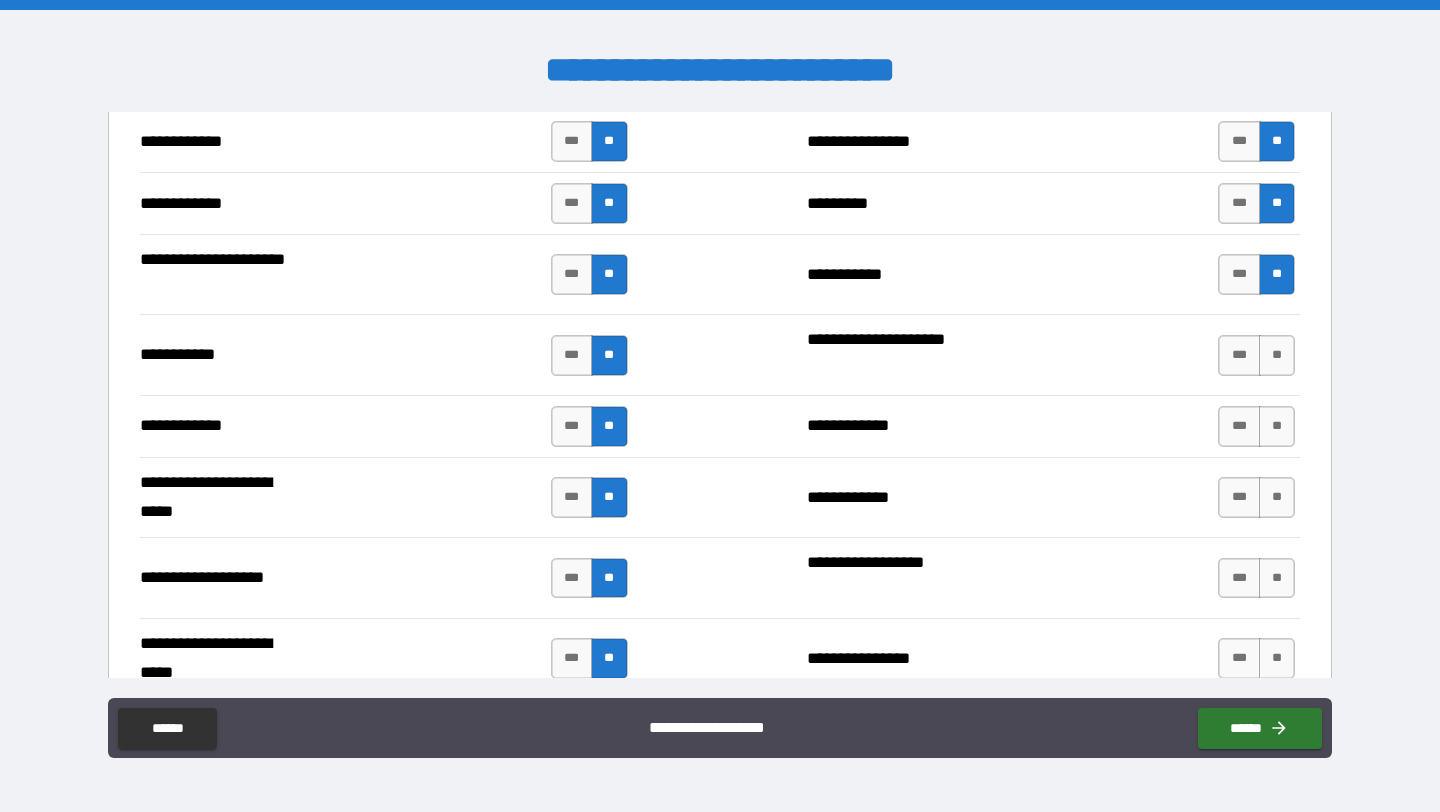 click on "**" at bounding box center (1277, 355) 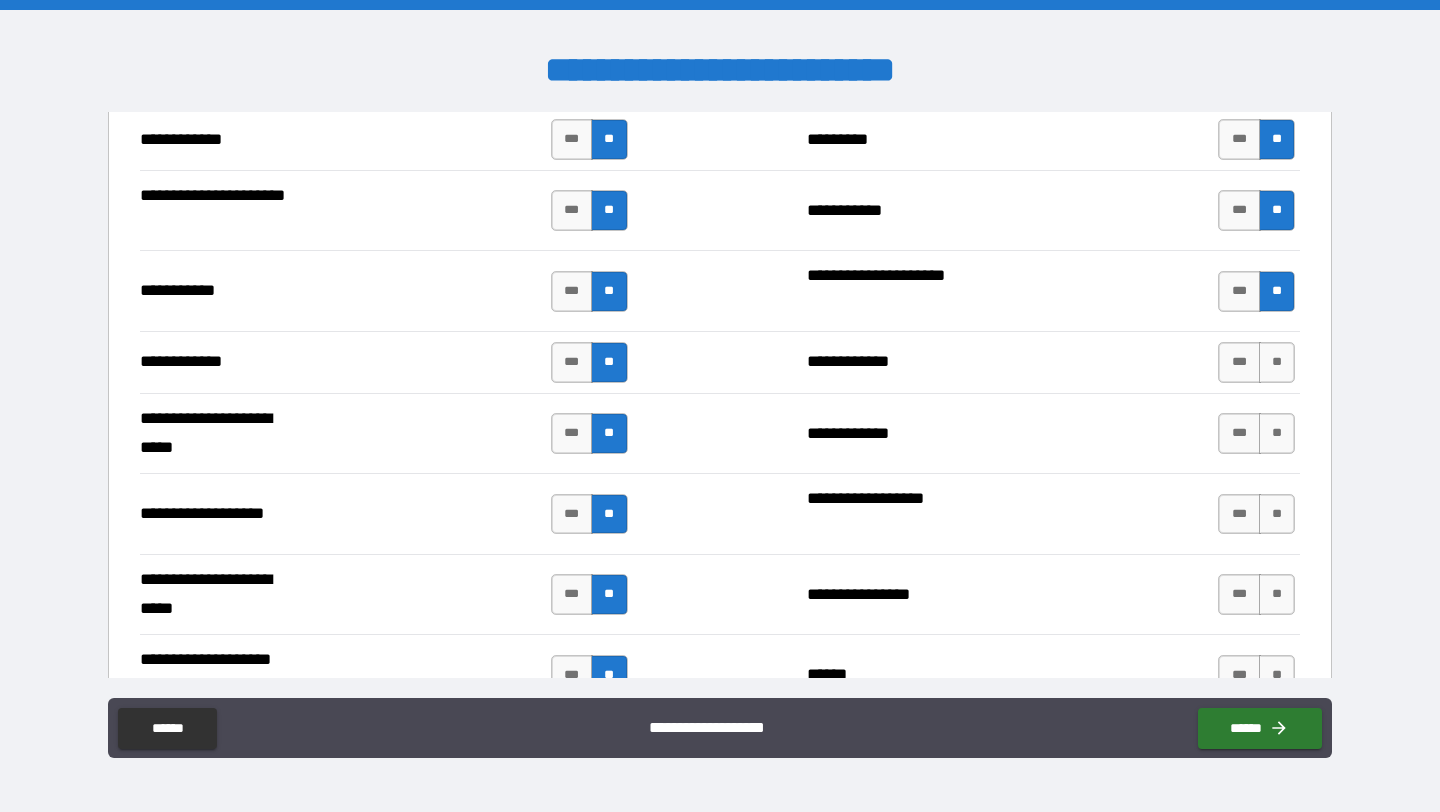 click on "**" at bounding box center (1277, 362) 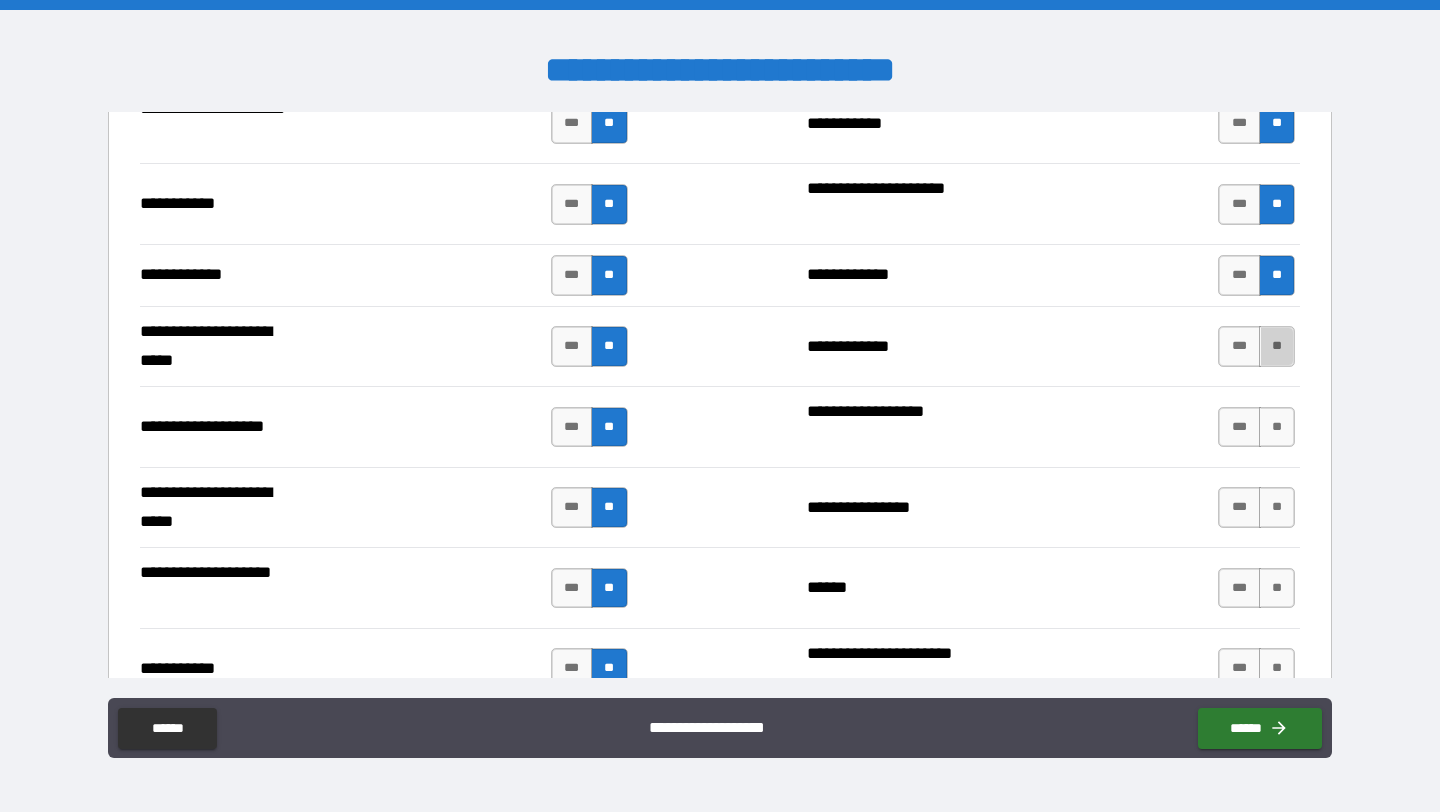 click on "**" at bounding box center [1277, 346] 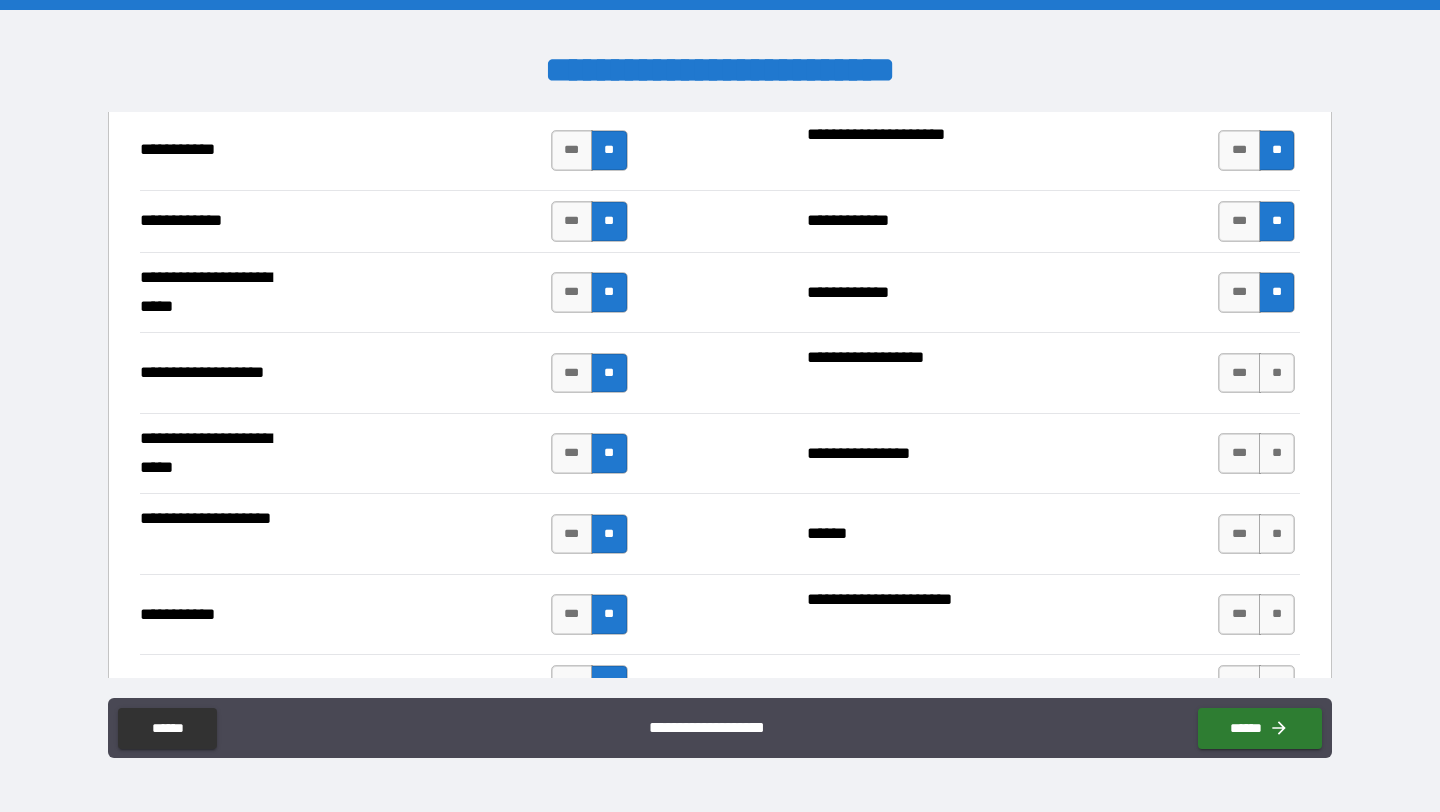 click on "**" at bounding box center (1277, 373) 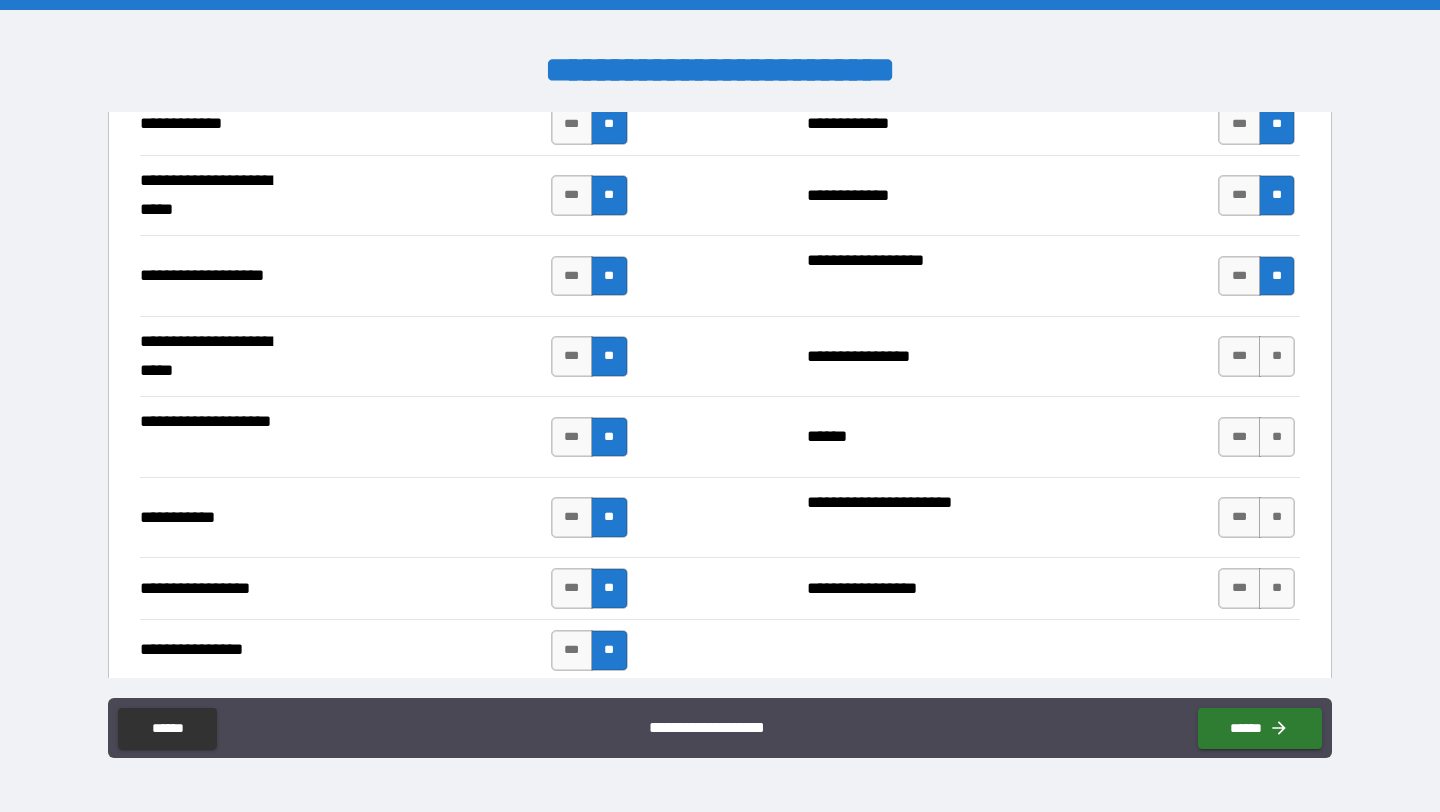 click on "**" at bounding box center [1277, 356] 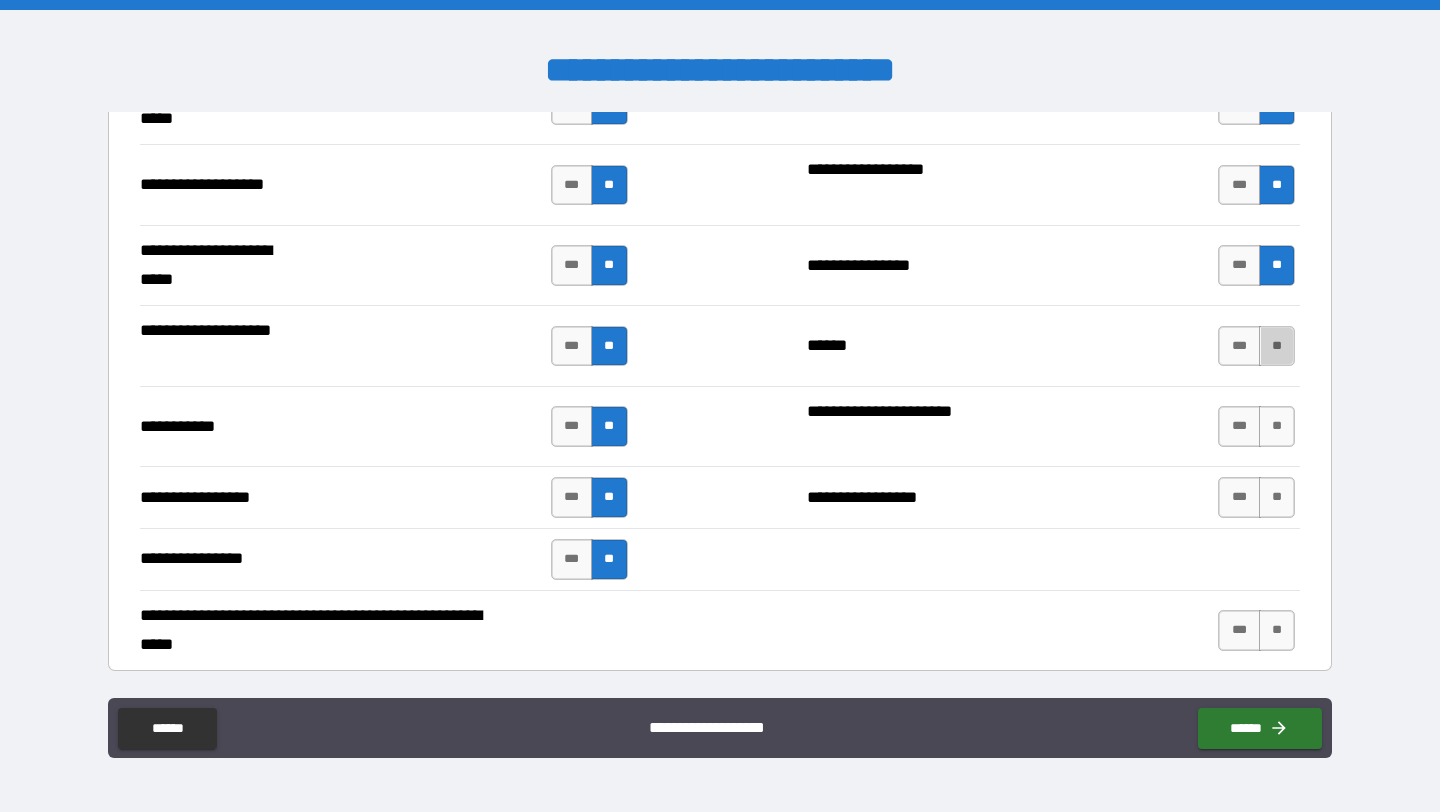 click on "**" at bounding box center (1277, 346) 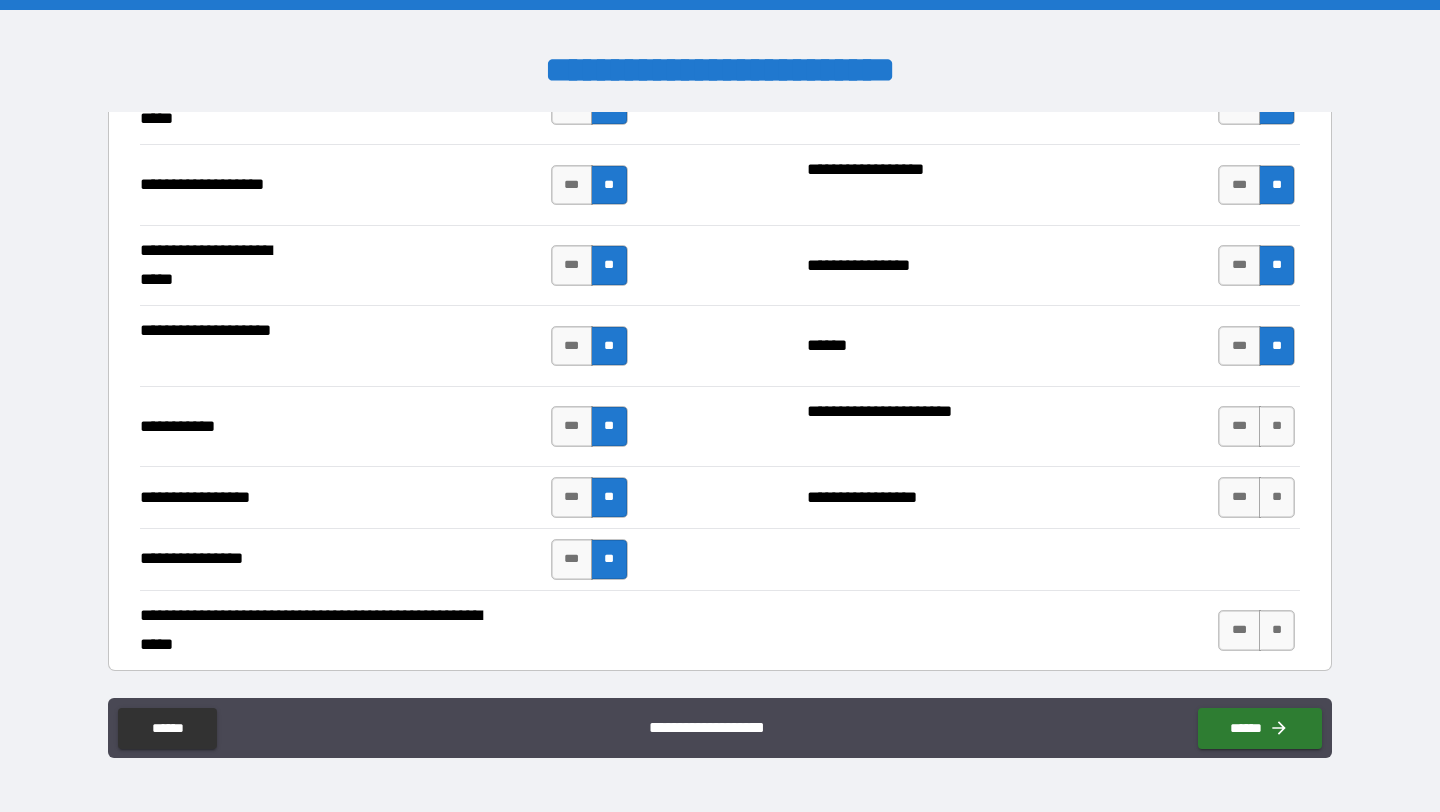 scroll, scrollTop: 4299, scrollLeft: 0, axis: vertical 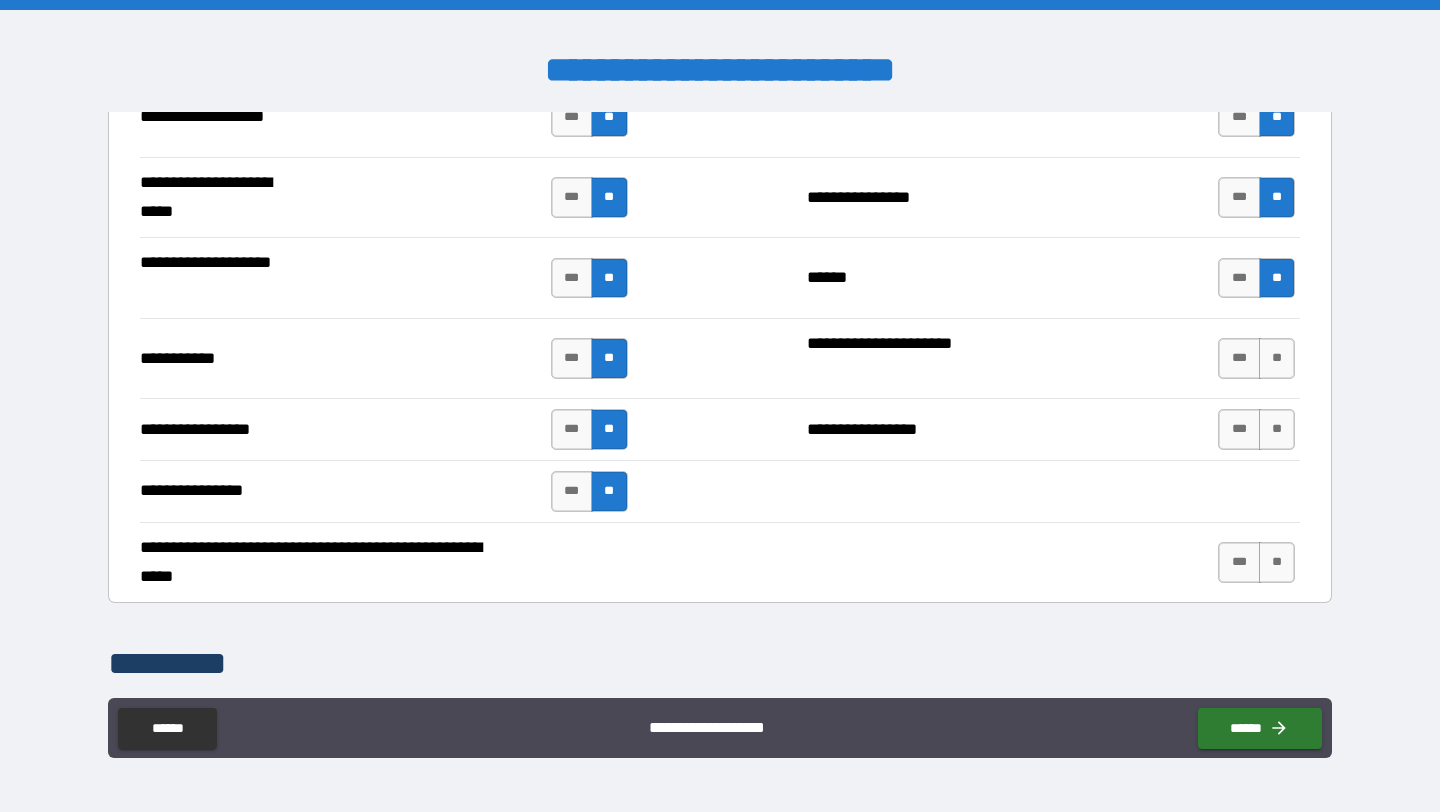 click on "**" at bounding box center [1277, 358] 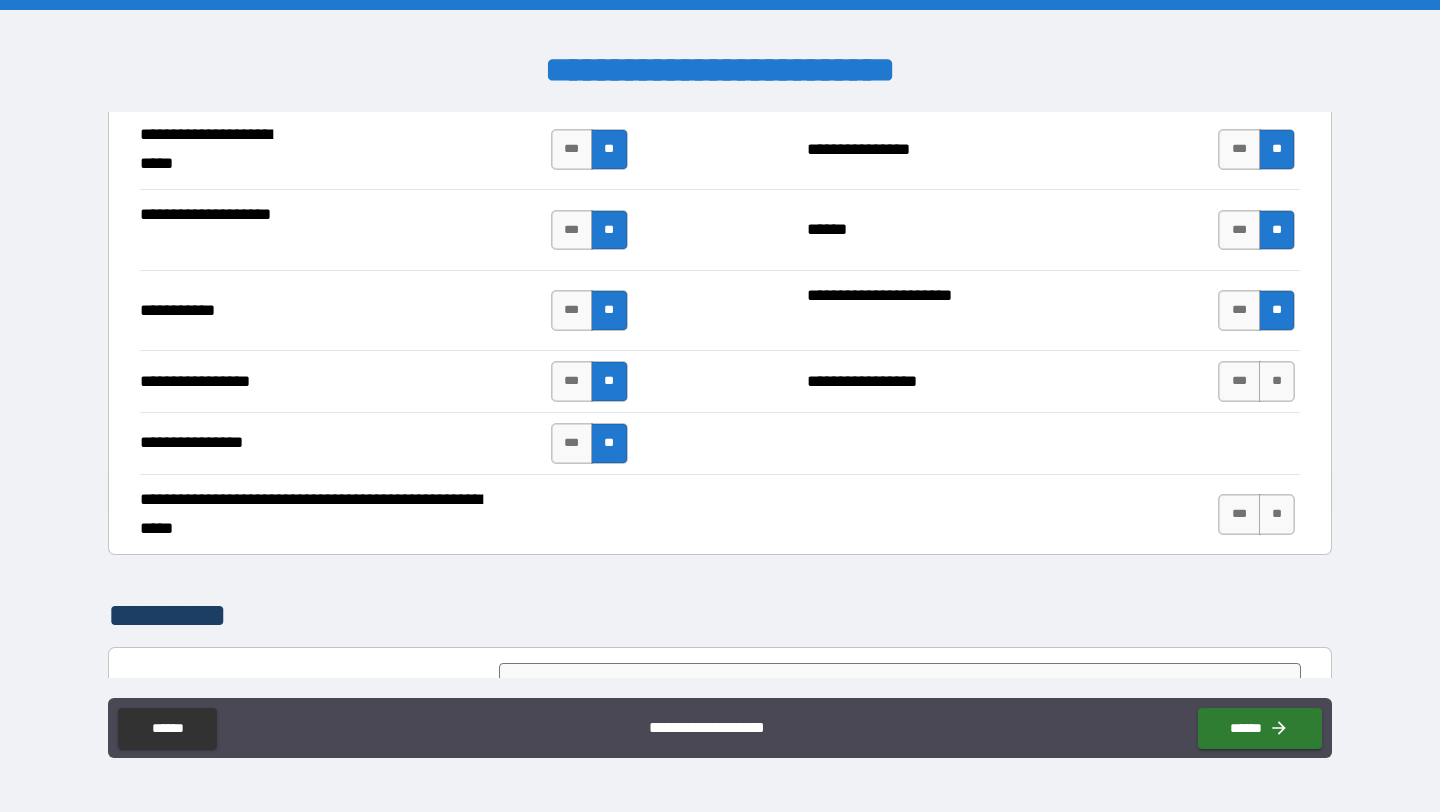 scroll, scrollTop: 4348, scrollLeft: 0, axis: vertical 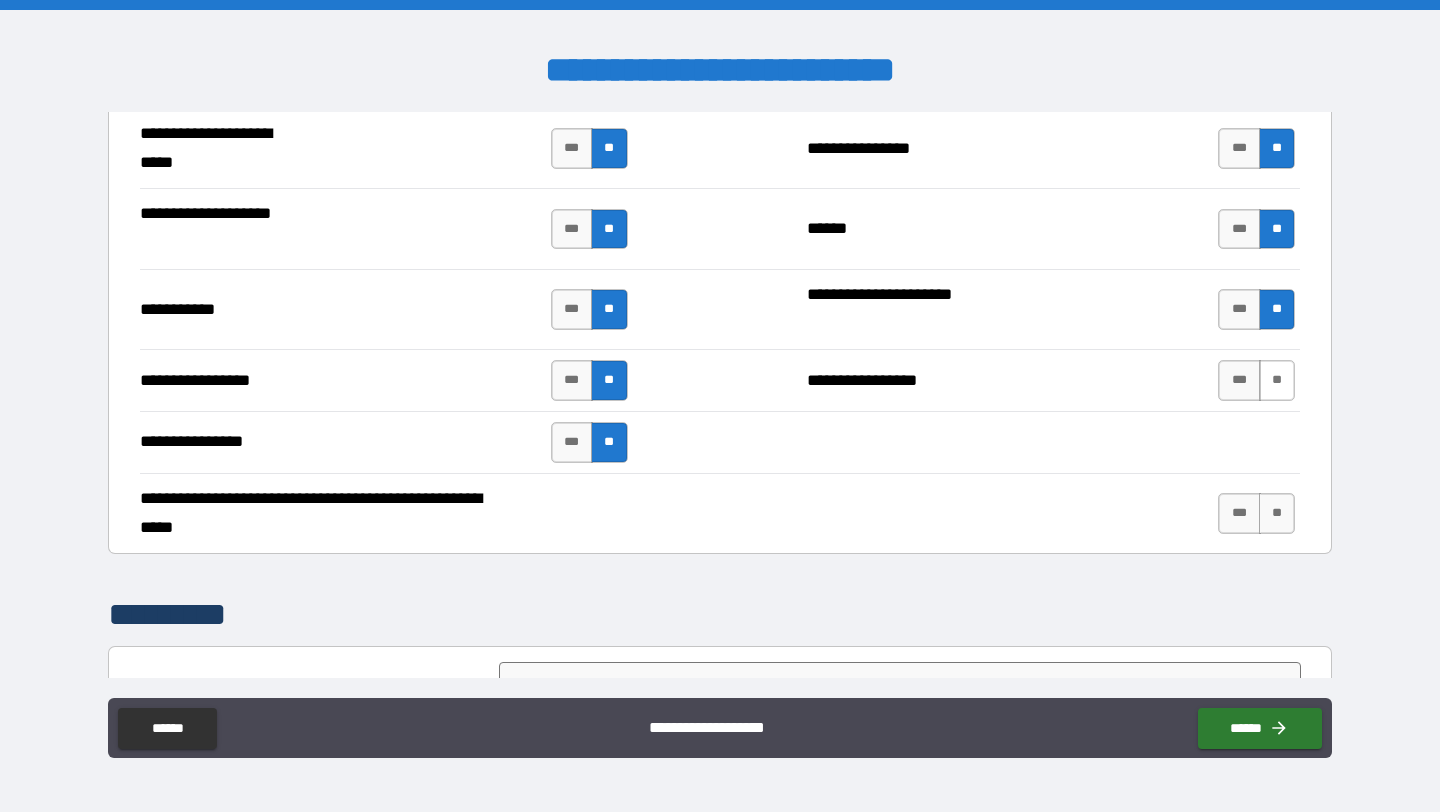 click on "**" at bounding box center (1277, 380) 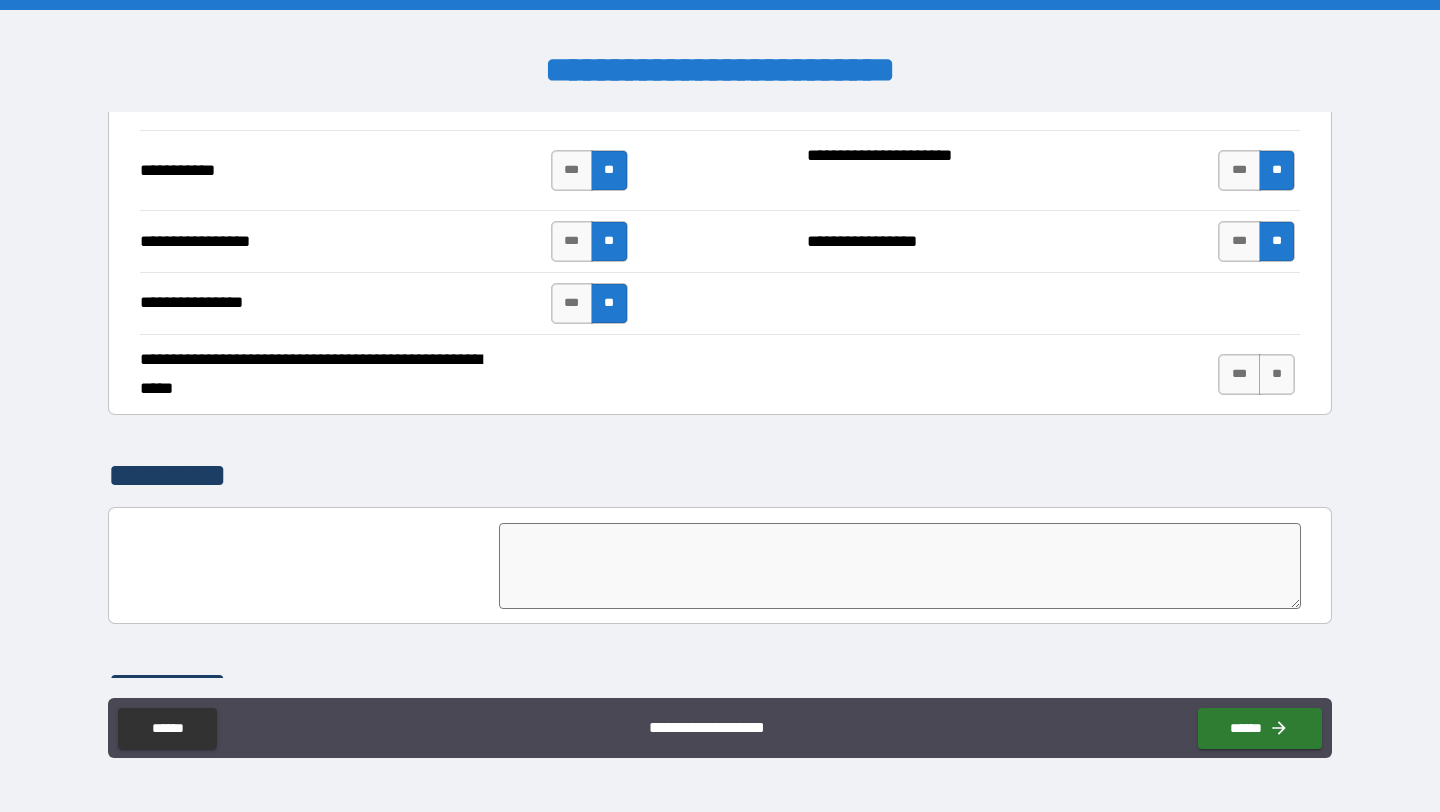 scroll, scrollTop: 4572, scrollLeft: 0, axis: vertical 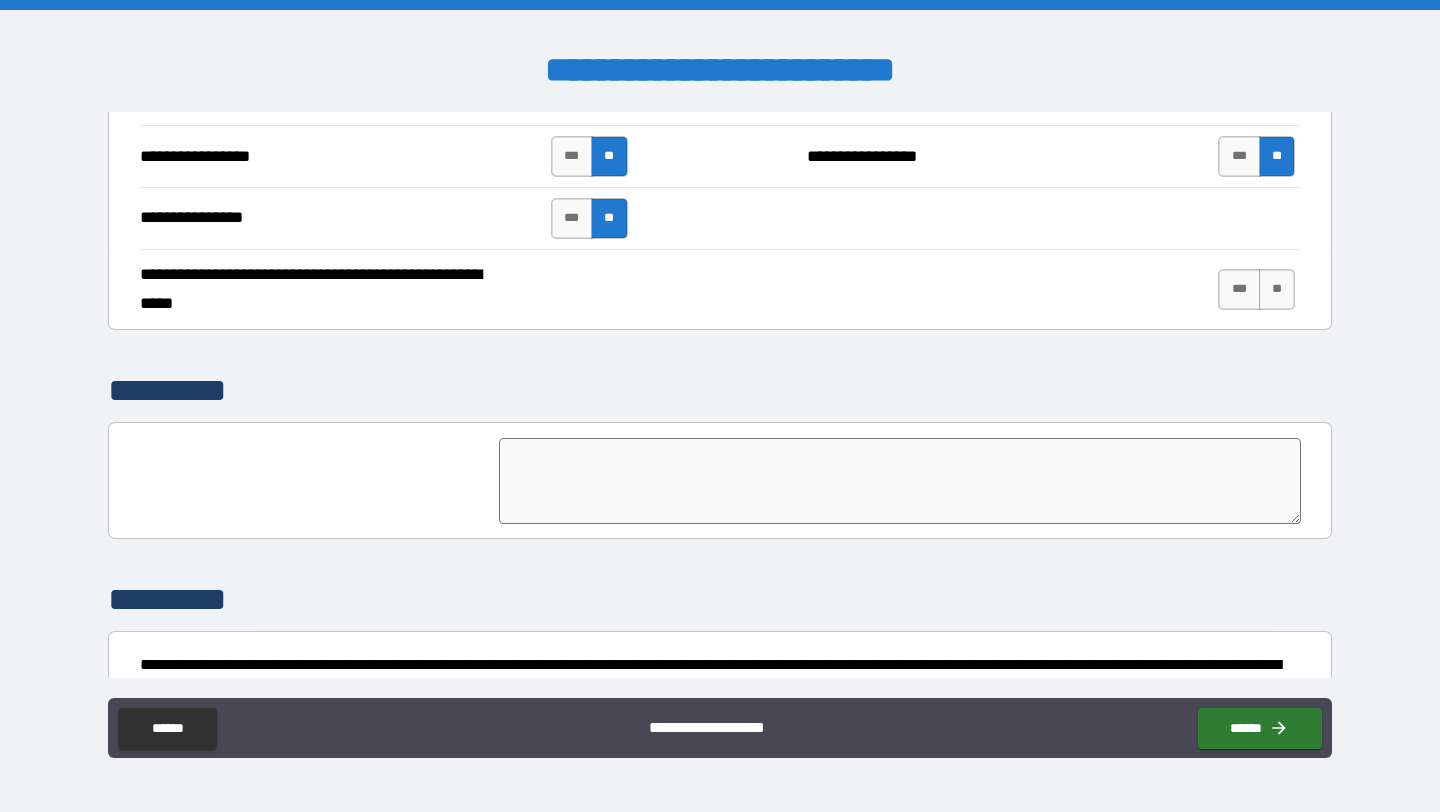 click at bounding box center (900, 481) 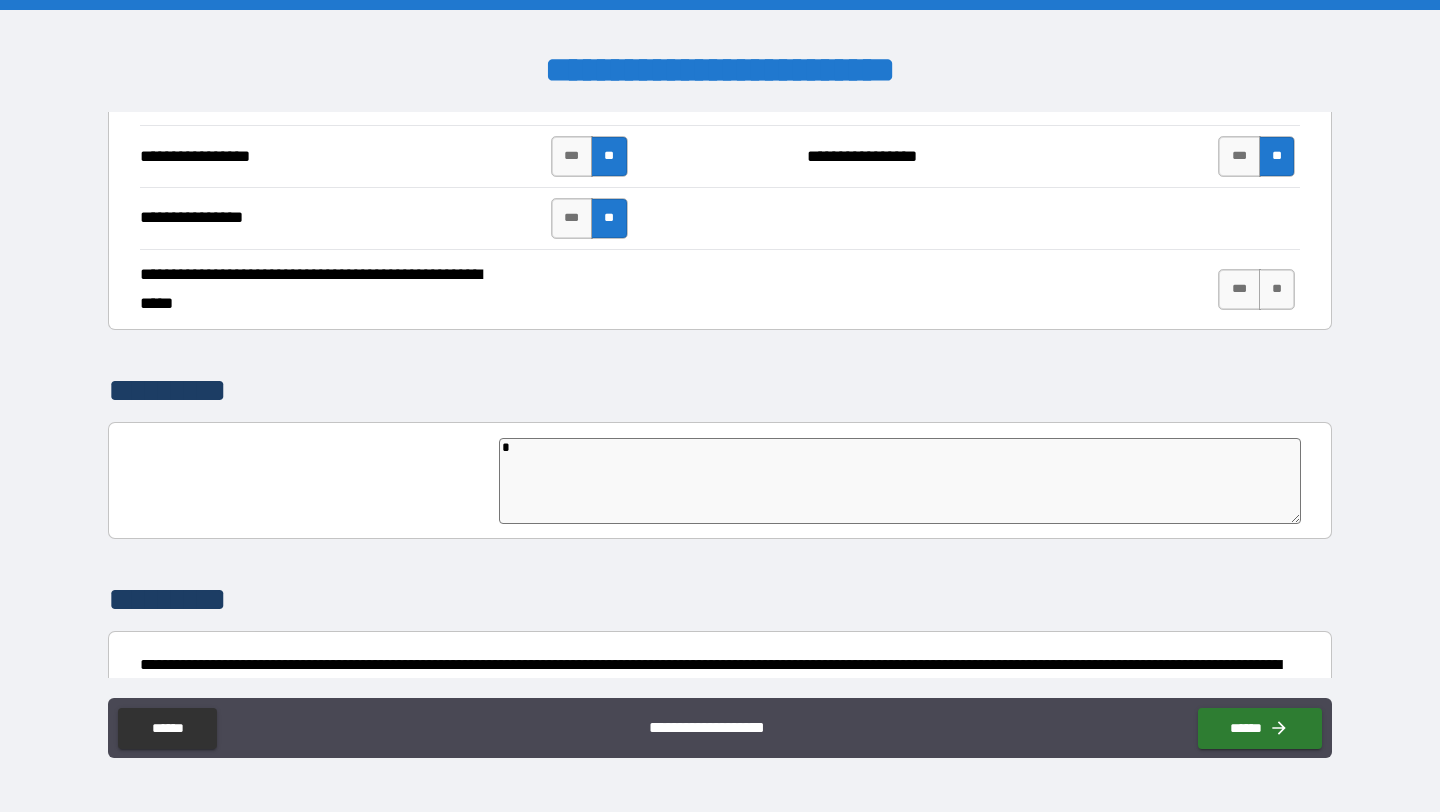 type on "*" 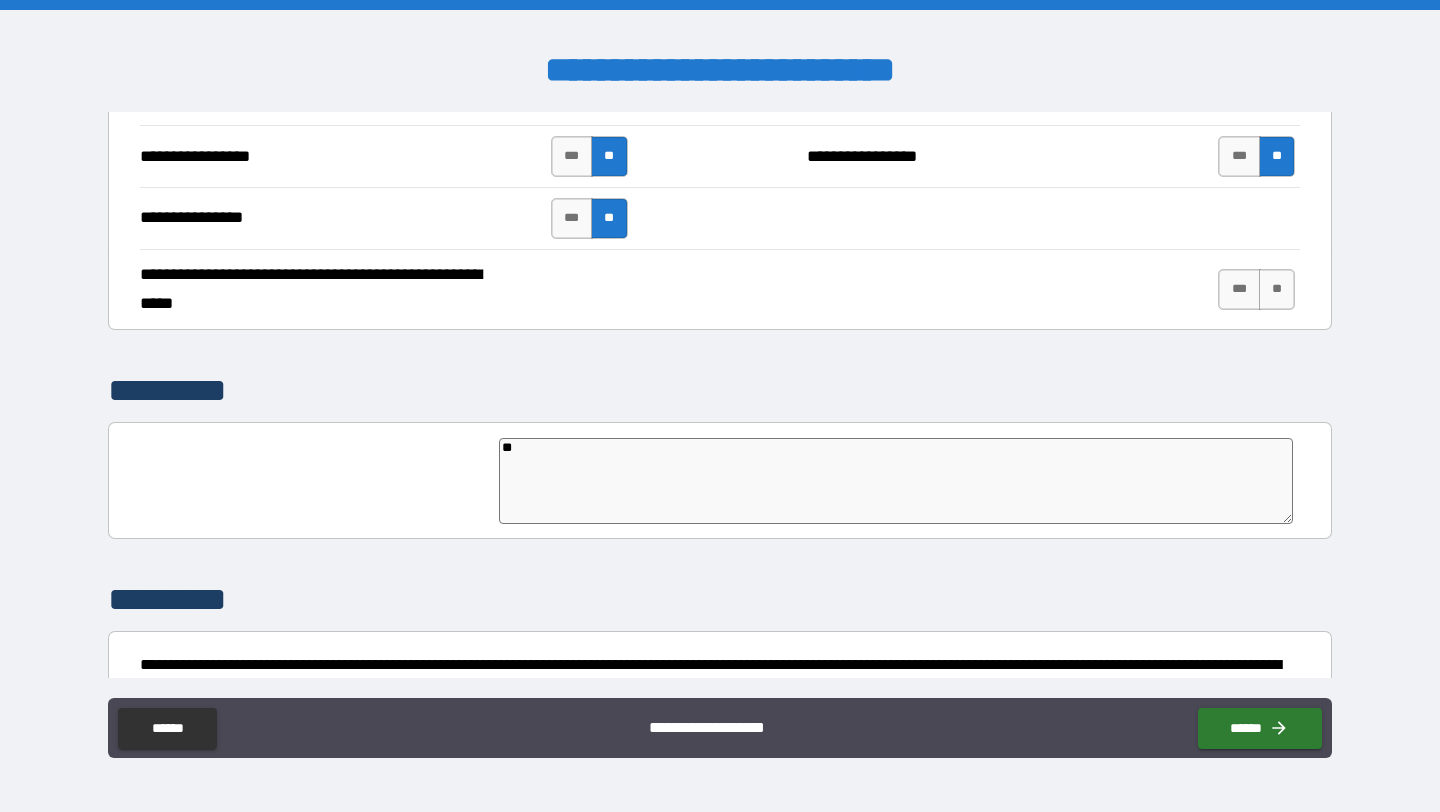 type on "***" 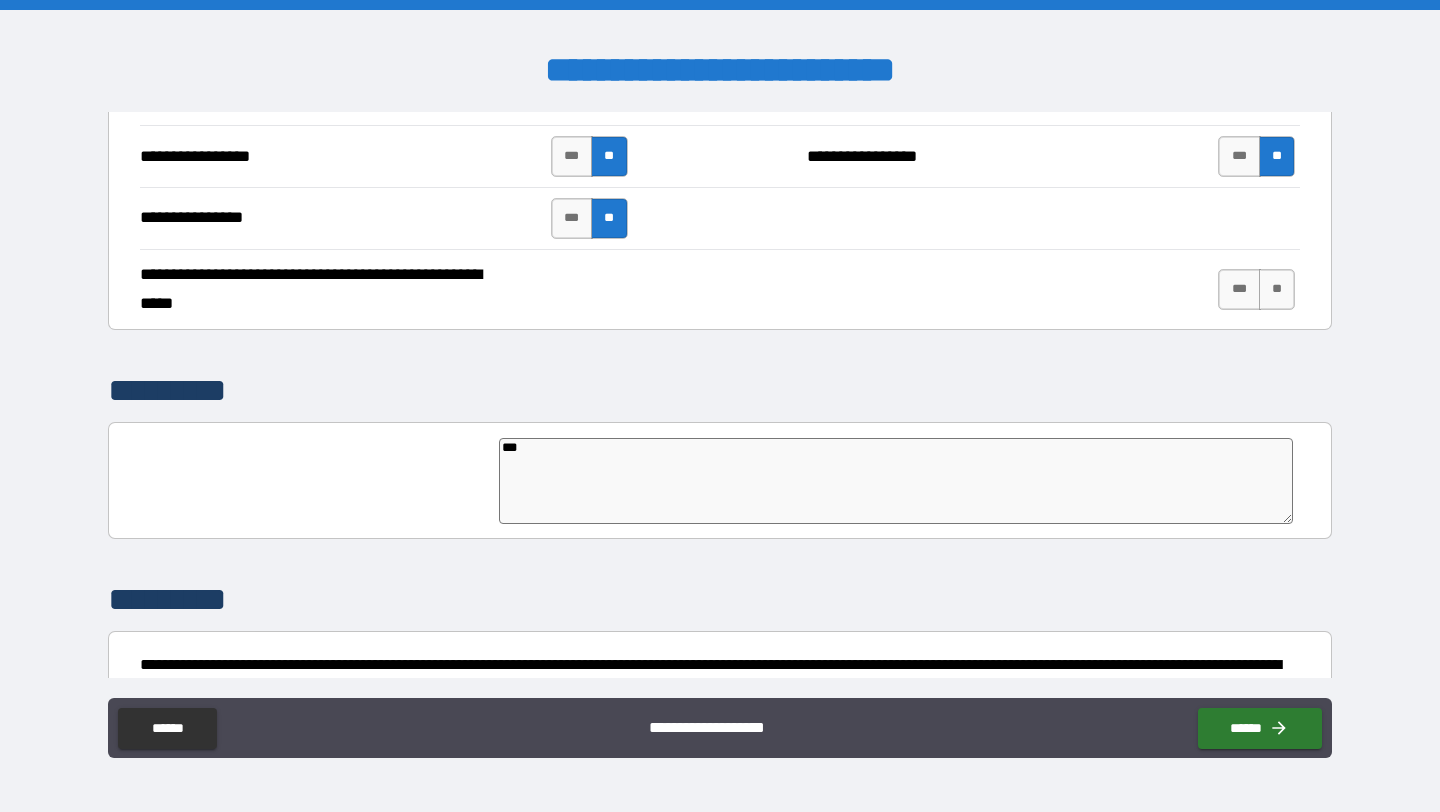 type on "*" 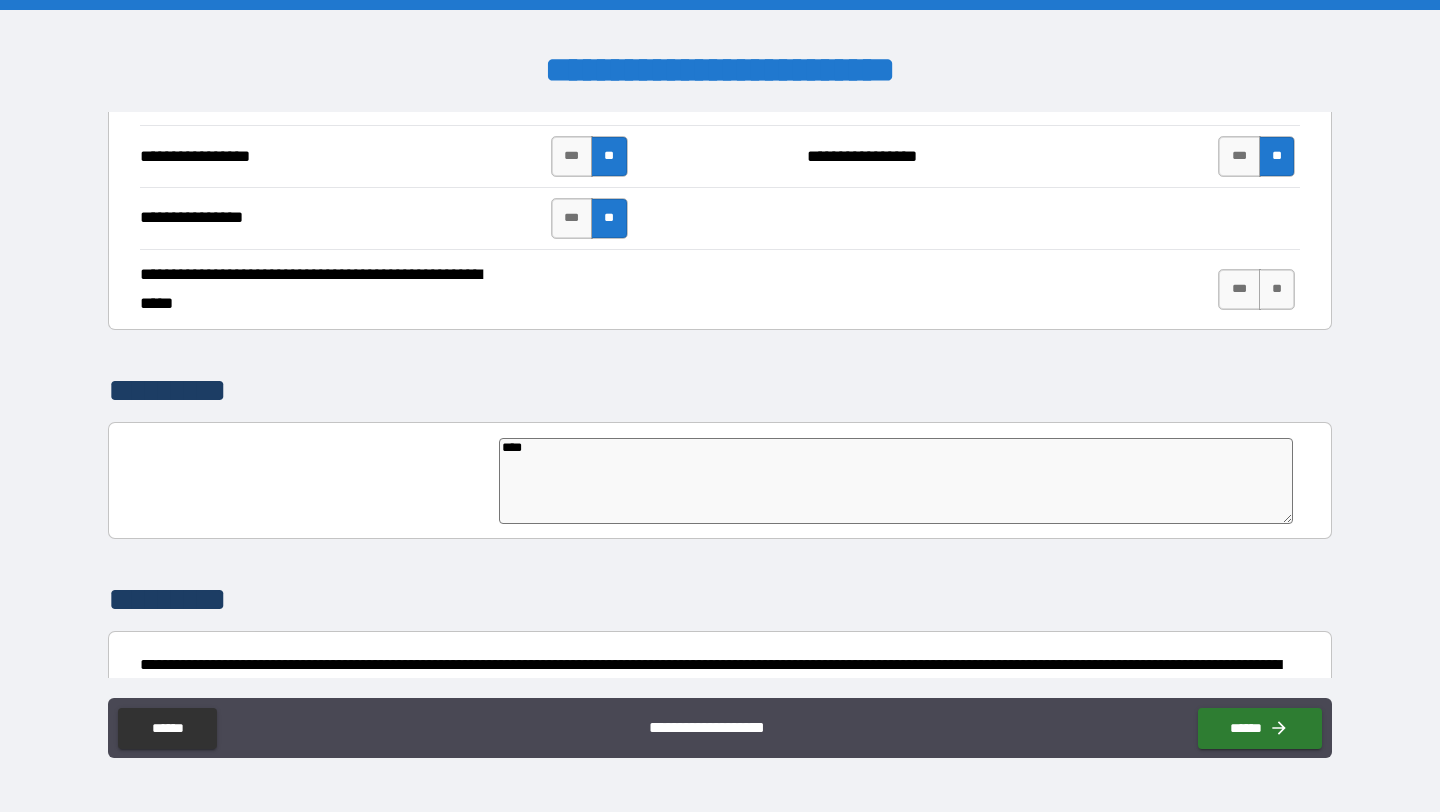 type on "*****" 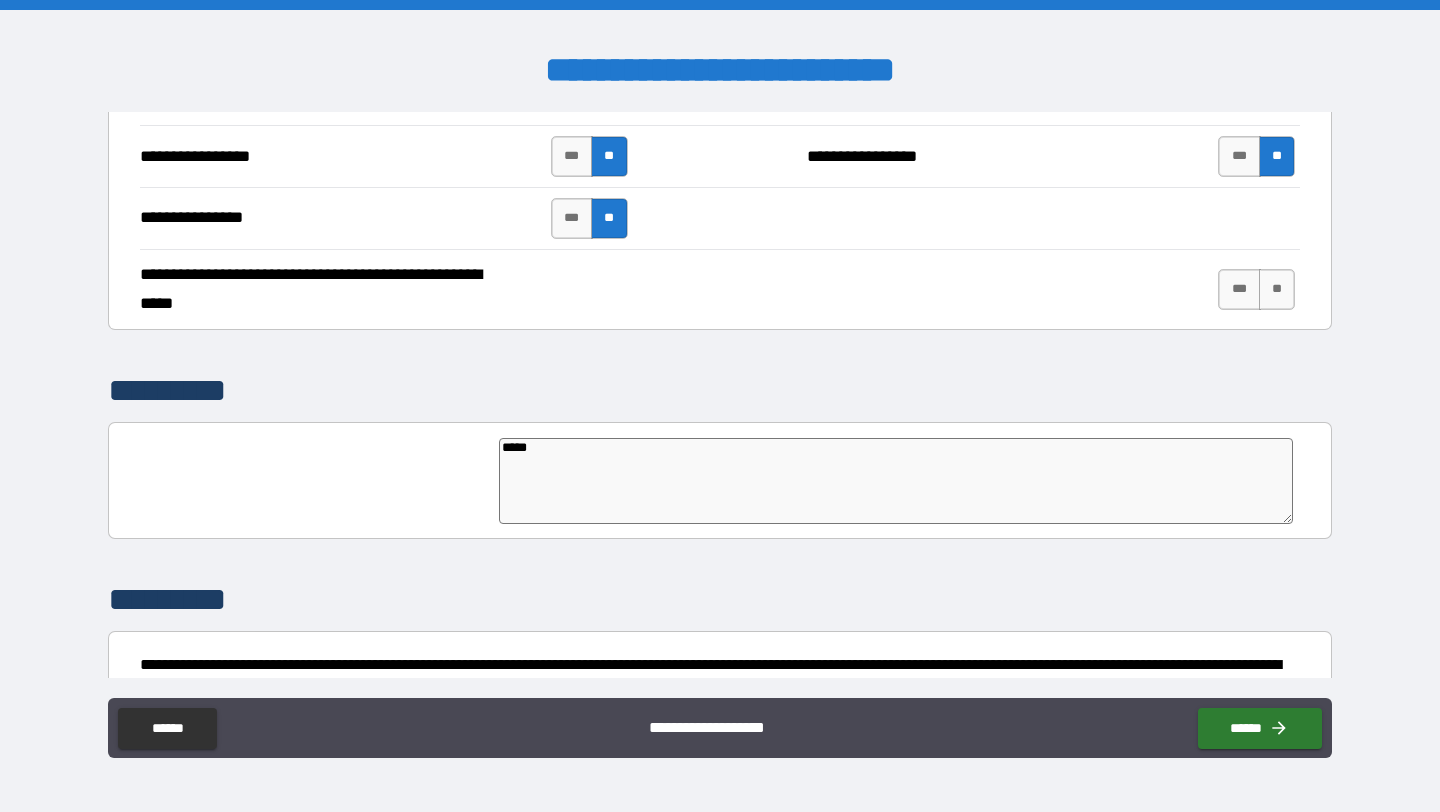 type on "******" 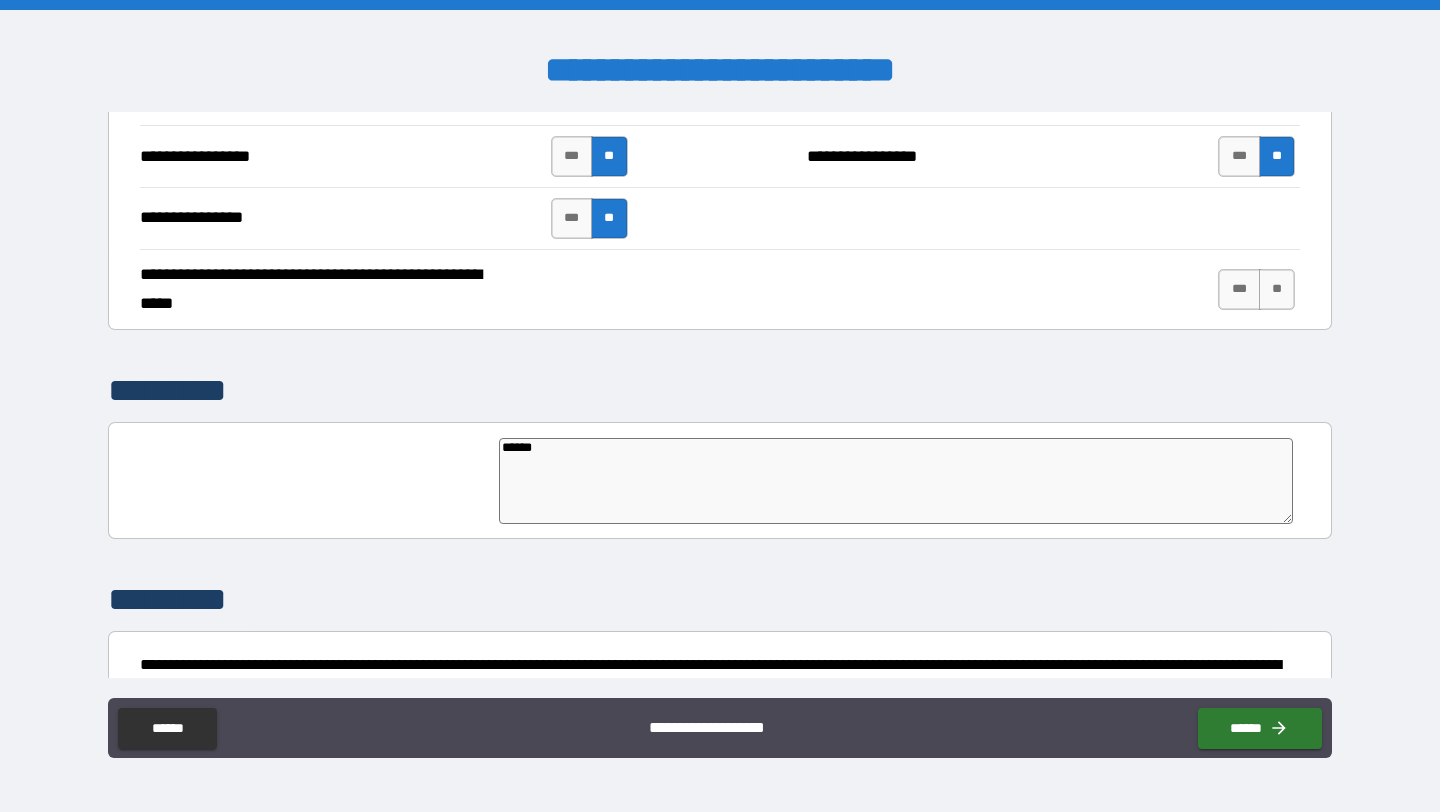 type on "*******" 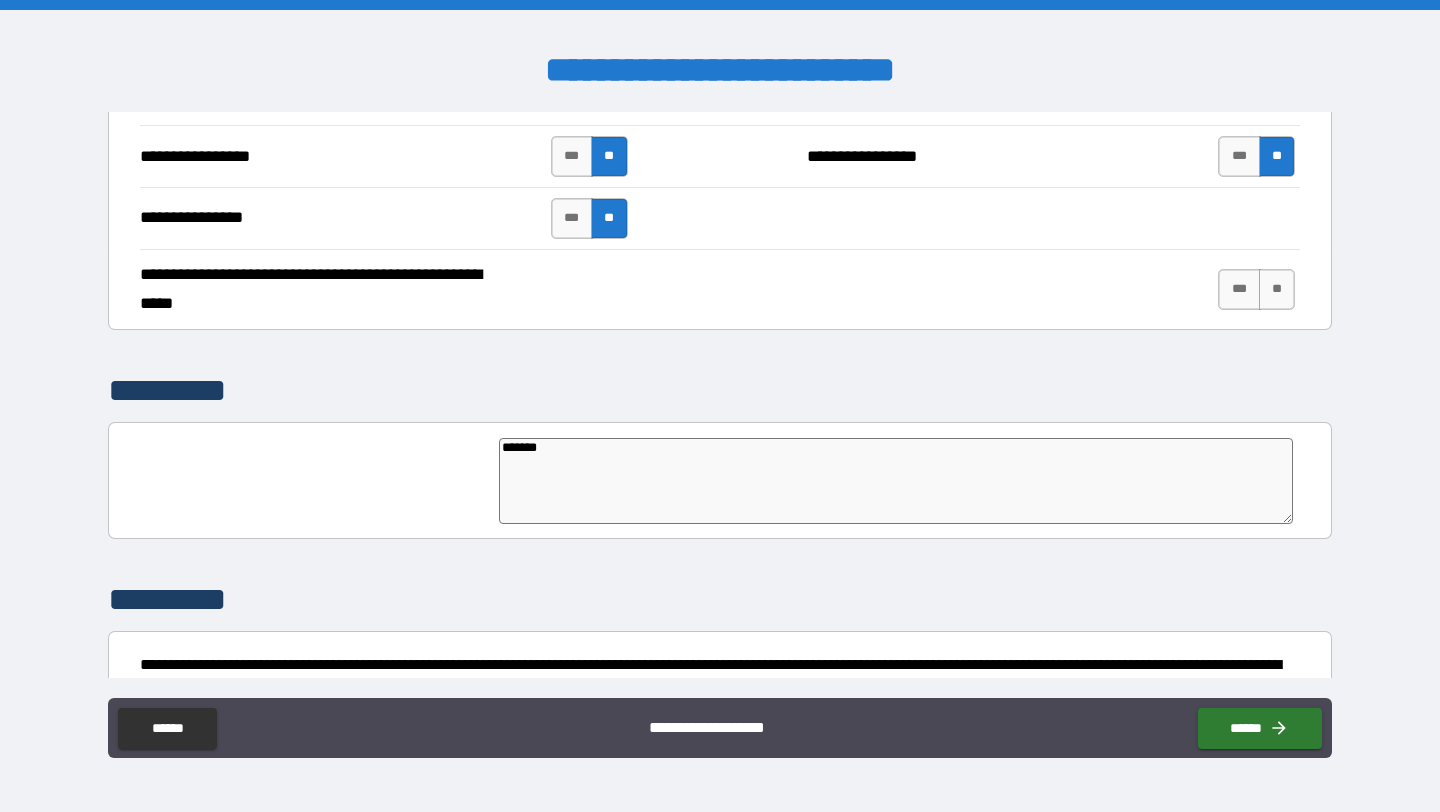 type on "*******" 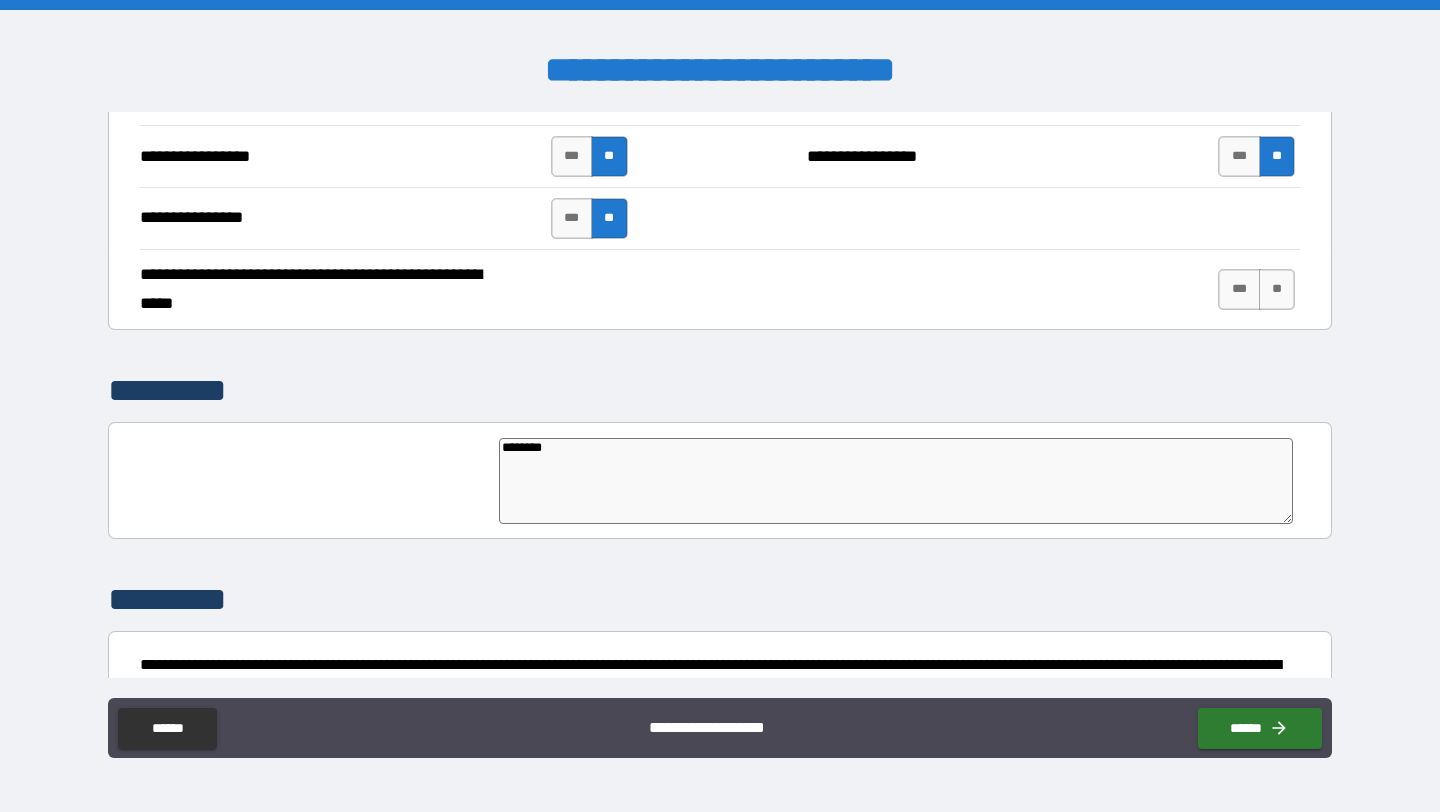 type on "*" 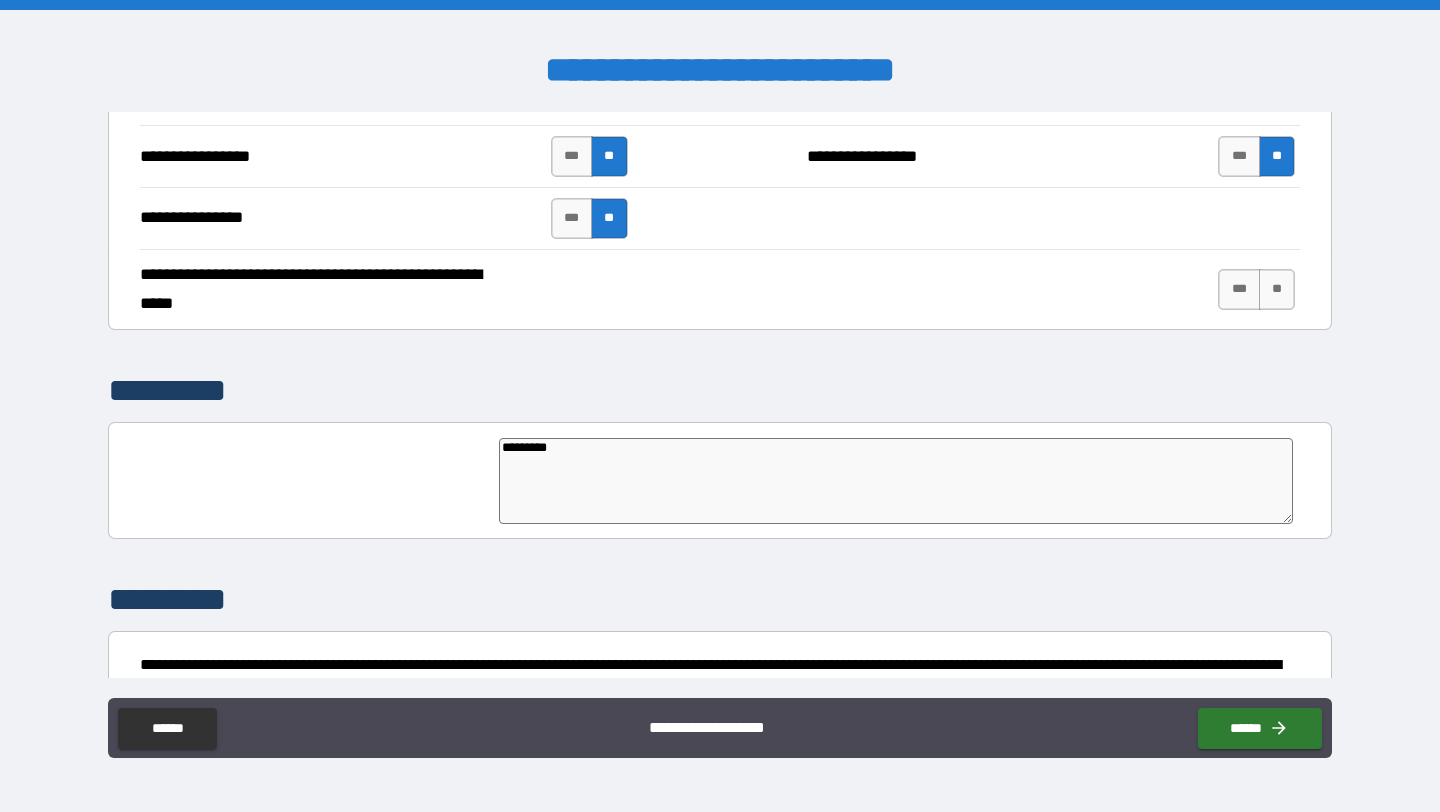 type on "*" 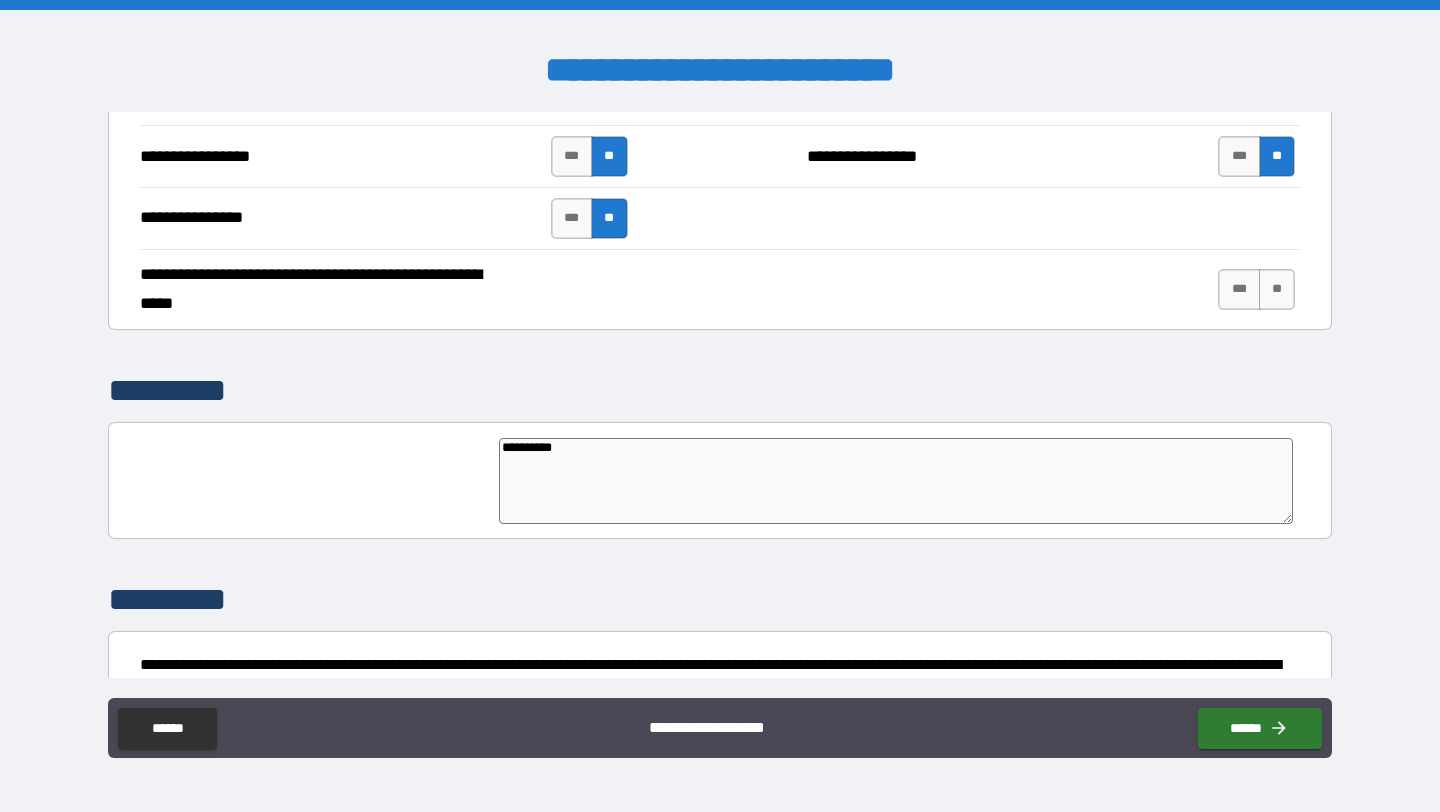 type on "**********" 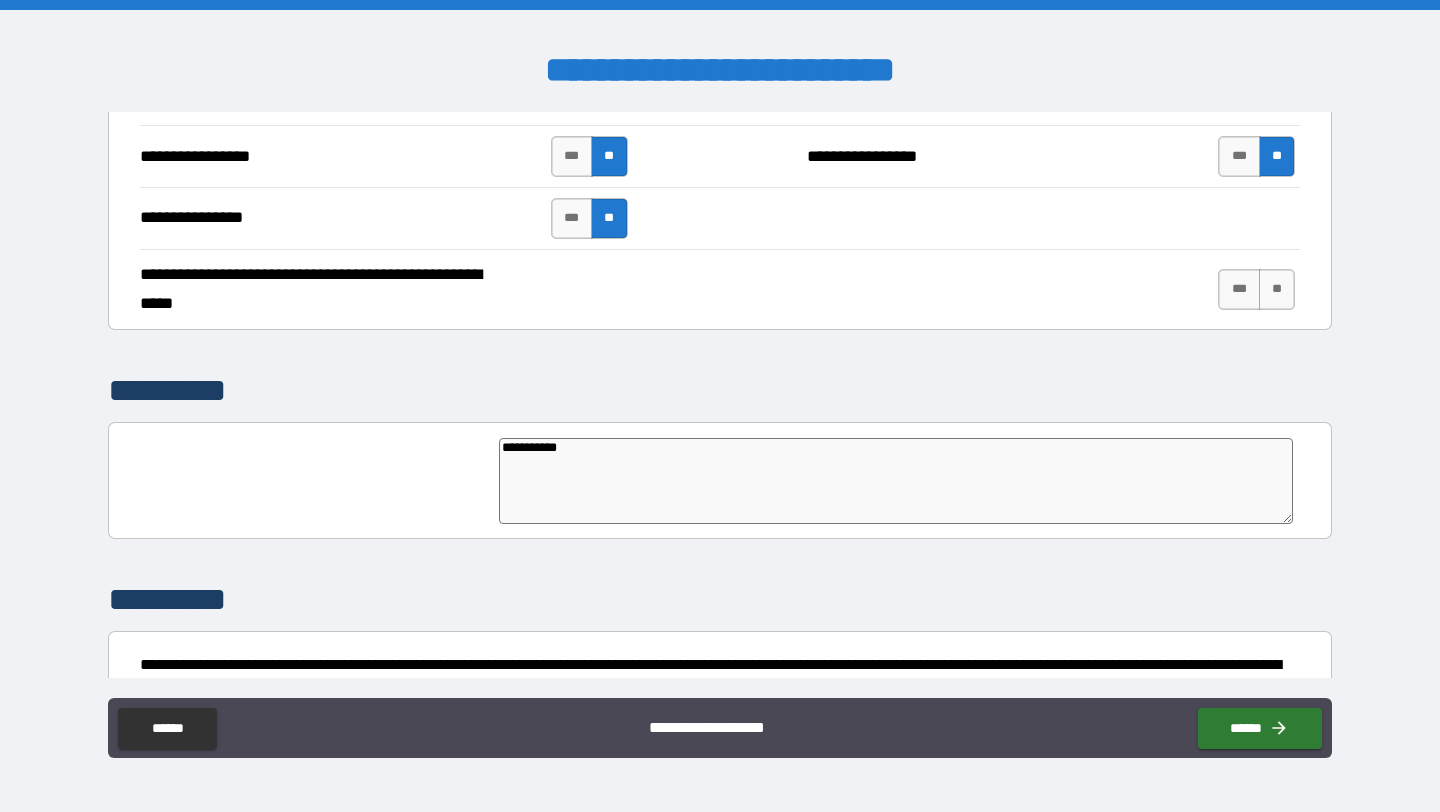 type on "*" 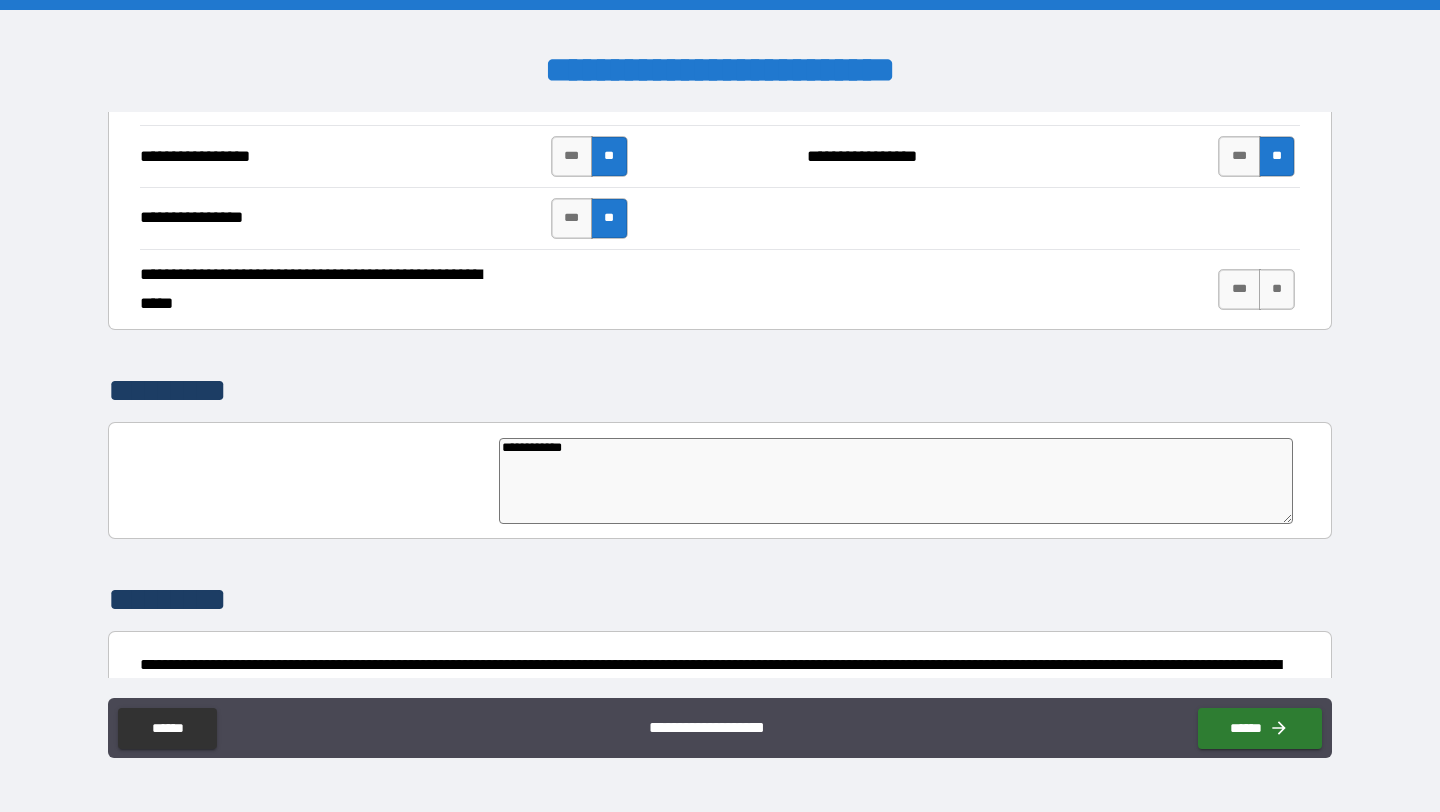 type on "**********" 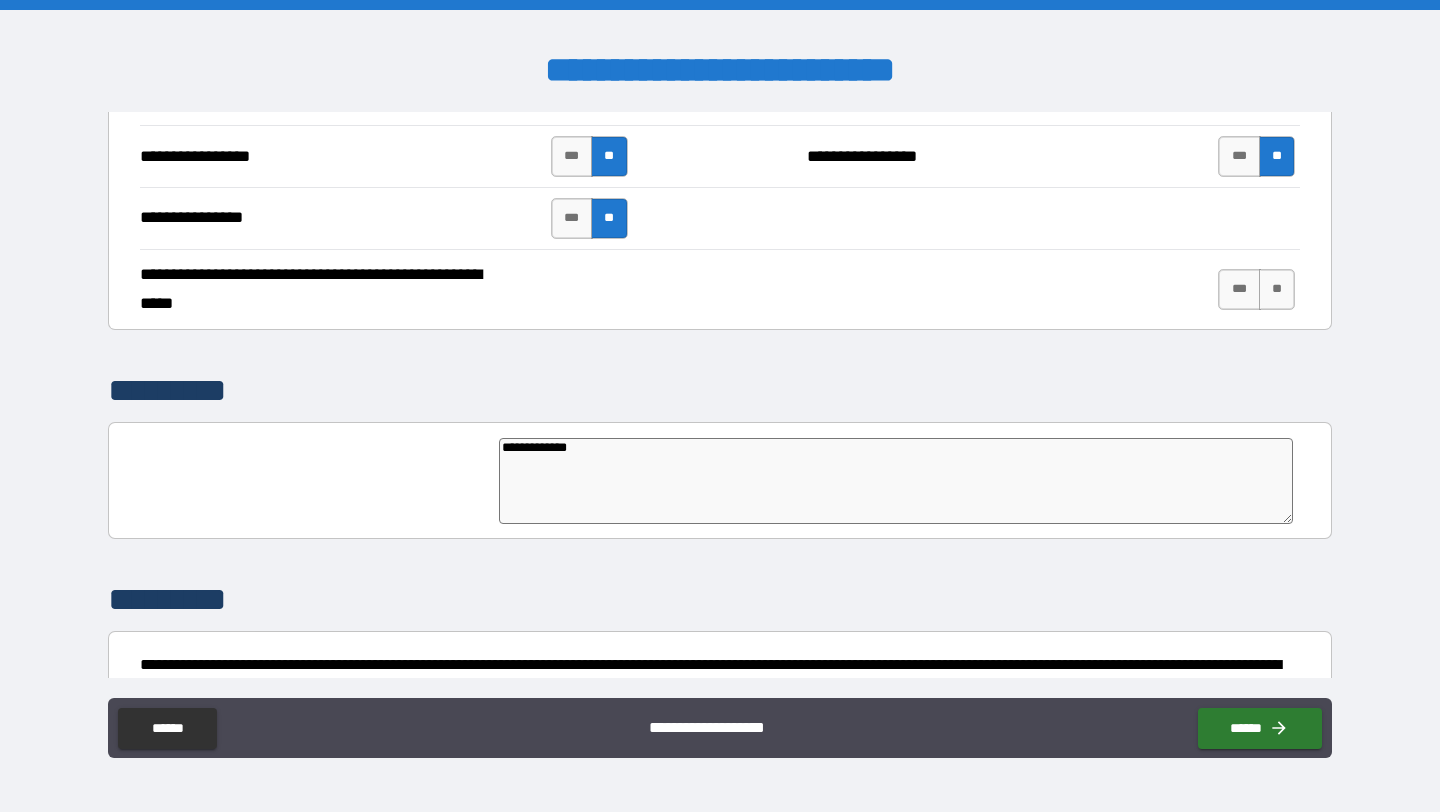 type on "*" 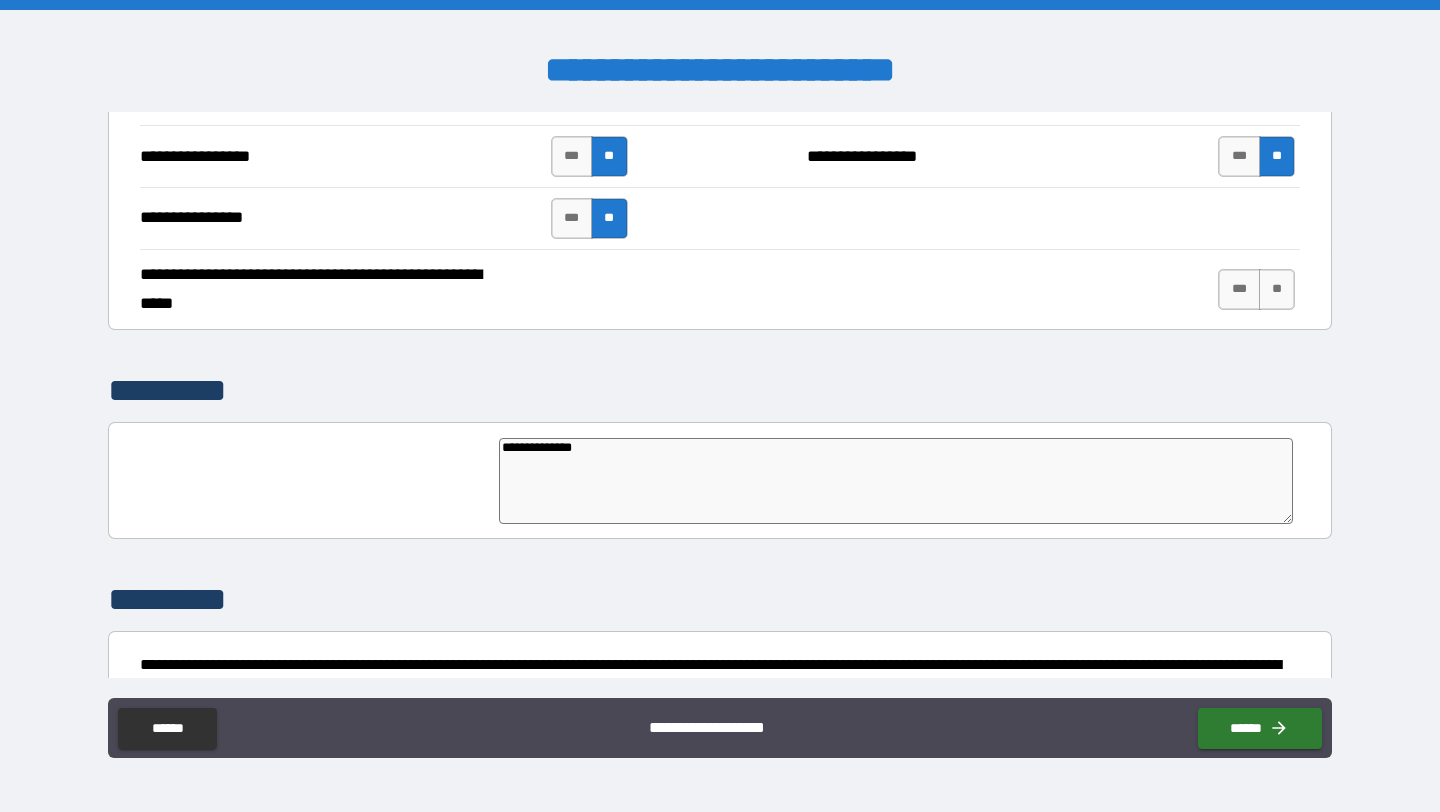 type on "*" 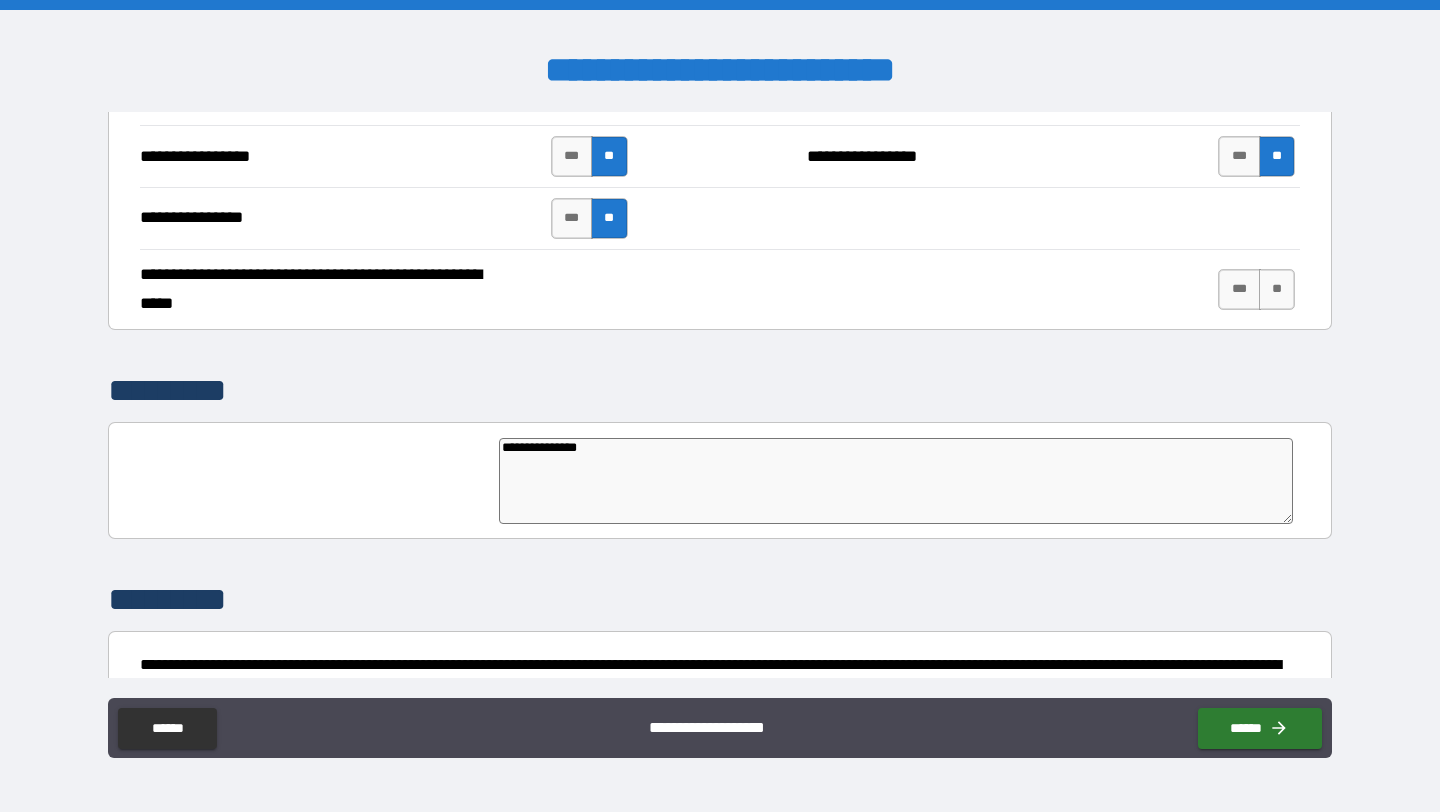 type on "**********" 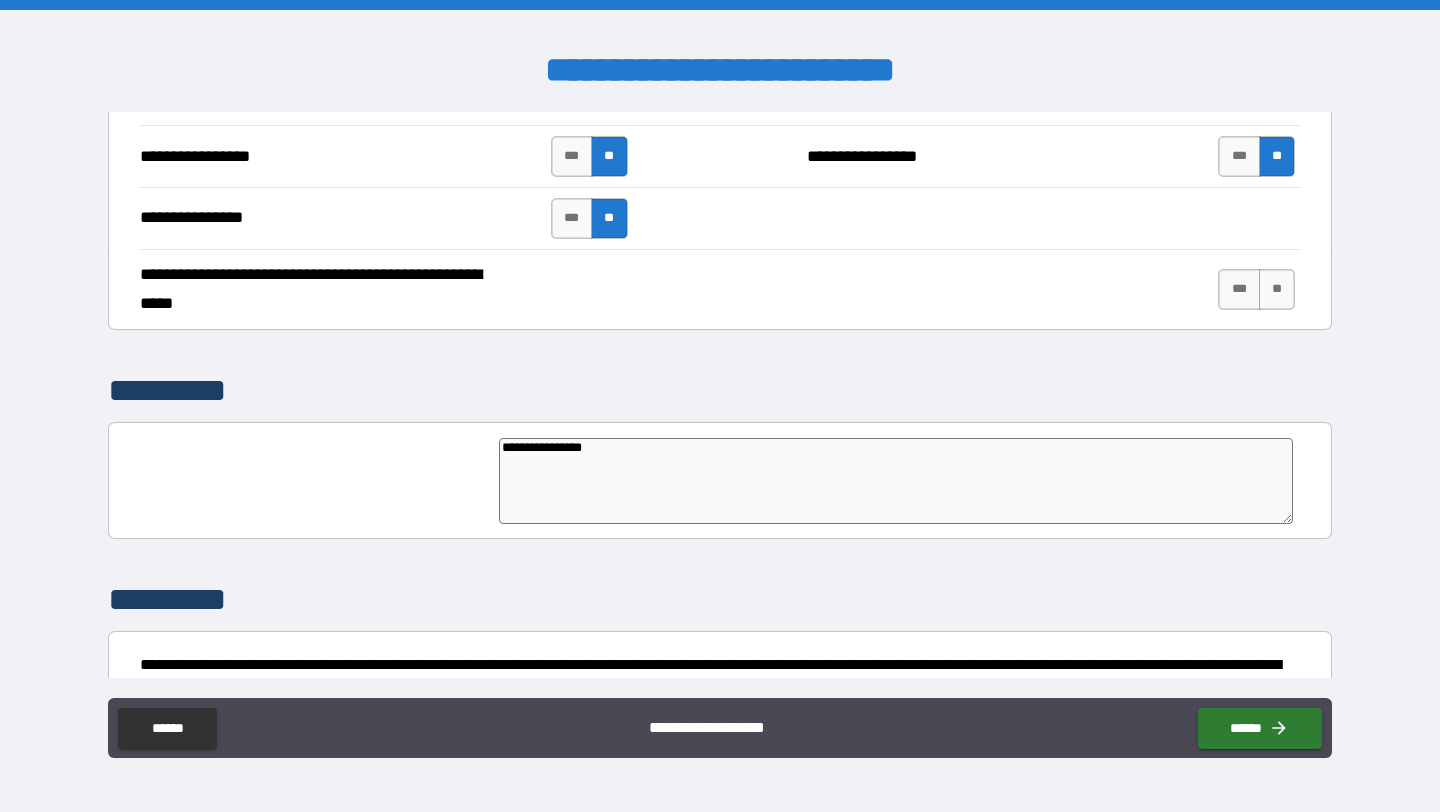 type on "*" 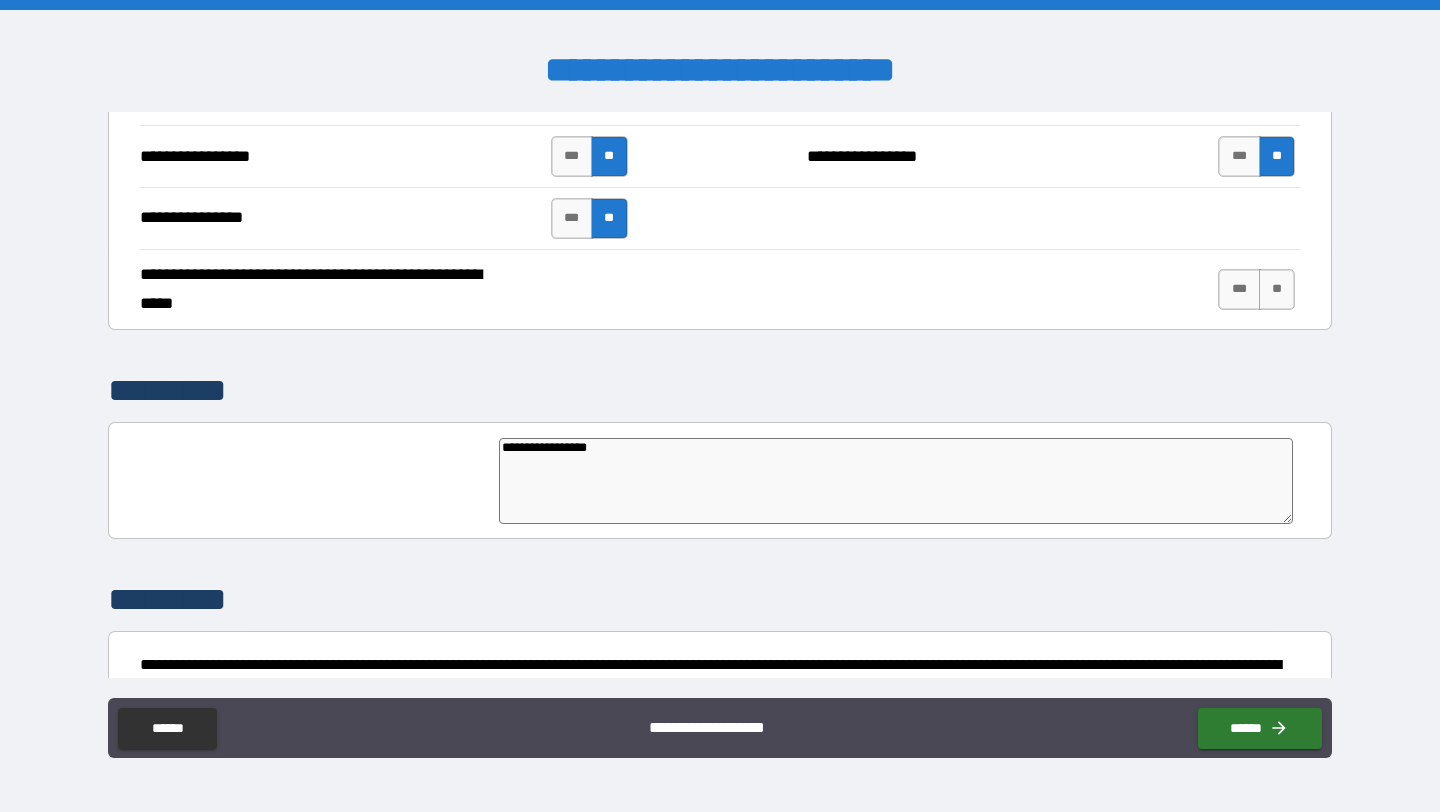 type on "*" 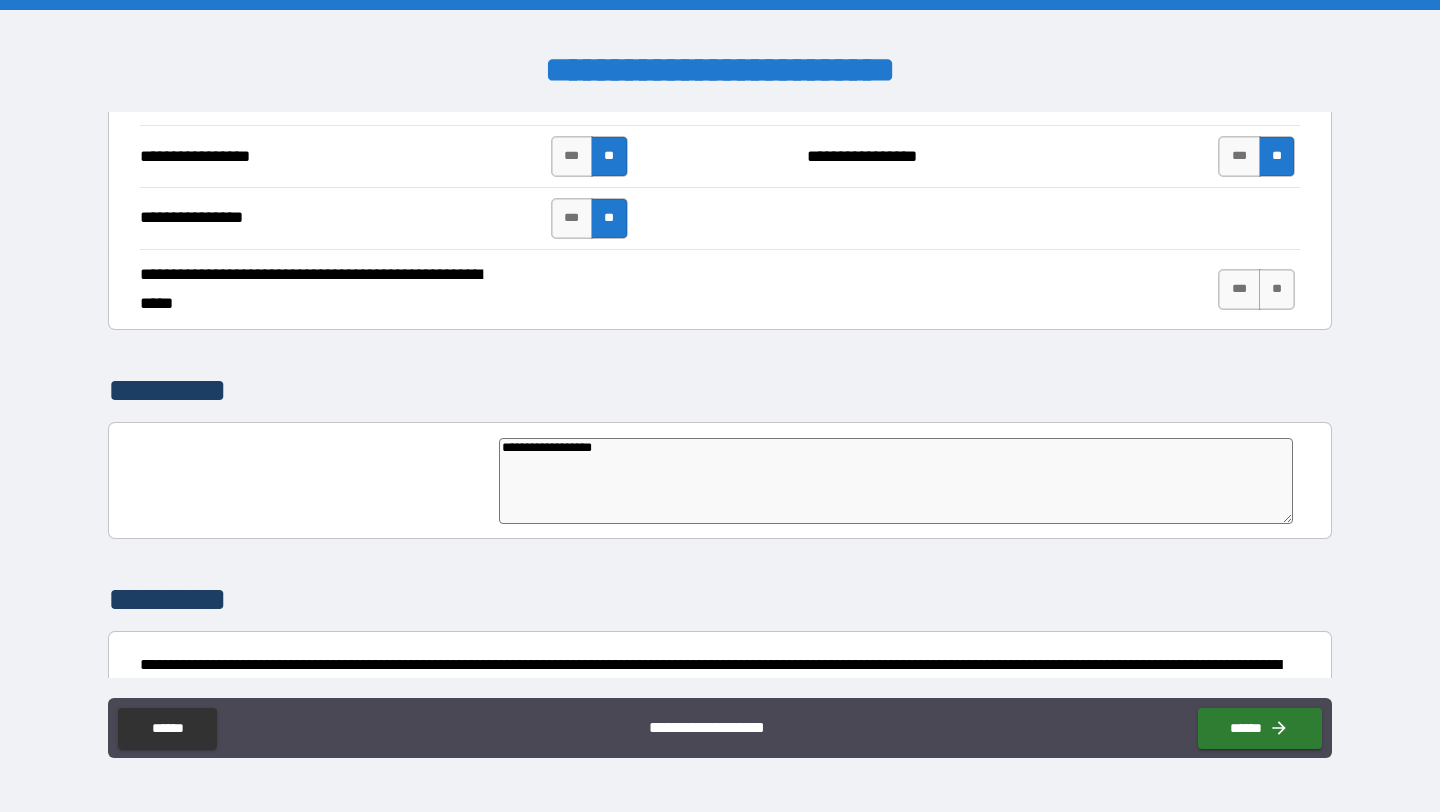 type on "*" 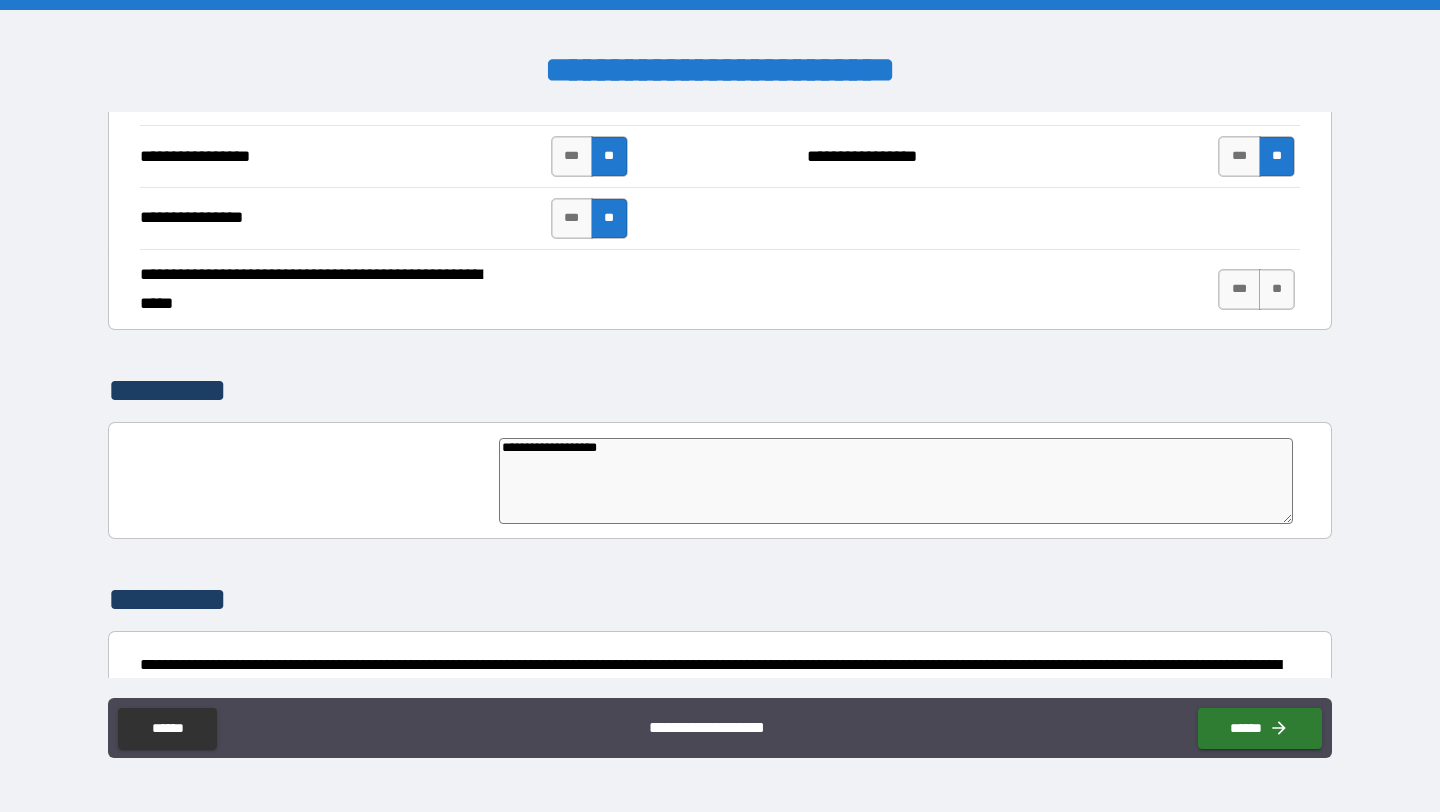 type on "**********" 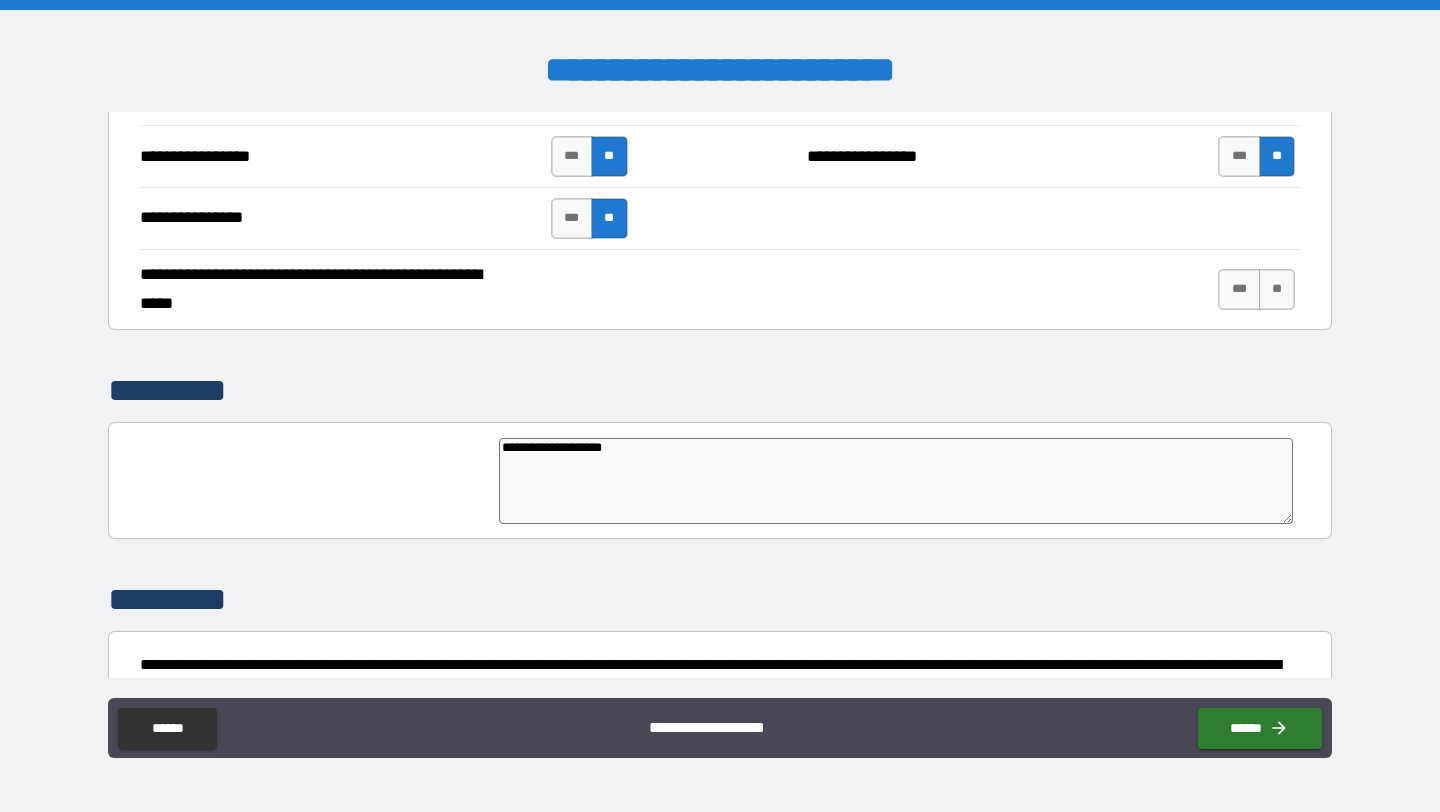 type on "*" 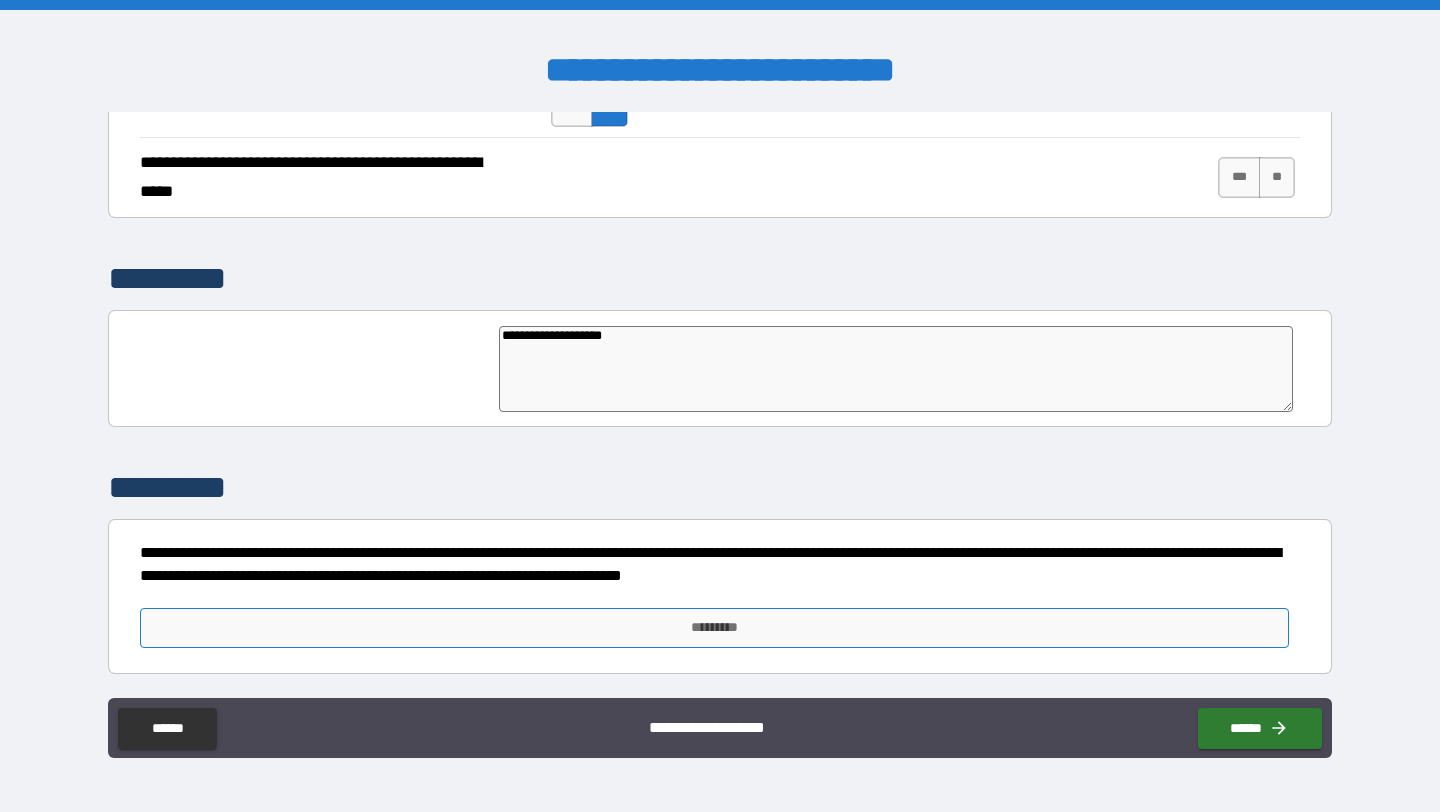 type on "**********" 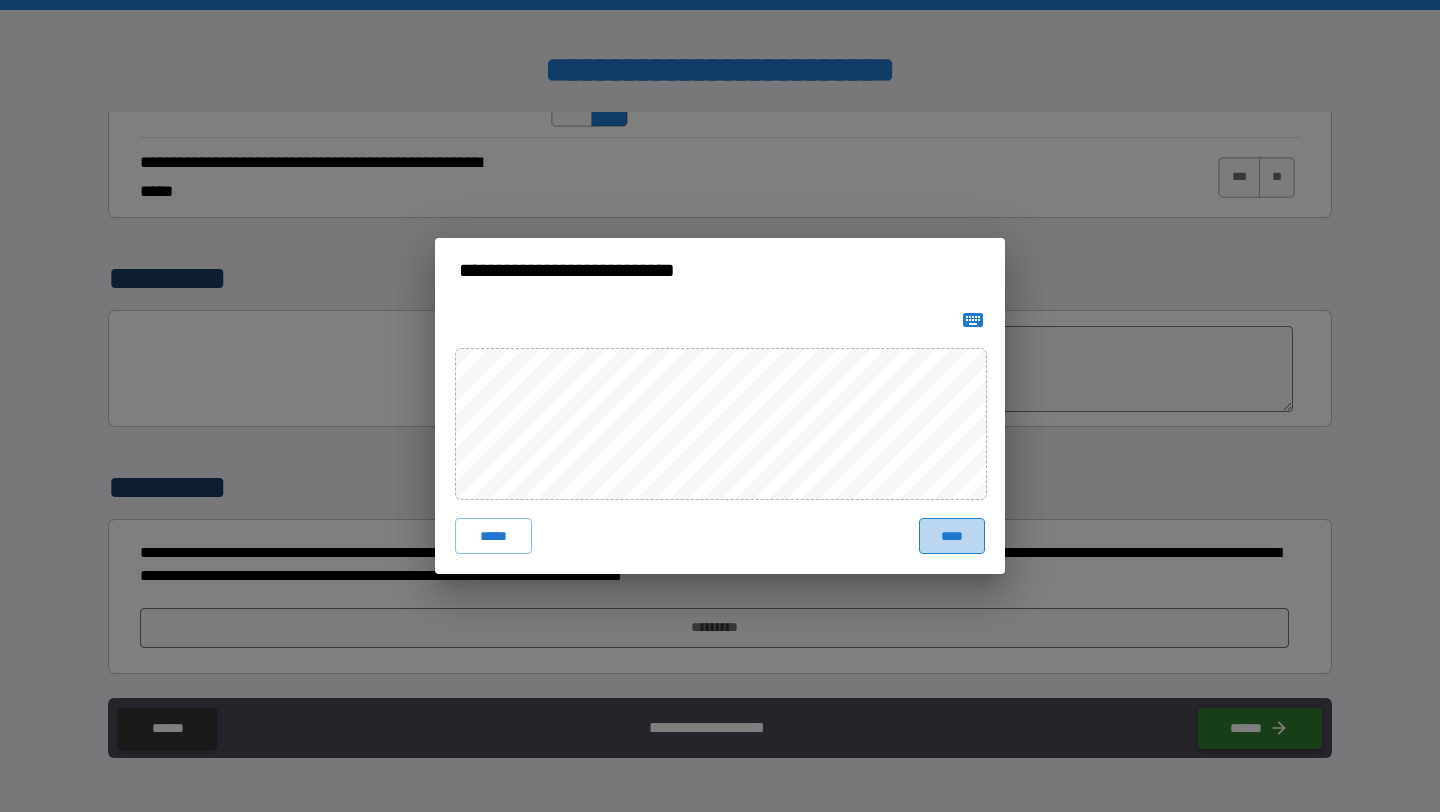 click on "****" at bounding box center (952, 536) 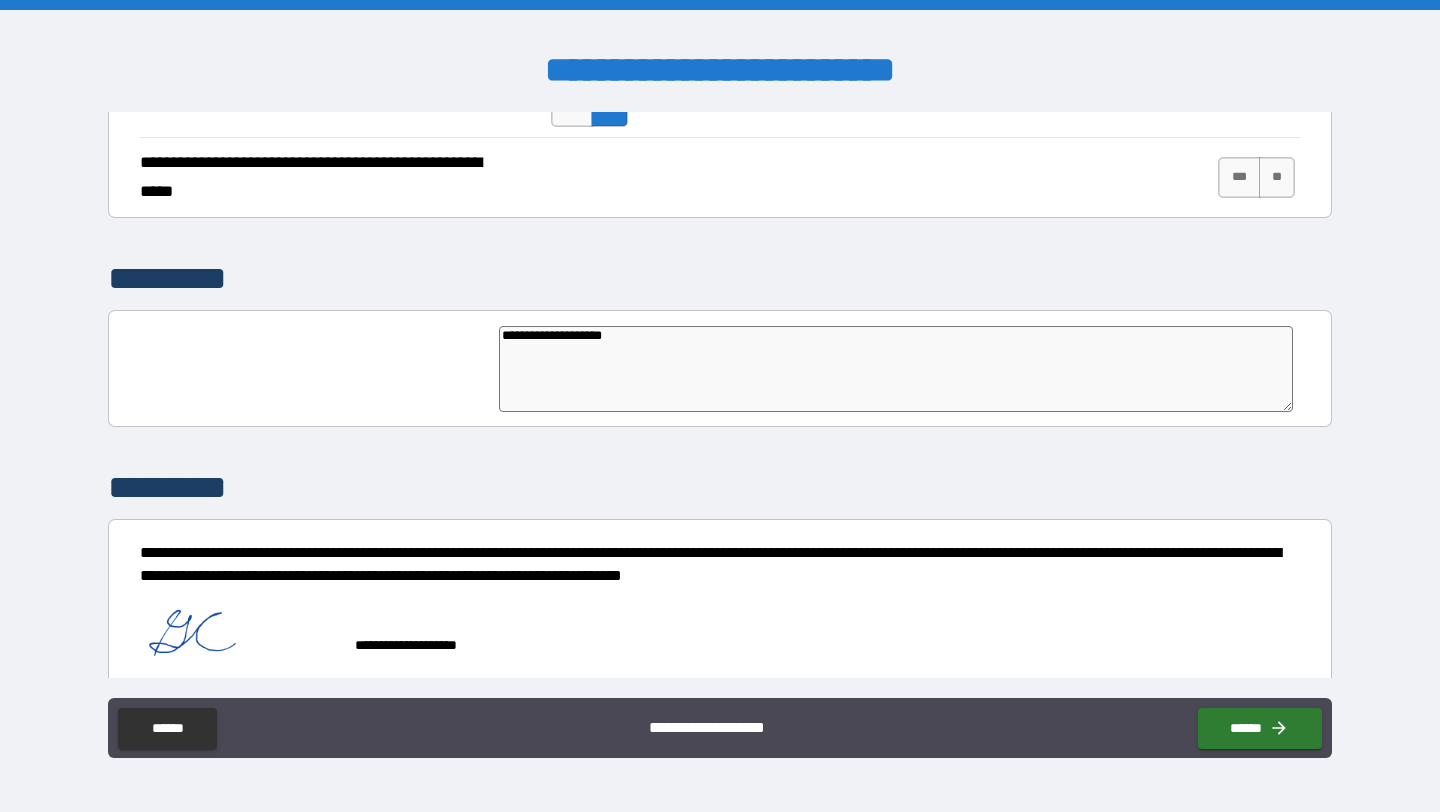 type on "*" 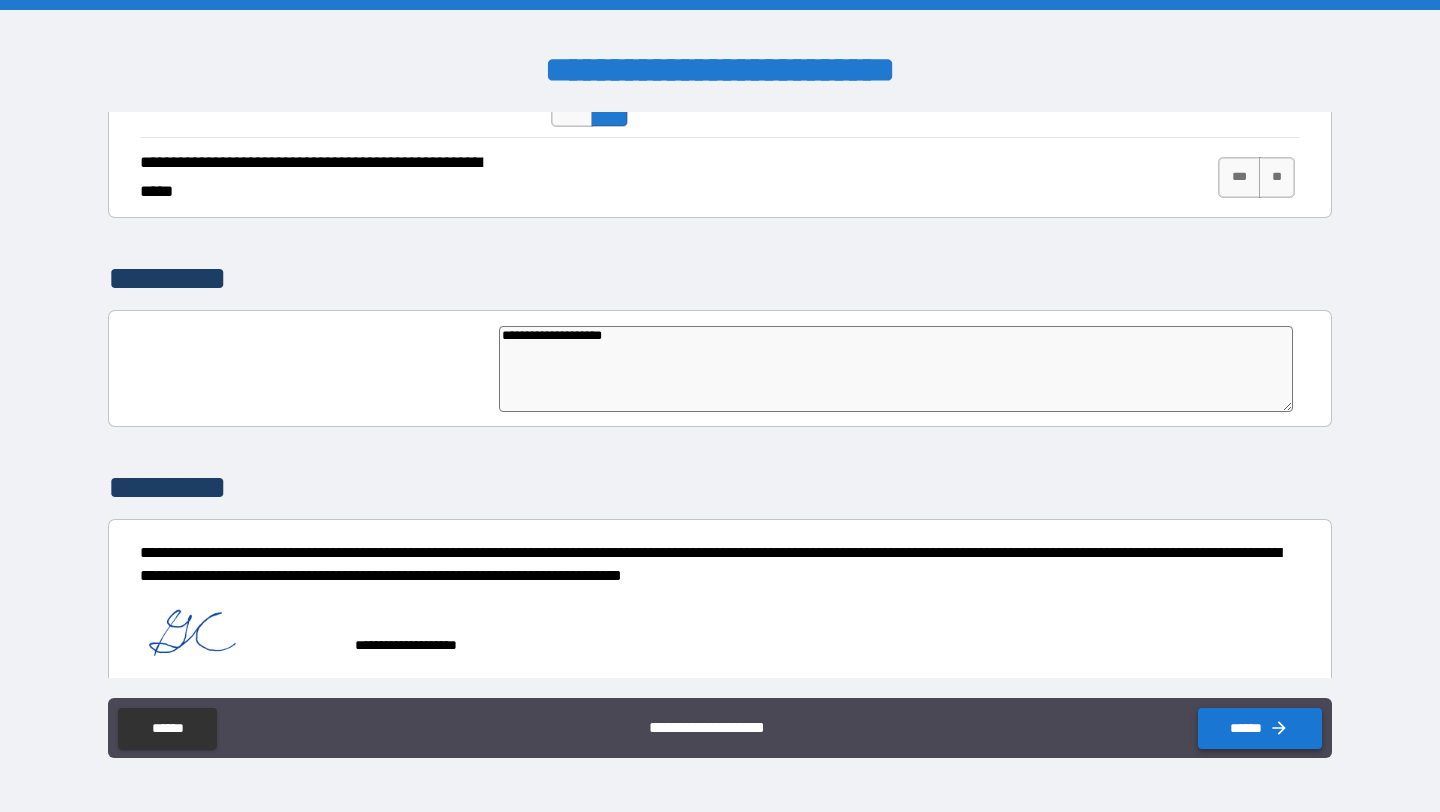 click on "******" at bounding box center [1260, 728] 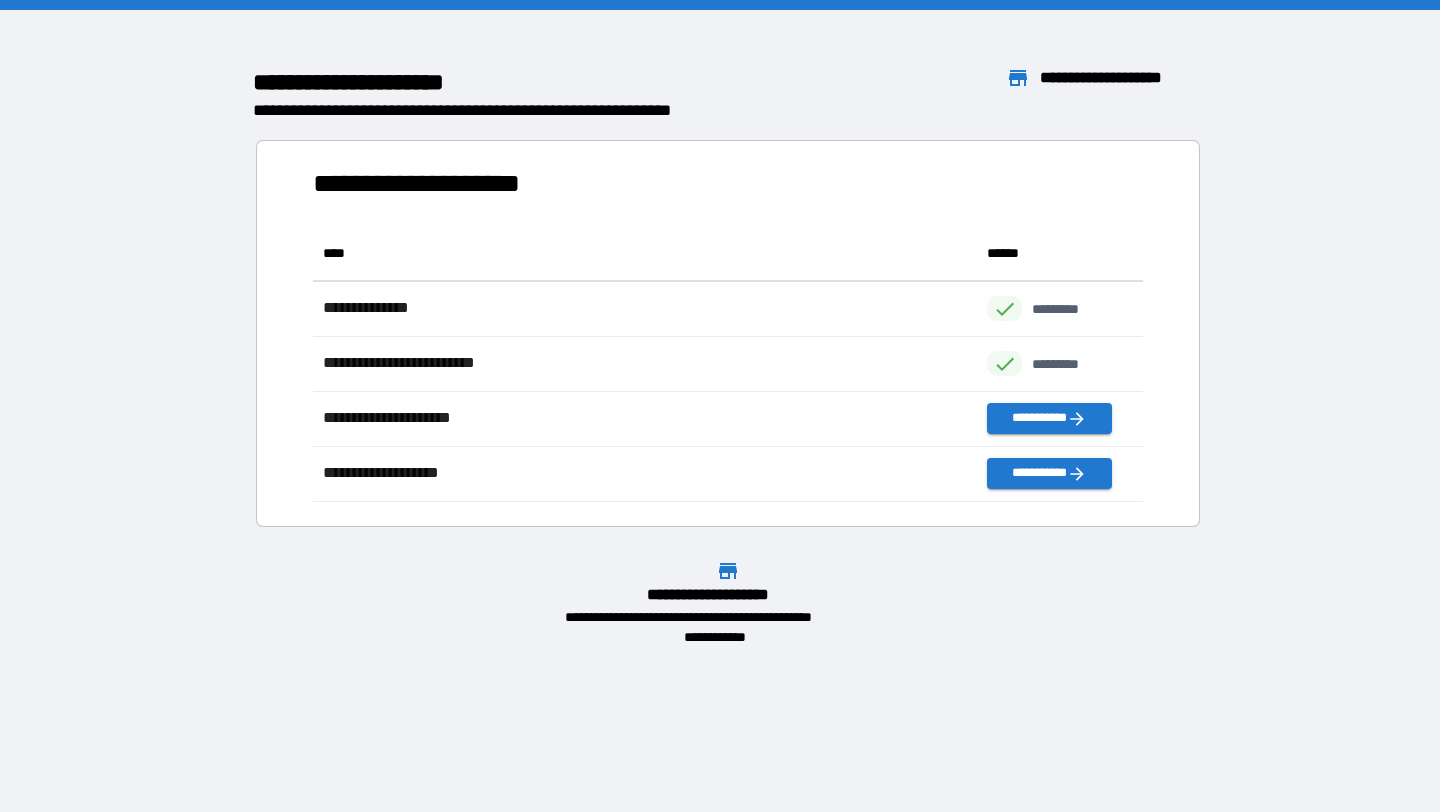scroll, scrollTop: 1, scrollLeft: 1, axis: both 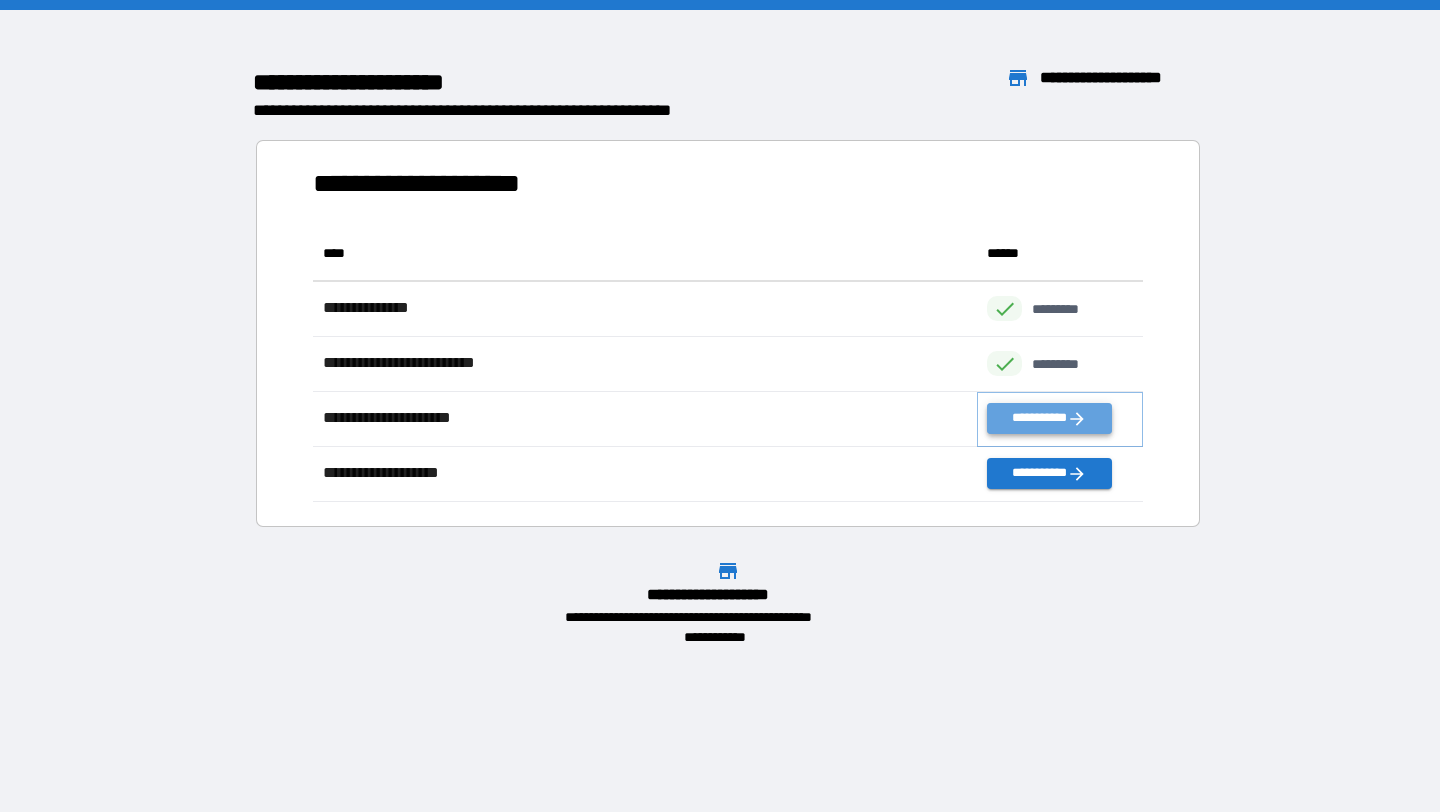 click on "**********" at bounding box center [1049, 418] 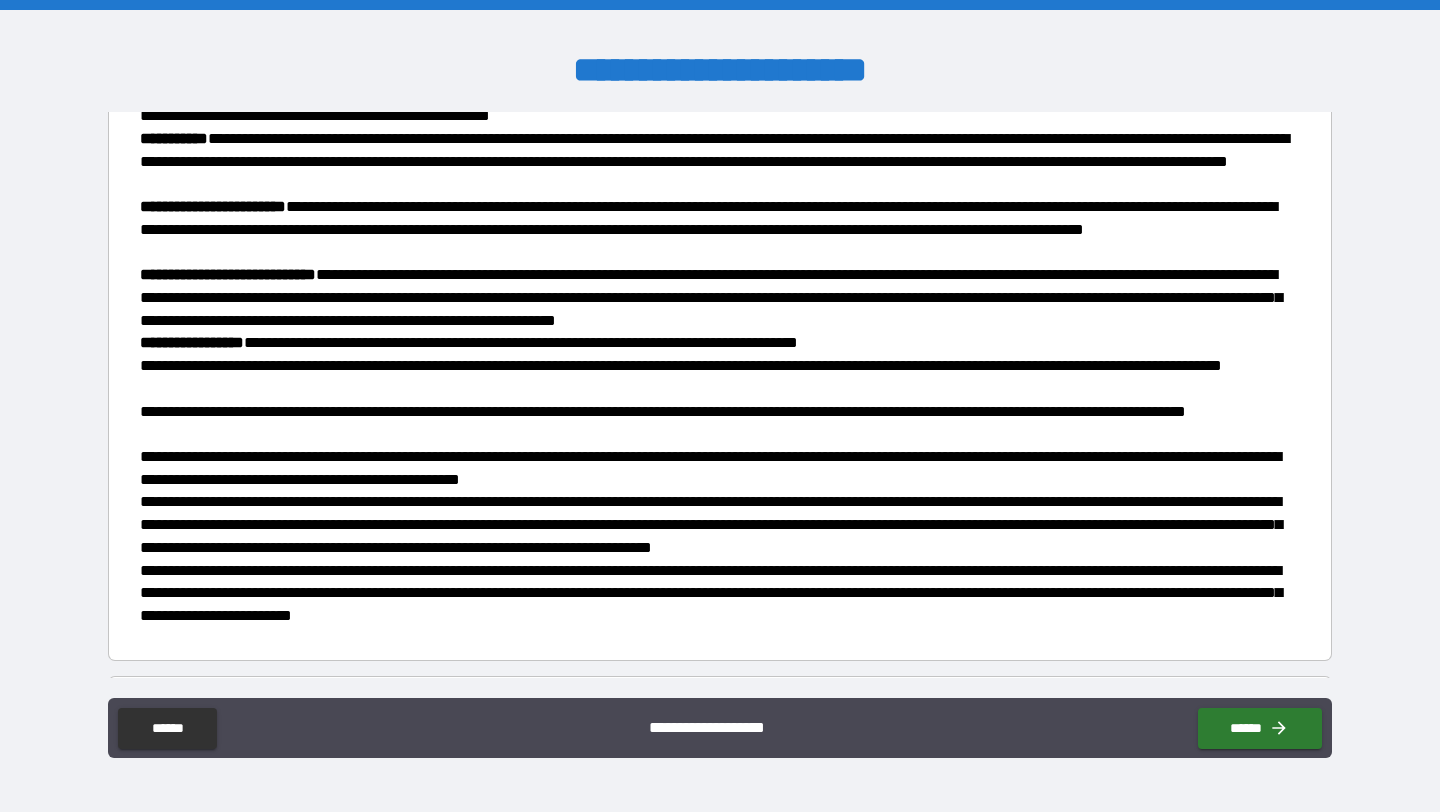 scroll, scrollTop: 303, scrollLeft: 0, axis: vertical 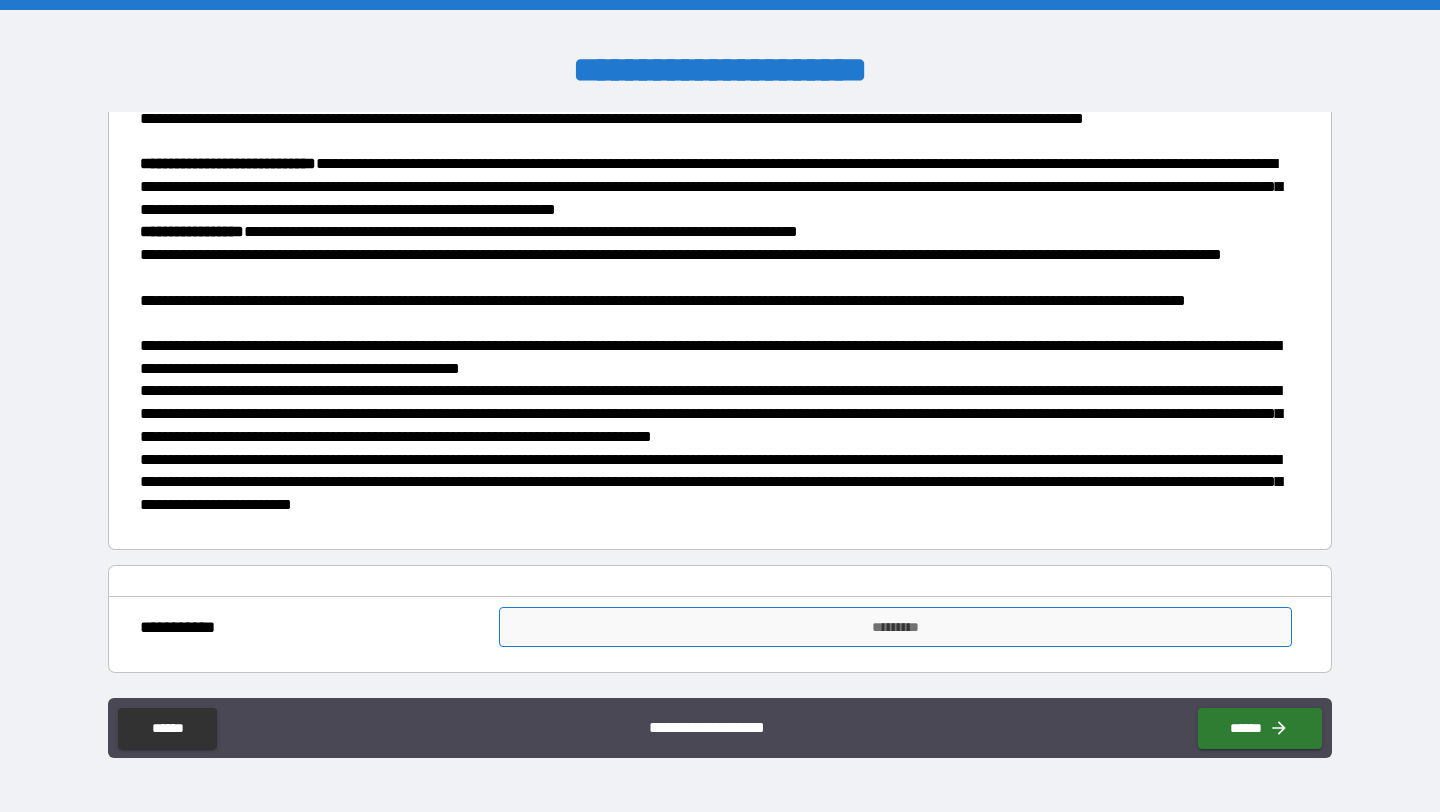 click on "*********" at bounding box center (895, 627) 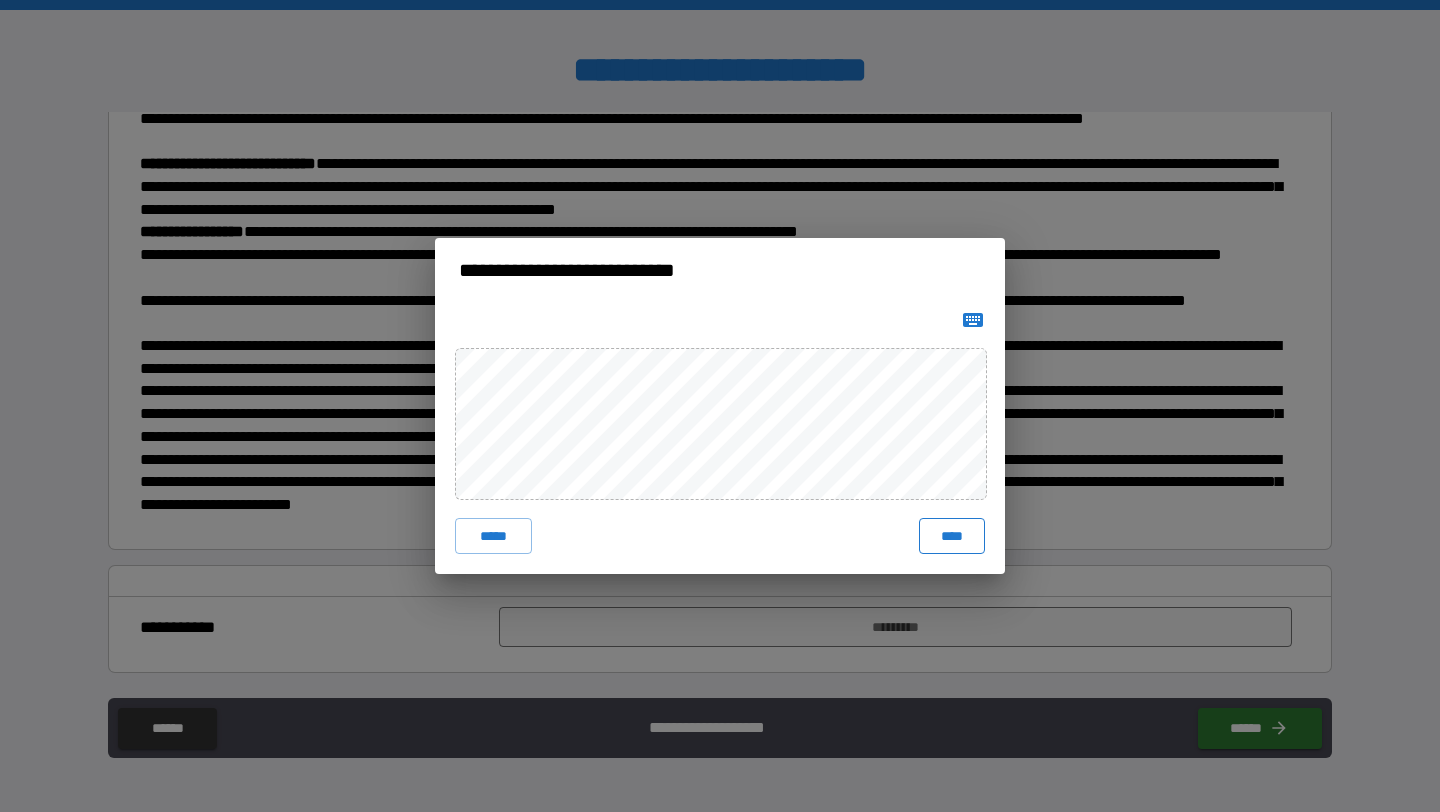 click on "****" at bounding box center [952, 536] 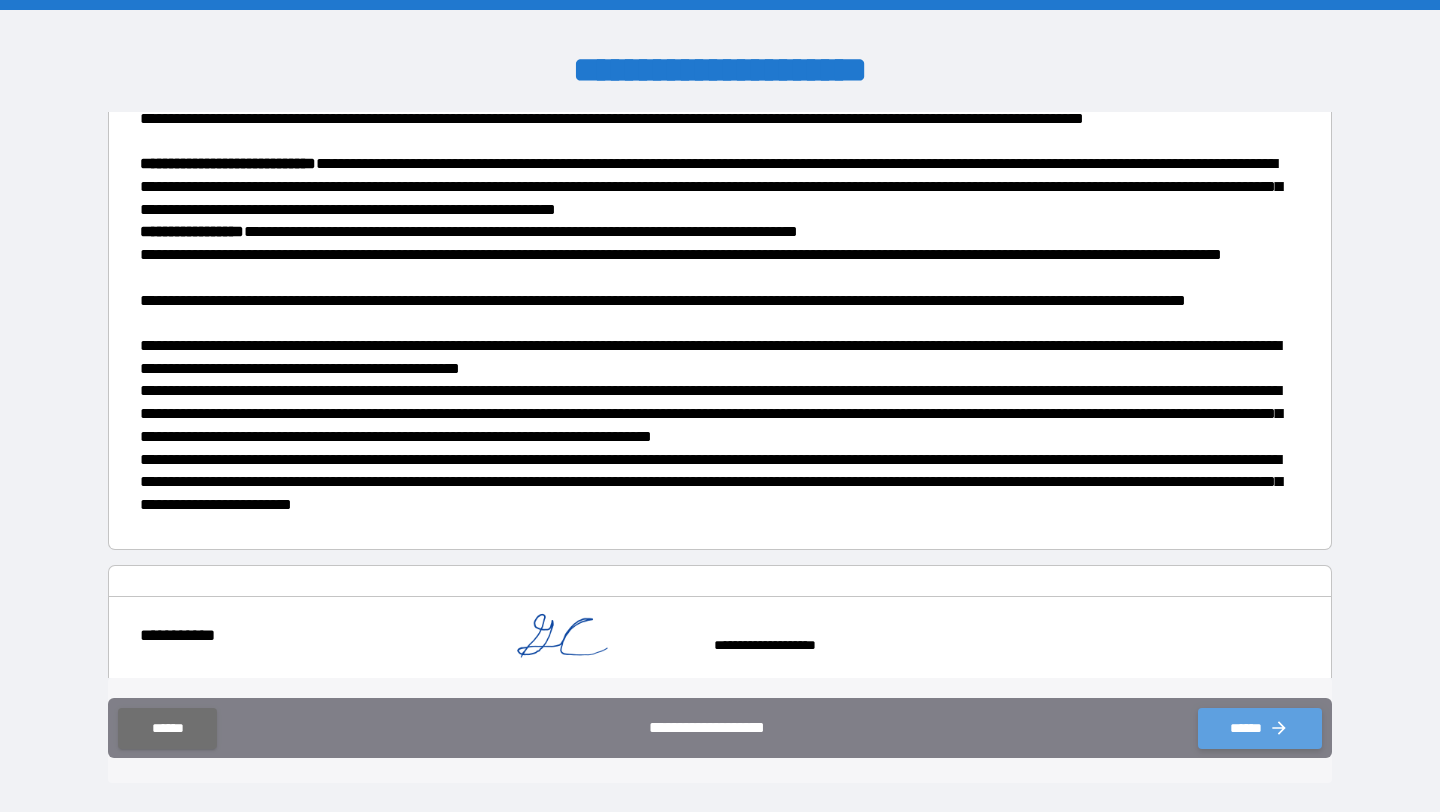 click on "******" at bounding box center [1260, 728] 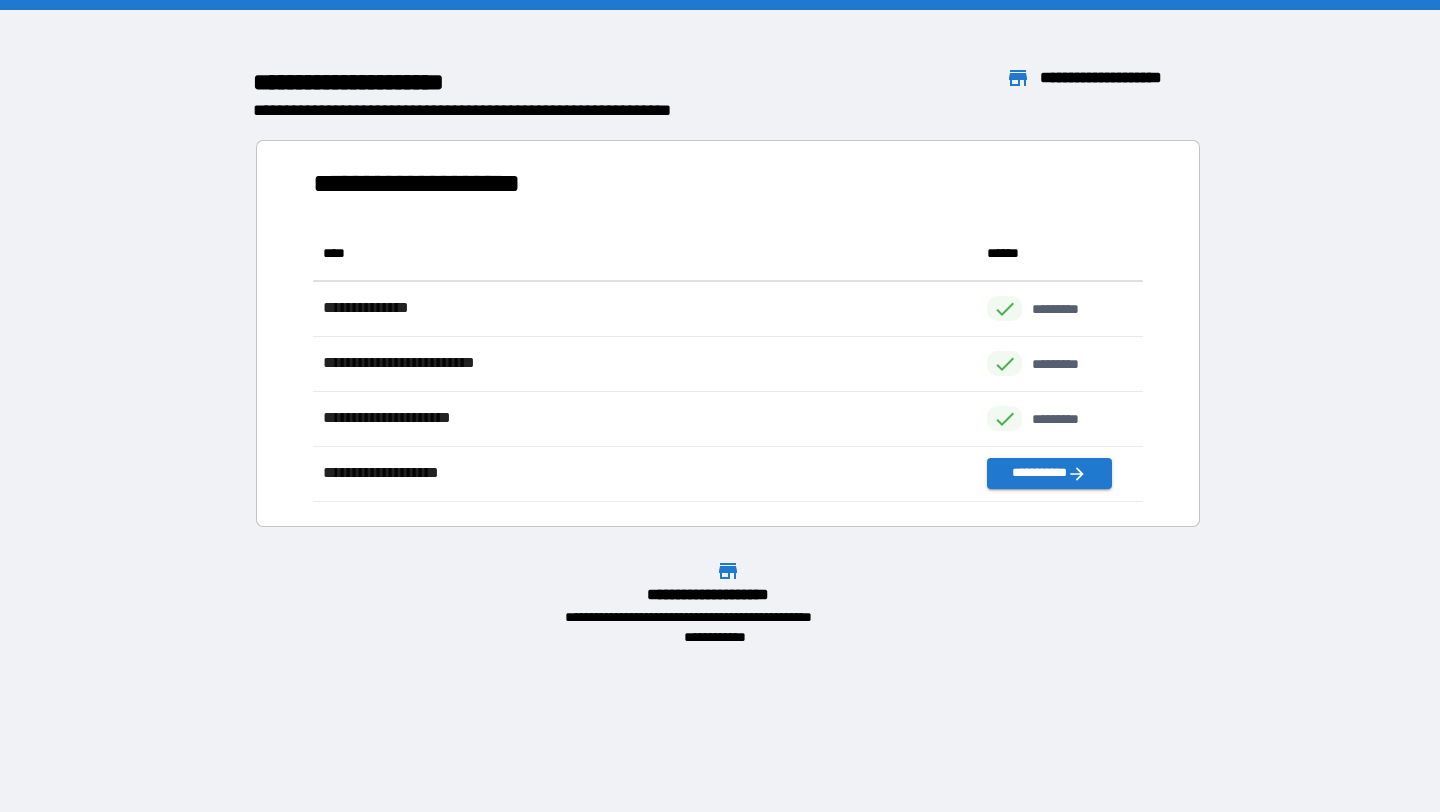 scroll, scrollTop: 1, scrollLeft: 1, axis: both 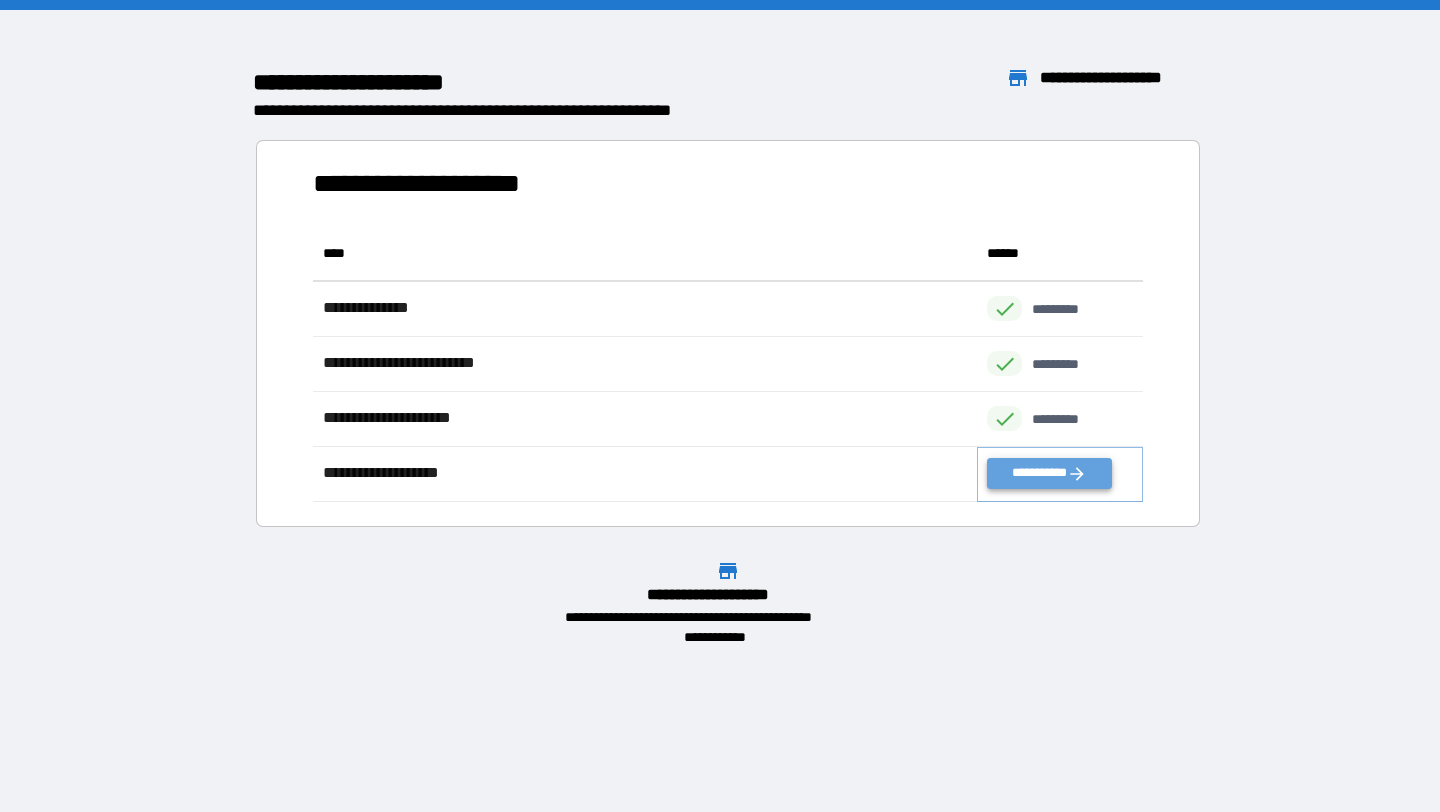 click on "**********" at bounding box center (1049, 473) 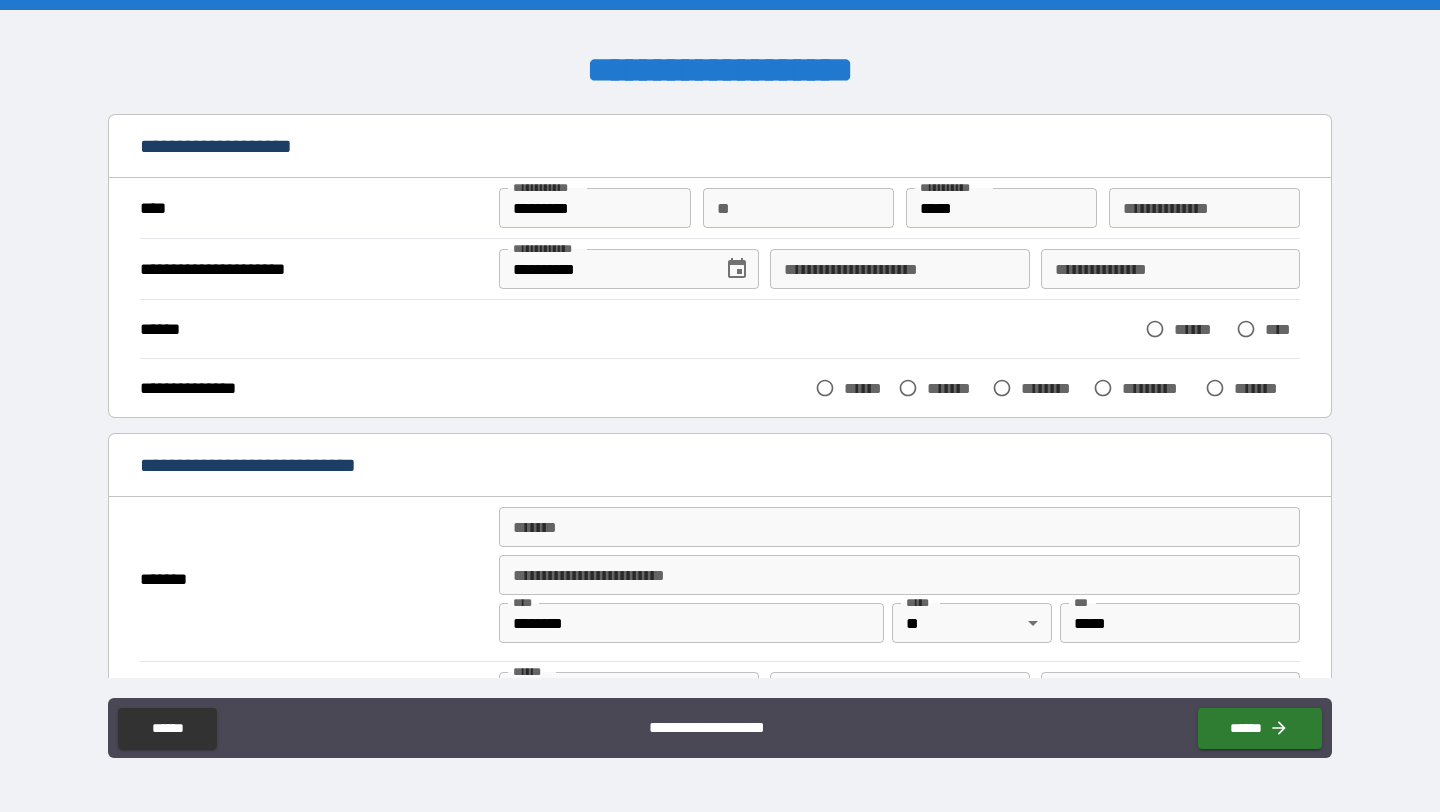 scroll, scrollTop: 86, scrollLeft: 0, axis: vertical 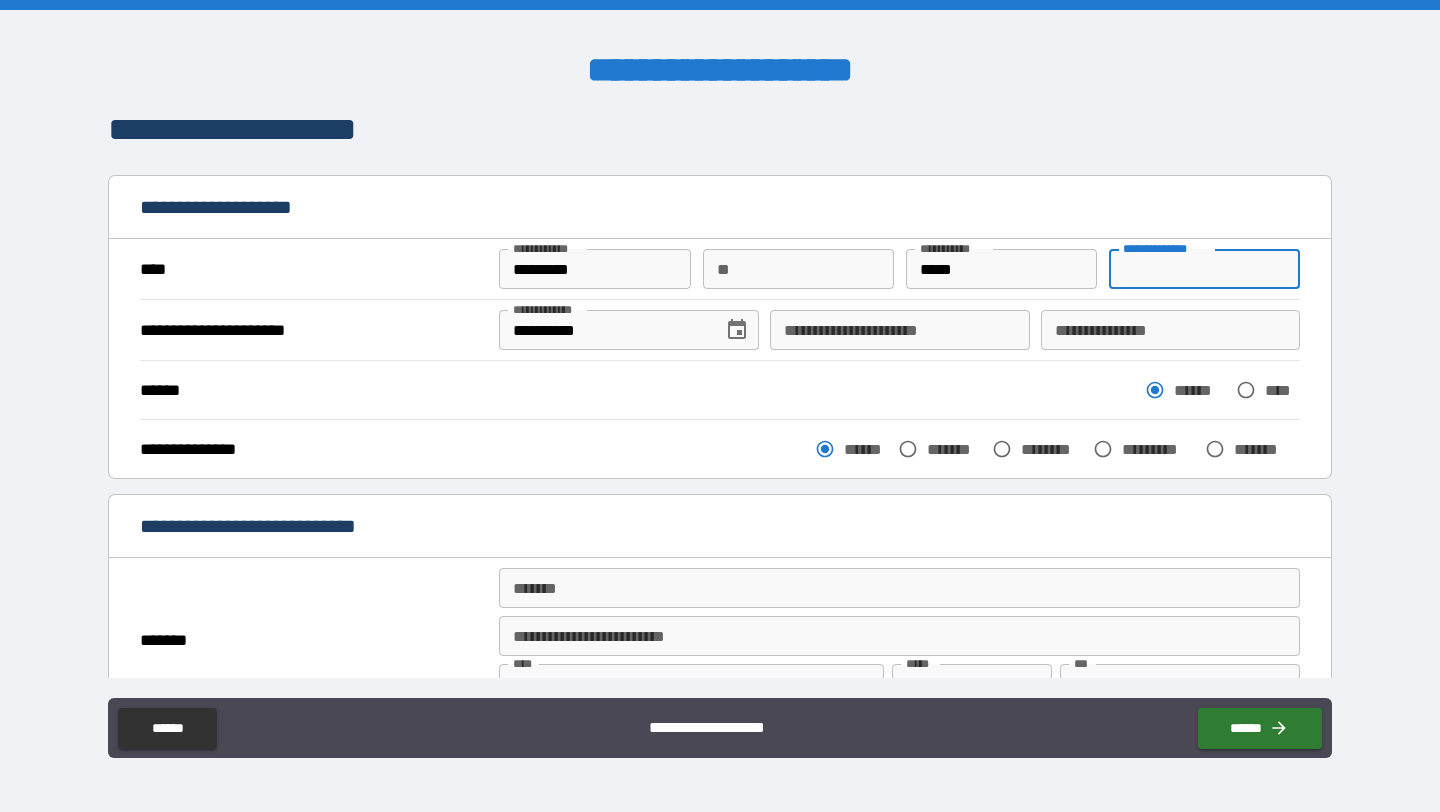 click on "**********" at bounding box center [1205, 269] 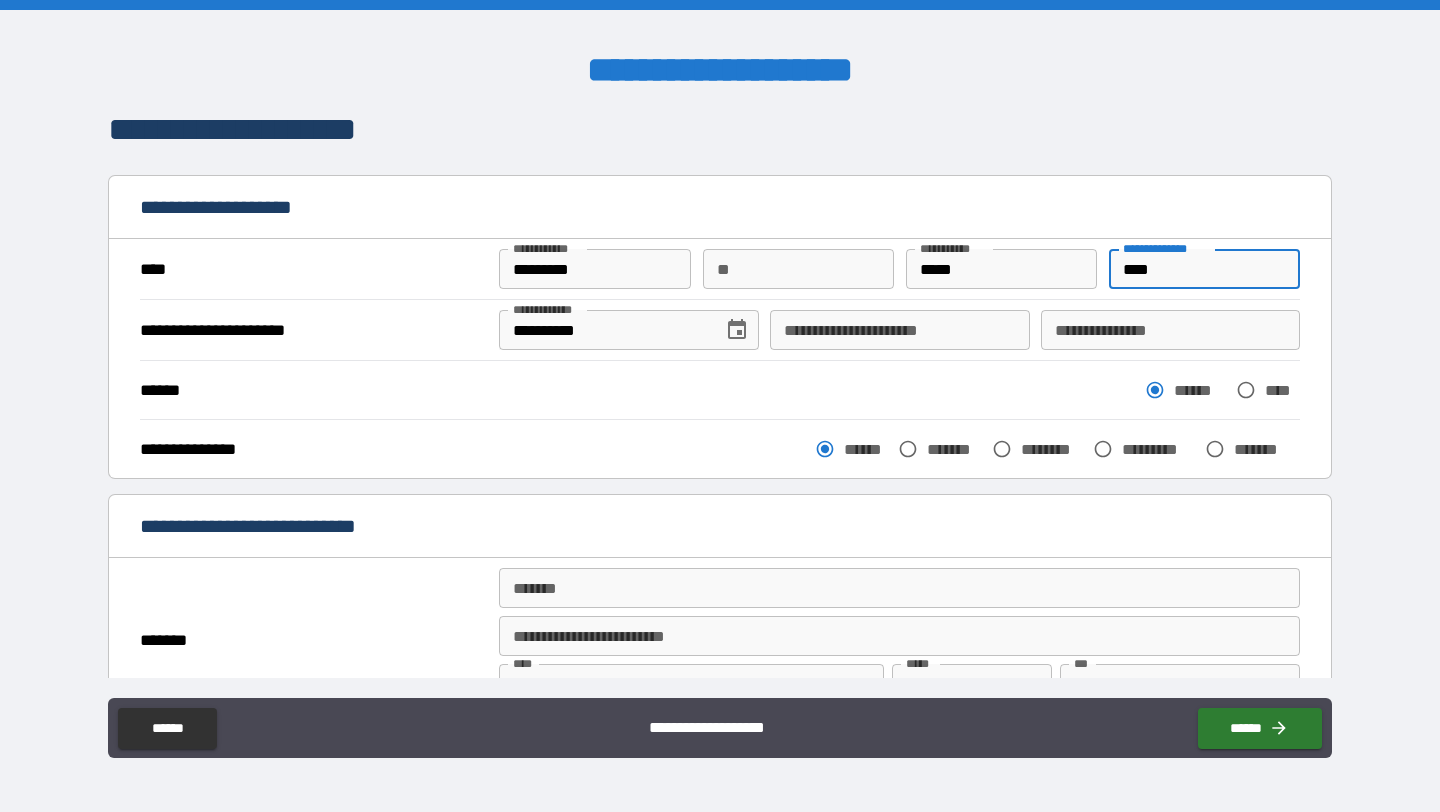type on "****" 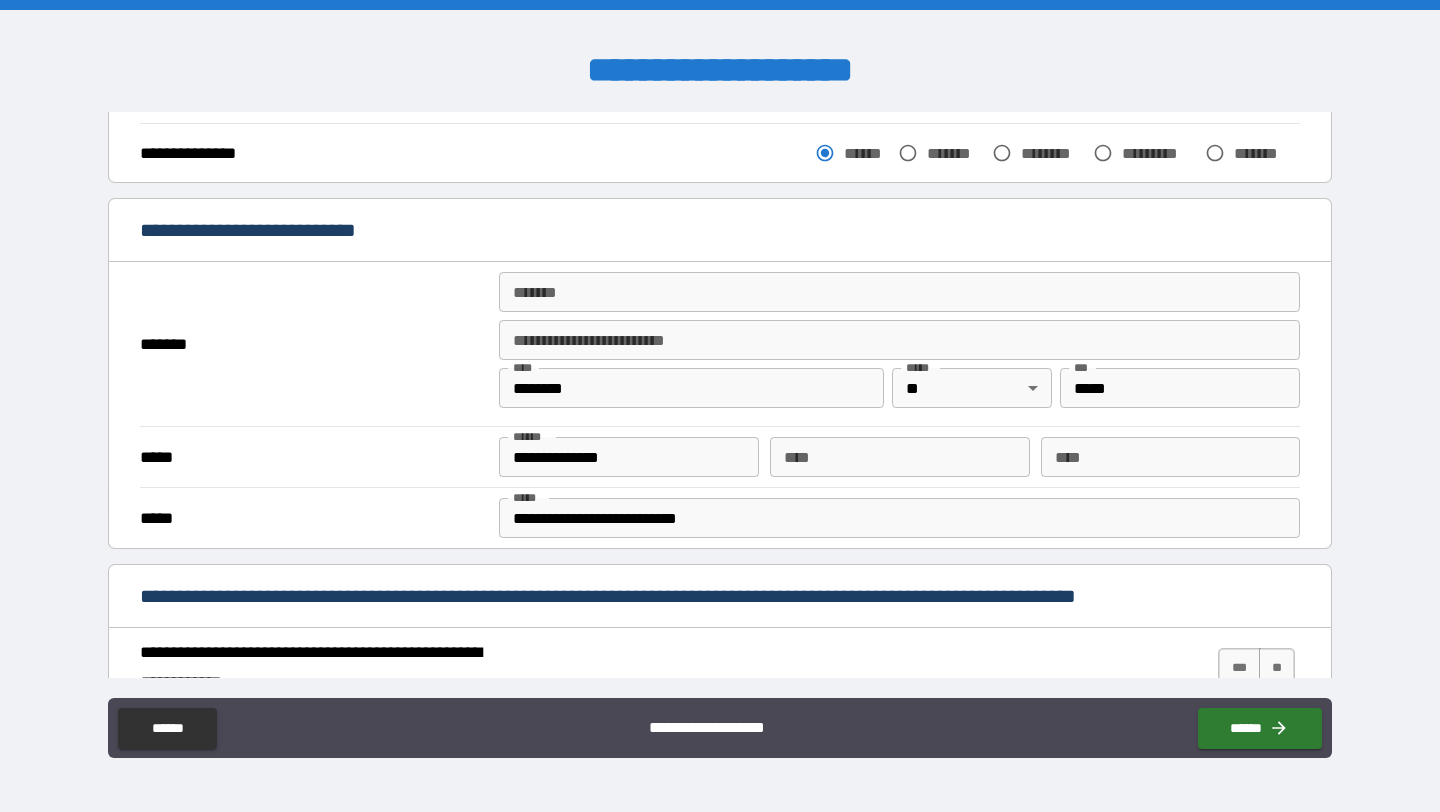 scroll, scrollTop: 320, scrollLeft: 0, axis: vertical 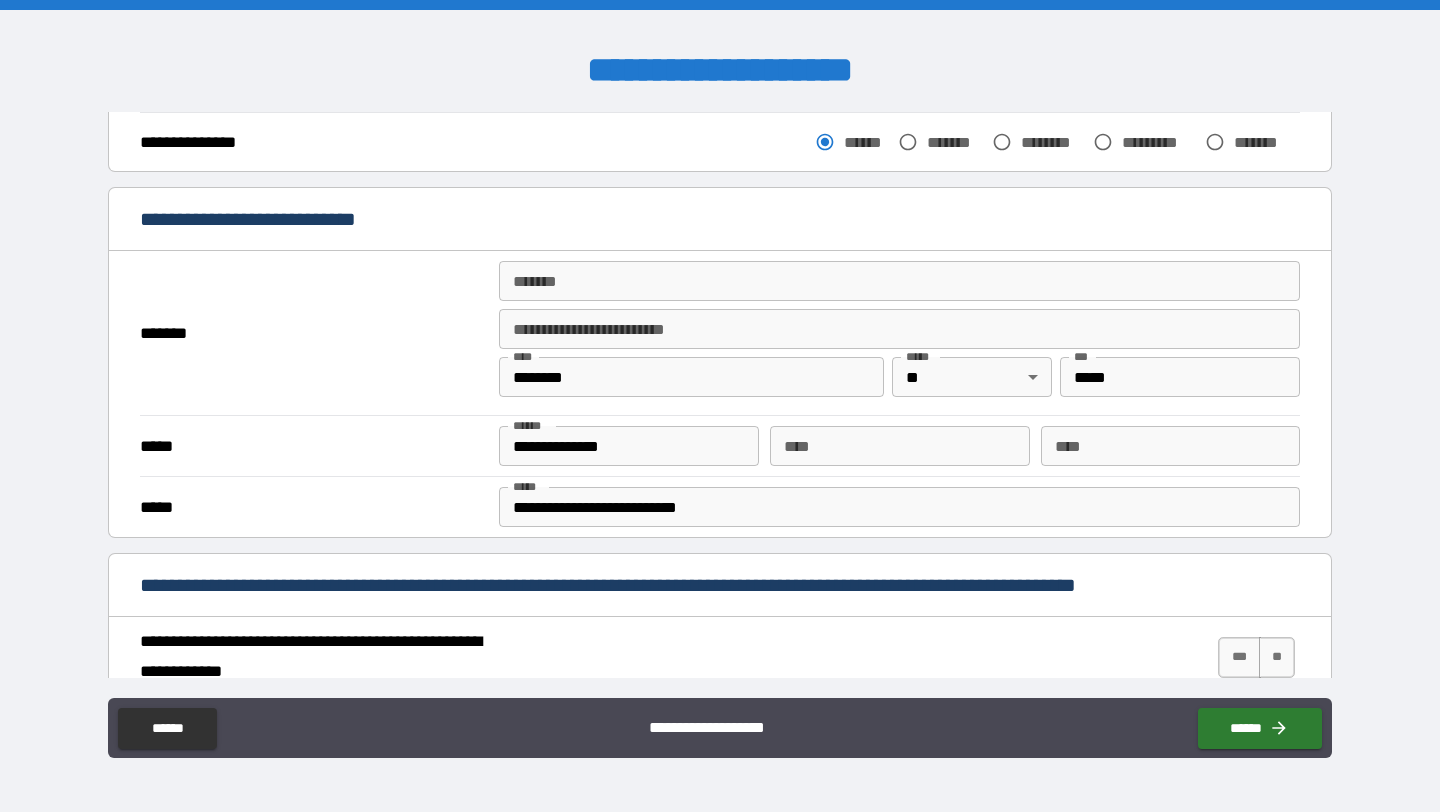 click on "********" at bounding box center (691, 377) 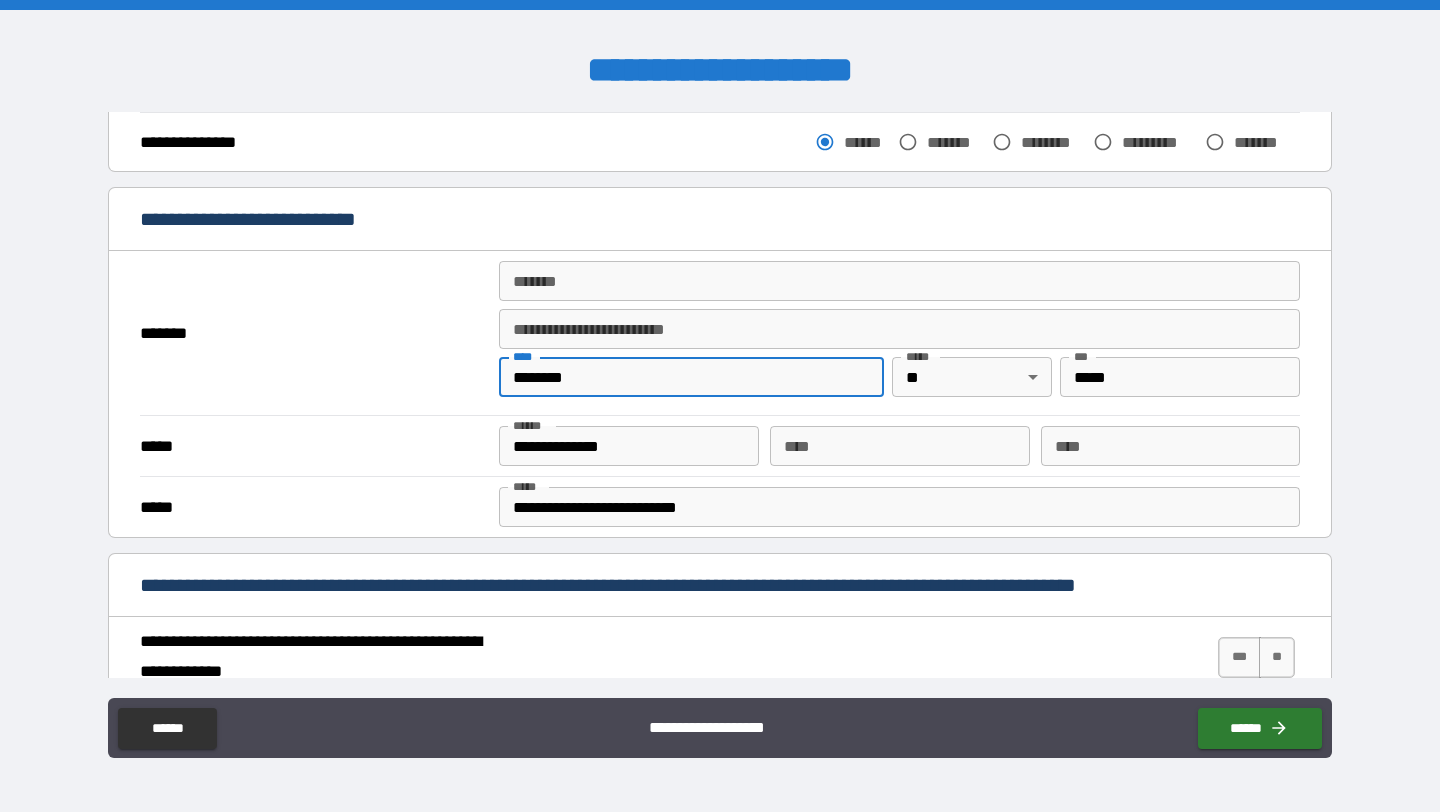 click on "********" at bounding box center [691, 377] 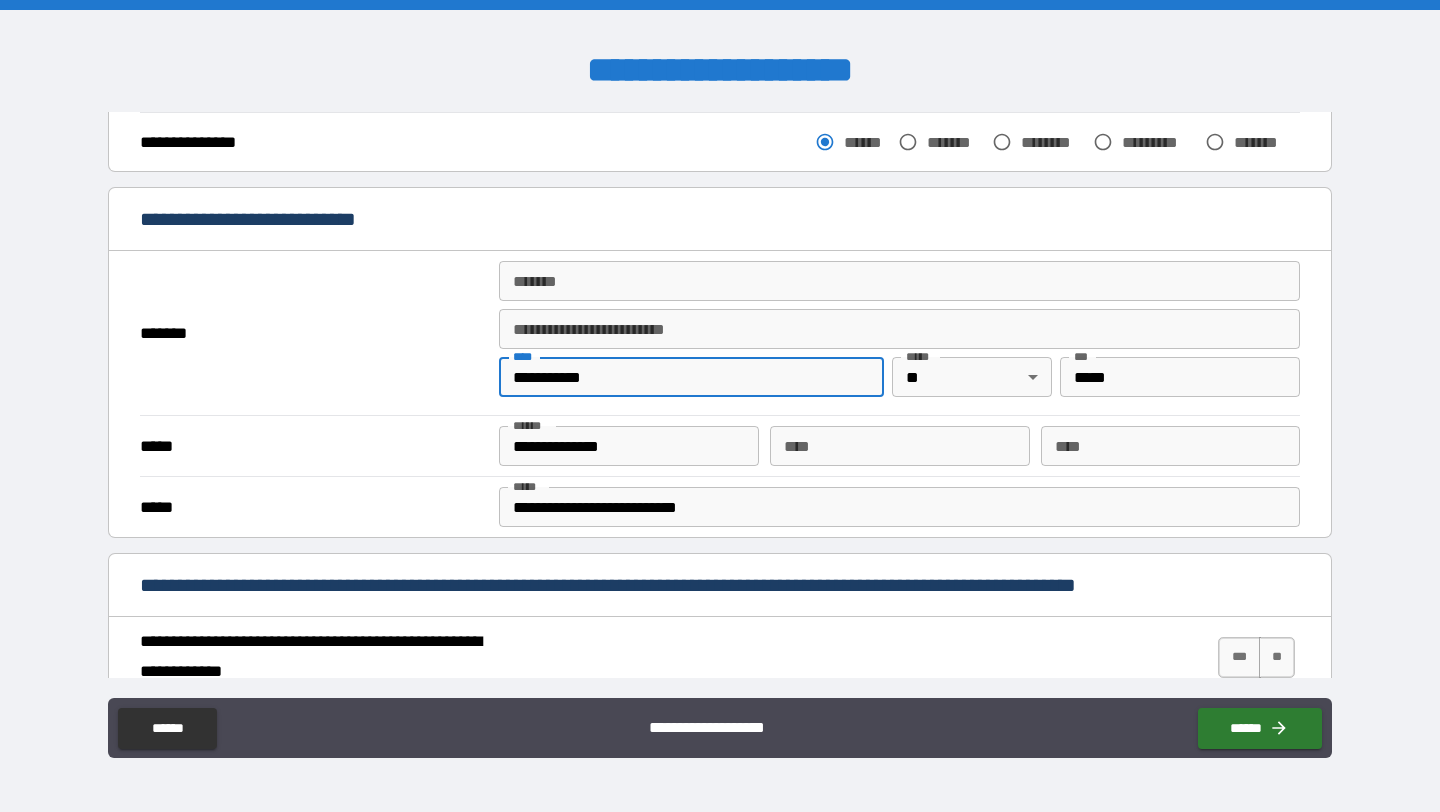 type on "**********" 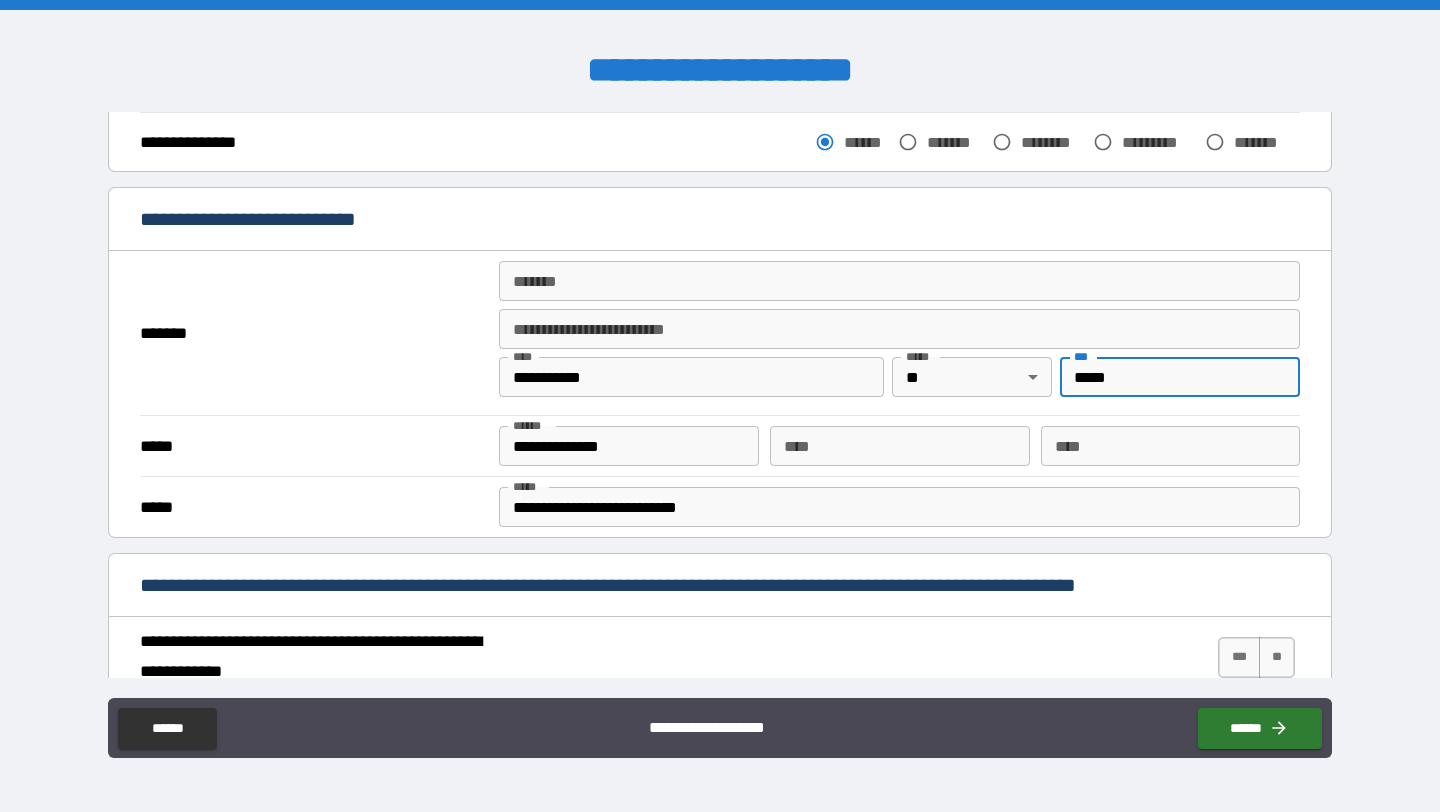 click on "*****" at bounding box center [1180, 377] 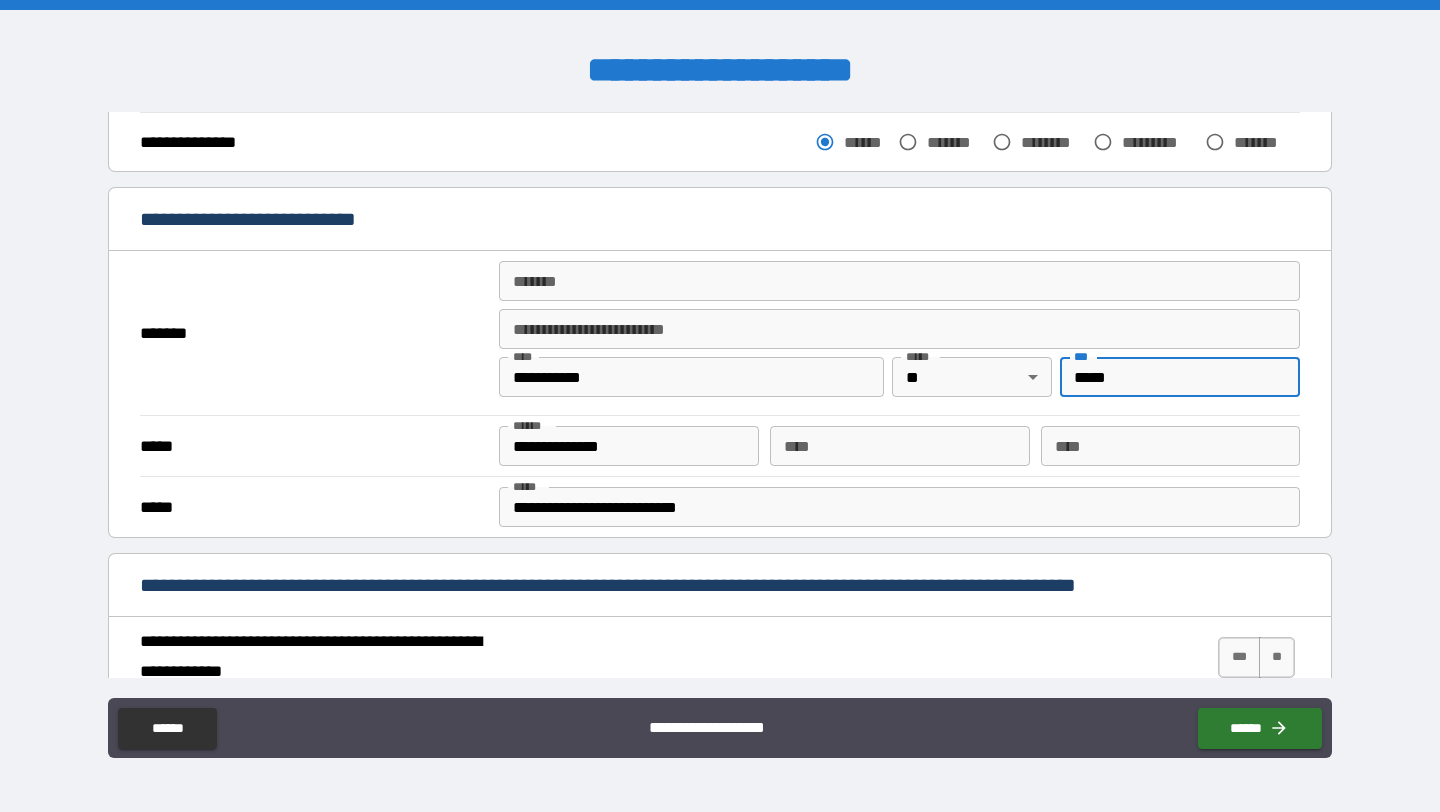 type on "*****" 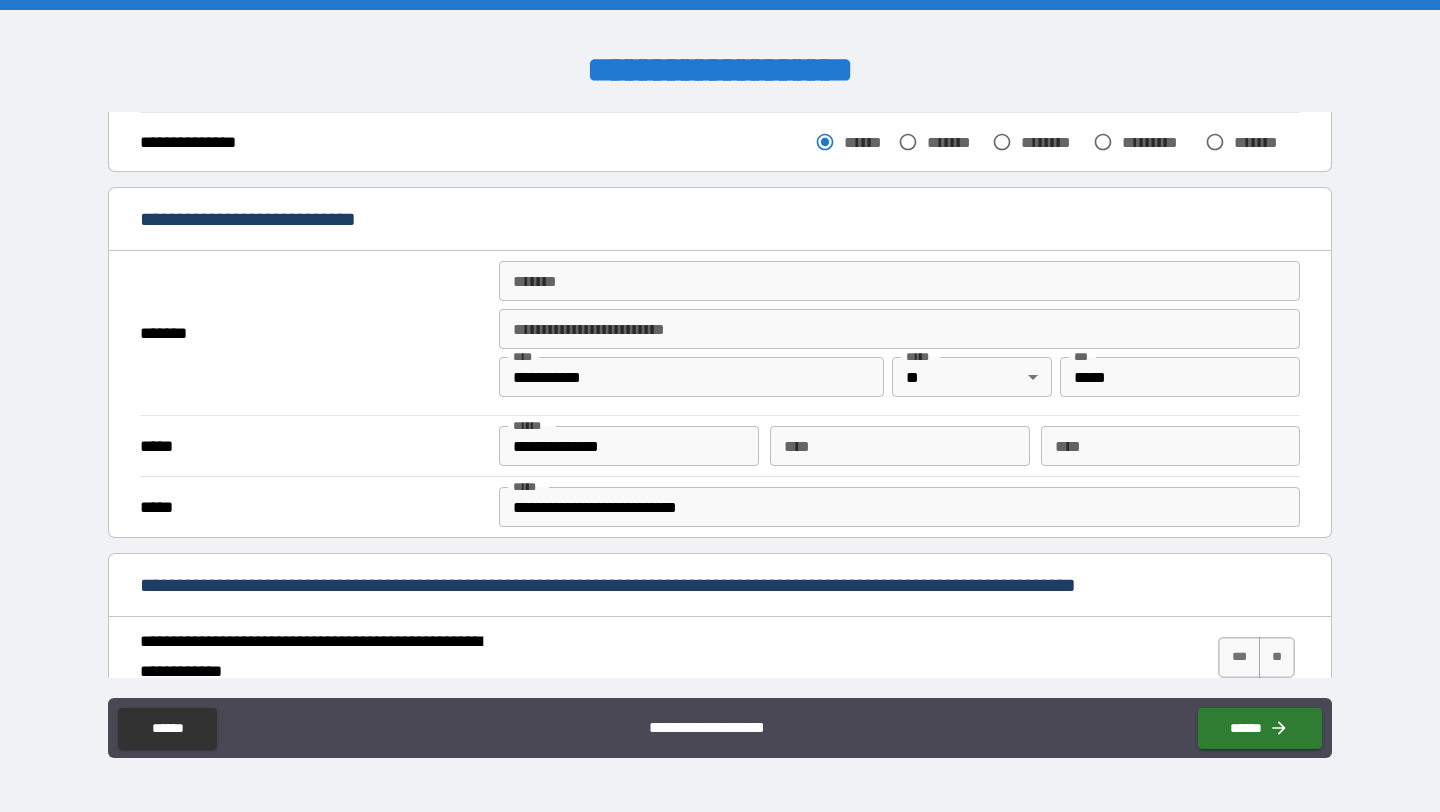 click on "*******" at bounding box center [314, 333] 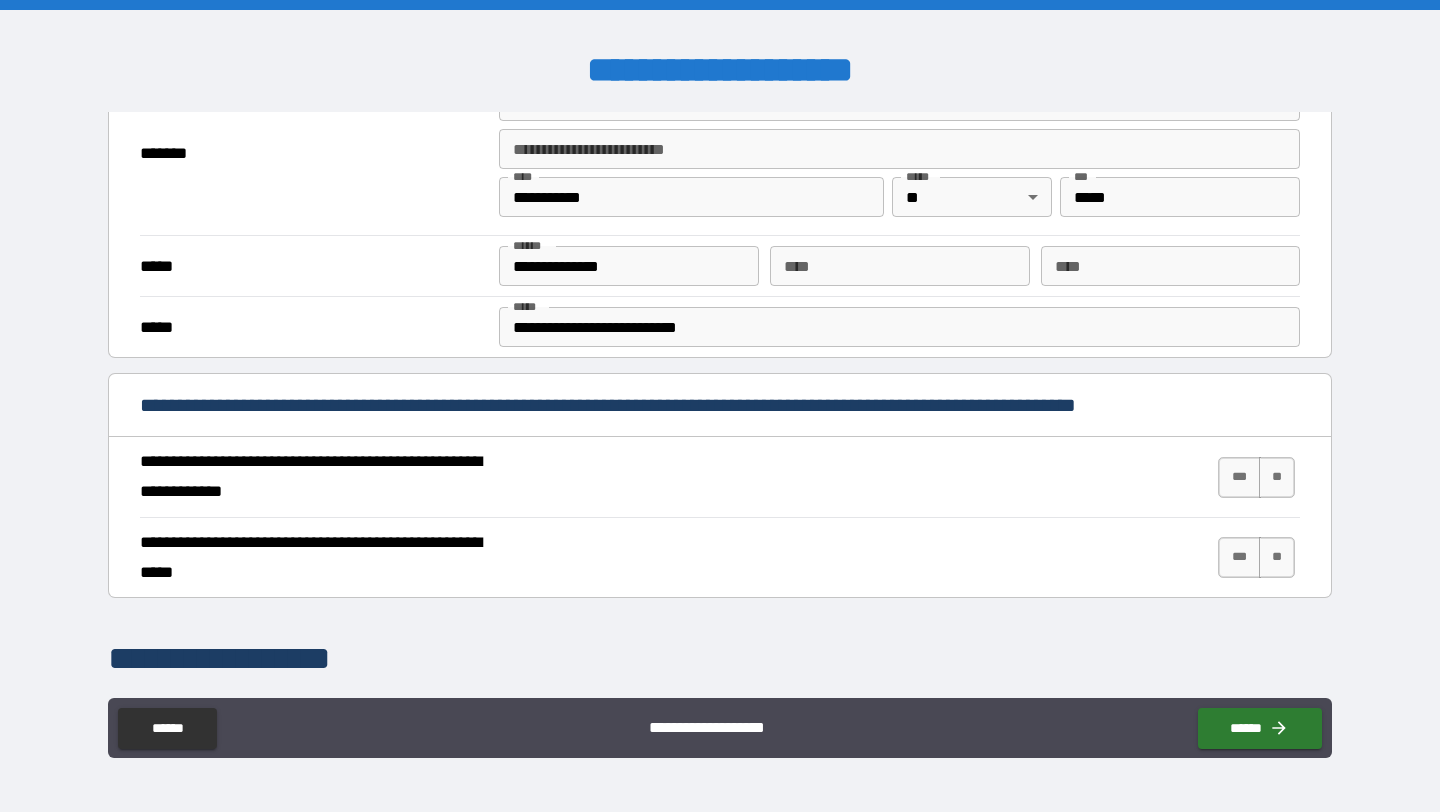 scroll, scrollTop: 509, scrollLeft: 0, axis: vertical 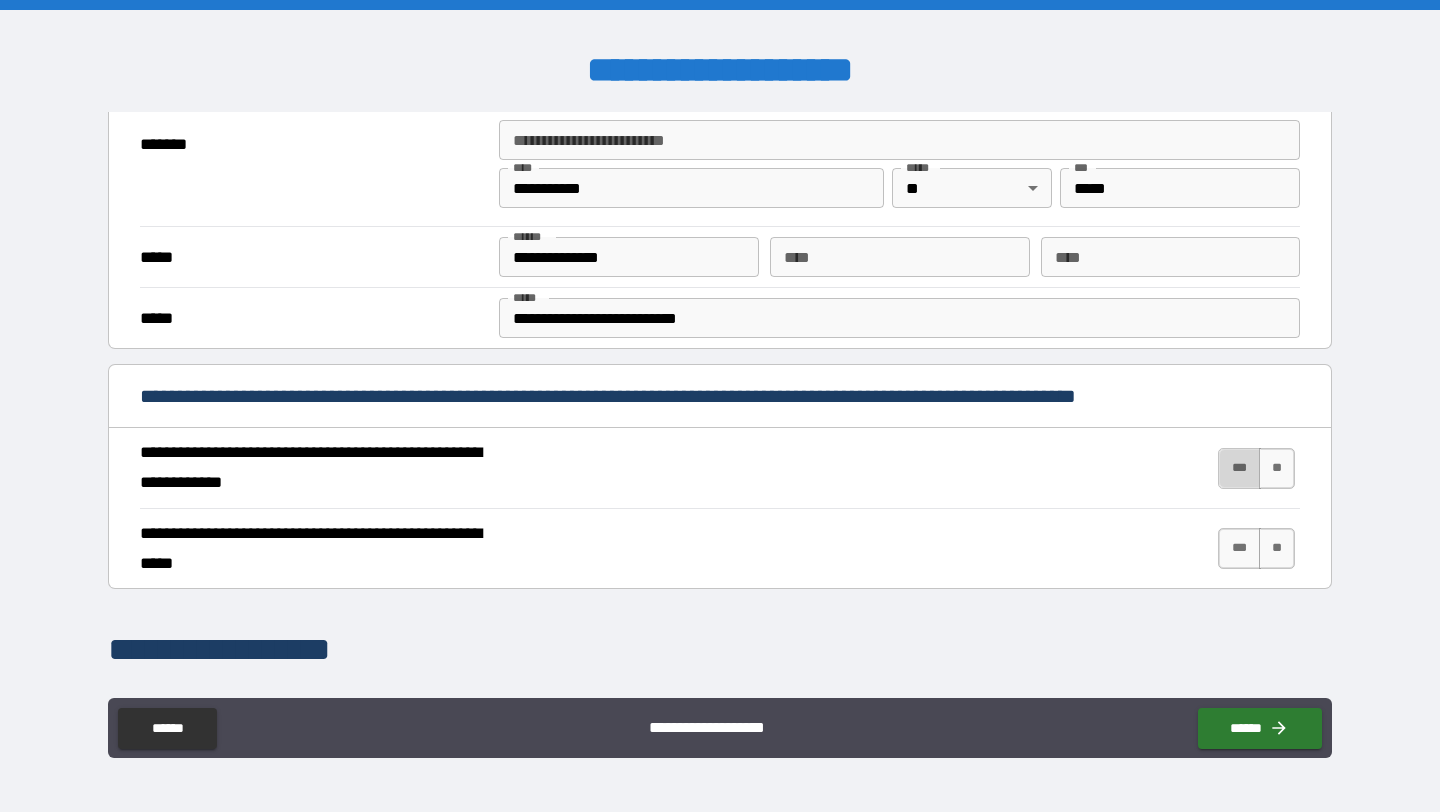 click on "***" at bounding box center [1239, 468] 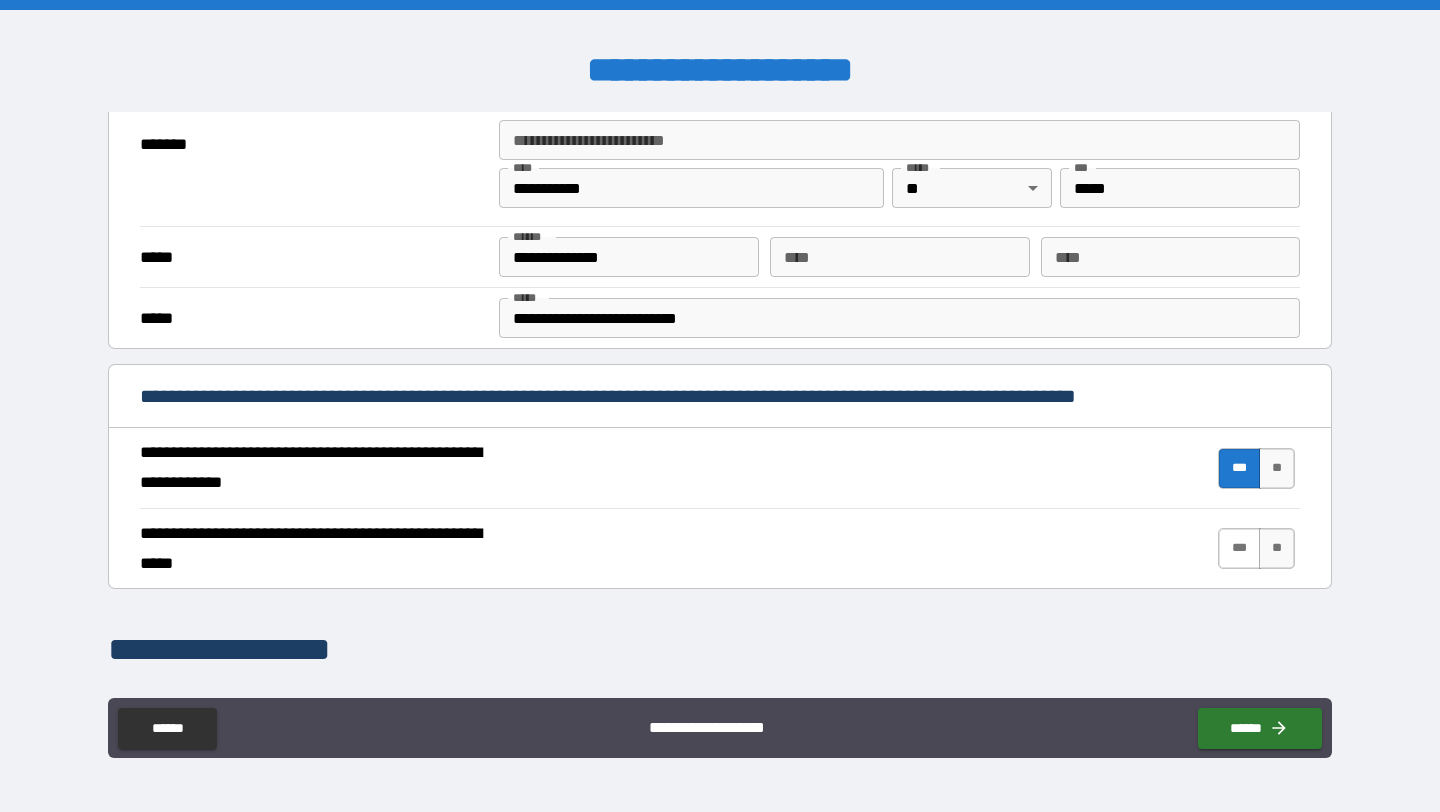 click on "***" at bounding box center [1239, 548] 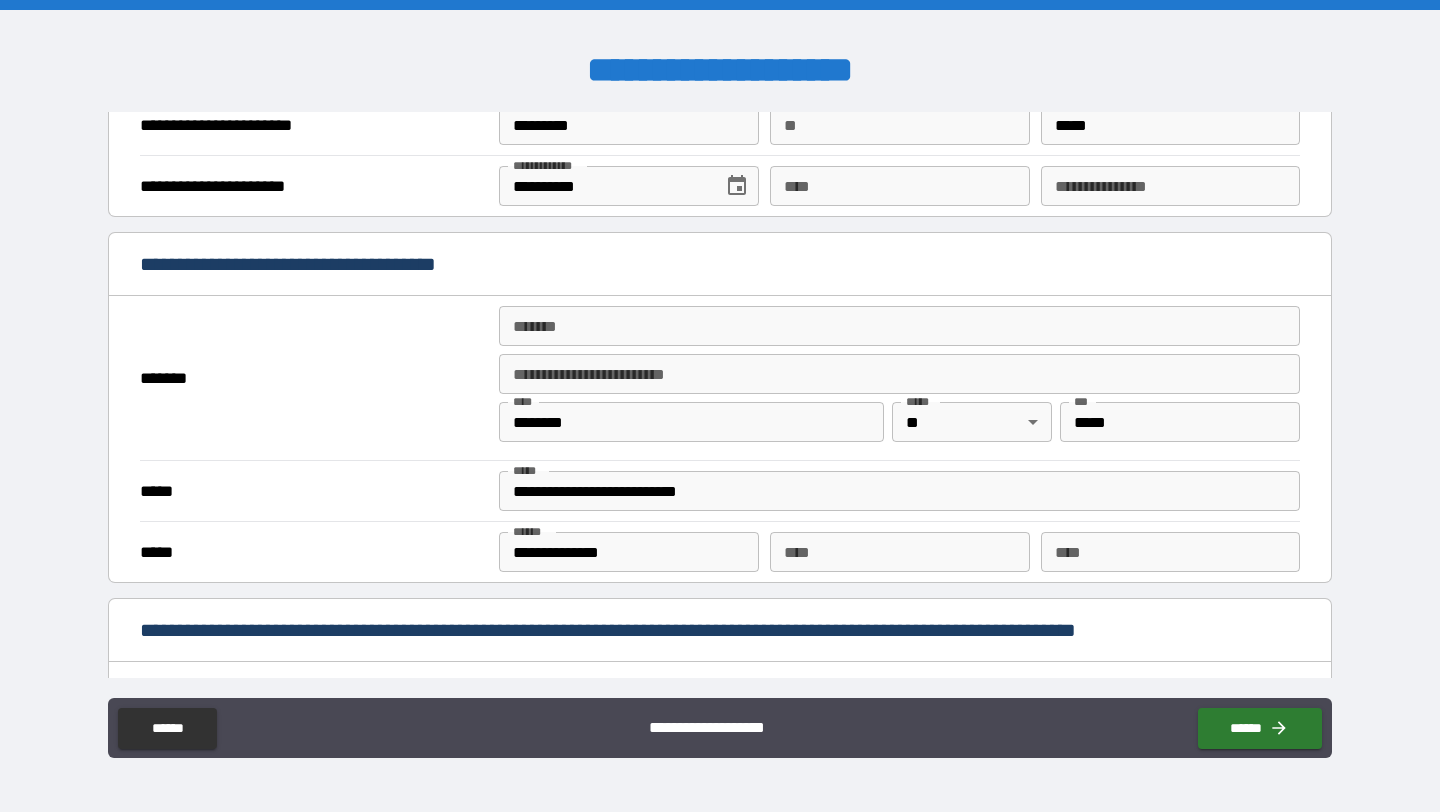 scroll, scrollTop: 1326, scrollLeft: 0, axis: vertical 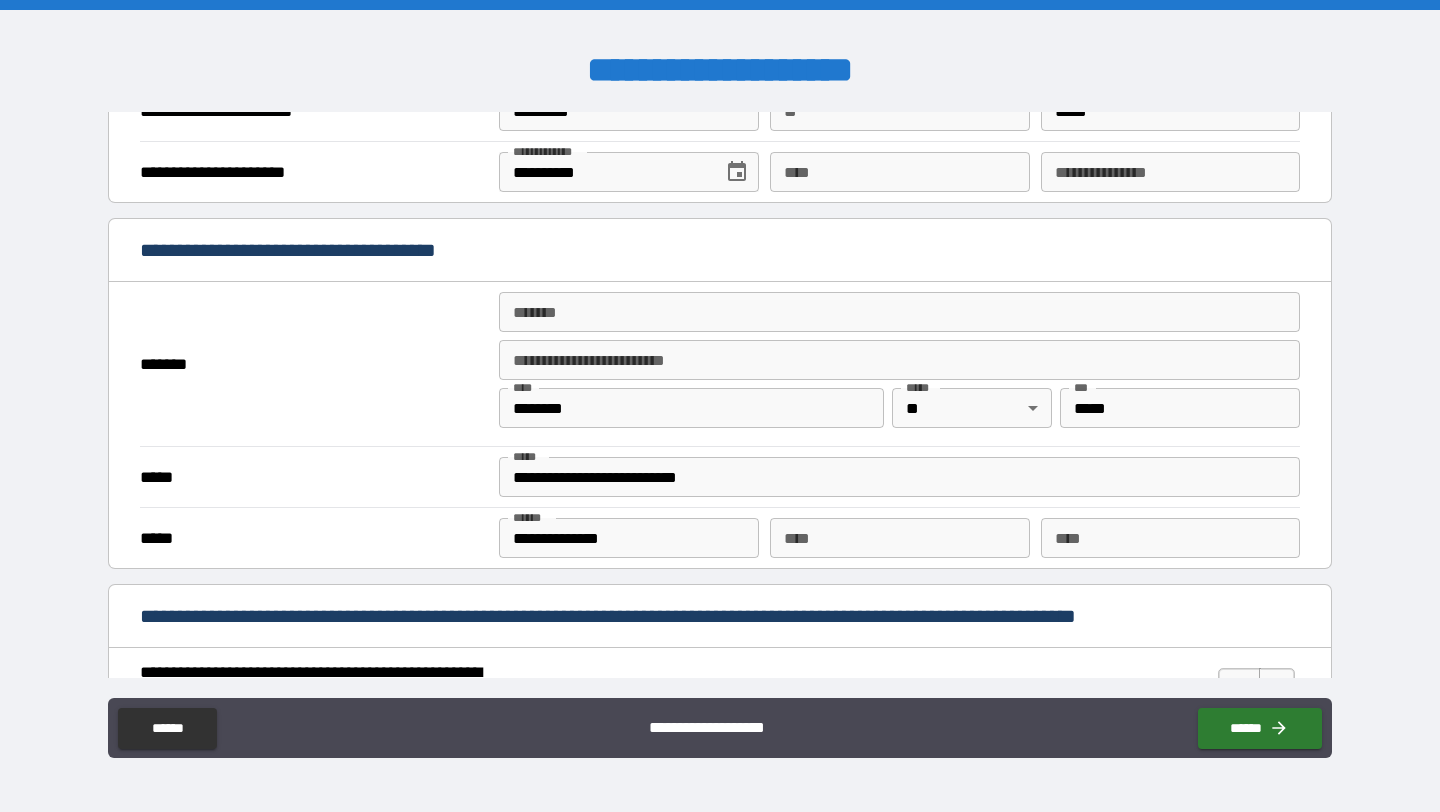 click on "********" at bounding box center [691, 408] 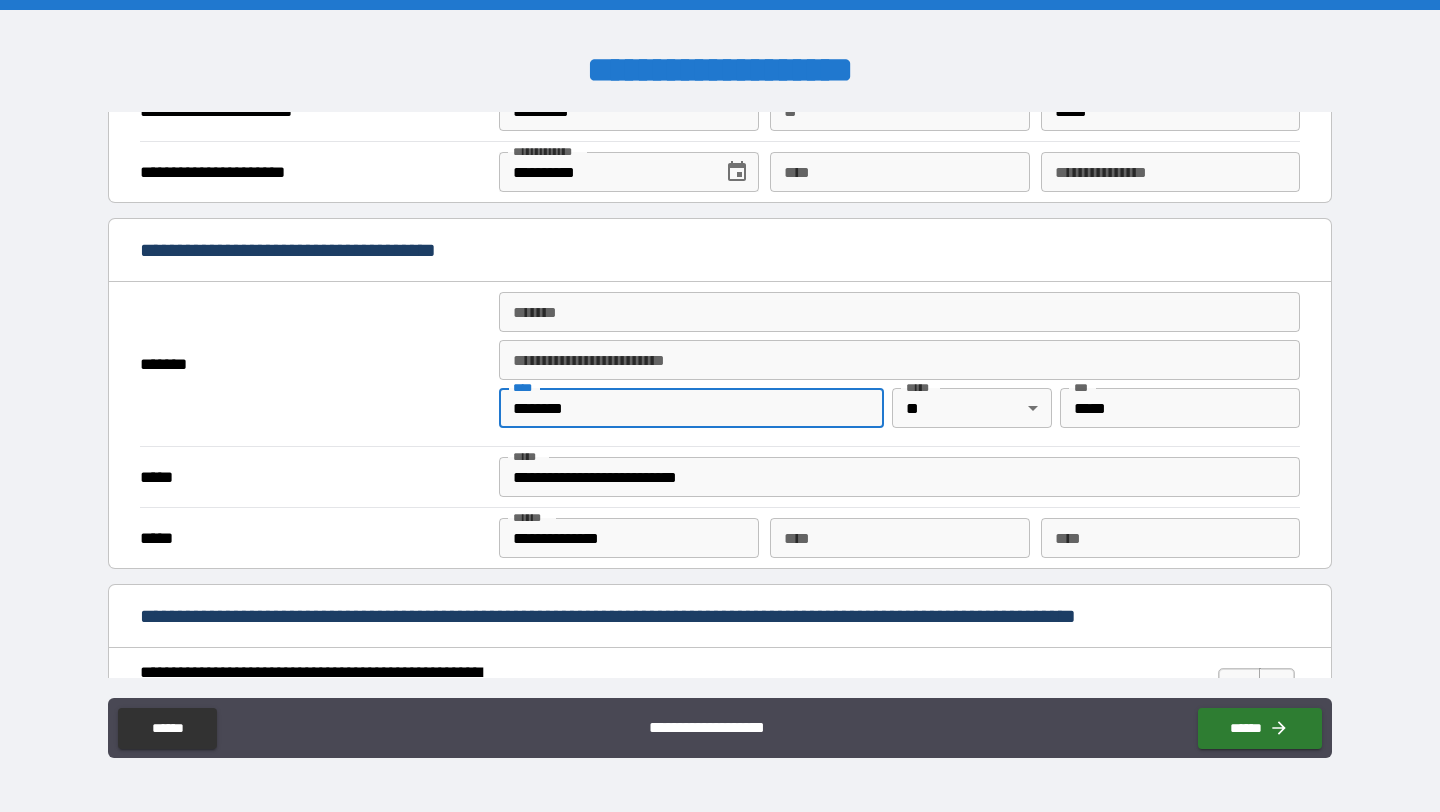 click on "********" at bounding box center (691, 408) 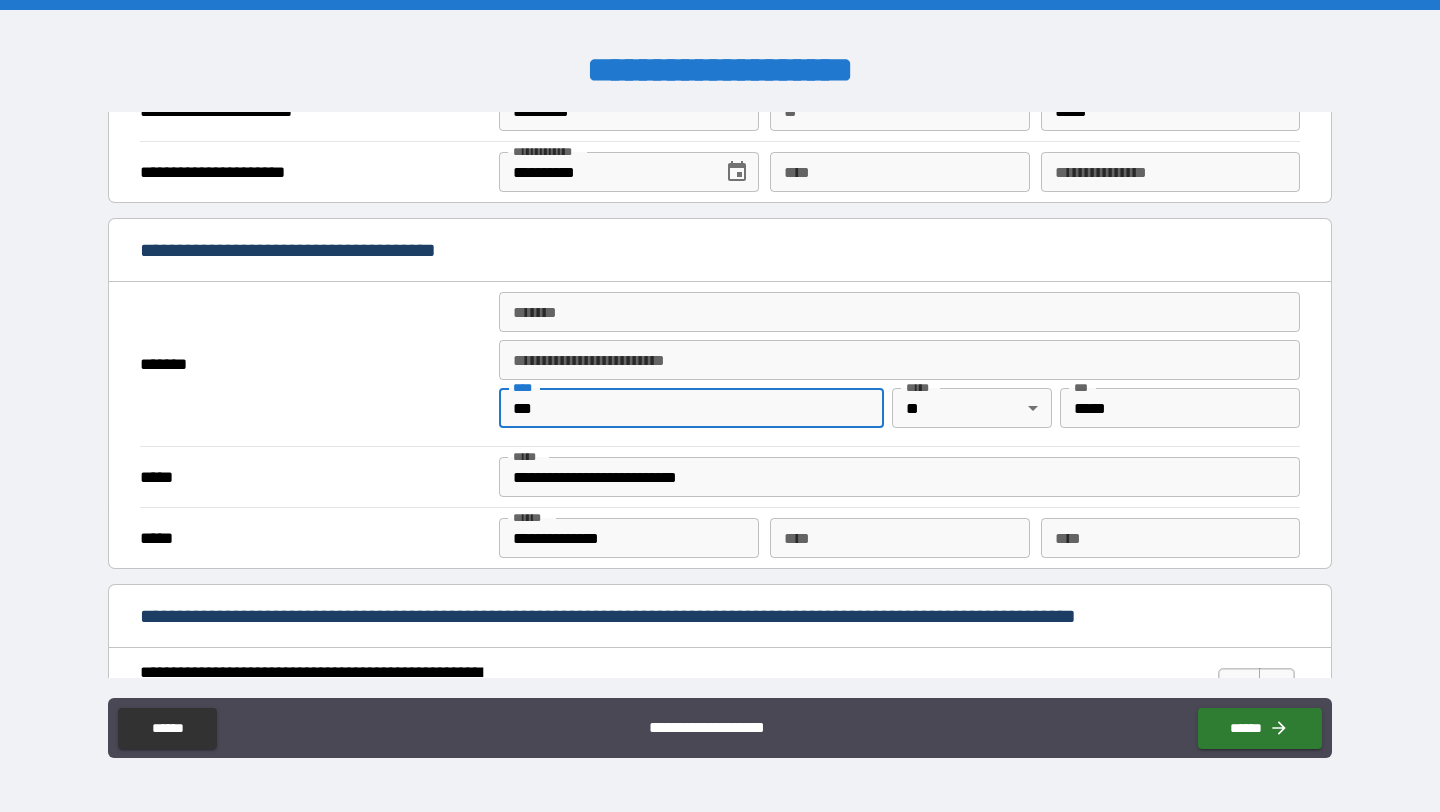 type on "**********" 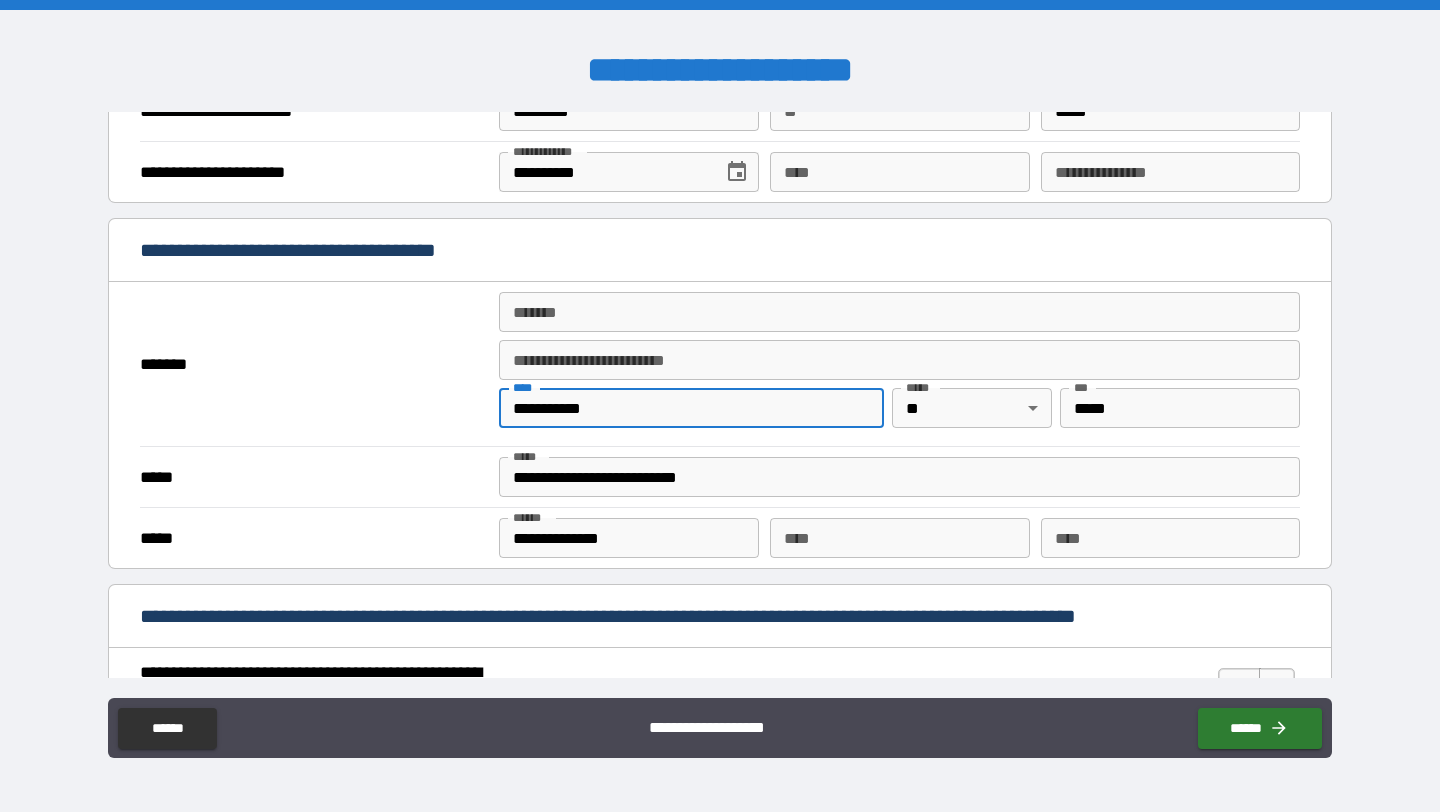 type on "**********" 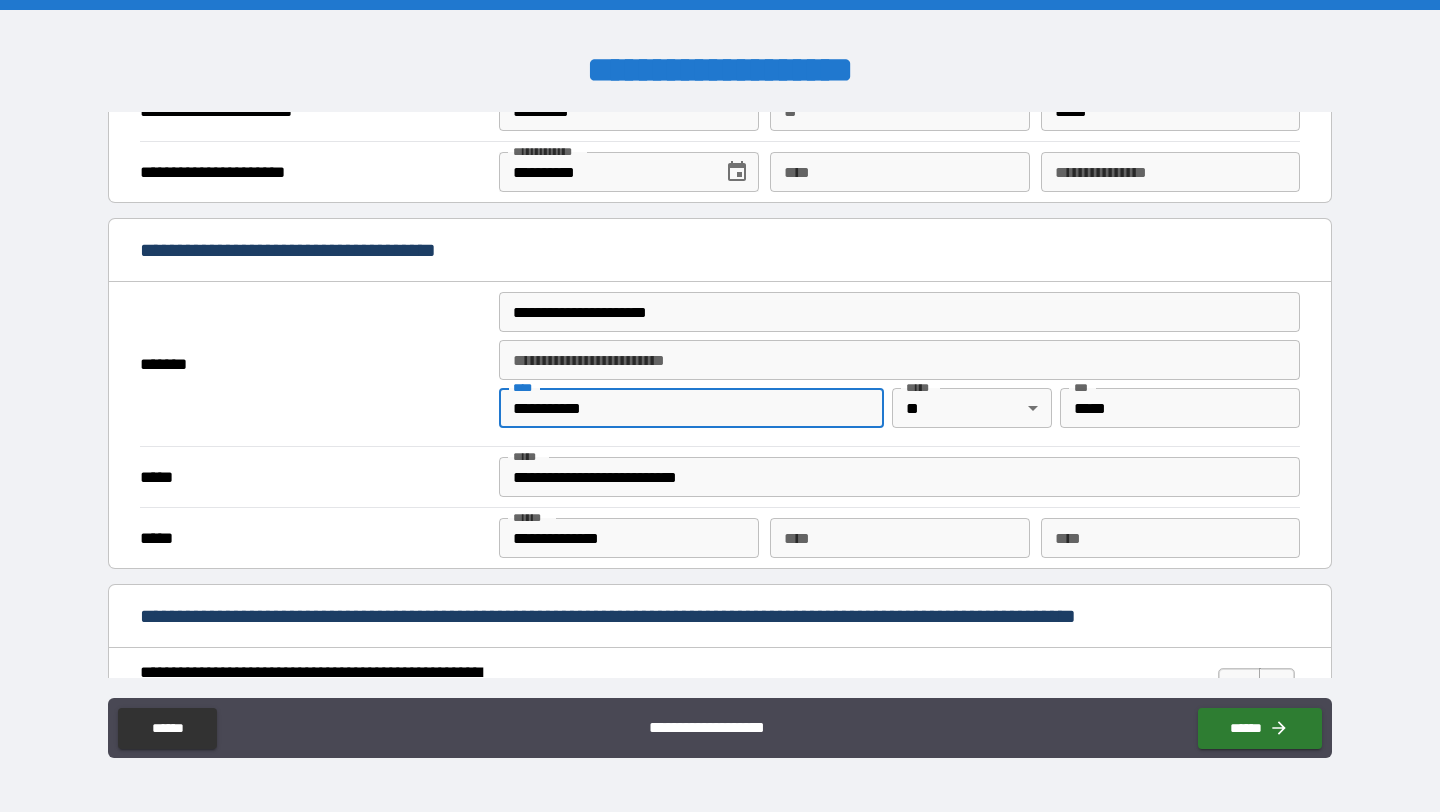 type on "***" 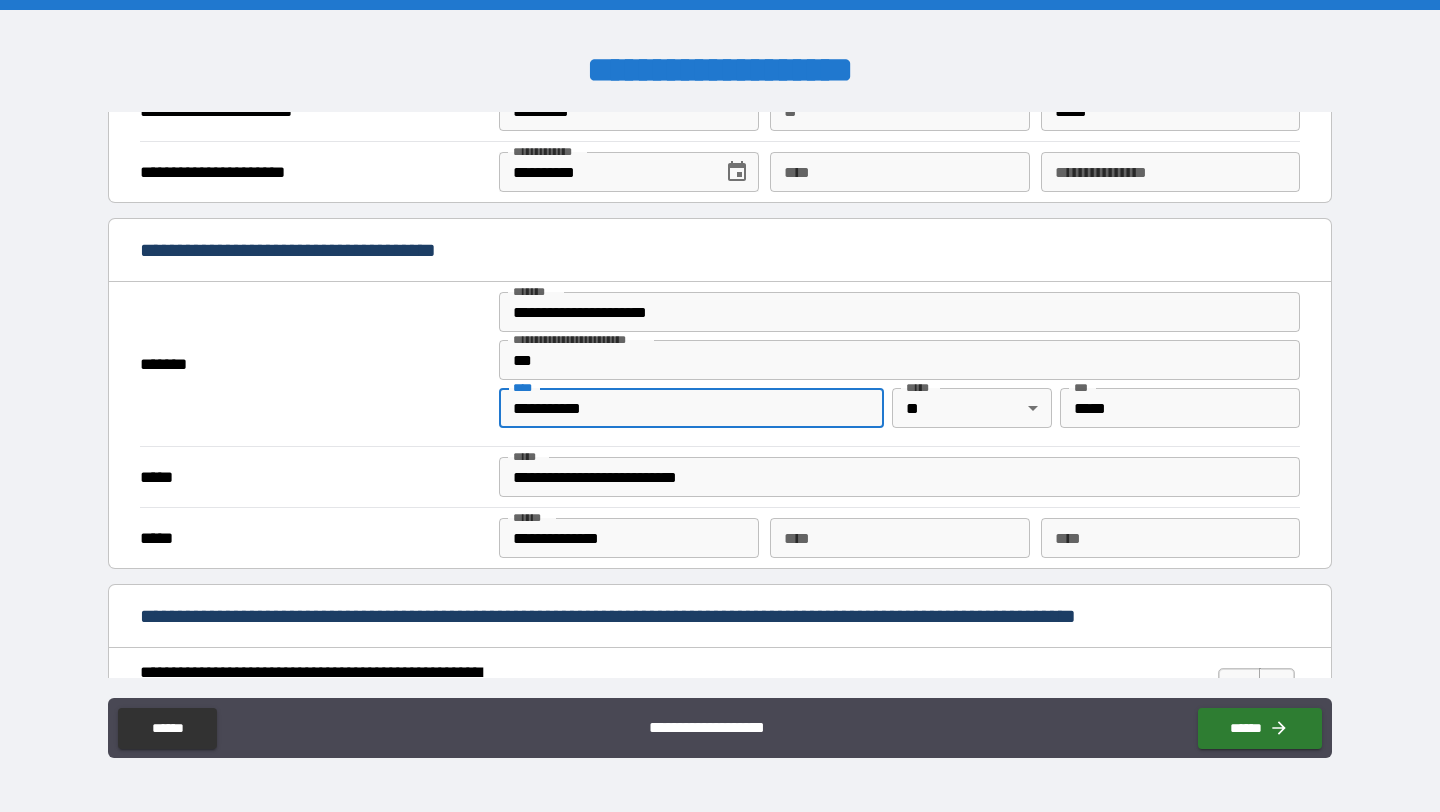 click on "**********" at bounding box center (899, 312) 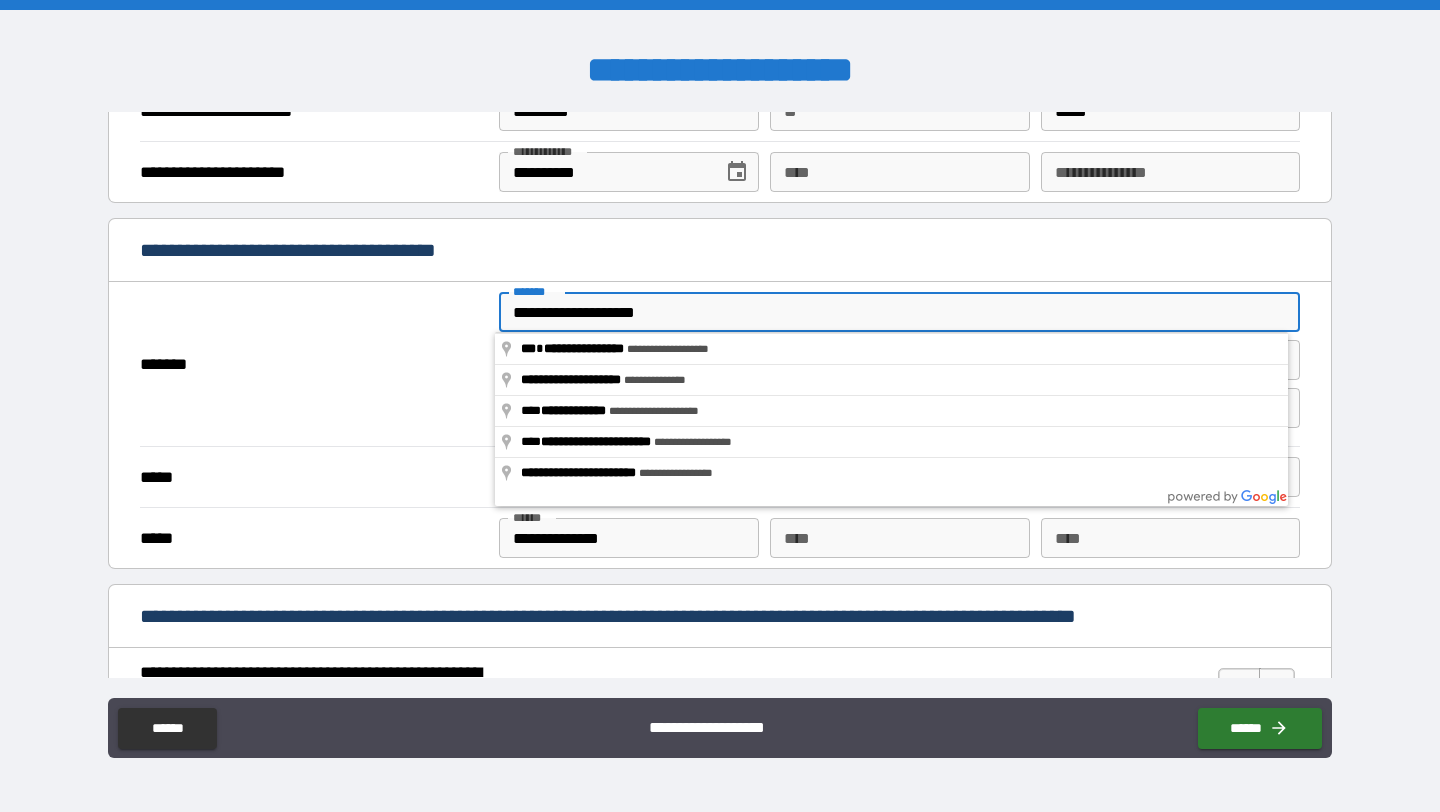 type on "**********" 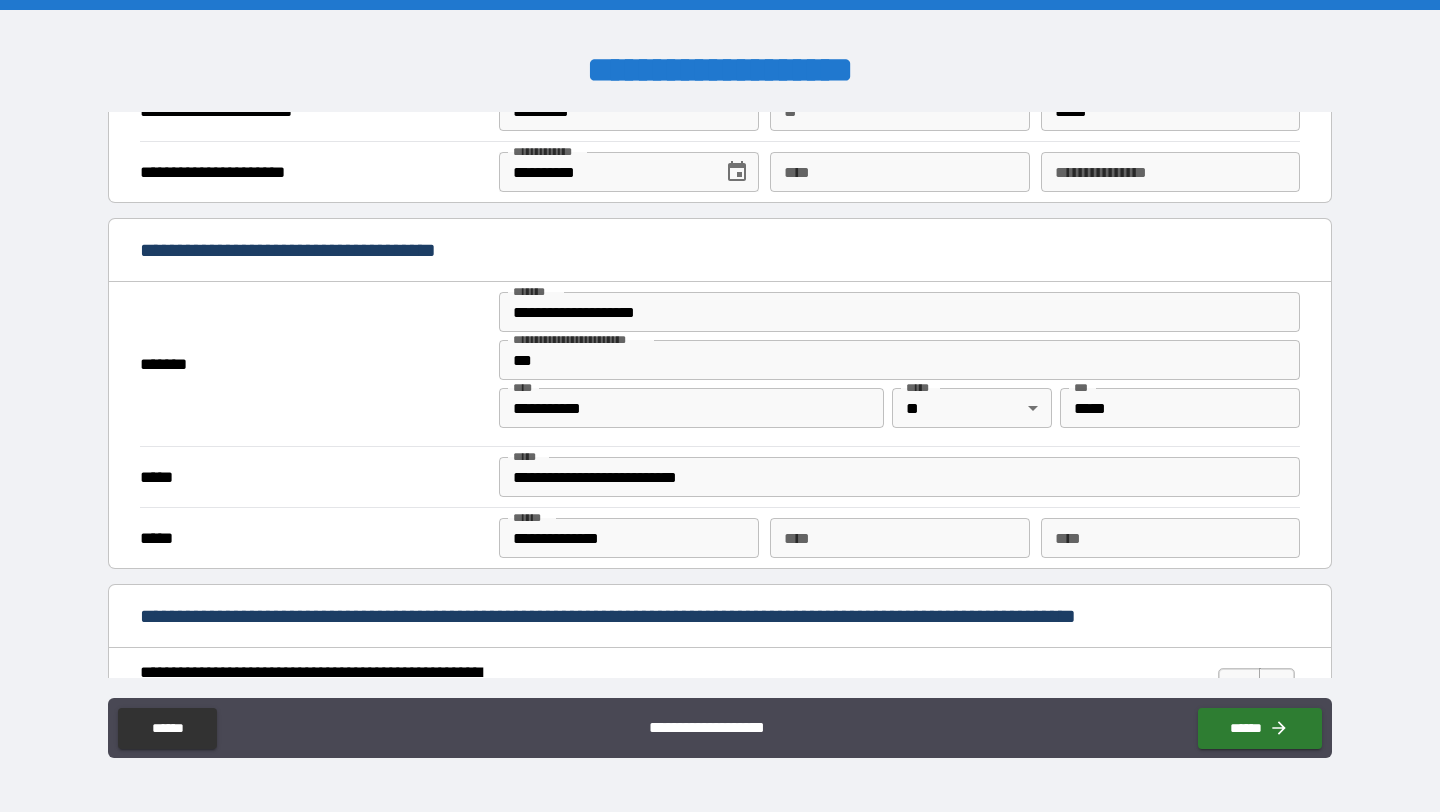 click on "*******" at bounding box center [314, 364] 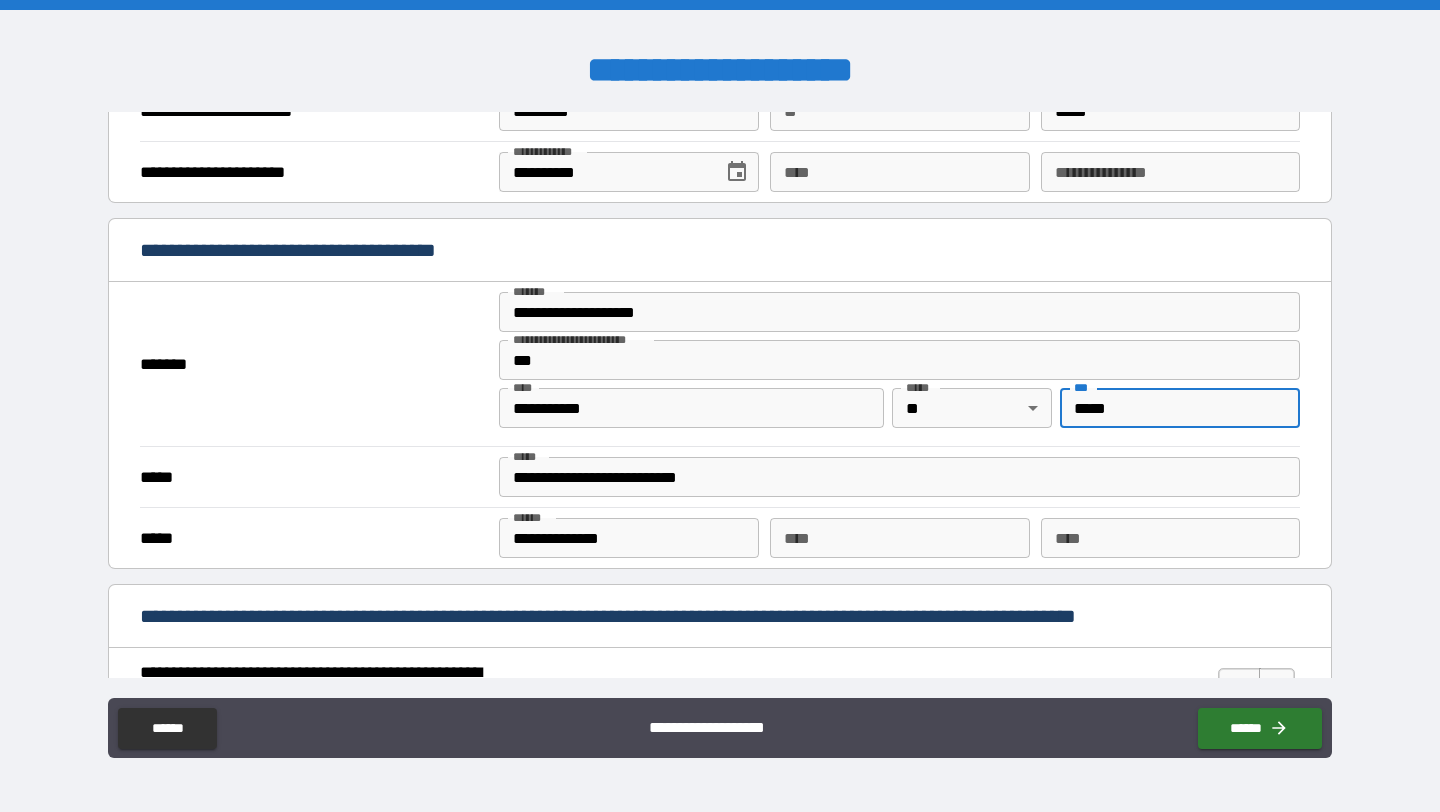 click on "*****" at bounding box center [1180, 408] 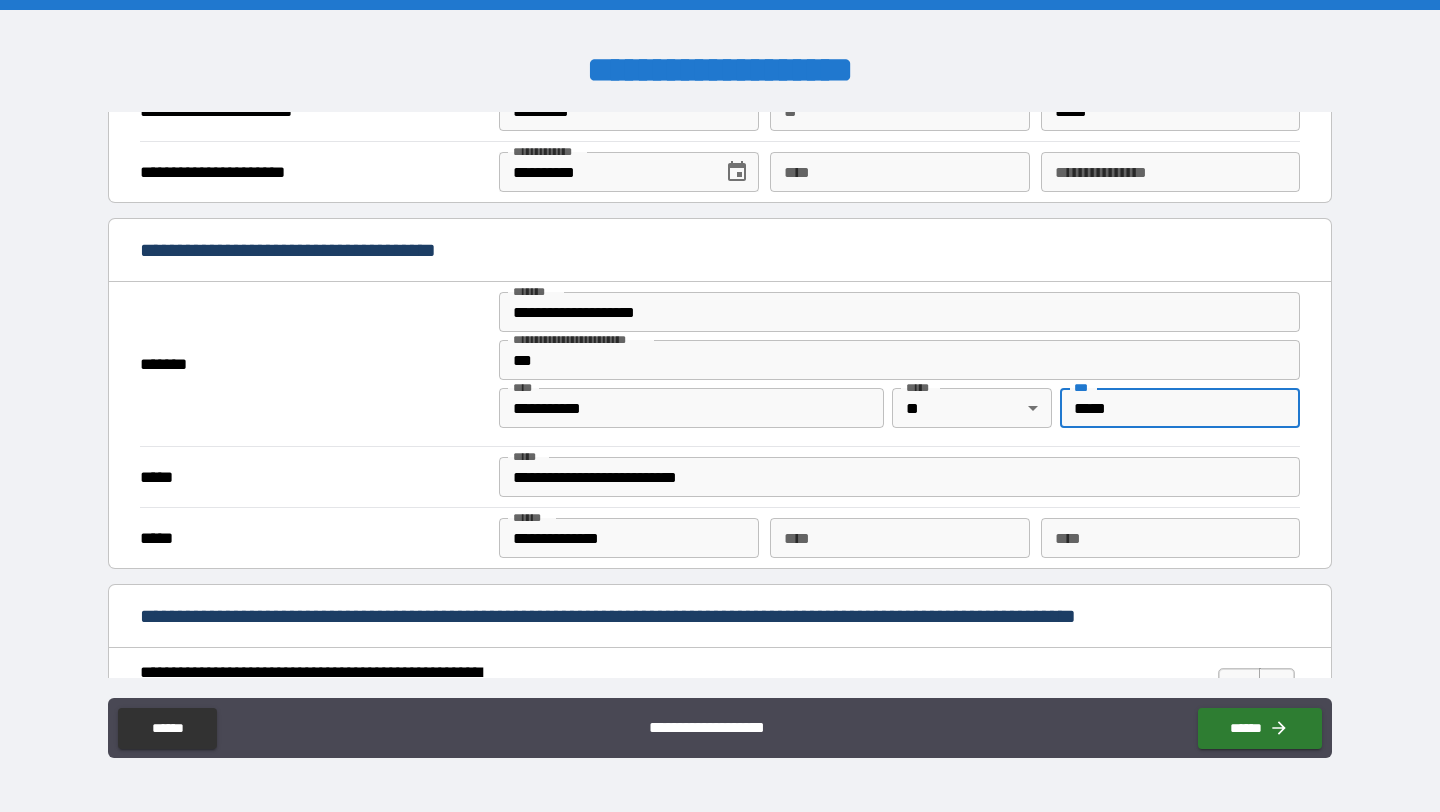 type on "*****" 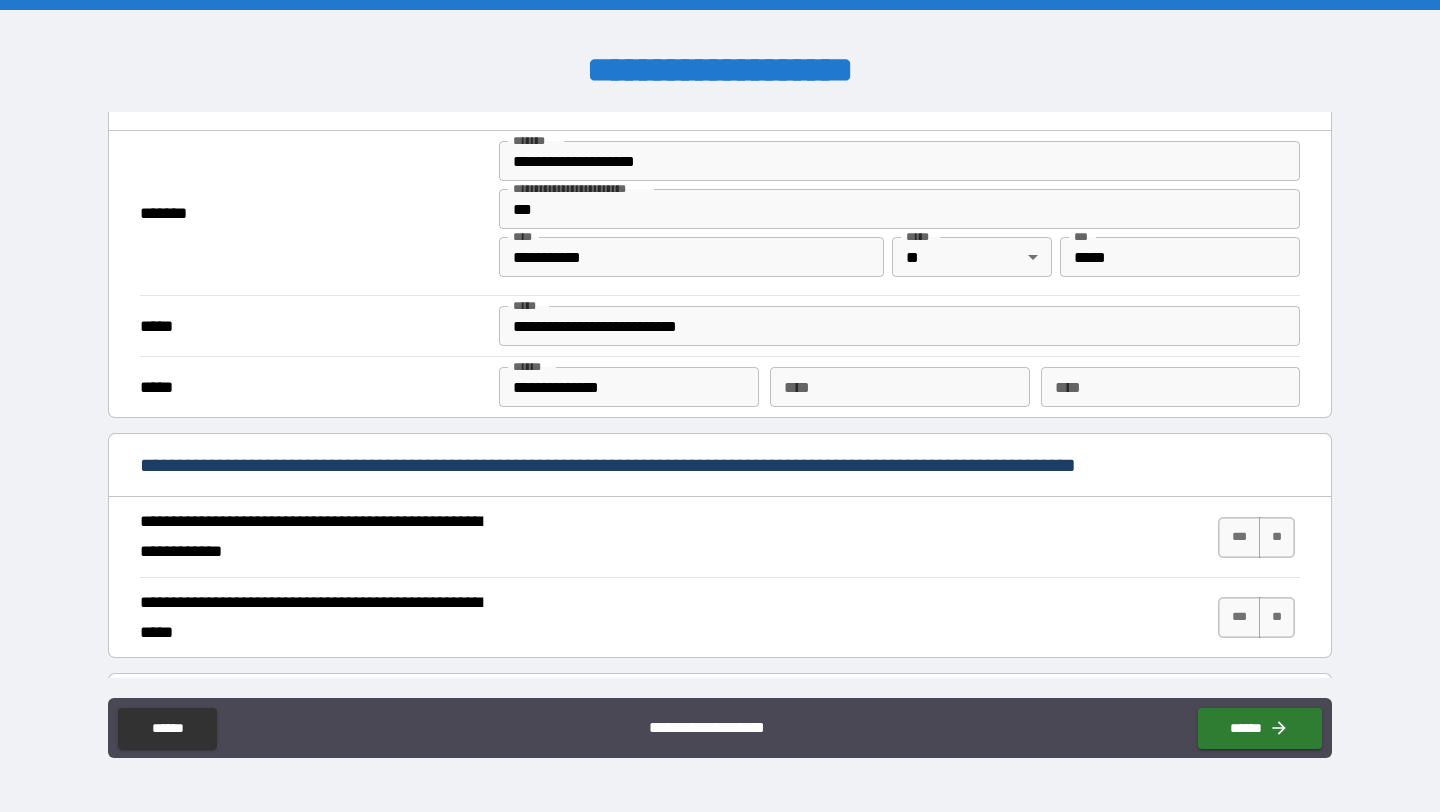 scroll, scrollTop: 1551, scrollLeft: 0, axis: vertical 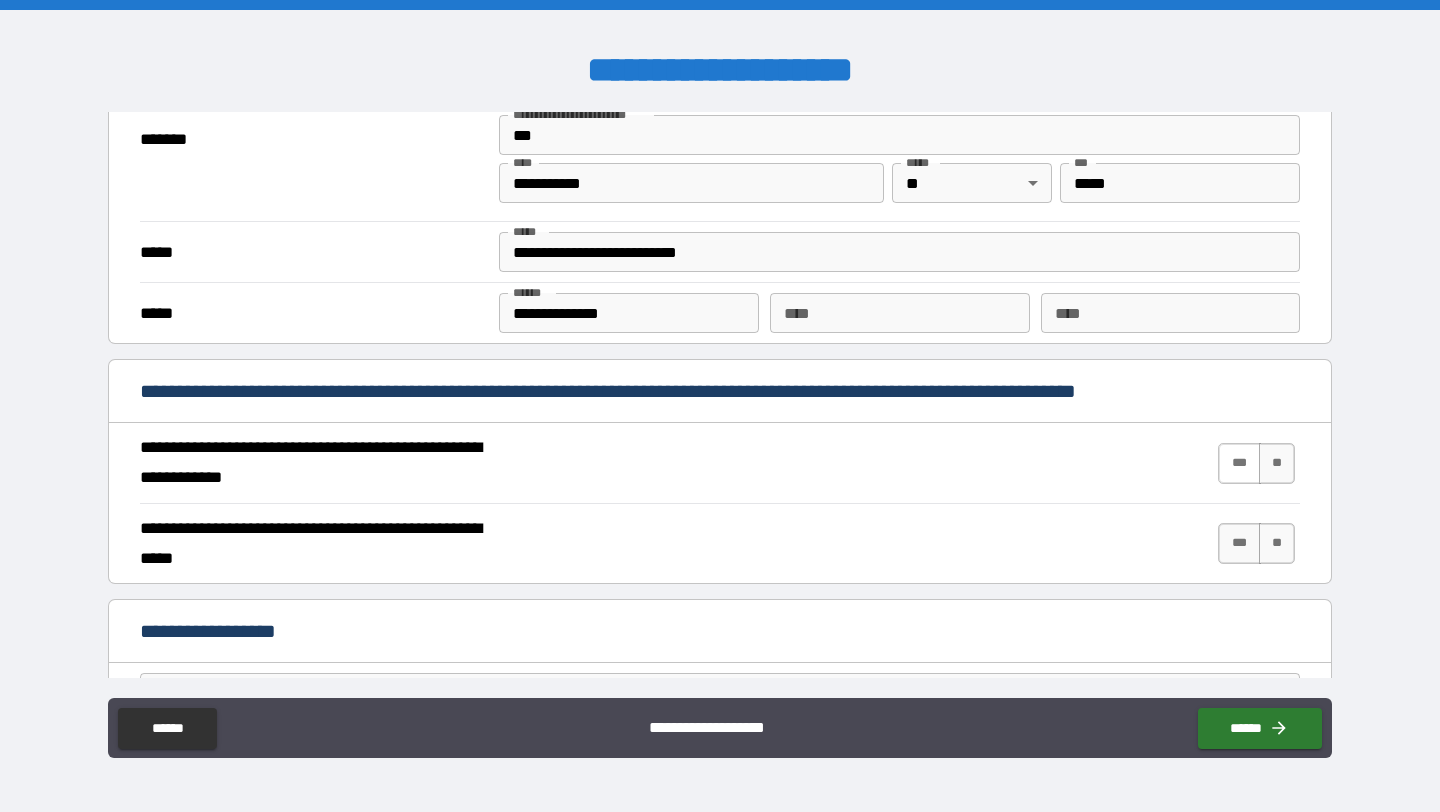 click on "***" at bounding box center (1239, 463) 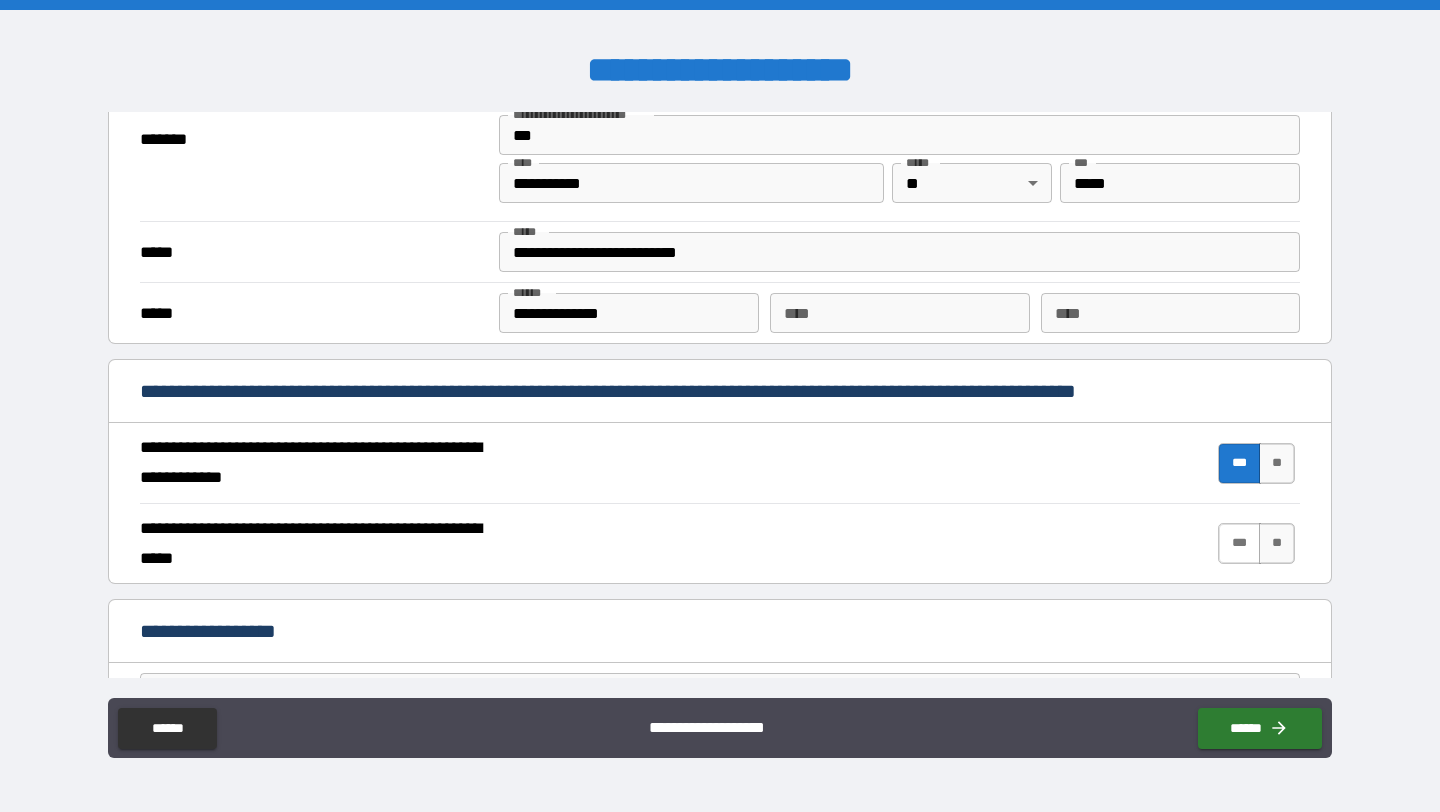 click on "***" at bounding box center [1239, 543] 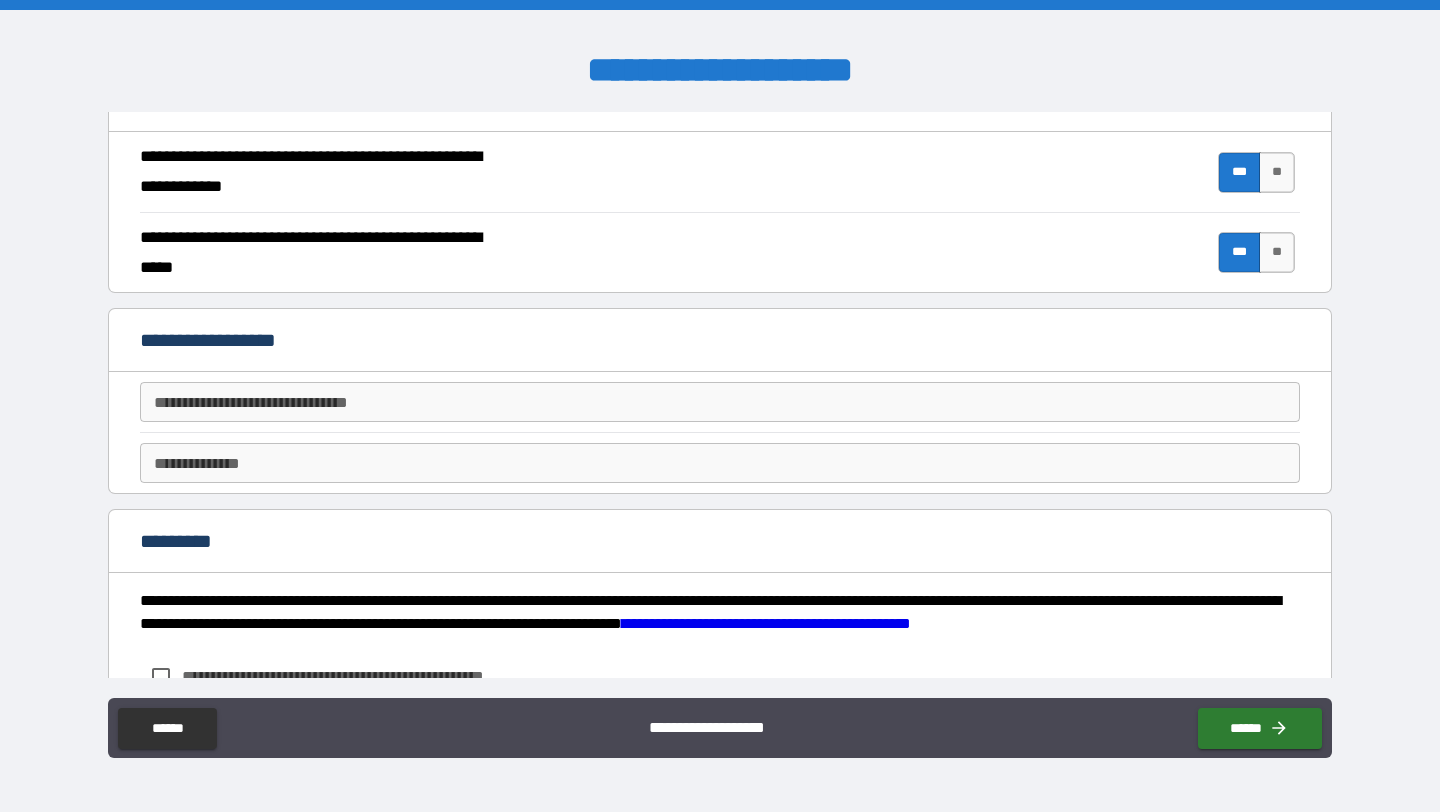 scroll, scrollTop: 1863, scrollLeft: 0, axis: vertical 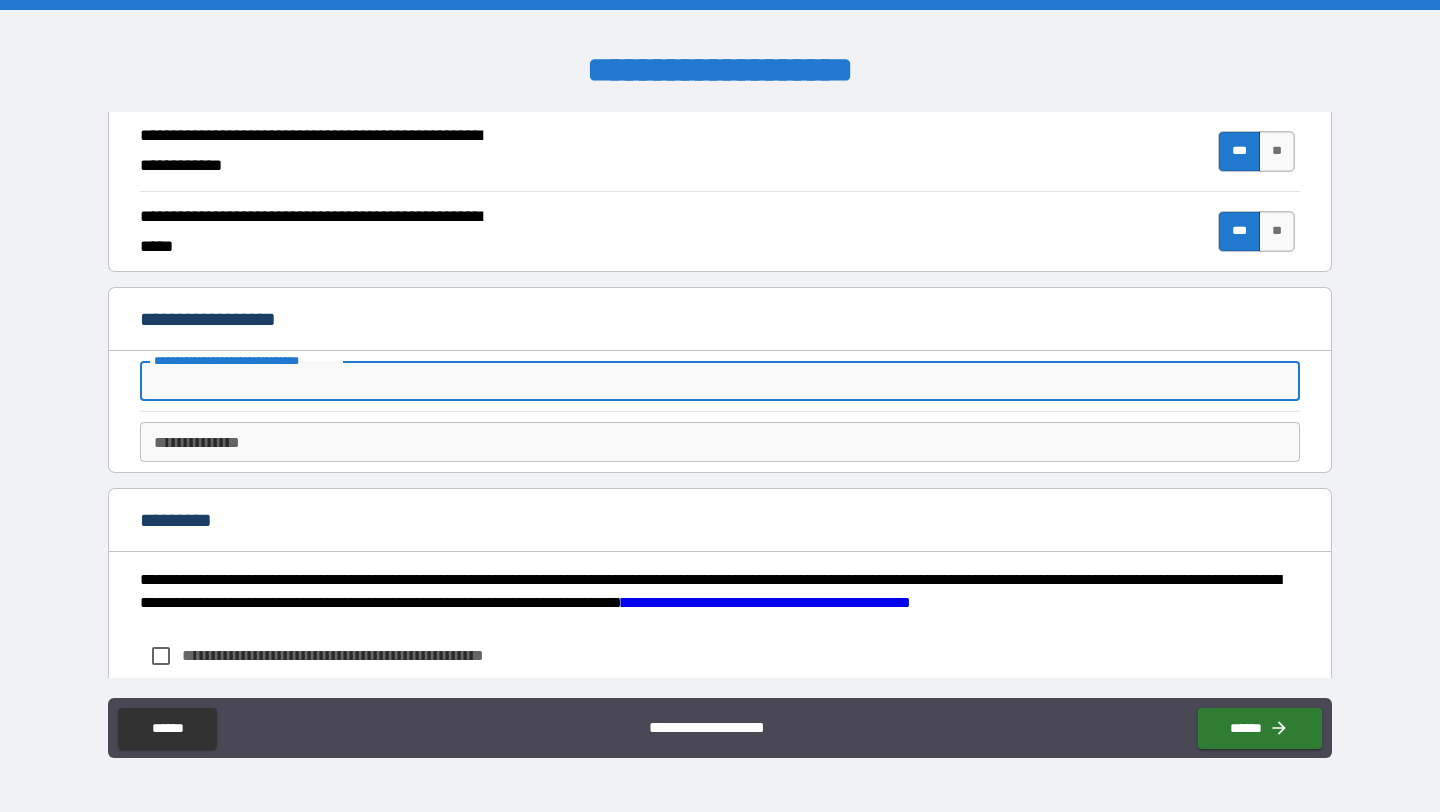 click on "**********" at bounding box center [720, 381] 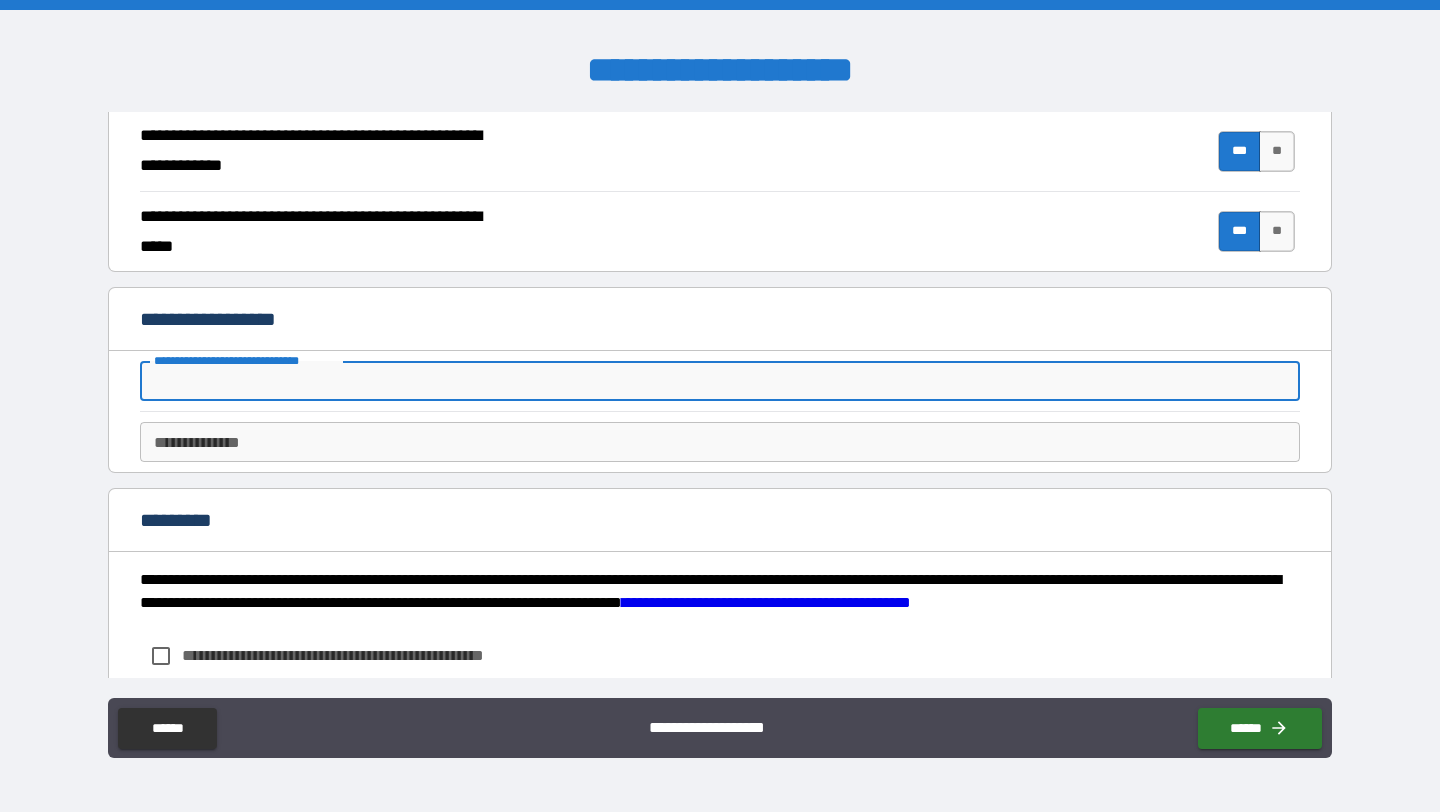 type on "*" 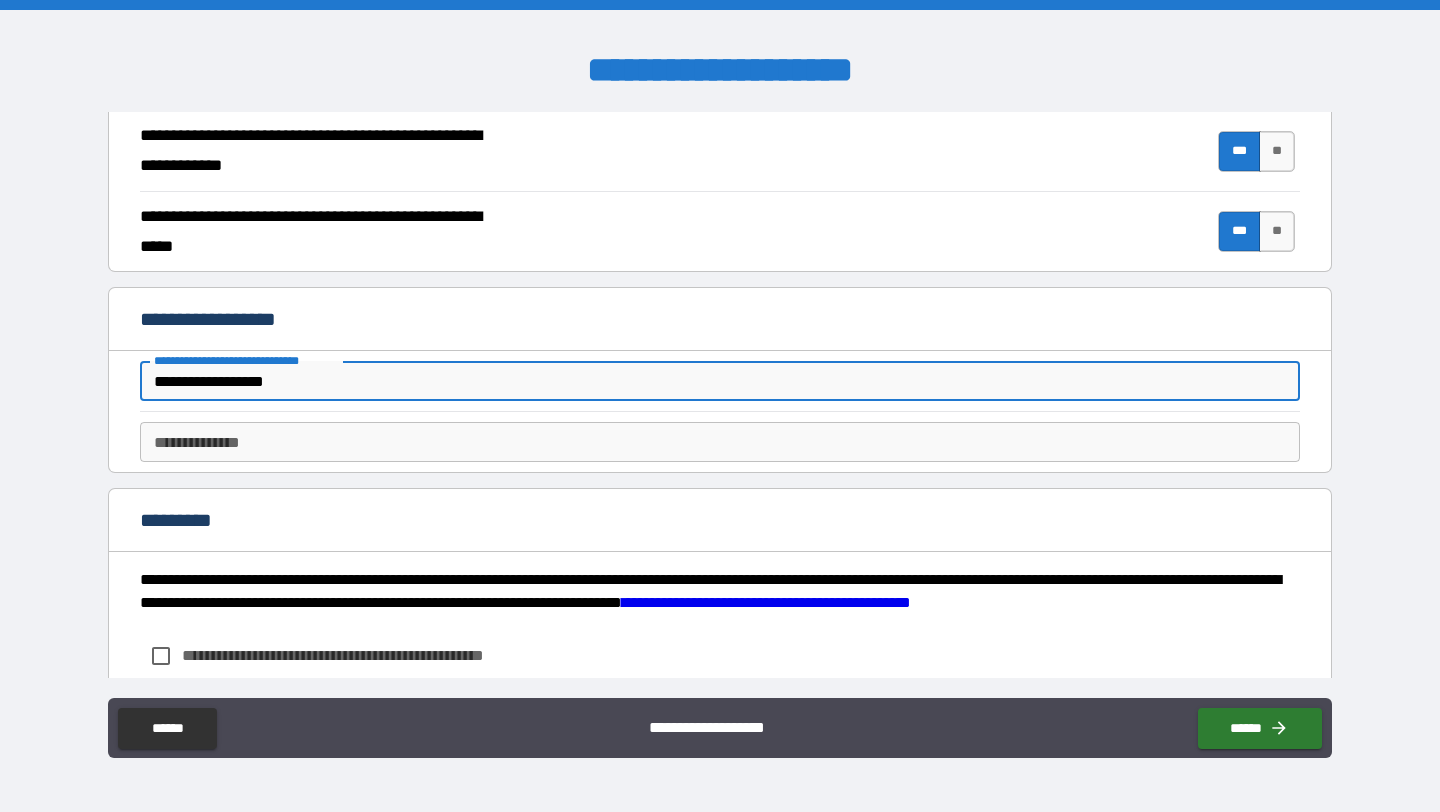 type on "**********" 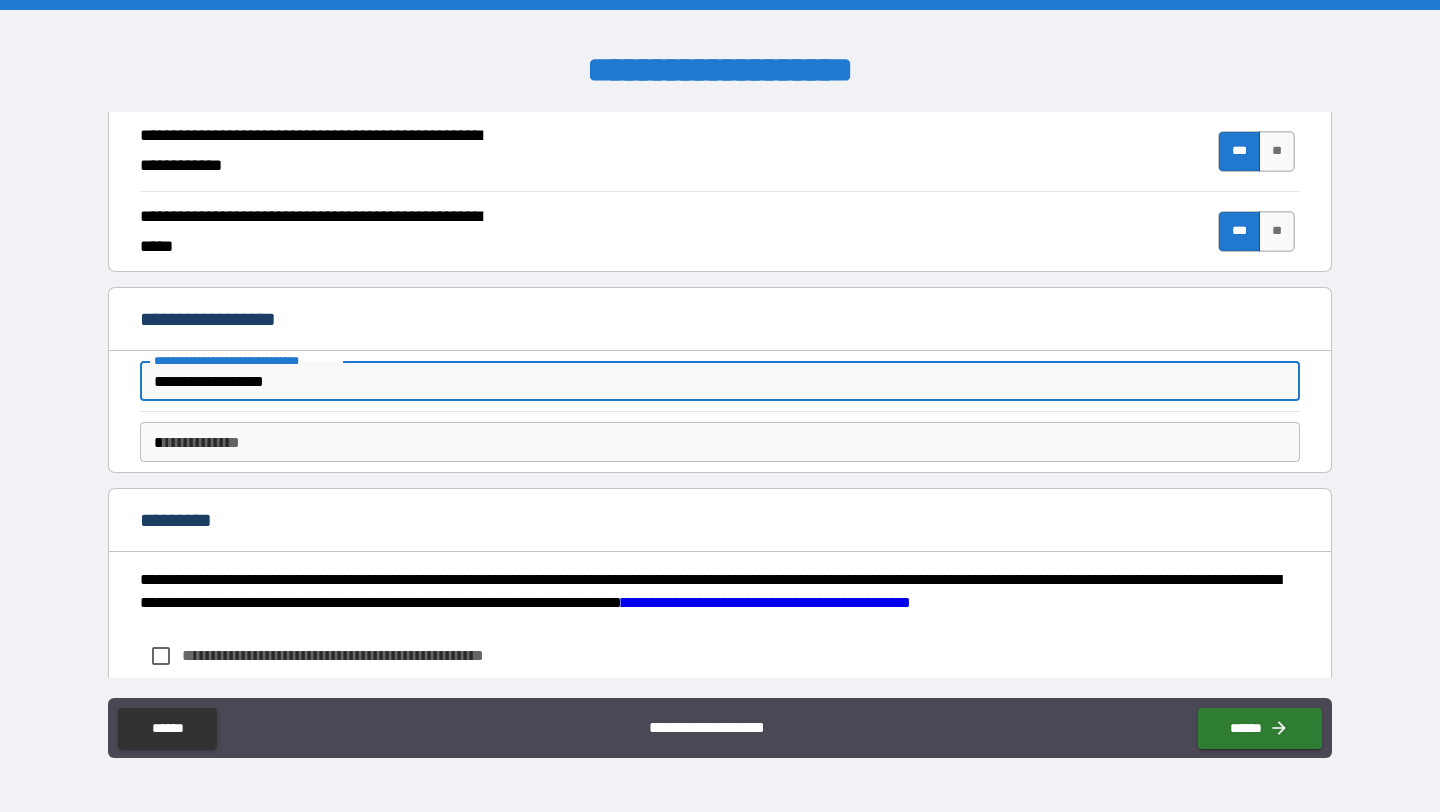 click on "*" at bounding box center [720, 442] 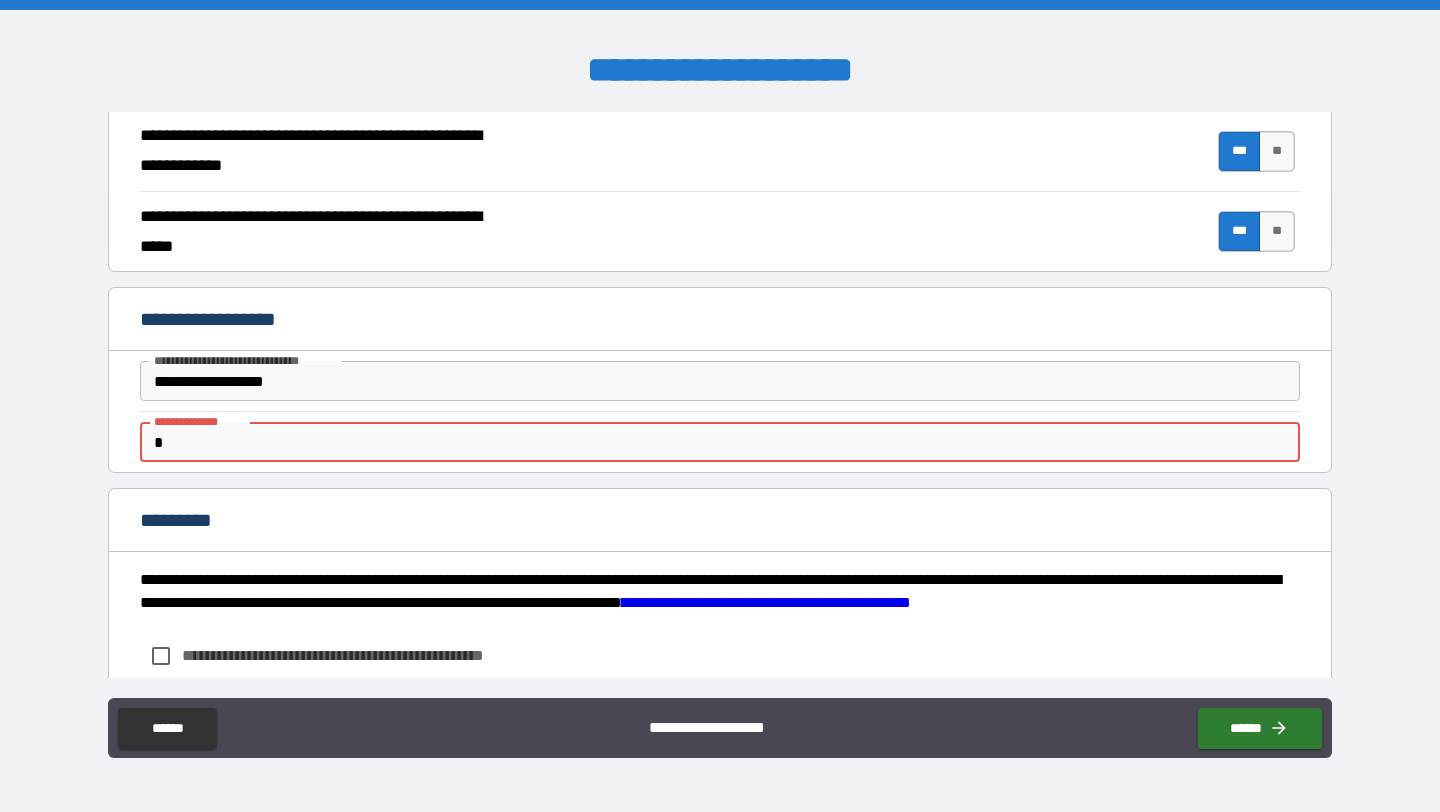 type on "**********" 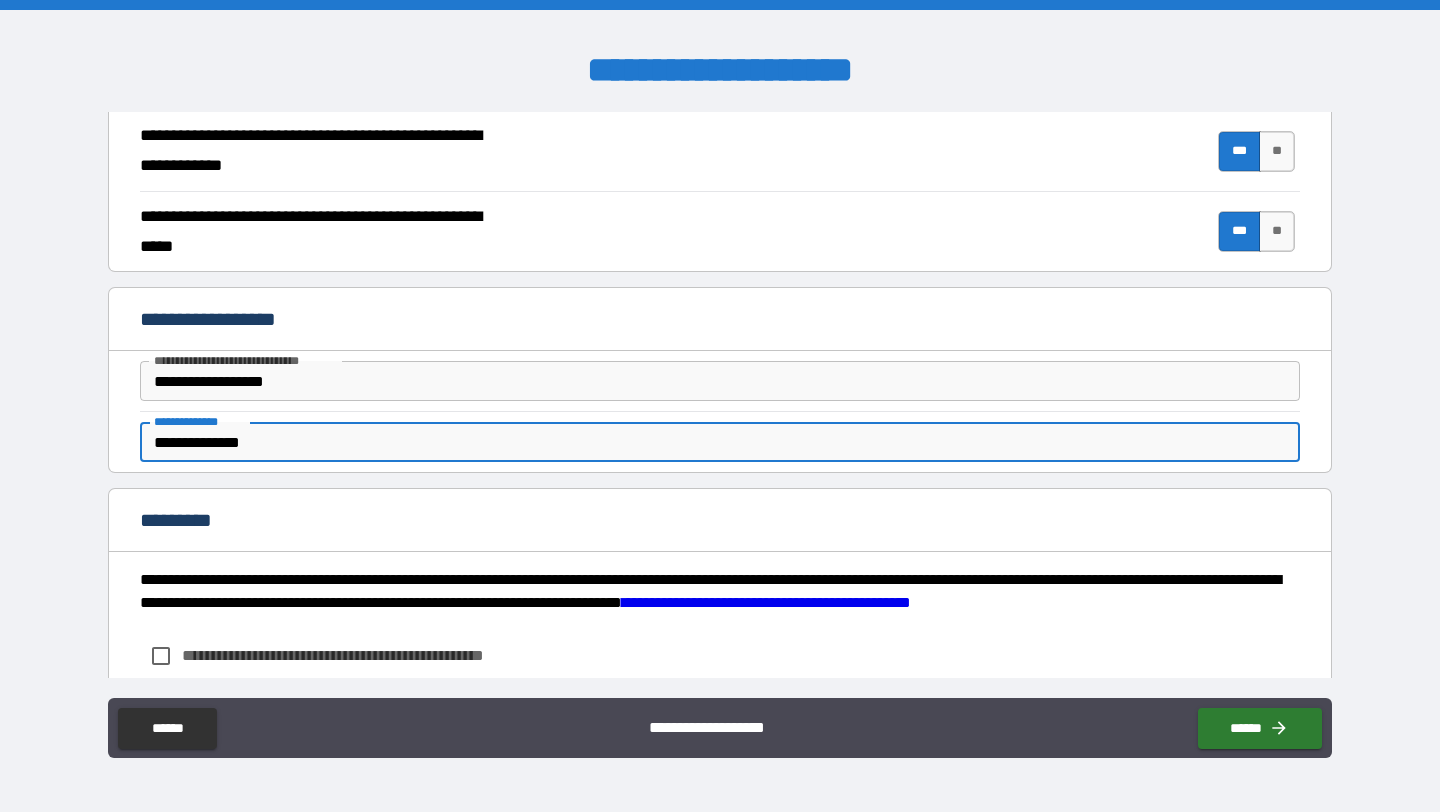 scroll, scrollTop: 1994, scrollLeft: 0, axis: vertical 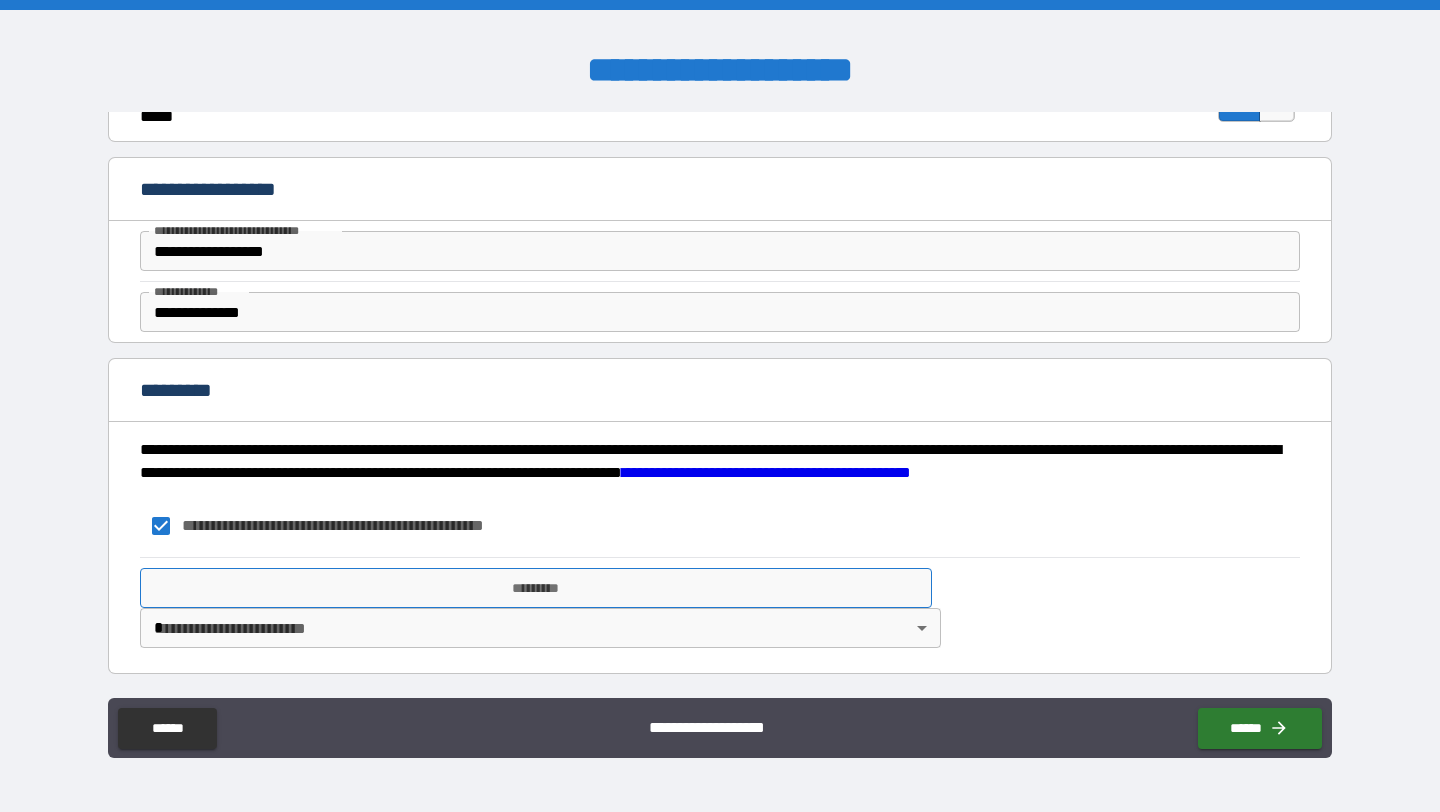 click on "*********" at bounding box center (536, 588) 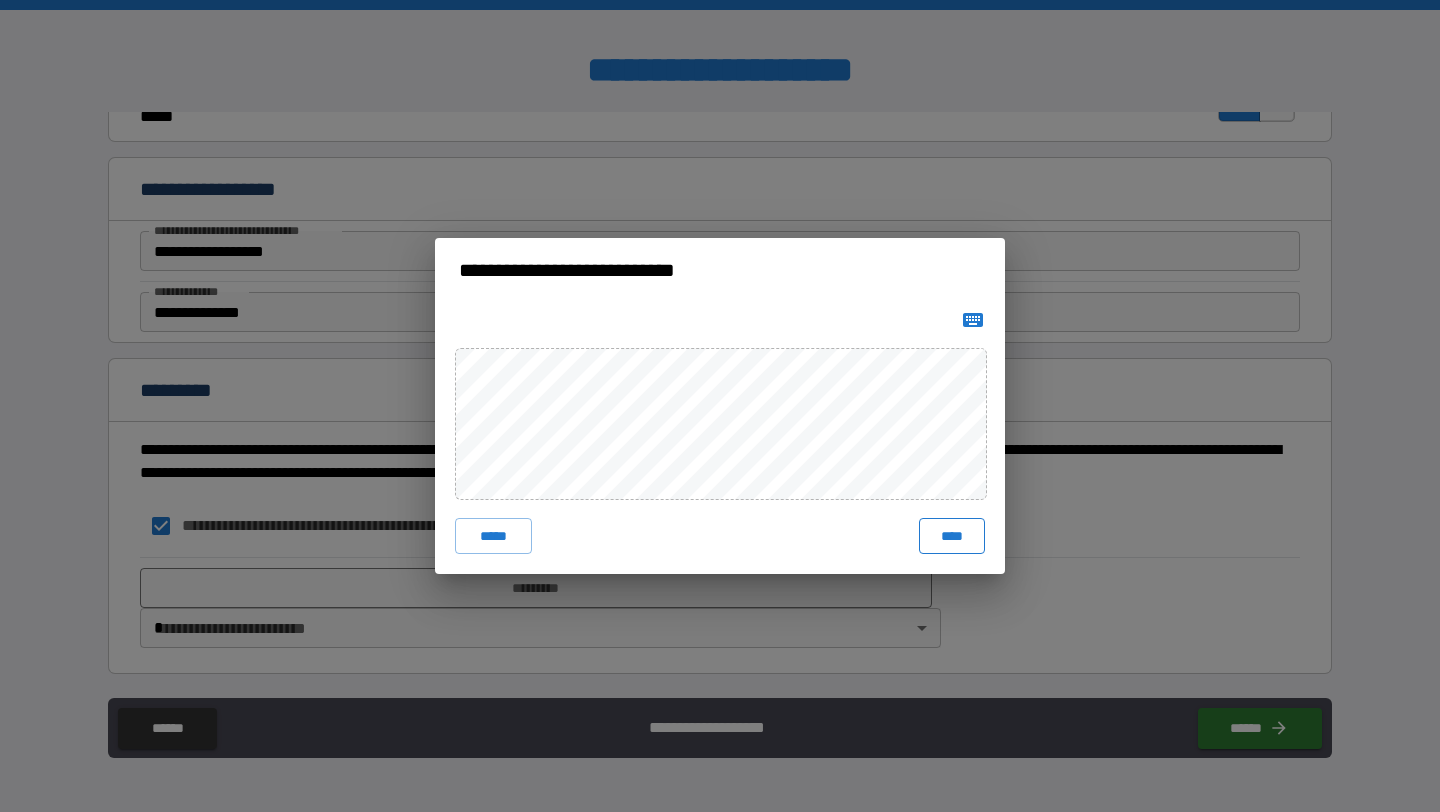 click on "****" at bounding box center (952, 536) 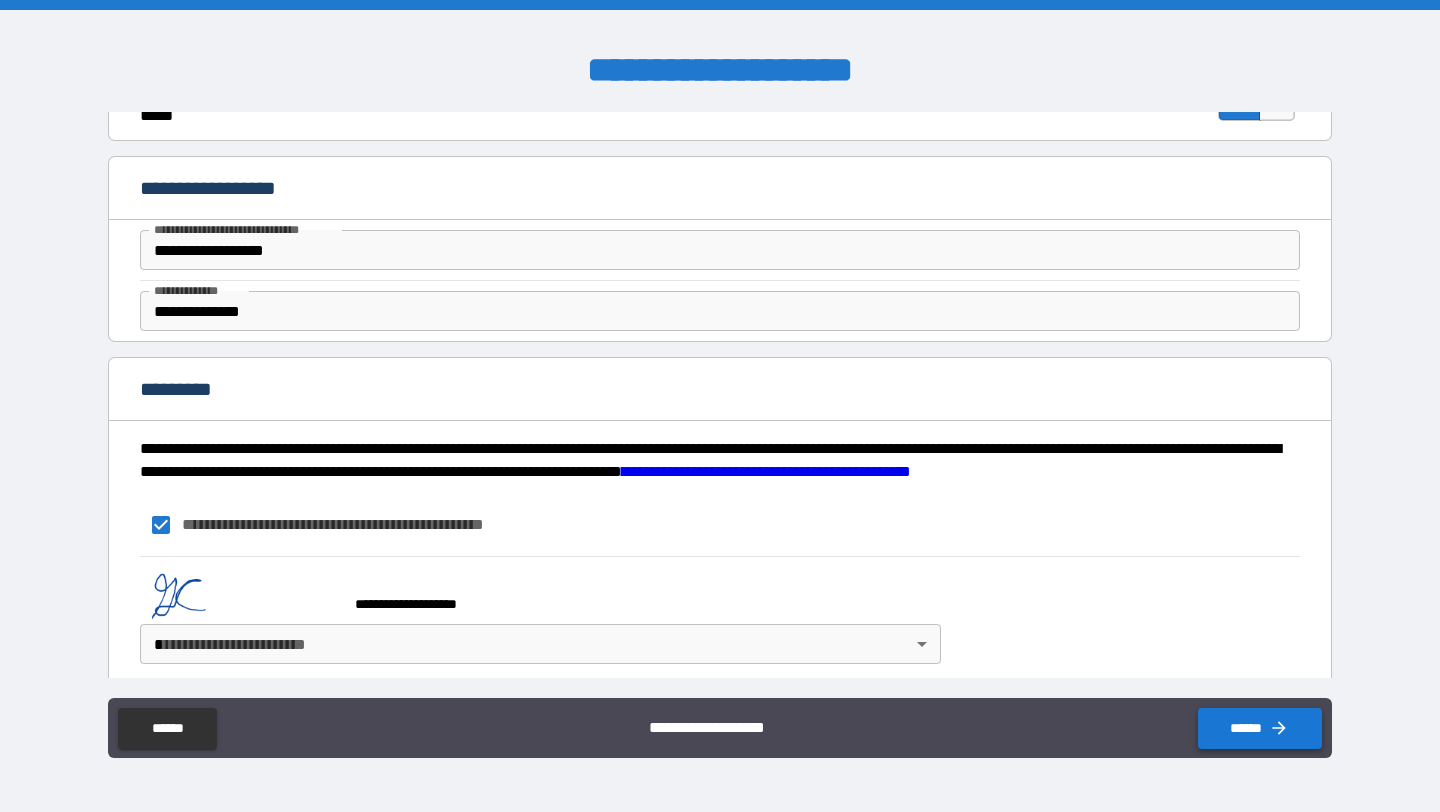 click on "******" at bounding box center [1260, 728] 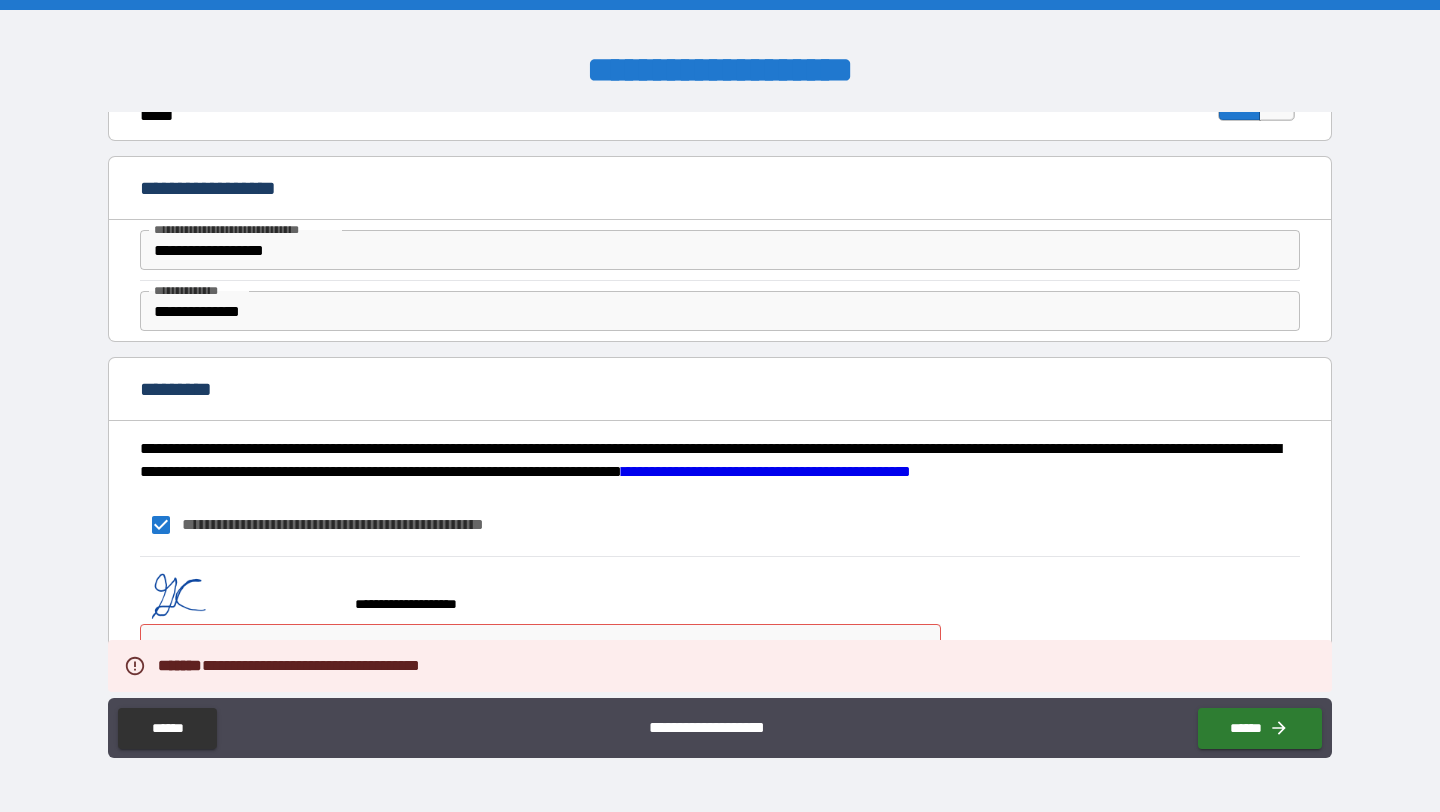 scroll, scrollTop: 2011, scrollLeft: 0, axis: vertical 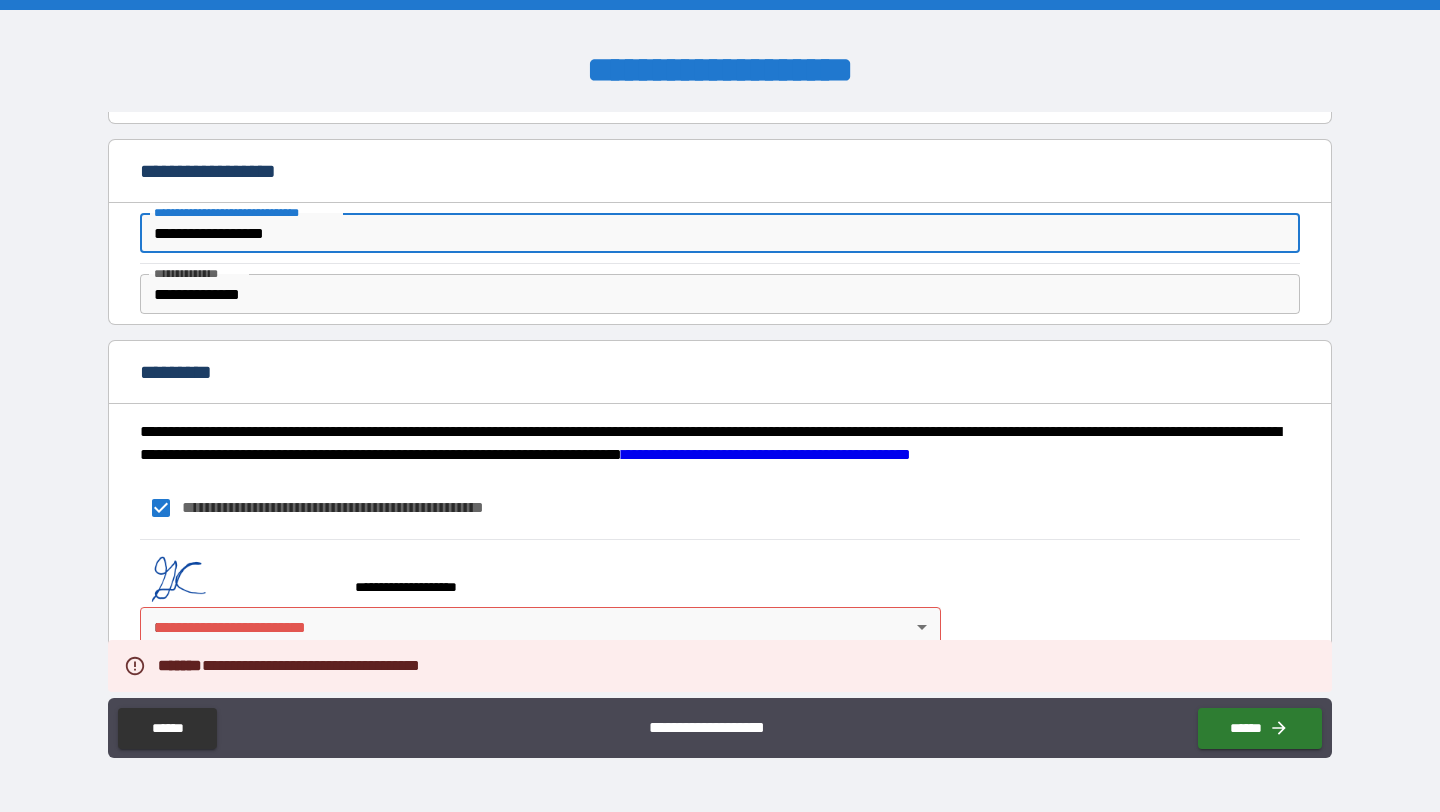 click on "**********" at bounding box center [720, 233] 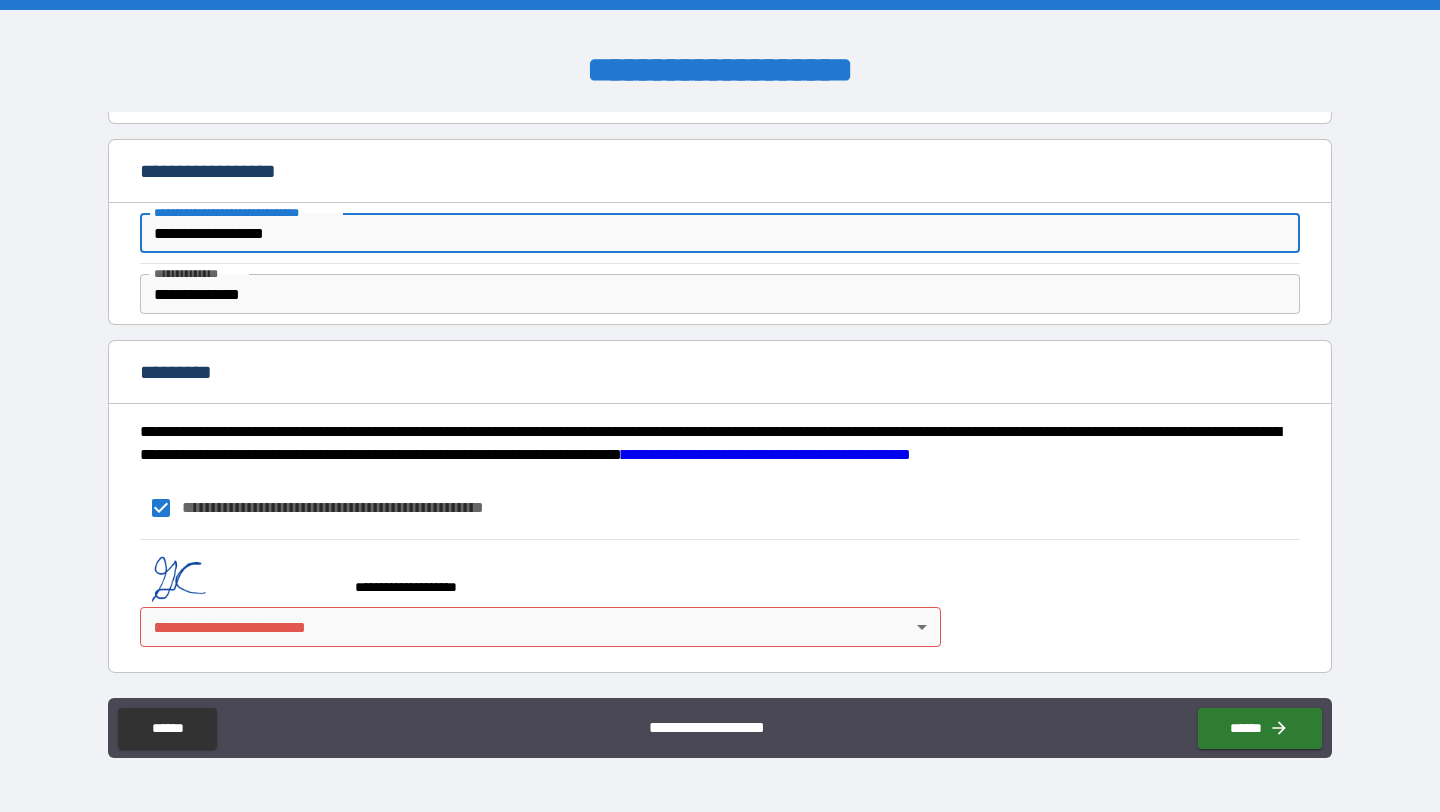 click on "[STREET] [CITY] [STATE] [POSTAL_CODE] [COUNTRY] [ADDRESS_LINE_2] [ADDRESS_LINE_3] [ADDRESS_LINE_4] [ADDRESS_LINE_5] [ADDRESS_LINE_6] [ADDRESS_LINE_7] [ADDRESS_LINE_8] [ADDRESS_LINE_9] [ADDRESS_LINE_10] [ADDRESS_LINE_11] [ADDRESS_LINE_12] [ADDRESS_LINE_13] [ADDRESS_LINE_14] [ADDRESS_LINE_15] [ADDRESS_LINE_16] [ADDRESS_LINE_17] [ADDRESS_LINE_18] [ADDRESS_LINE_19] [ADDRESS_LINE_20] [ADDRESS_LINE_21] [ADDRESS_LINE_22] [ADDRESS_LINE_23] [ADDRESS_LINE_24] [ADDRESS_LINE_25] [ADDRESS_LINE_26] [ADDRESS_LINE_27] [ADDRESS_LINE_28] [ADDRESS_LINE_29] [ADDRESS_LINE_30] [ADDRESS_LINE_31] [ADDRESS_LINE_32] [ADDRESS_LINE_33] [ADDRESS_LINE_34] [ADDRESS_LINE_35] [ADDRESS_LINE_36] [ADDRESS_LINE_37] [ADDRESS_LINE_38] [ADDRESS_LINE_39] [ADDRESS_LINE_40] [ADDRESS_LINE_41] [ADDRESS_LINE_42] [ADDRESS_LINE_43] [ADDRESS_LINE_44] [ADDRESS_LINE_45] [ADDRESS_LINE_46] [ADDRESS_LINE_47] [ADDRESS_LINE_48] [ADDRESS_LINE_49] [ADDRESS_LINE_50] [ADDRESS_LINE_51] [ADDRESS_LINE_52] [ADDRESS_LINE_53] [ADDRESS_LINE_54] [ADDRESS_LINE_55] [ADDRESS_LINE_56] [ADDRESS_LINE_57] [ADDRESS_LINE_58] [ADDRESS_LINE_59] [ADDRESS_LINE_60] [ADDRESS_LINE_61] [ADDRESS_LINE_62] [ADDRESS_LINE_63] [ADDRESS_LINE_64] [ADDRESS_LINE_65] [ADDRESS_LINE_66] [ADDRESS_LINE_67] [ADDRESS_LINE_68] [ADDRESS_LINE_69] [ADDRESS_LINE_70] [ADDRESS_LINE_71] [ADDRESS_LINE_72] [ADDRESS_LINE_73] [ADDRESS_LINE_74] [ADDRESS_LINE_75] [ADDRESS_LINE_76] [ADDRESS_LINE_77] [ADDRESS_LINE_78] [ADDRESS_LINE_79] [ADDRESS_LINE_80] [ADDRESS_LINE_81] [ADDRESS_LINE_82] [ADDRESS_LINE_83] [ADDRESS_LINE_84] [ADDRESS_LINE_85] [ADDRESS_LINE_86] [ADDRESS_LINE_87] [ADDRESS_LINE_88] [ADDRESS_LINE_89] [ADDRESS_LINE_90] [ADDRESS_LINE_91] [ADDRESS_LINE_92] [ADDRESS_LINE_93] [ADDRESS_LINE_94] [ADDRESS_LINE_95] [ADDRESS_LINE_96] [ADDRESS_LINE_97] [ADDRESS_LINE_98] [ADDRESS_LINE_99] [ADDRESS_LINE_100]" at bounding box center [720, 406] 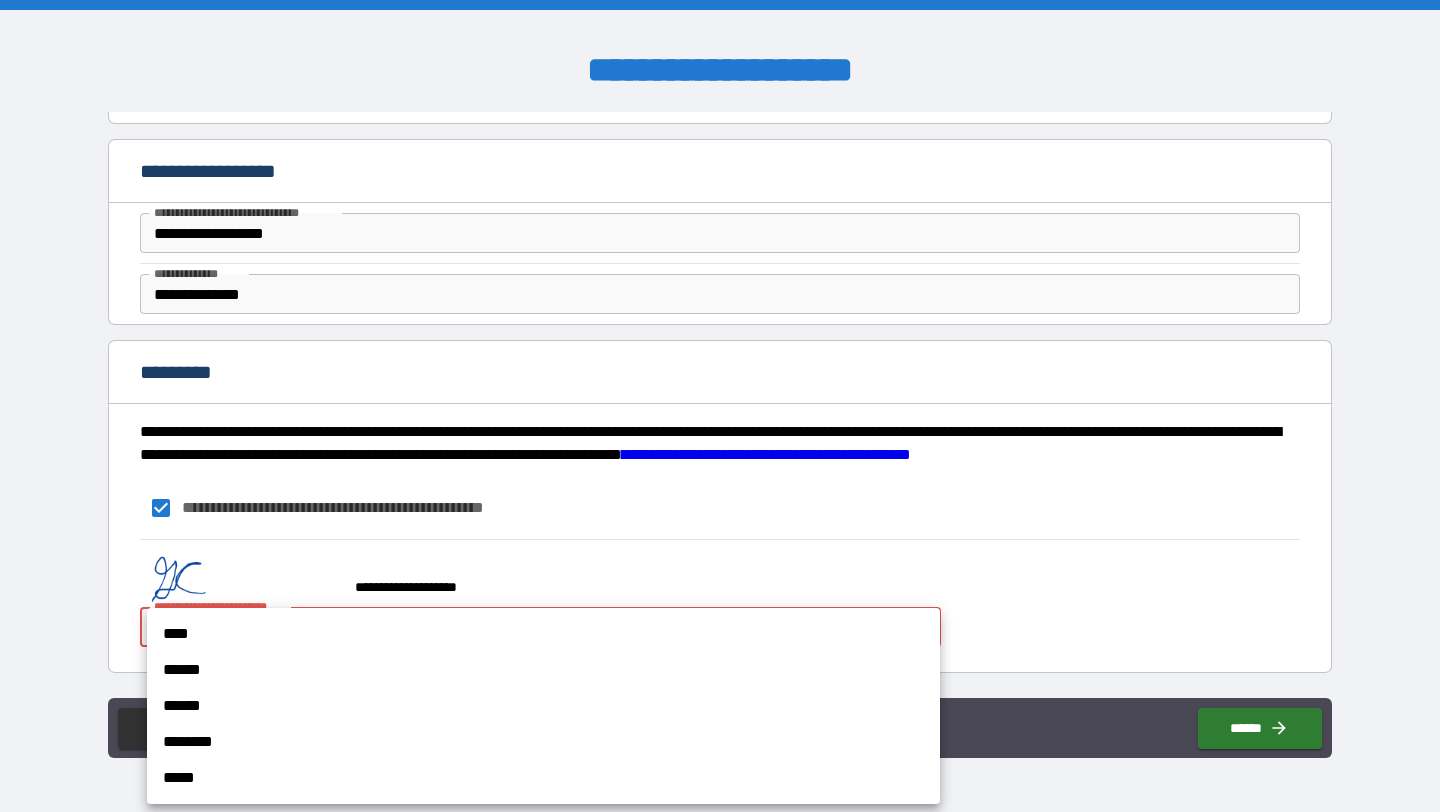 click on "****" at bounding box center [543, 634] 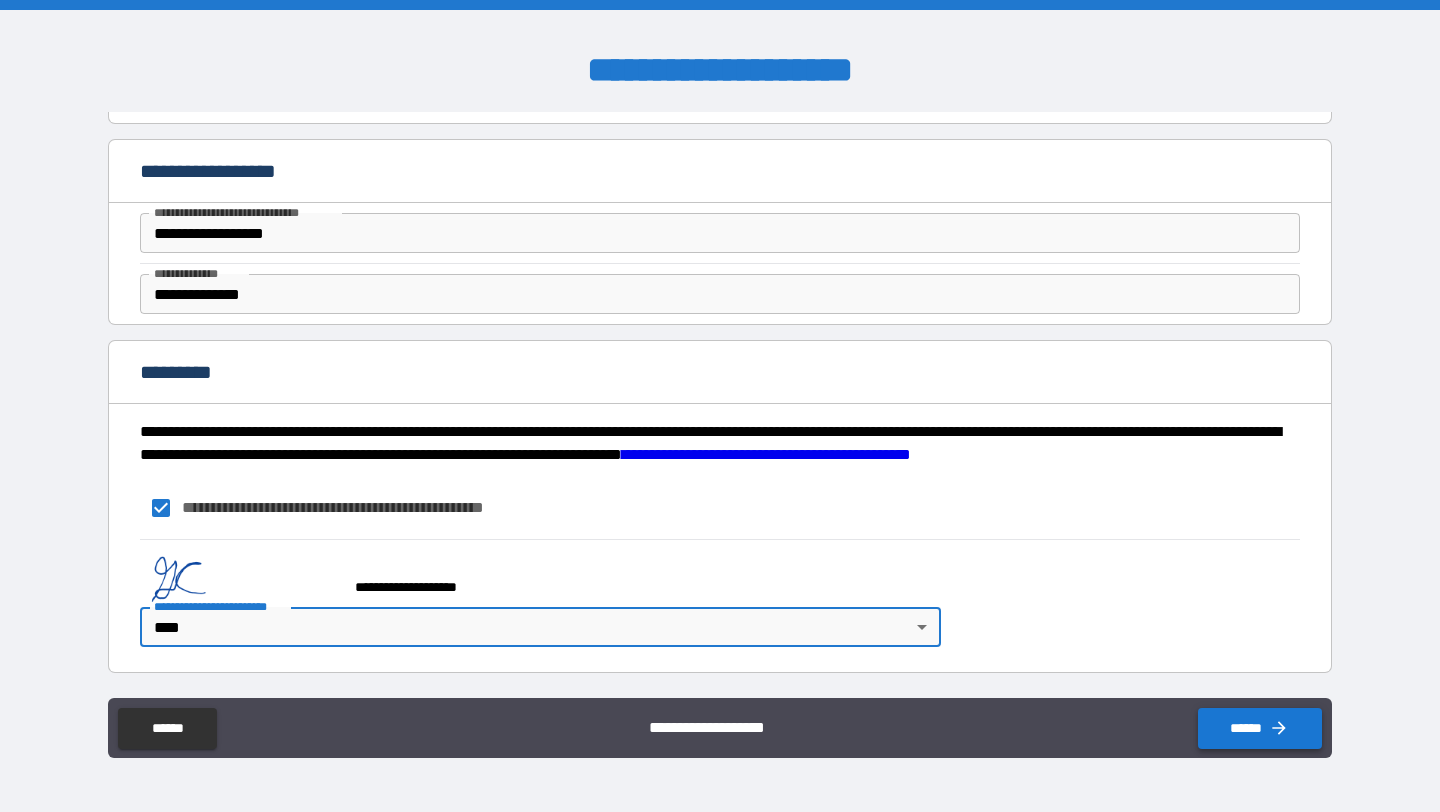 click on "******" at bounding box center (1260, 728) 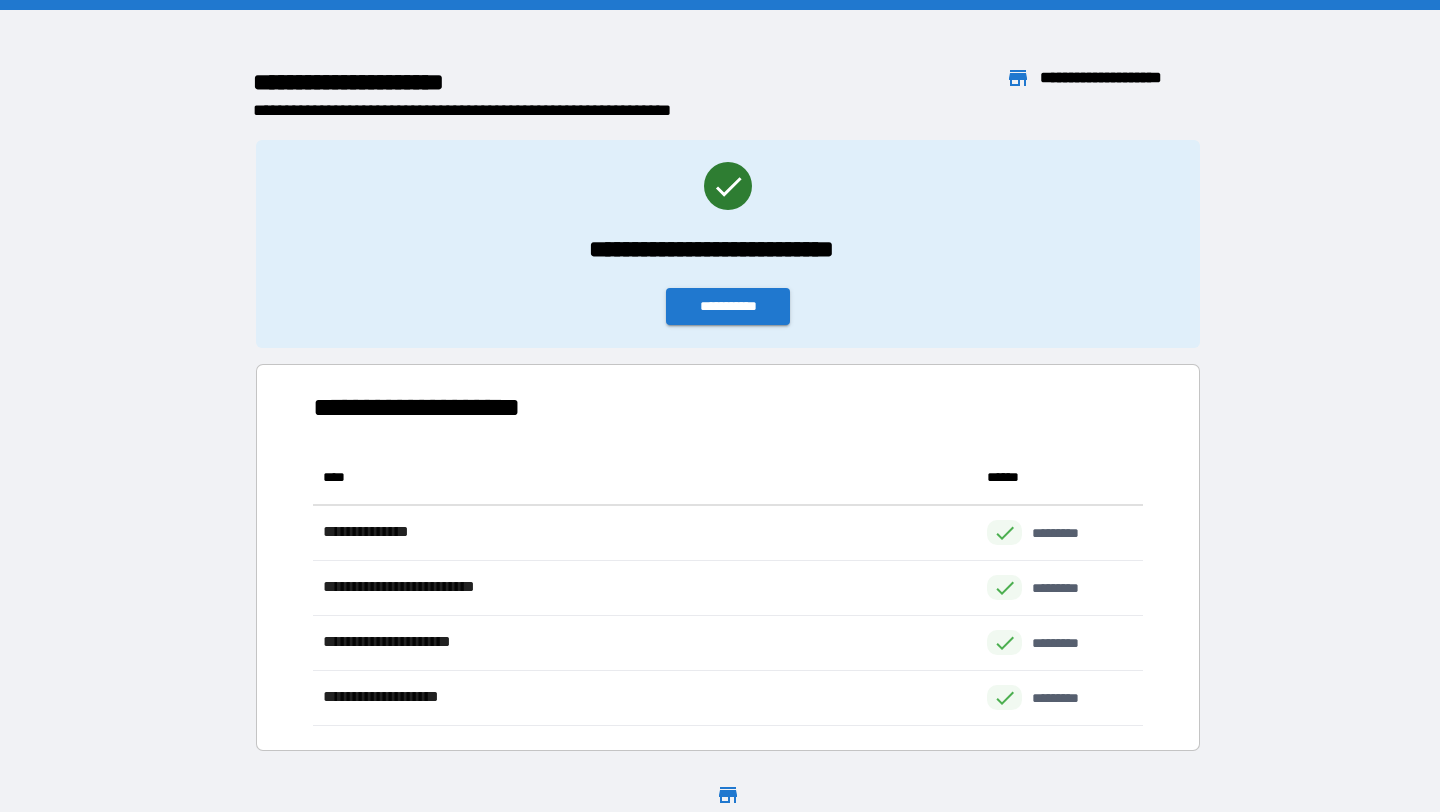 scroll, scrollTop: 1, scrollLeft: 1, axis: both 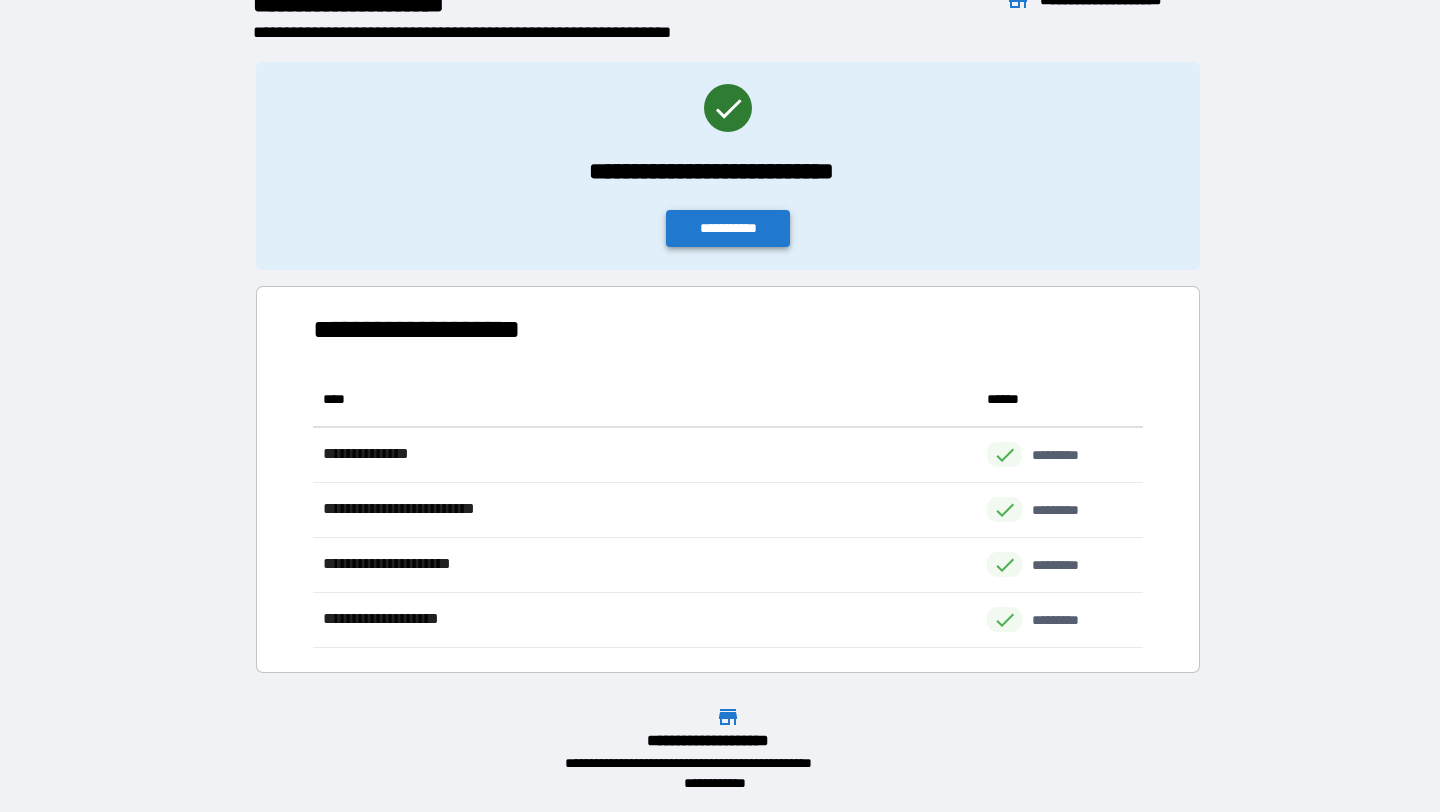 click on "**********" at bounding box center (728, 228) 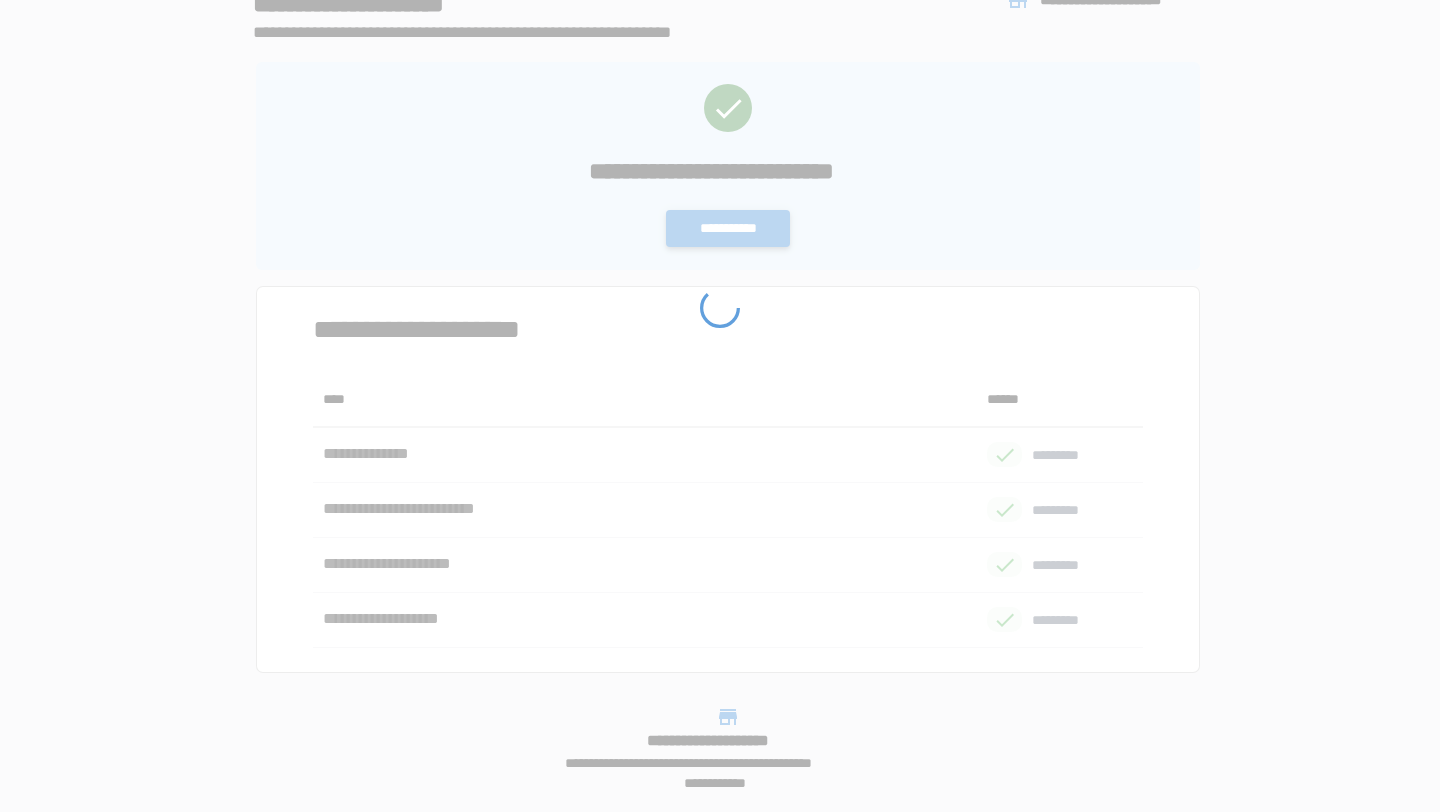 scroll, scrollTop: 0, scrollLeft: 0, axis: both 